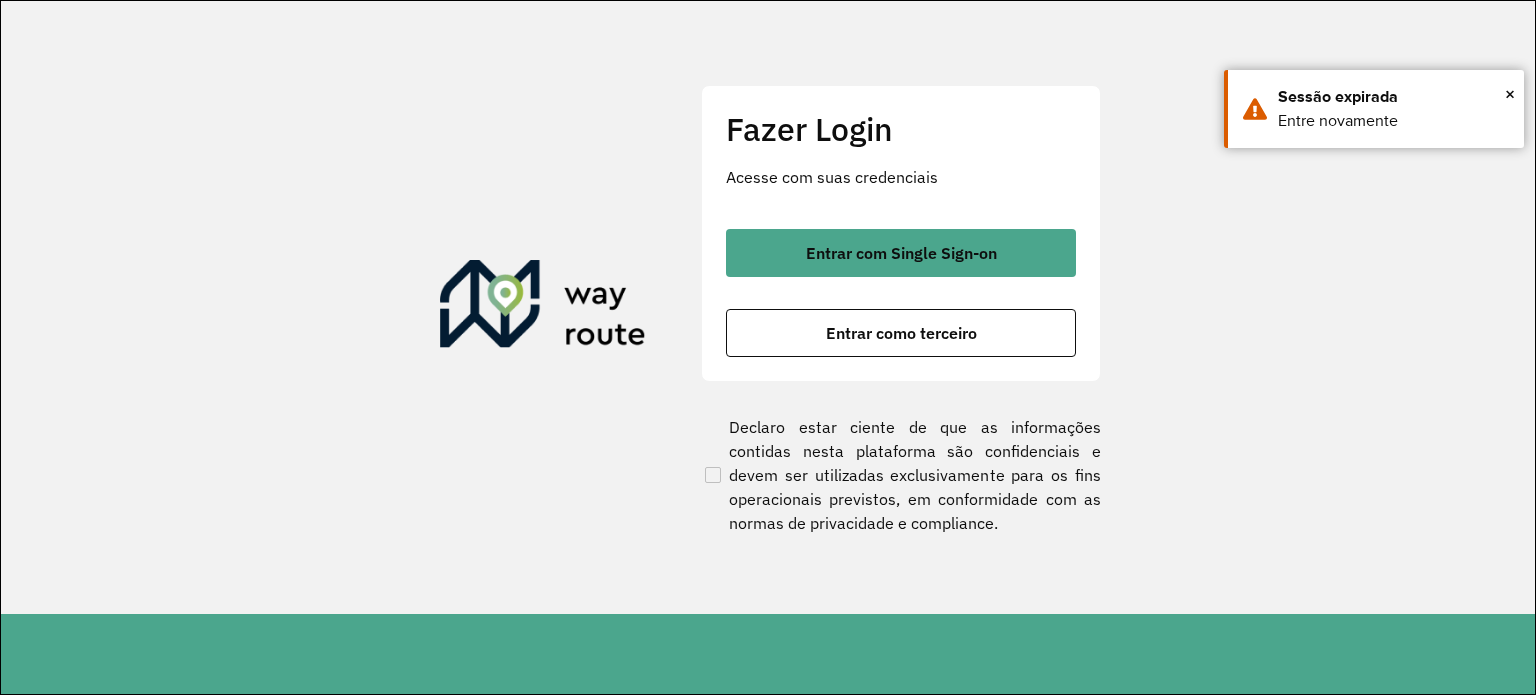 scroll, scrollTop: 0, scrollLeft: 0, axis: both 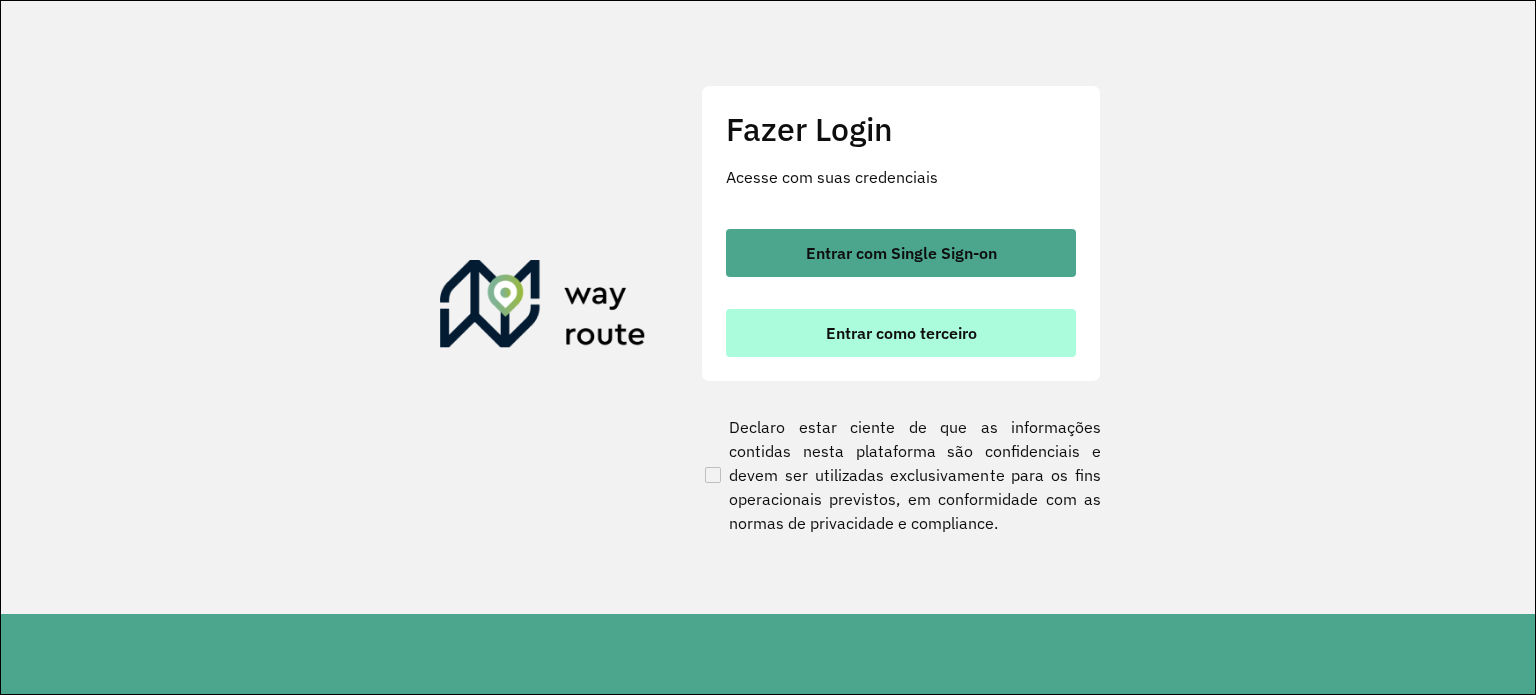 click on "Entrar como terceiro" at bounding box center (901, 333) 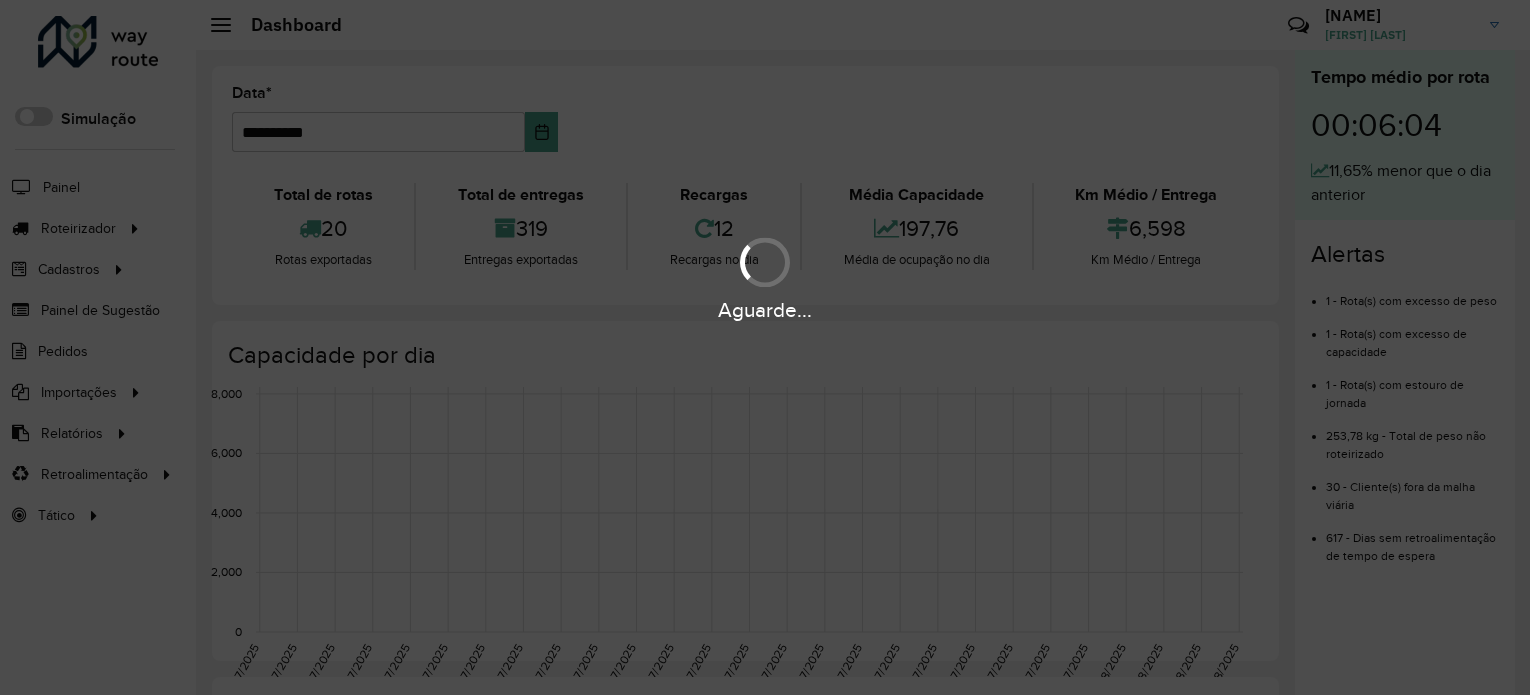 scroll, scrollTop: 0, scrollLeft: 0, axis: both 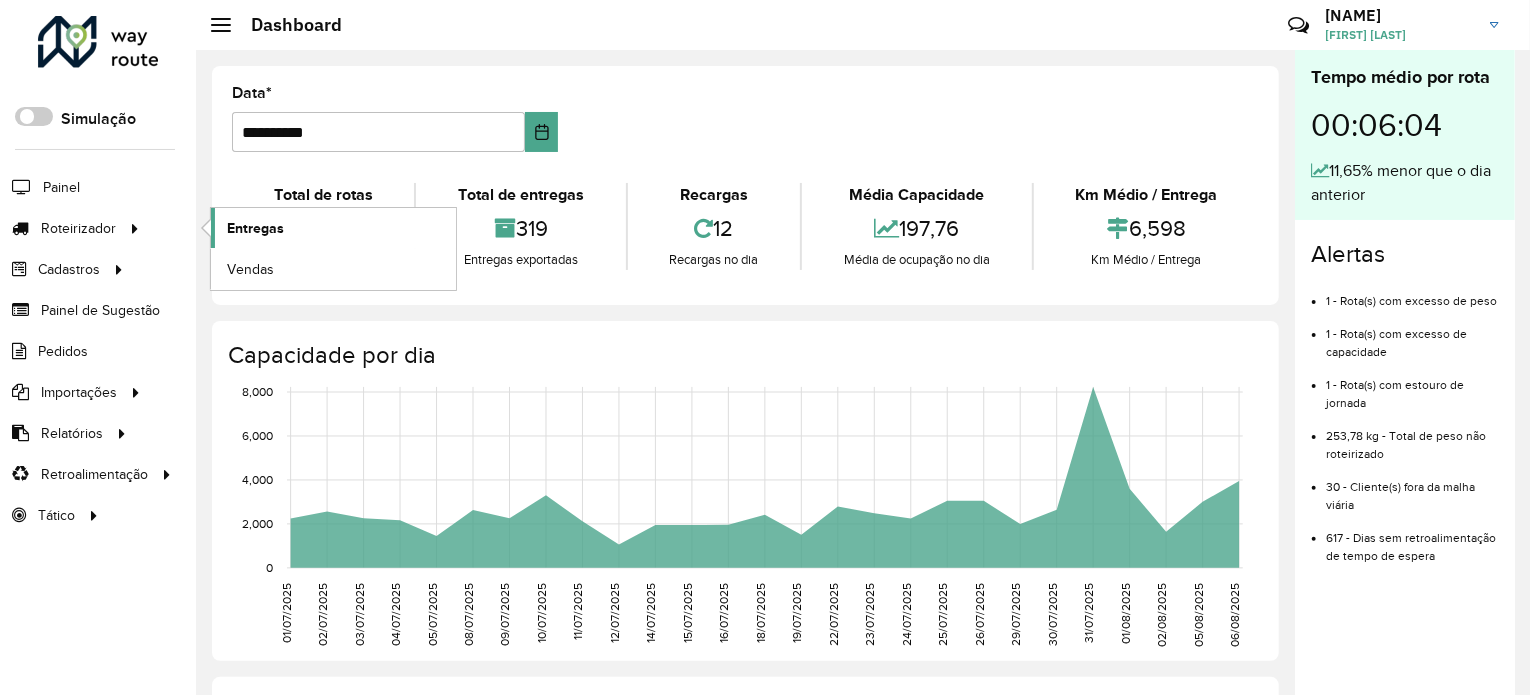 click on "Entregas" 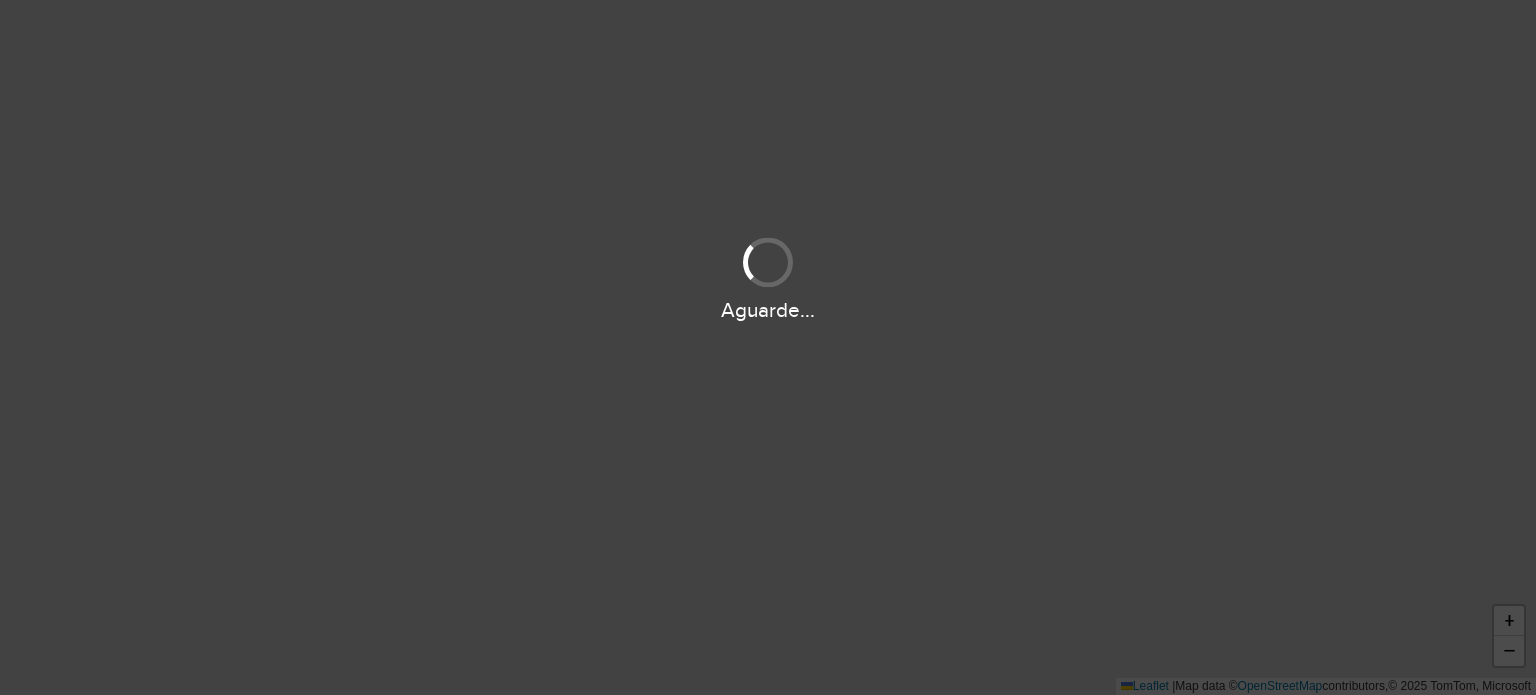 scroll, scrollTop: 0, scrollLeft: 0, axis: both 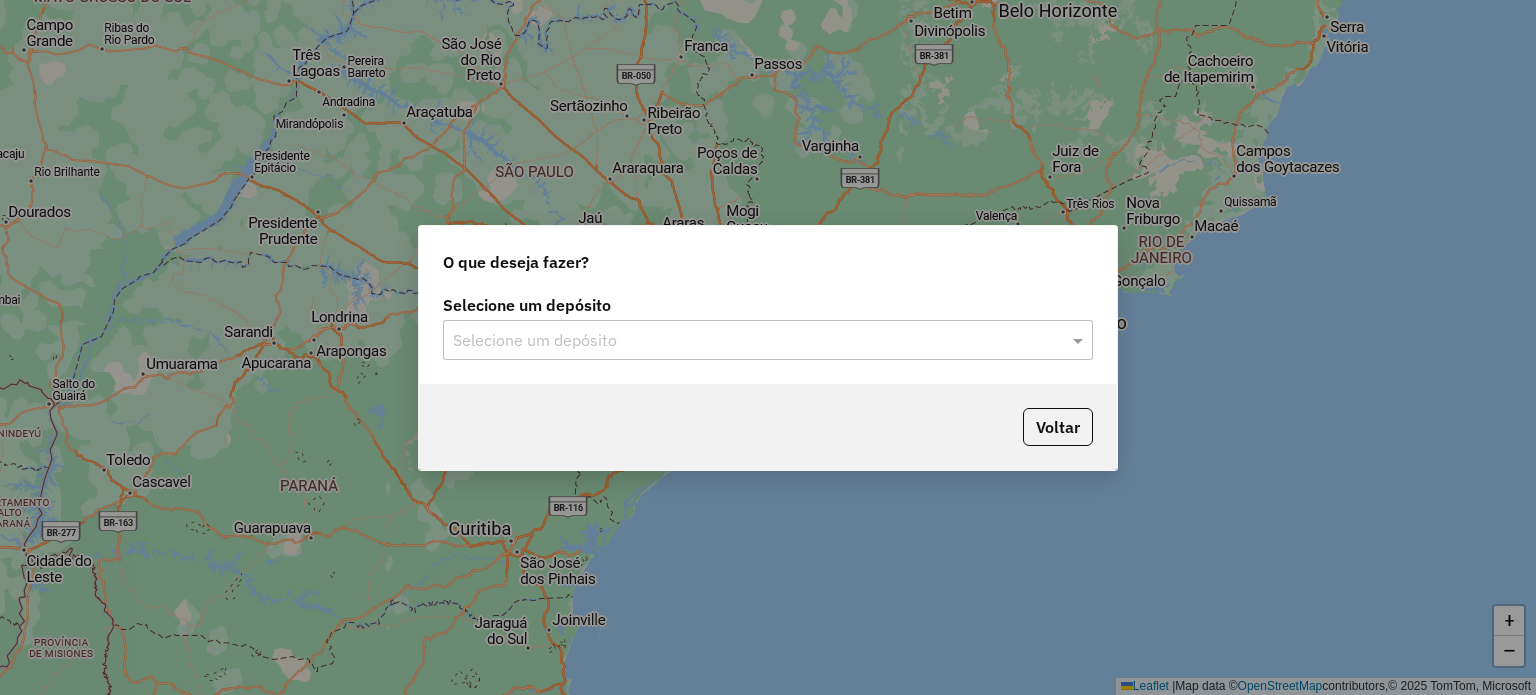 click on "Selecione um depósito" 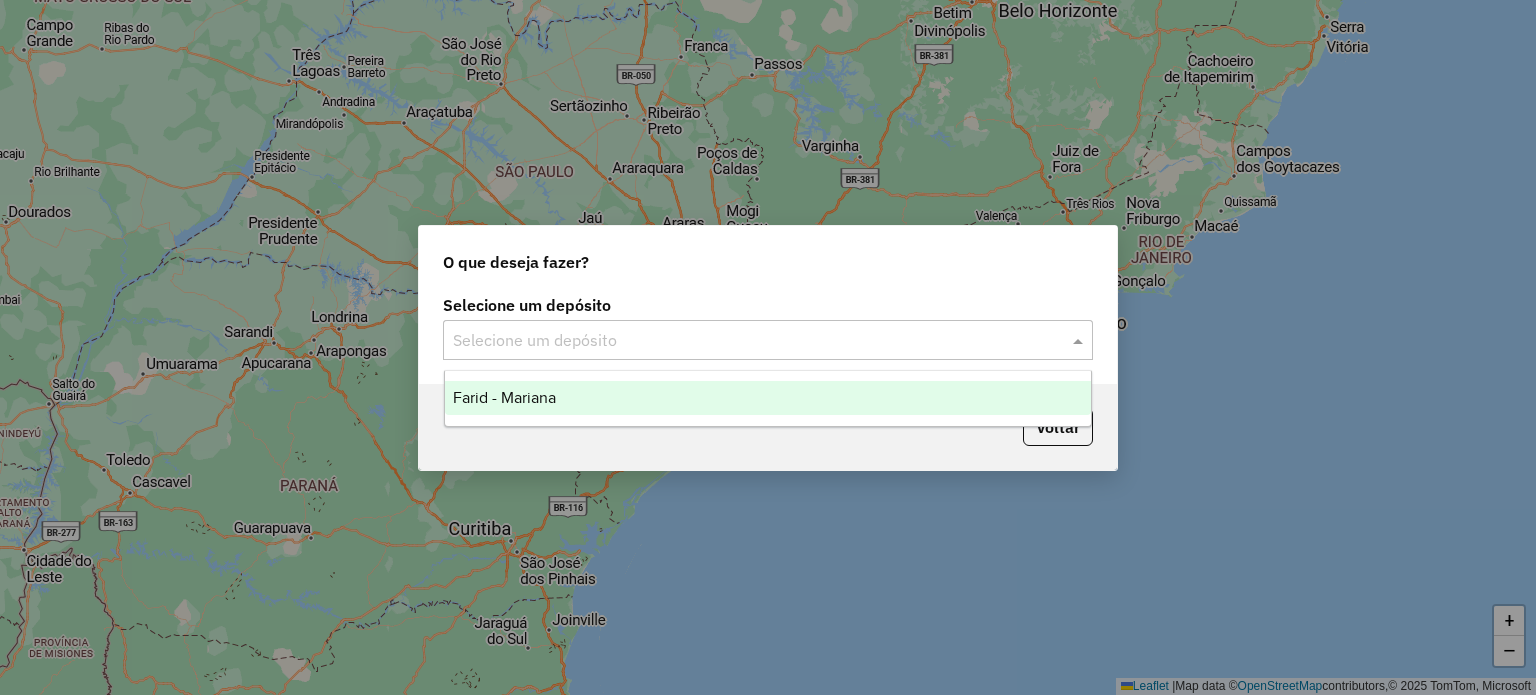 click on "Farid - Mariana" at bounding box center [768, 398] 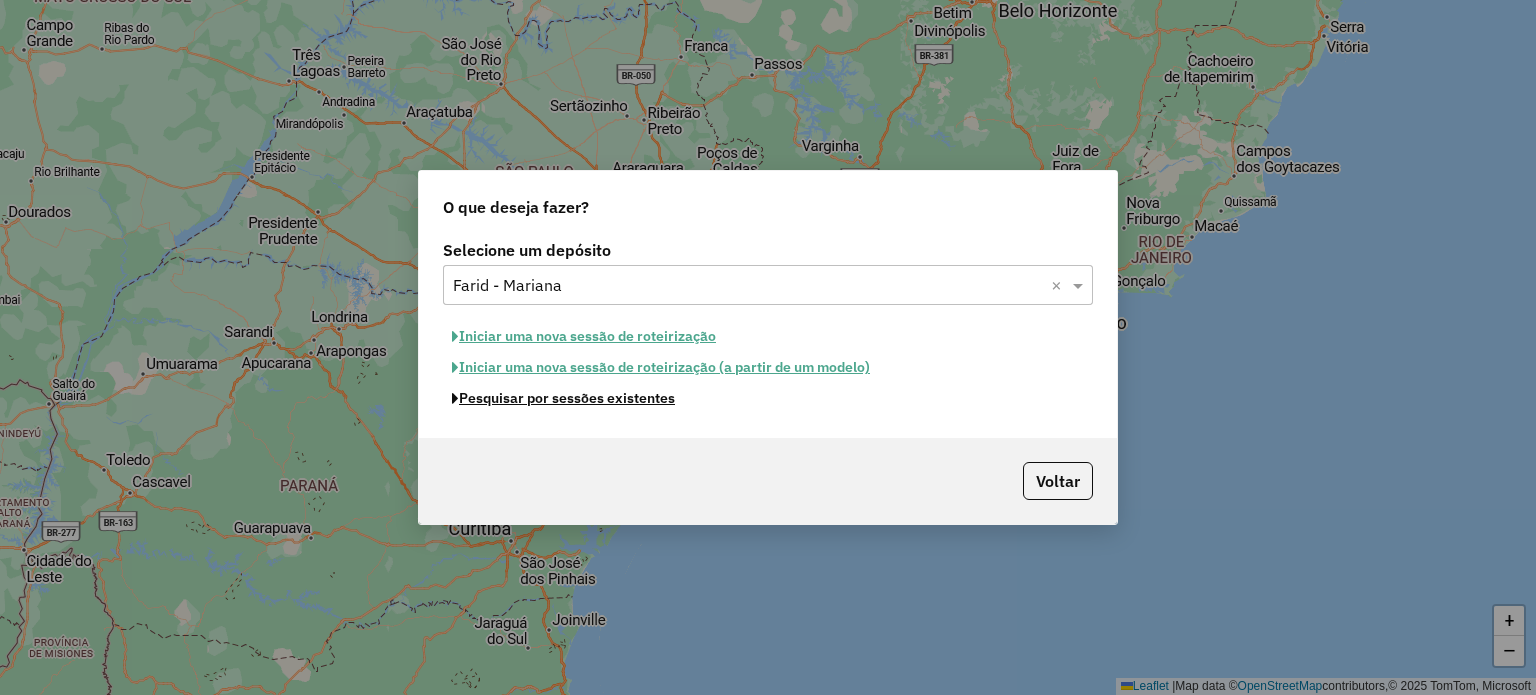 click on "Pesquisar por sessões existentes" 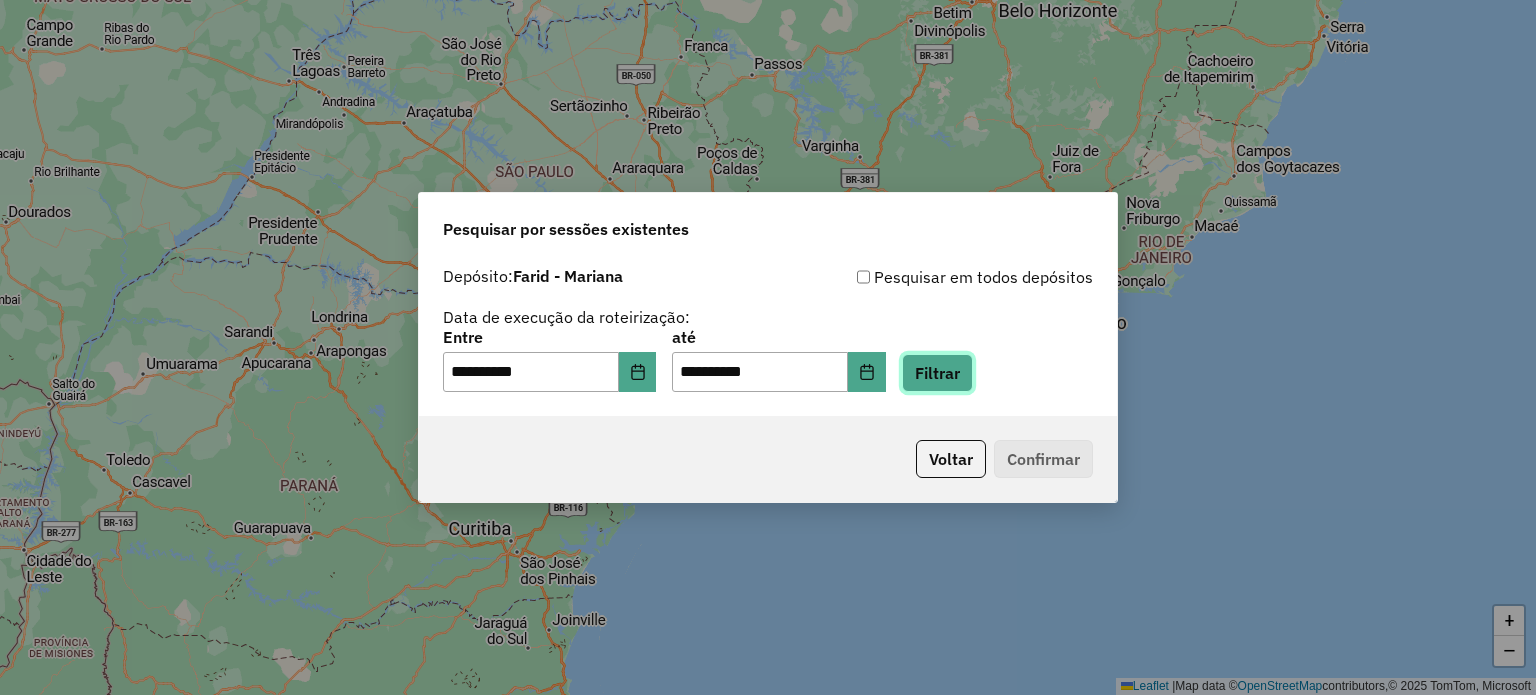 click on "Filtrar" 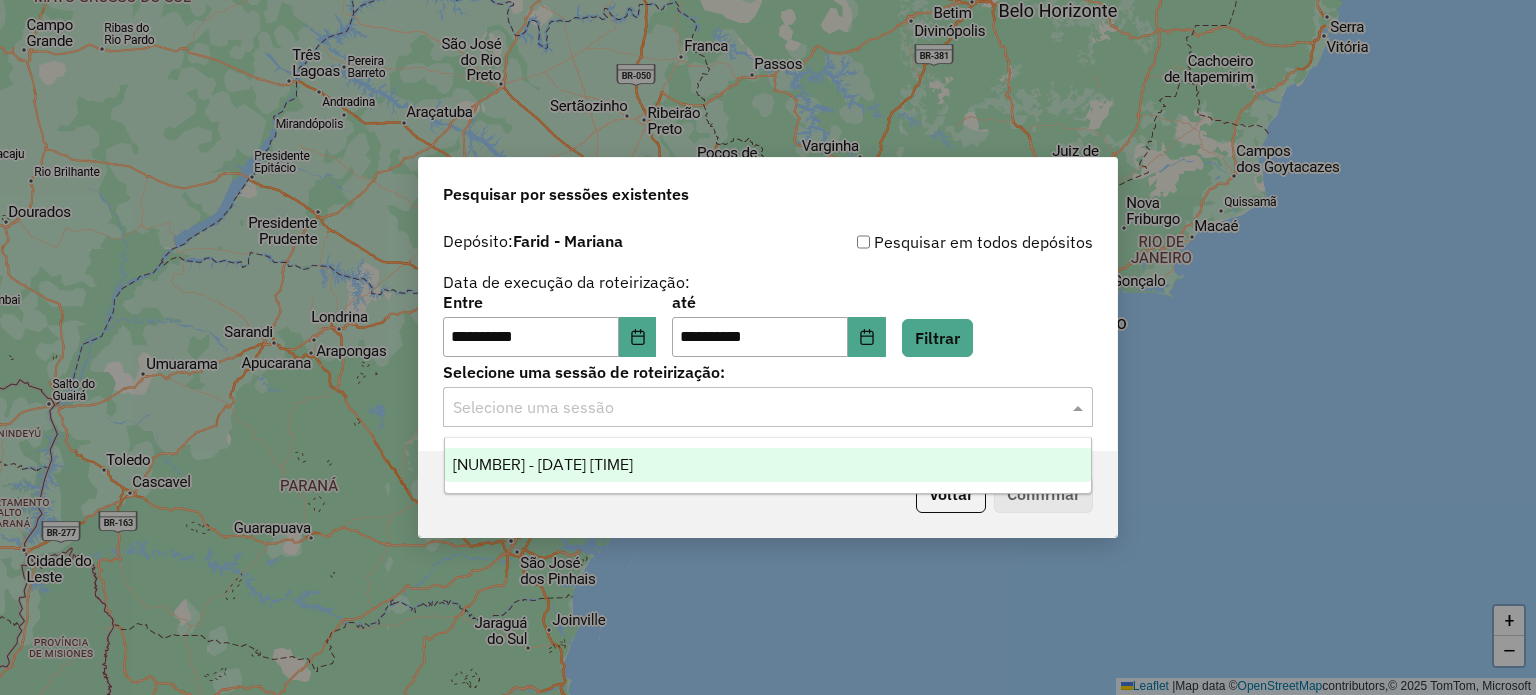 click 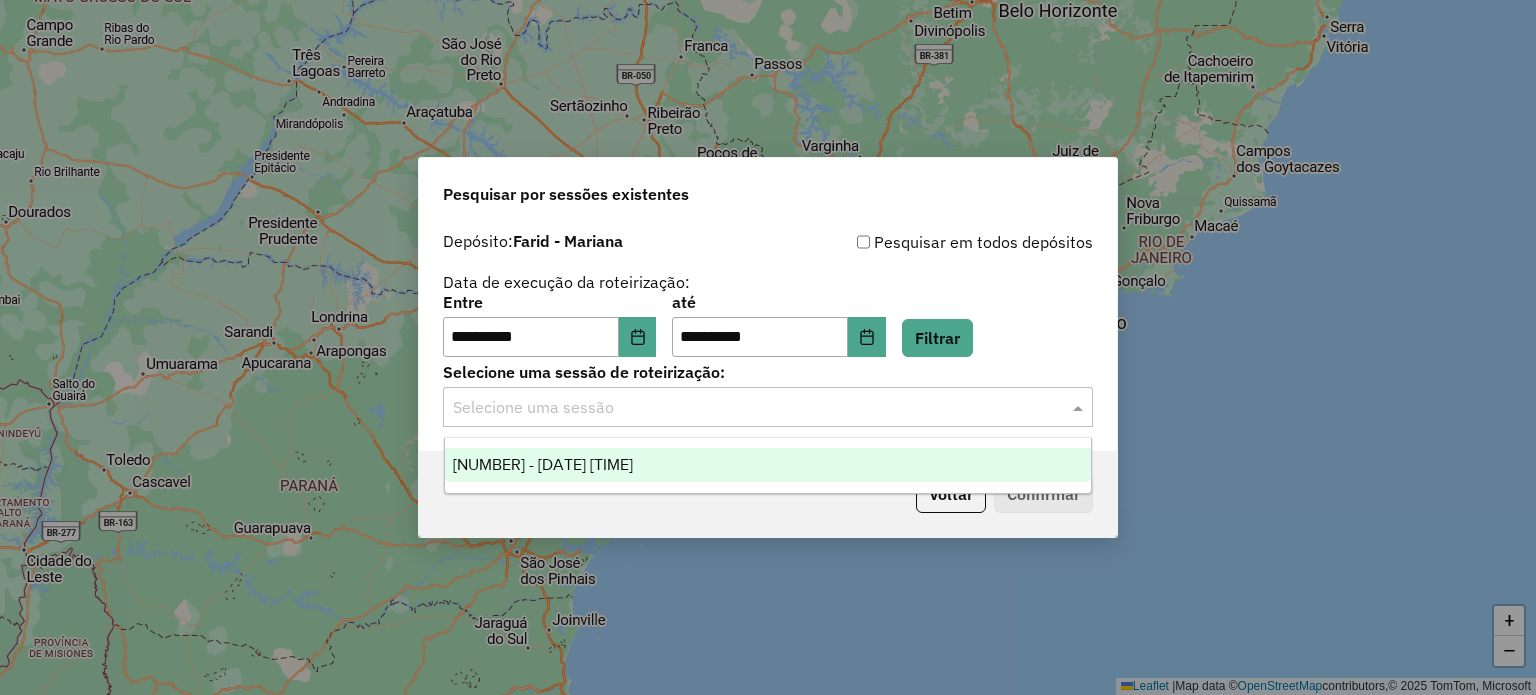 click on "[NUMBER] - [DATE] [TIME]" at bounding box center [768, 465] 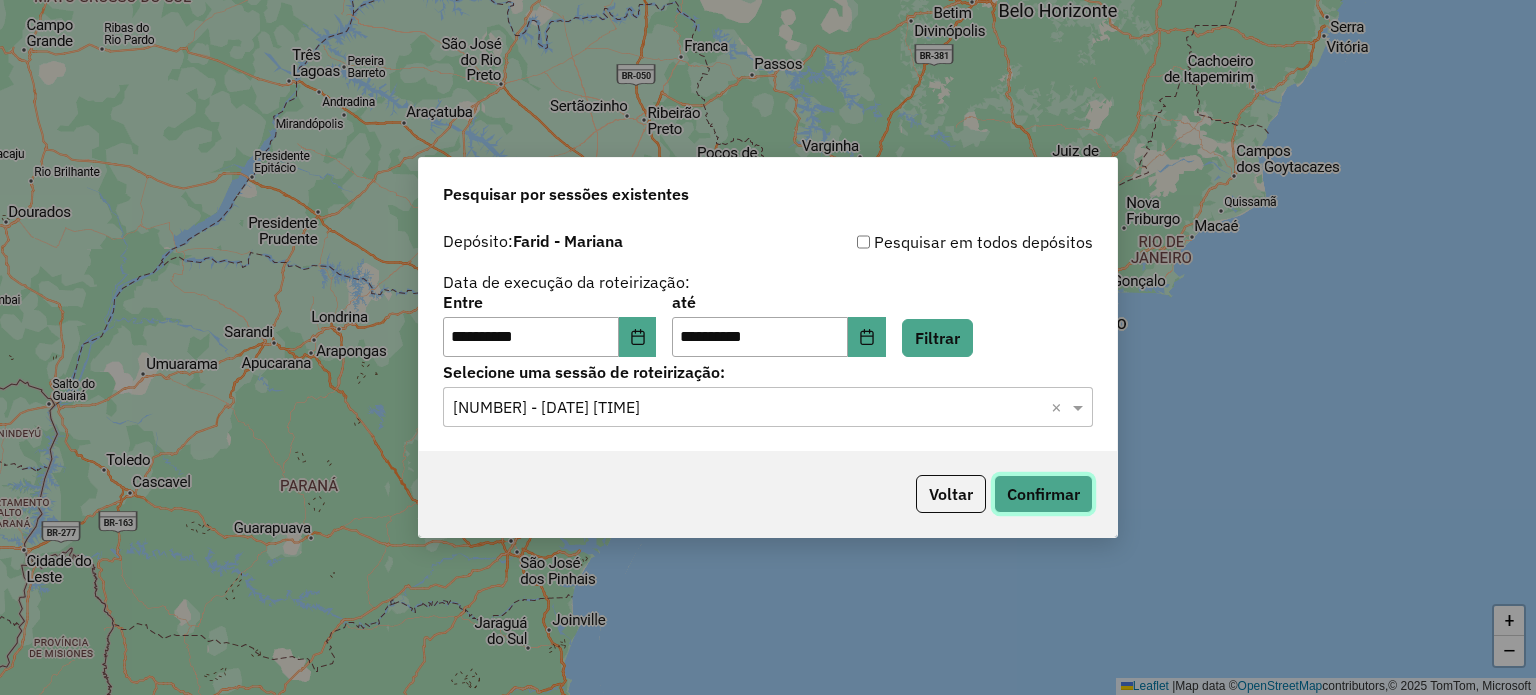 click on "Confirmar" 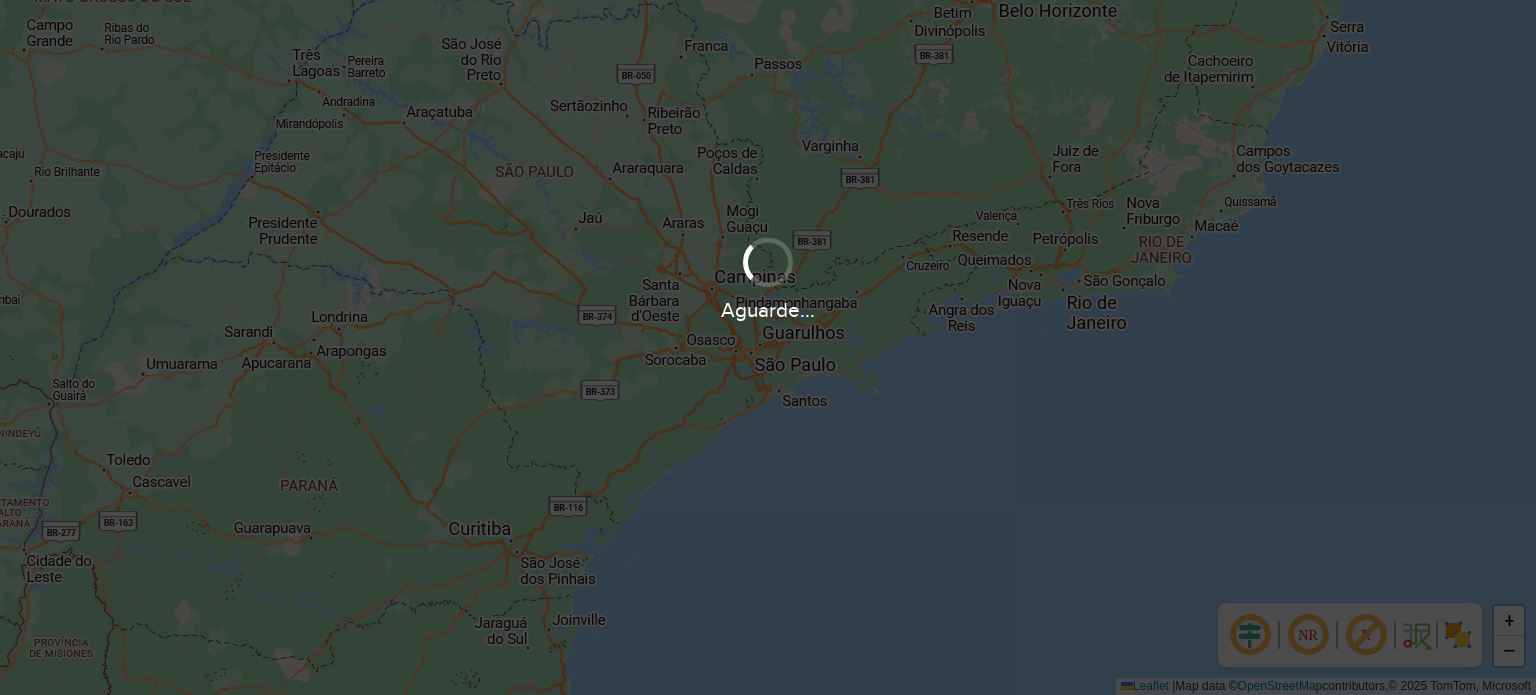 scroll, scrollTop: 0, scrollLeft: 0, axis: both 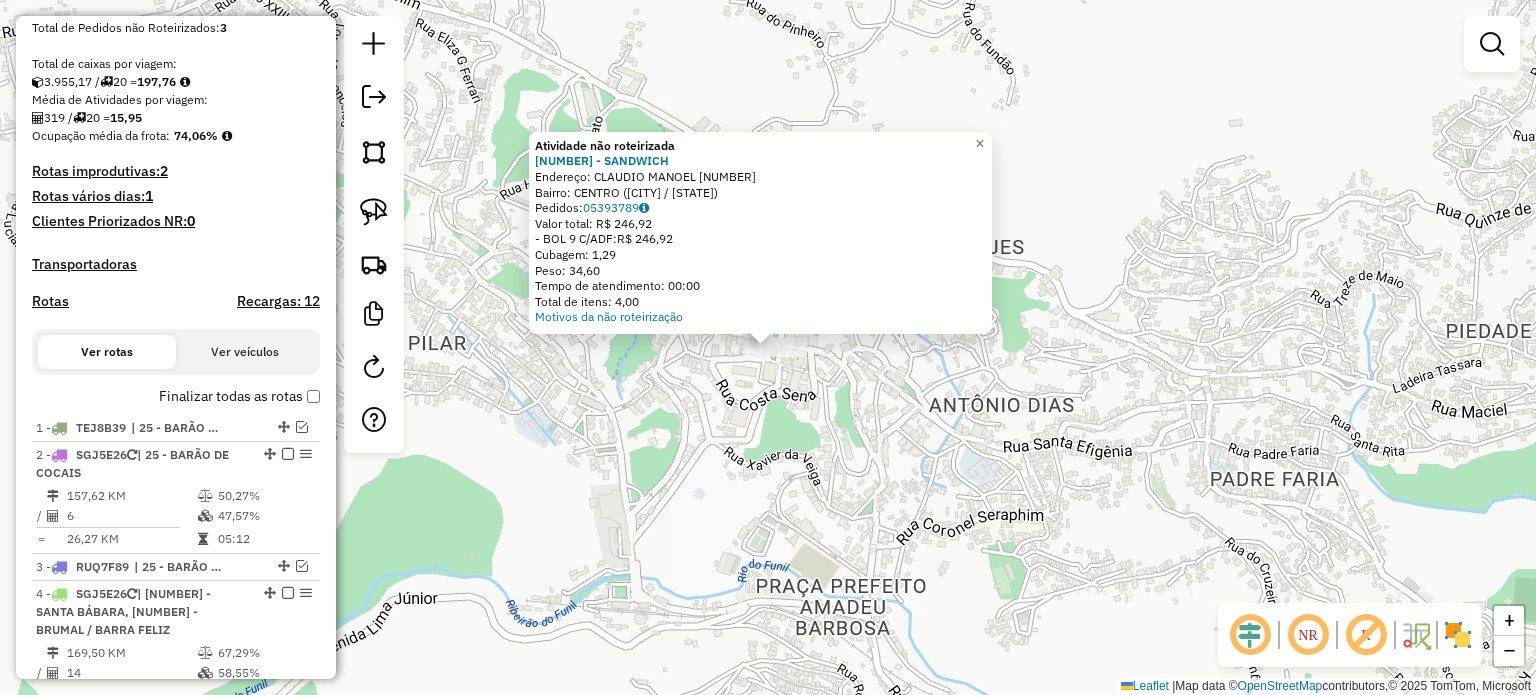 click on "Atividade não roteirizada [NUMBER] - [TEXT]  Endereço:  [TEXT] [NUMBER]   Bairro: [TEXT] ([TEXT] / [TEXT])   Pedidos:  [NUMBER]   Valor total: R$ [PRICE]   -BOL [NUMBER] C/ADF:  R$ [PRICE]   Cubagem: [NUMBER]   Peso: [NUMBER]   Tempo de atendimento: [TIME]   Total de itens: [NUMBER]  Motivos da não roteirização × Janela de atendimento Grade de atendimento Capacidade Transportadoras Veículos Cliente Pedidos  Rotas Selecione os dias de semana para filtrar as janelas de atendimento  Seg   Ter   Qua   Qui   Sex   Sáb   Dom  Informe o período da janela de atendimento: De: Até:  Filtrar exatamente a janela do cliente  Considerar janela de atendimento padrão  Selecione os dias de semana para filtrar as grades de atendimento  Seg   Ter   Qua   Qui   Sex   Sáb   Dom   Considerar clientes sem dia de atendimento cadastrado  Clientes fora do dia de atendimento selecionado Filtrar as atividades entre os valores definidos abaixo:  Peso mínimo:   Peso máximo:   Cubagem mínima:   Cubagem máxima:   De:   Até:  De:" 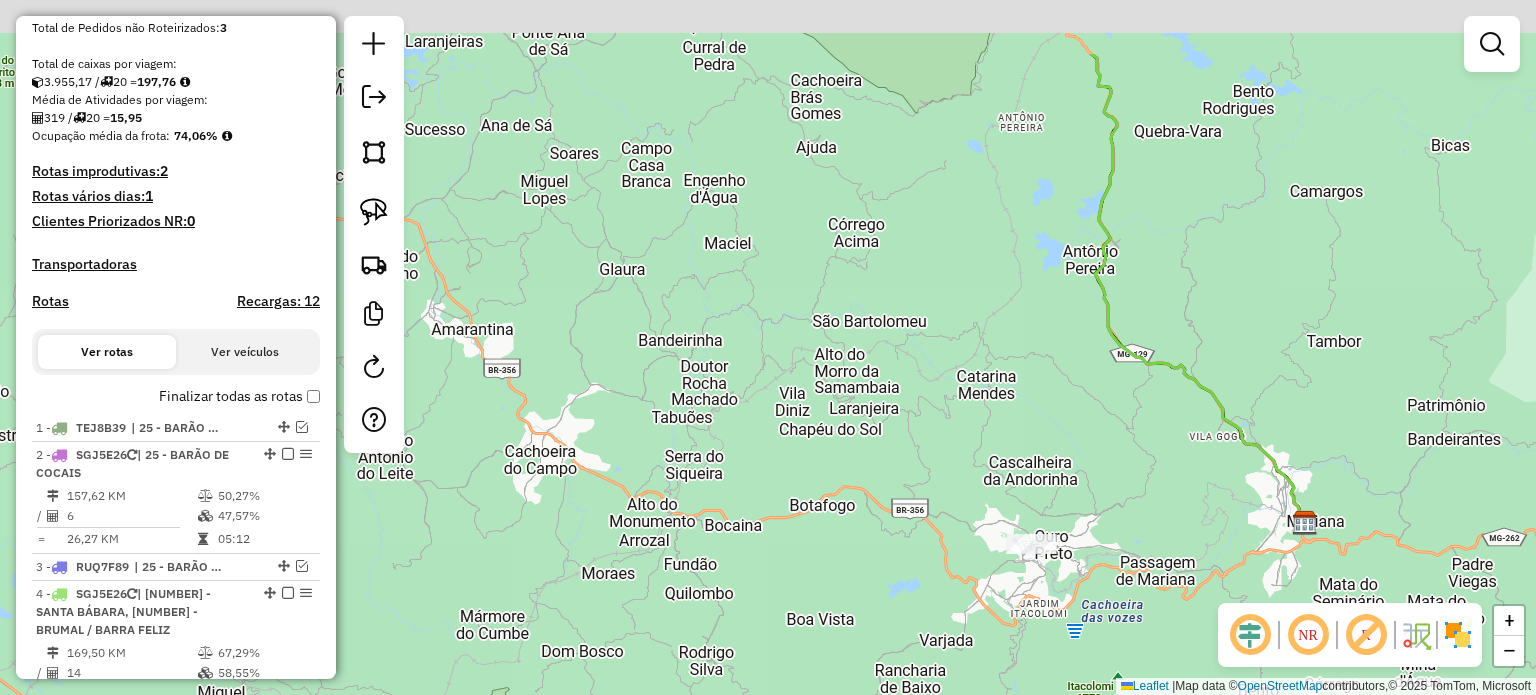 drag, startPoint x: 1276, startPoint y: 380, endPoint x: 1194, endPoint y: 527, distance: 168.3241 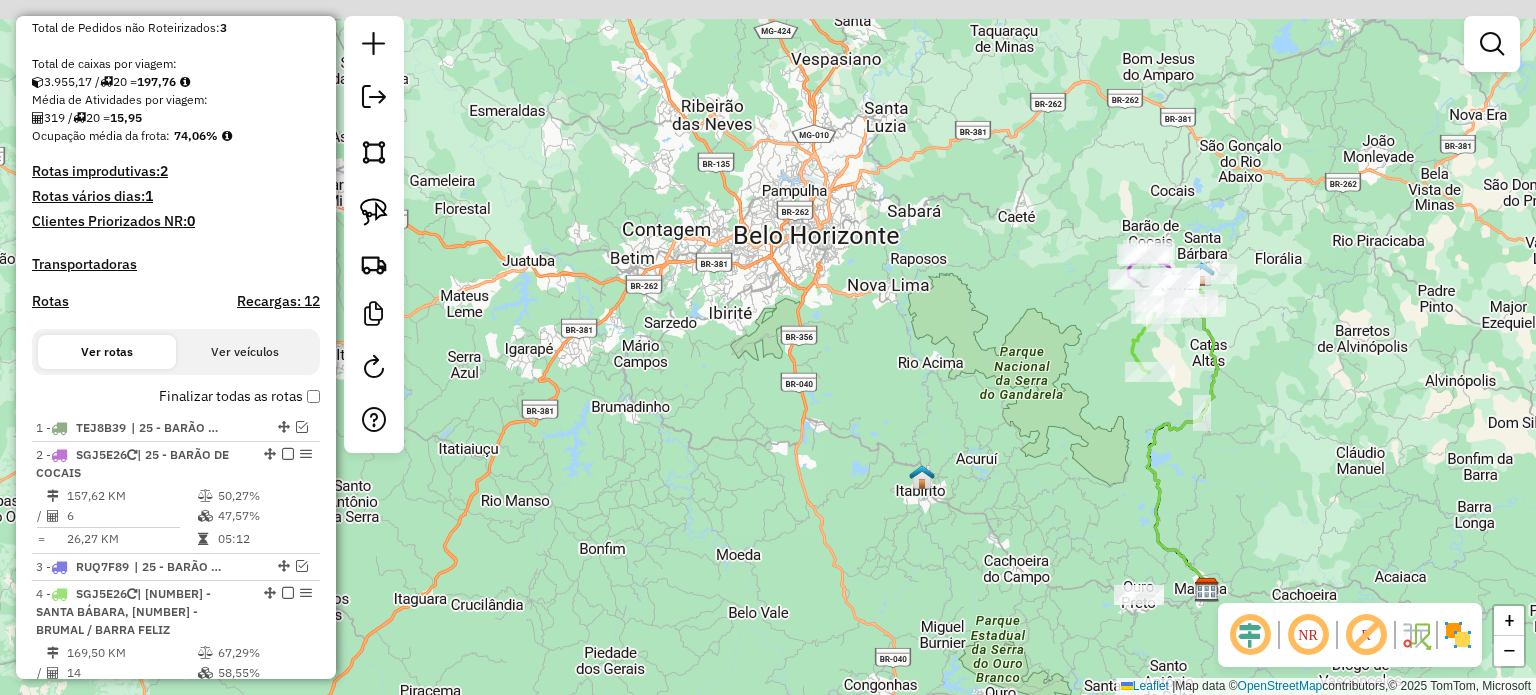 drag, startPoint x: 1249, startPoint y: 444, endPoint x: 1240, endPoint y: 463, distance: 21.023796 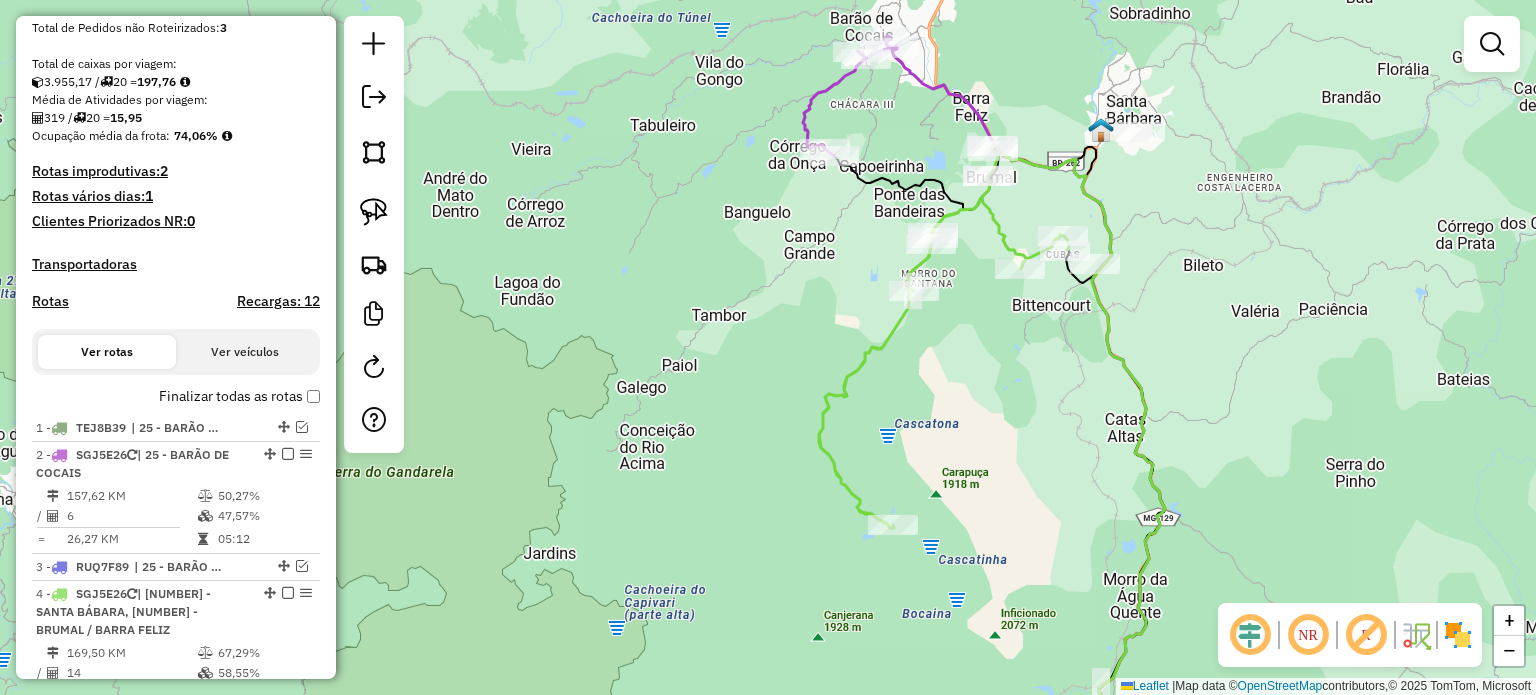 click 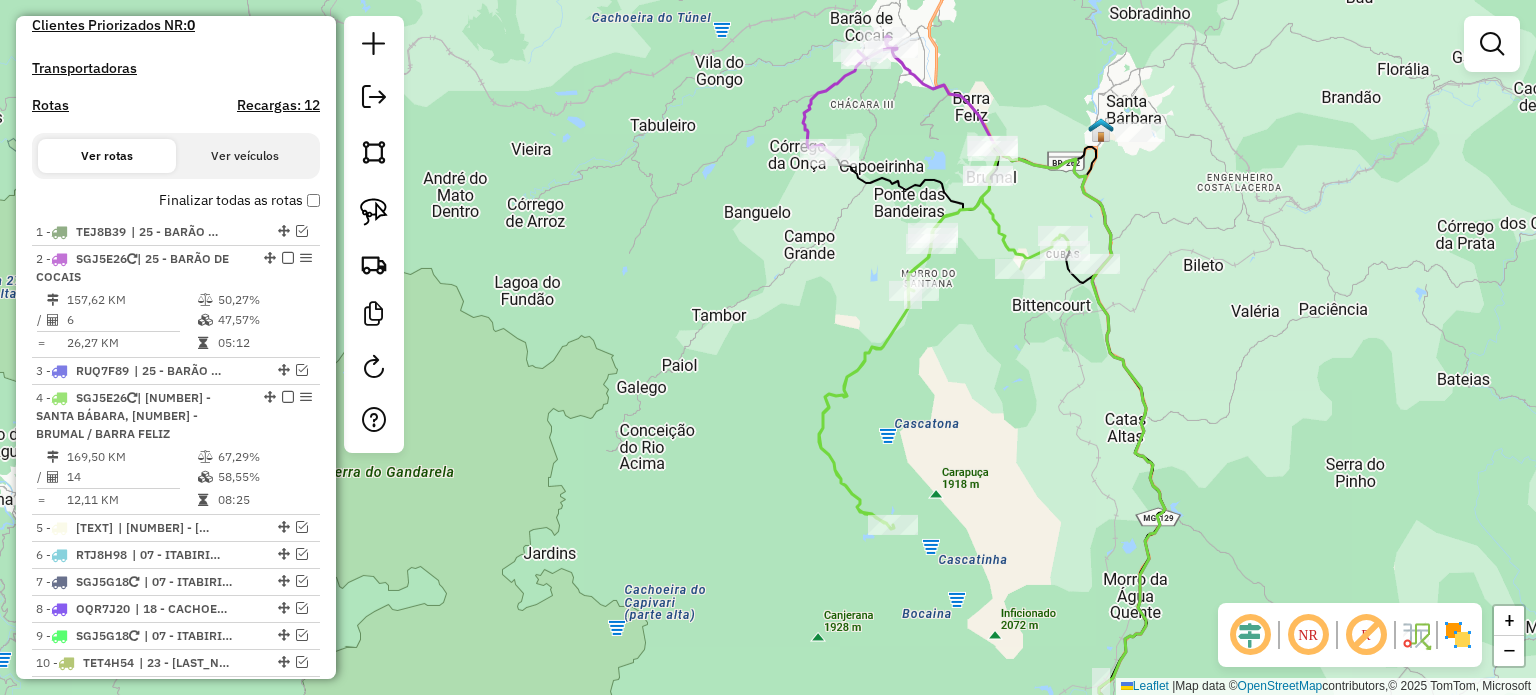 select on "**********" 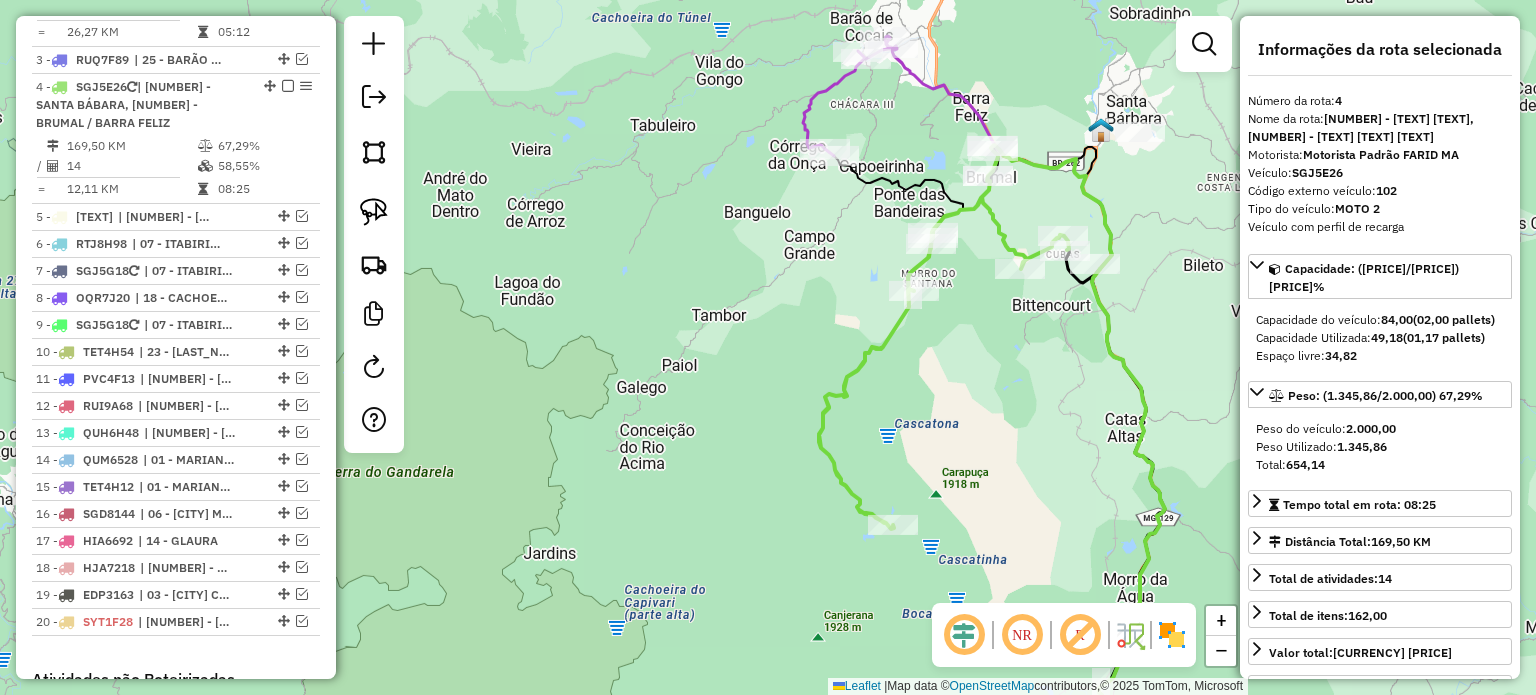 scroll, scrollTop: 964, scrollLeft: 0, axis: vertical 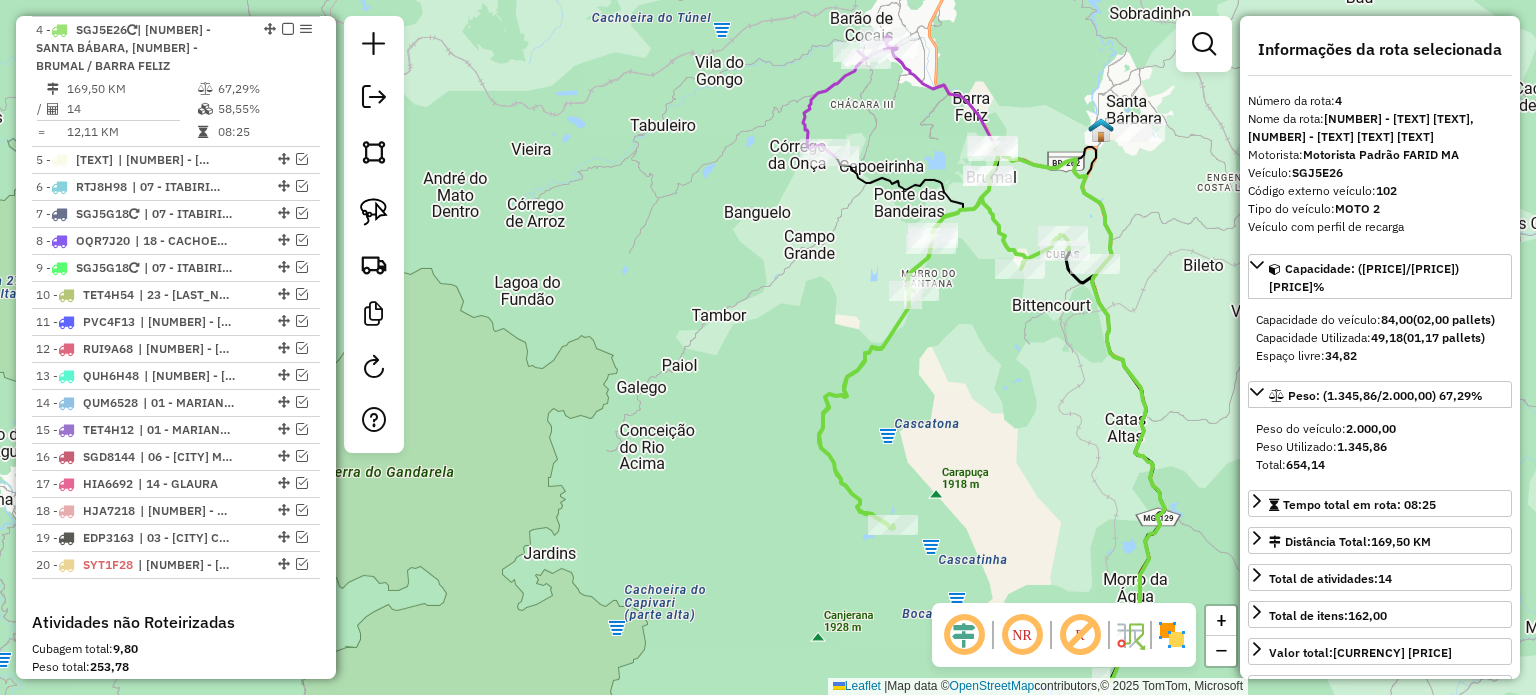 click on "Janela de atendimento Grade de atendimento Capacidade Transportadoras Veículos Cliente Pedidos  Rotas Selecione os dias de semana para filtrar as janelas de atendimento  Seg   Ter   Qua   Qui   Sex   Sáb   Dom  Informe o período da janela de atendimento: De: Até:  Filtrar exatamente a janela do cliente  Considerar janela de atendimento padrão  Selecione os dias de semana para filtrar as grades de atendimento  Seg   Ter   Qua   Qui   Sex   Sáb   Dom   Considerar clientes sem dia de atendimento cadastrado  Clientes fora do dia de atendimento selecionado Filtrar as atividades entre os valores definidos abaixo:  Peso mínimo:   Peso máximo:   Cubagem mínima:   Cubagem máxima:   De:   Até:  Filtrar as atividades entre o tempo de atendimento definido abaixo:  De:   Até:   Considerar capacidade total dos clientes não roteirizados Transportadora: Selecione um ou mais itens Tipo de veículo: Selecione um ou mais itens Veículo: Selecione um ou mais itens Motorista: Selecione um ou mais itens Nome: Rótulo:" 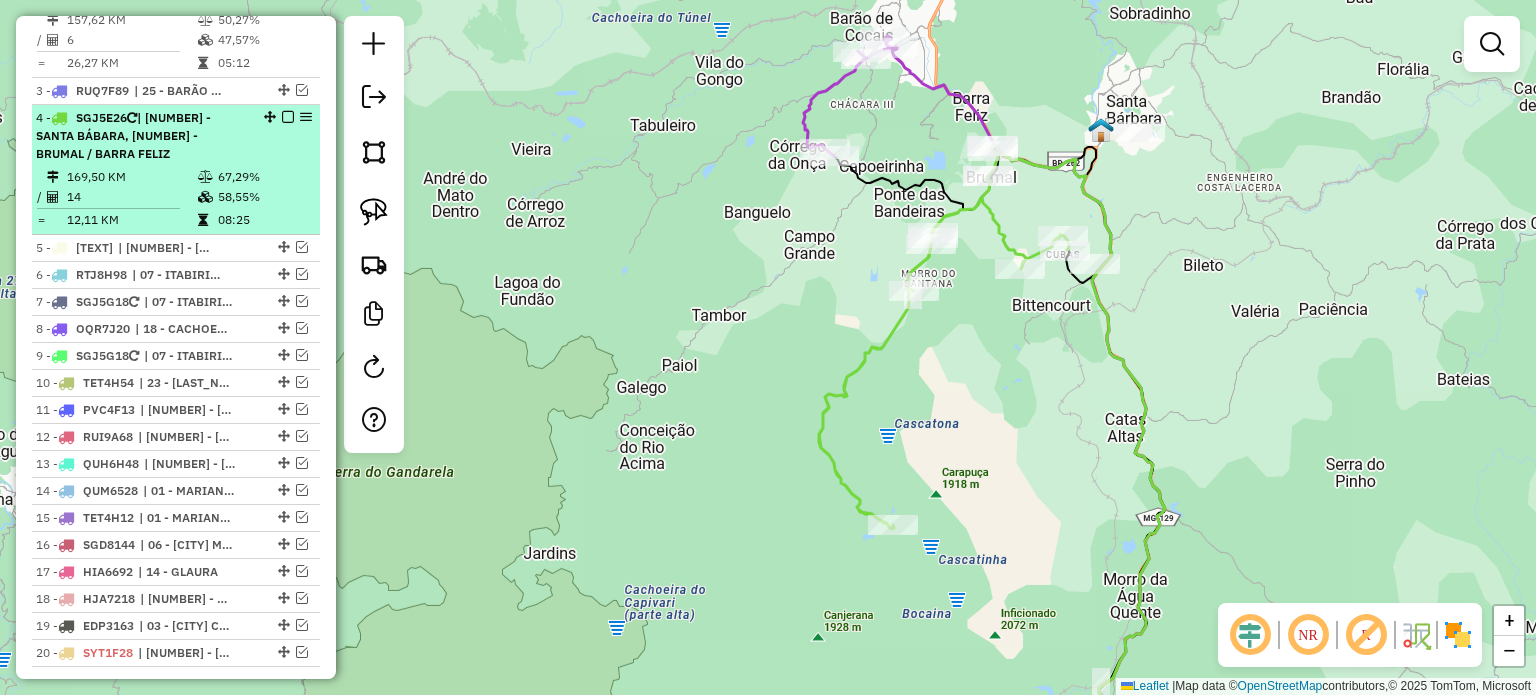 scroll, scrollTop: 864, scrollLeft: 0, axis: vertical 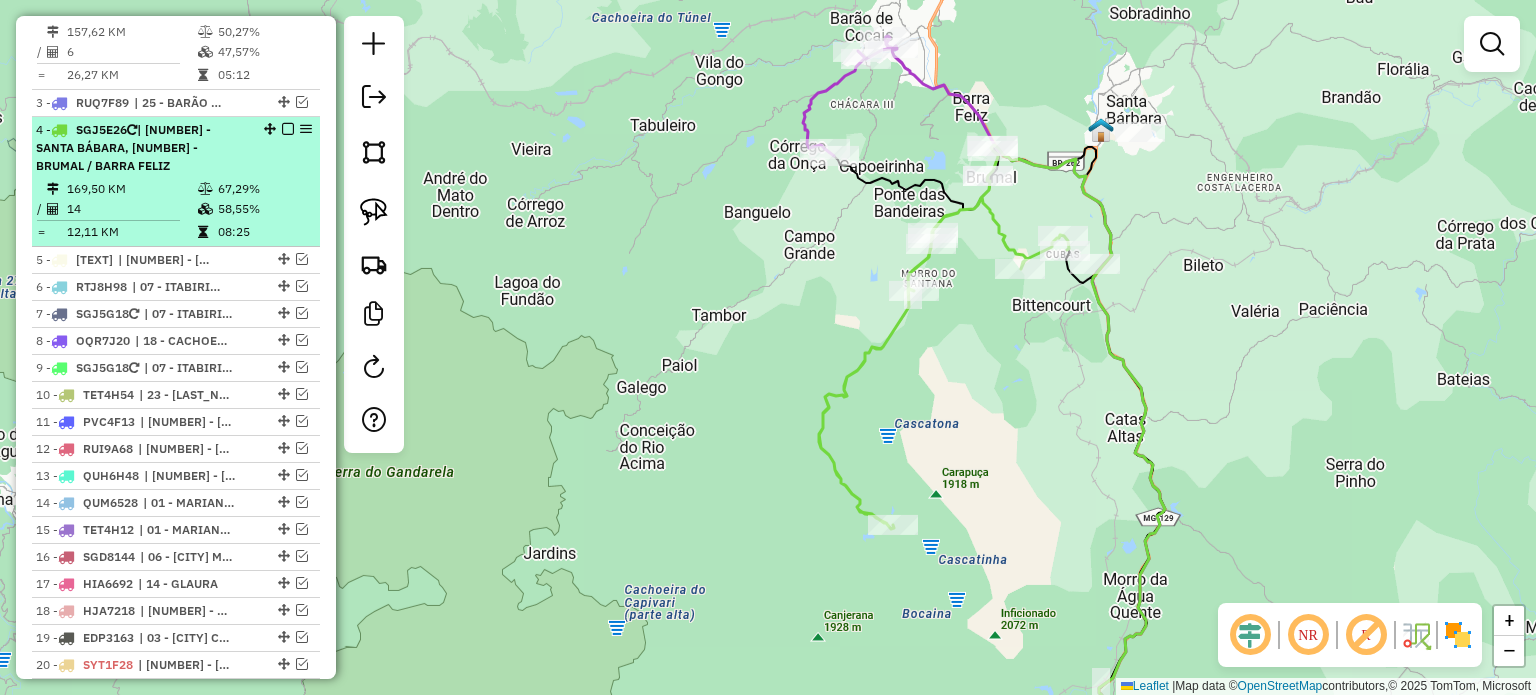 click at bounding box center (288, 129) 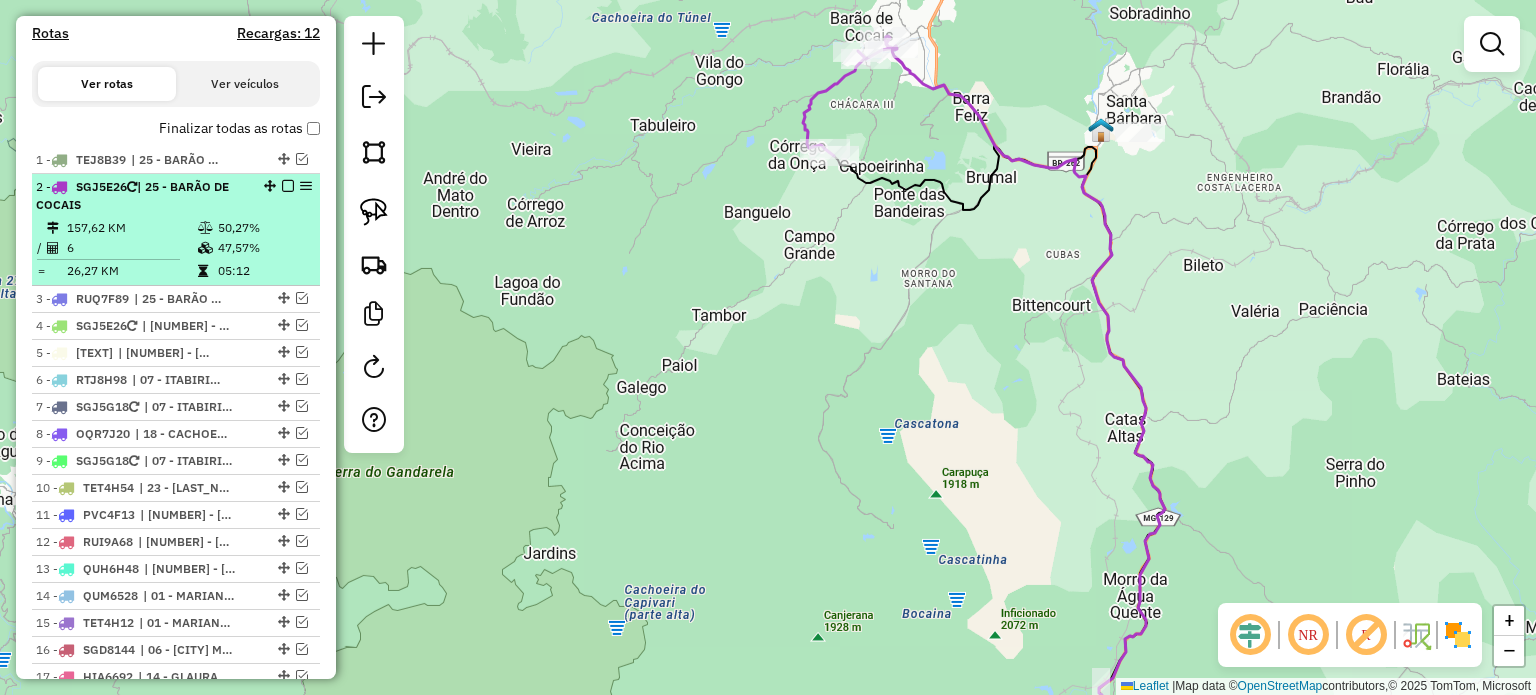scroll, scrollTop: 664, scrollLeft: 0, axis: vertical 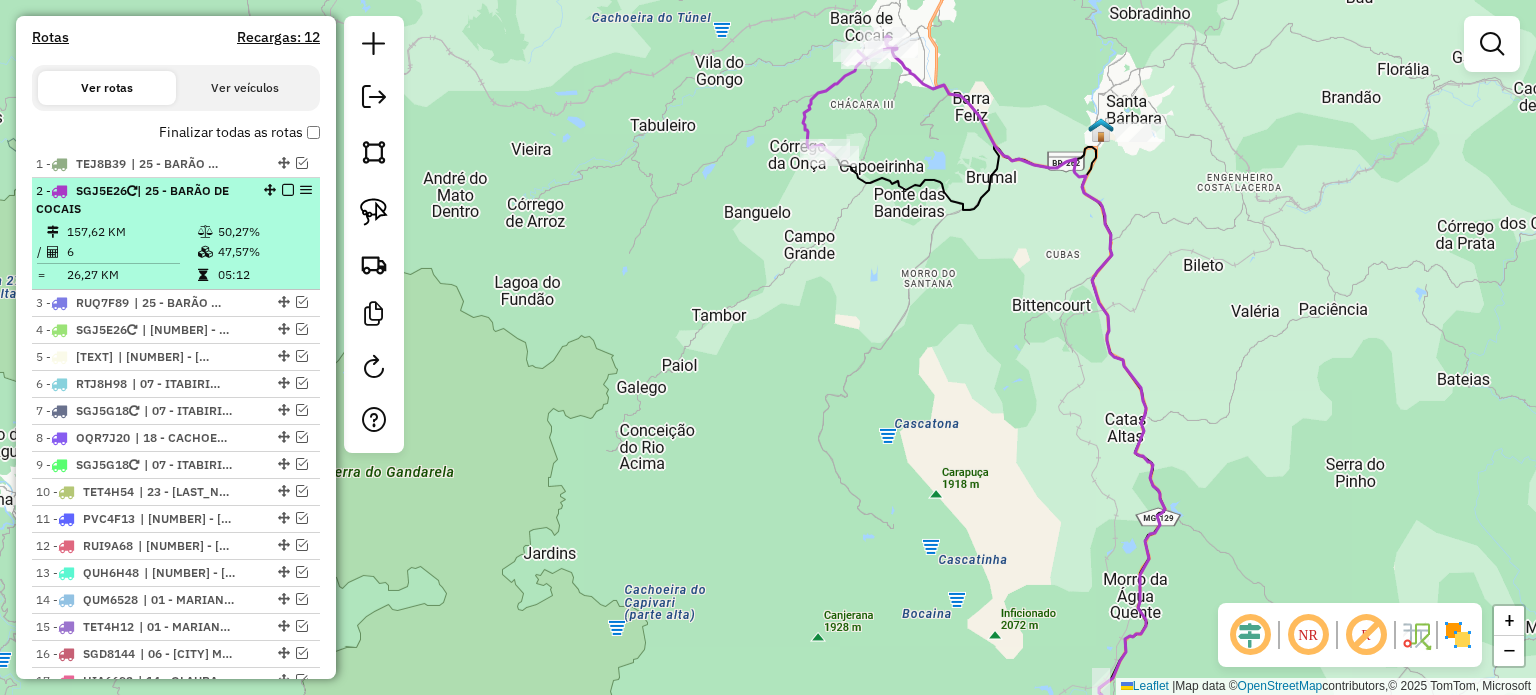 click at bounding box center (288, 190) 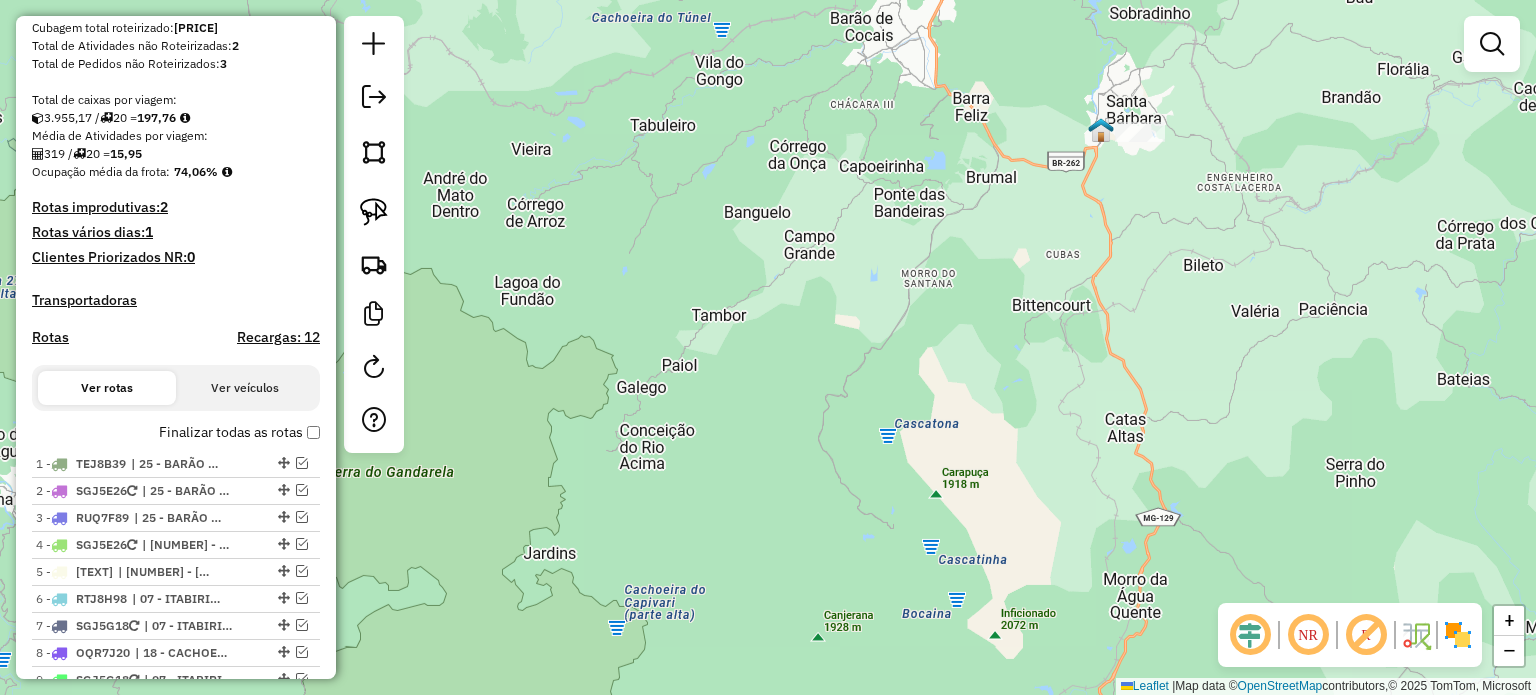 scroll, scrollTop: 364, scrollLeft: 0, axis: vertical 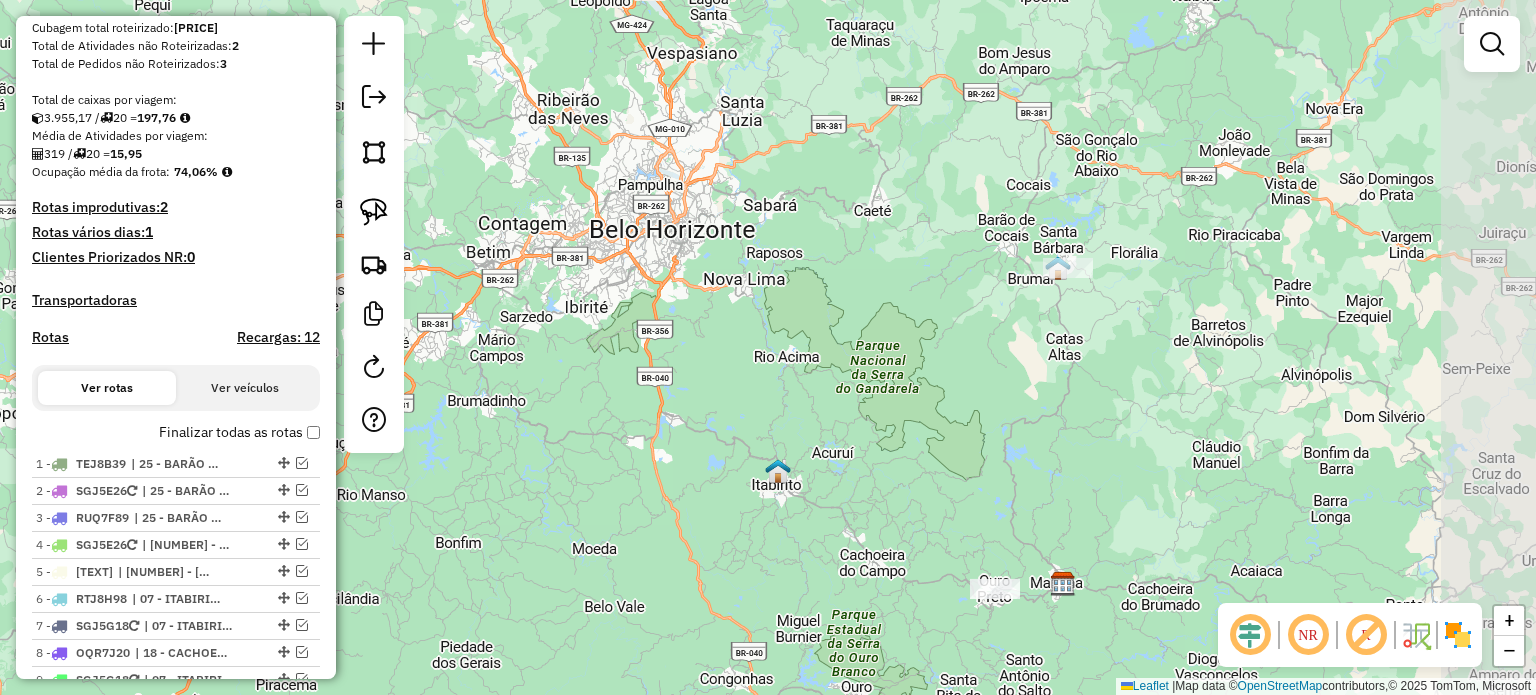 drag, startPoint x: 1198, startPoint y: 392, endPoint x: 1099, endPoint y: 353, distance: 106.404884 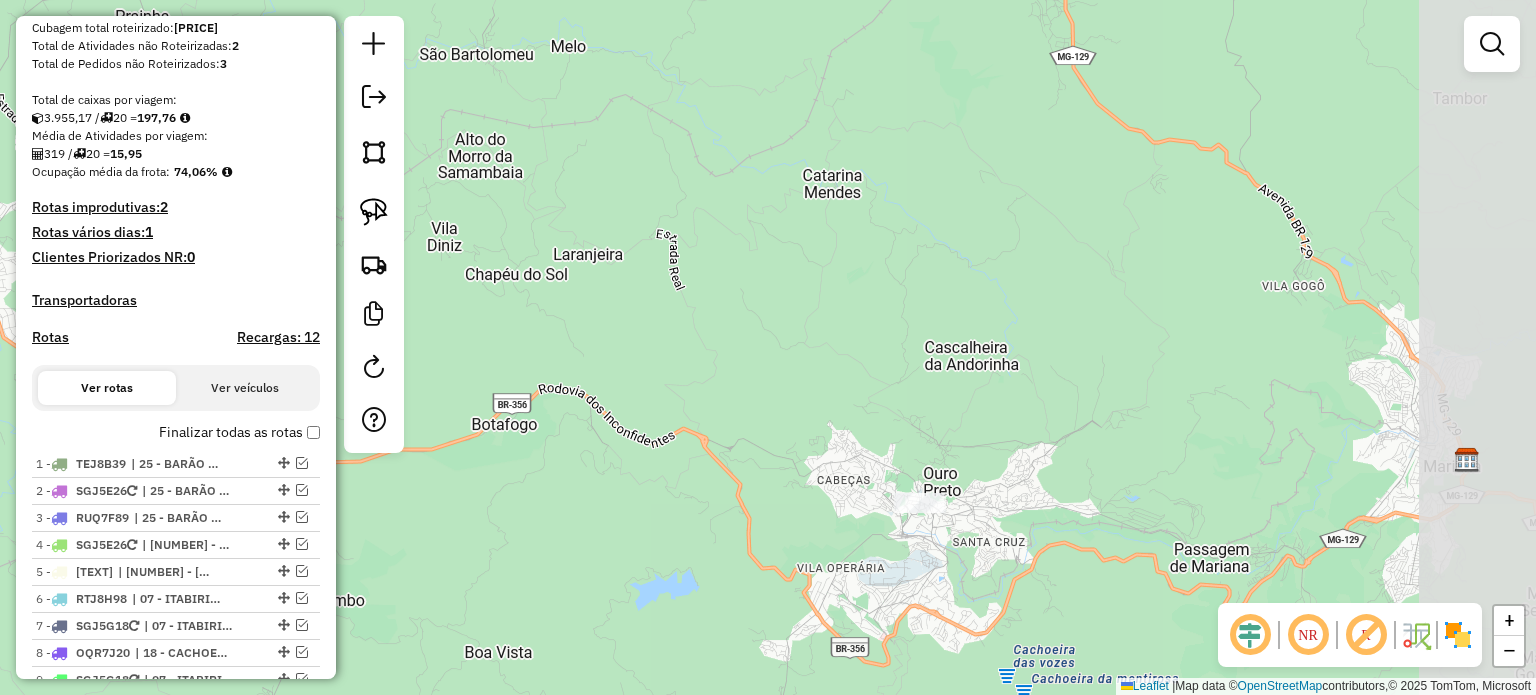 drag, startPoint x: 1011, startPoint y: 588, endPoint x: 894, endPoint y: 459, distance: 174.1551 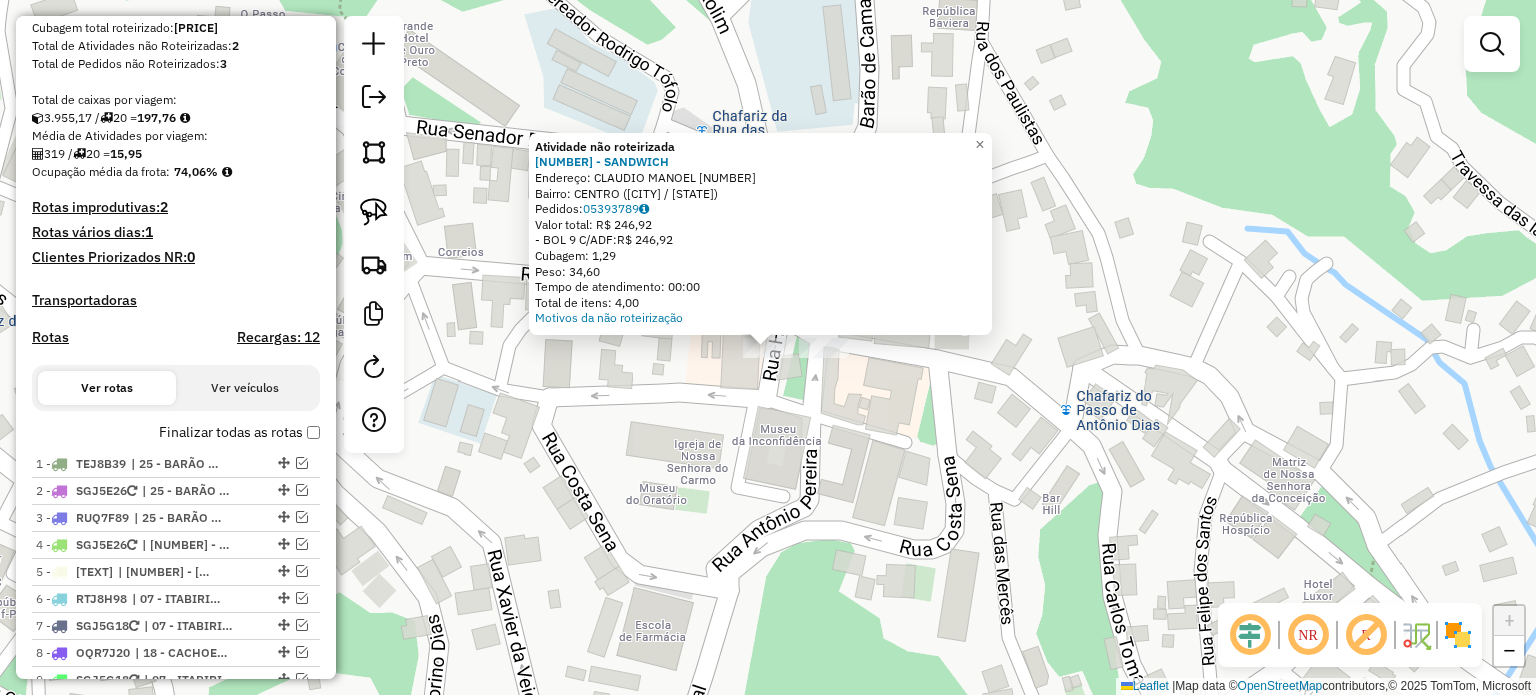 click on "Atividade não roteirizada [NUMBER] - [TEXT]  Endereço:  [TEXT] [NUMBER]   Bairro: [TEXT] ([TEXT] / [TEXT])   Pedidos:  [NUMBER]   Valor total: R$ [PRICE]   -BOL [NUMBER] C/ADF:  R$ [PRICE]   Cubagem: [NUMBER]   Peso: [NUMBER]   Tempo de atendimento: [TIME]   Total de itens: [NUMBER]  Motivos da não roteirização × Janela de atendimento Grade de atendimento Capacidade Transportadoras Veículos Cliente Pedidos  Rotas Selecione os dias de semana para filtrar as janelas de atendimento  Seg   Ter   Qua   Qui   Sex   Sáb   Dom  Informe o período da janela de atendimento: De: Até:  Filtrar exatamente a janela do cliente  Considerar janela de atendimento padrão  Selecione os dias de semana para filtrar as grades de atendimento  Seg   Ter   Qua   Qui   Sex   Sáb   Dom   Considerar clientes sem dia de atendimento cadastrado  Clientes fora do dia de atendimento selecionado Filtrar as atividades entre os valores definidos abaixo:  Peso mínimo:   Peso máximo:   Cubagem mínima:   Cubagem máxima:   De:   Até:  De:" 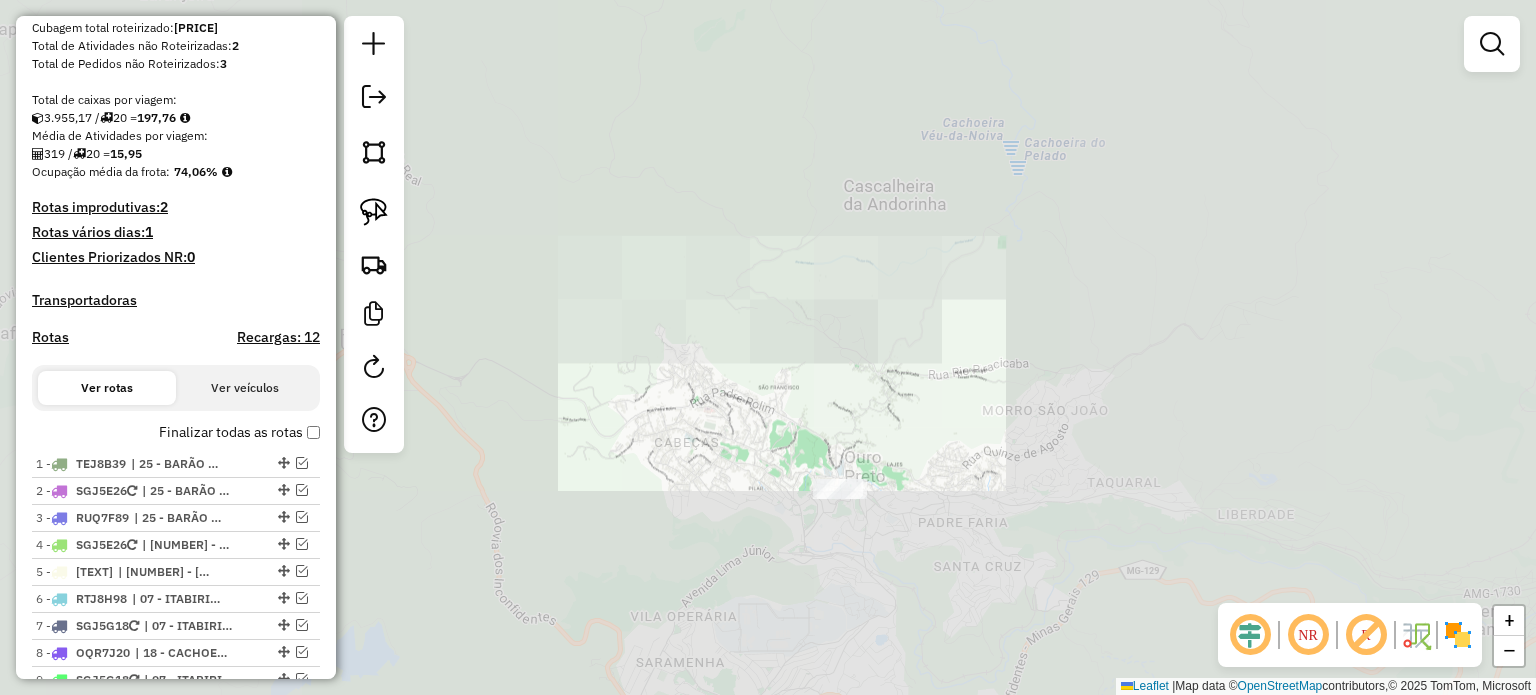 drag, startPoint x: 1088, startPoint y: 531, endPoint x: 1006, endPoint y: 506, distance: 85.72631 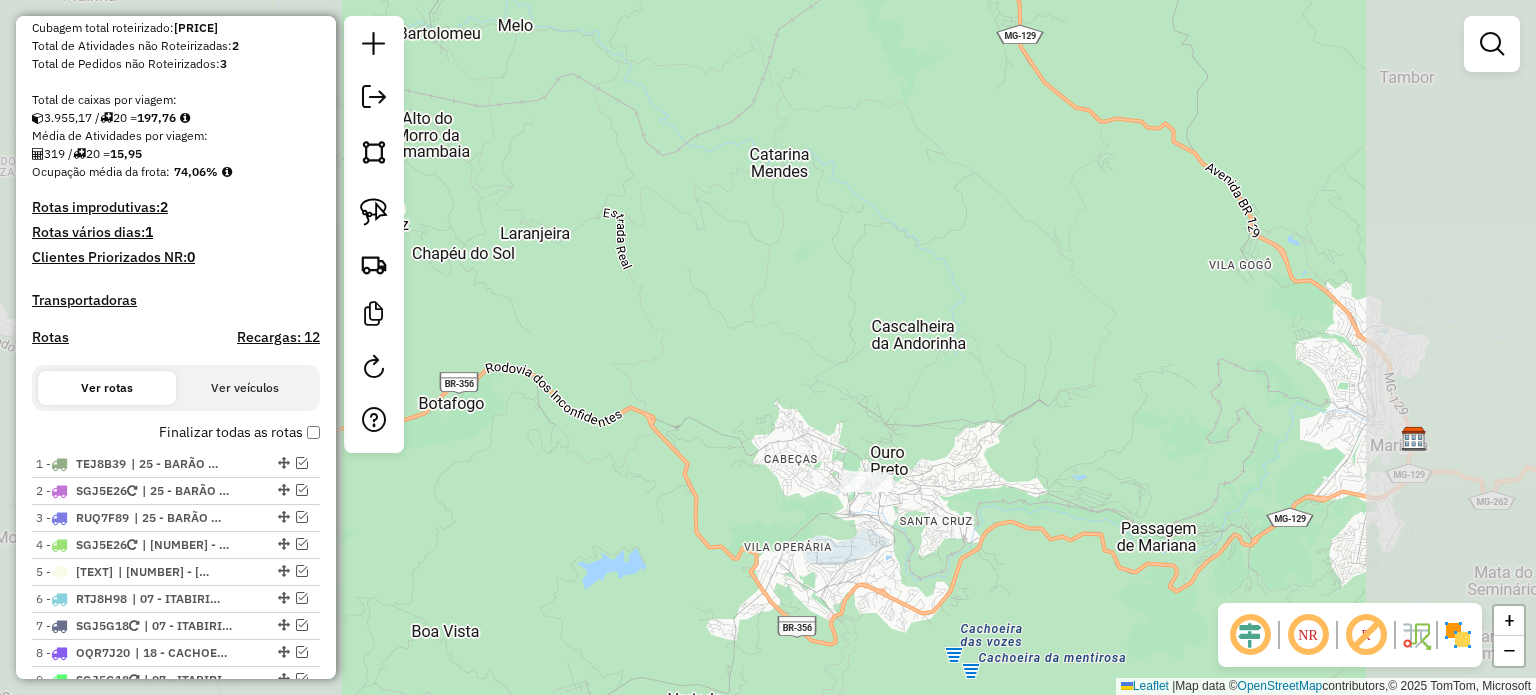 drag, startPoint x: 1132, startPoint y: 520, endPoint x: 995, endPoint y: 523, distance: 137.03284 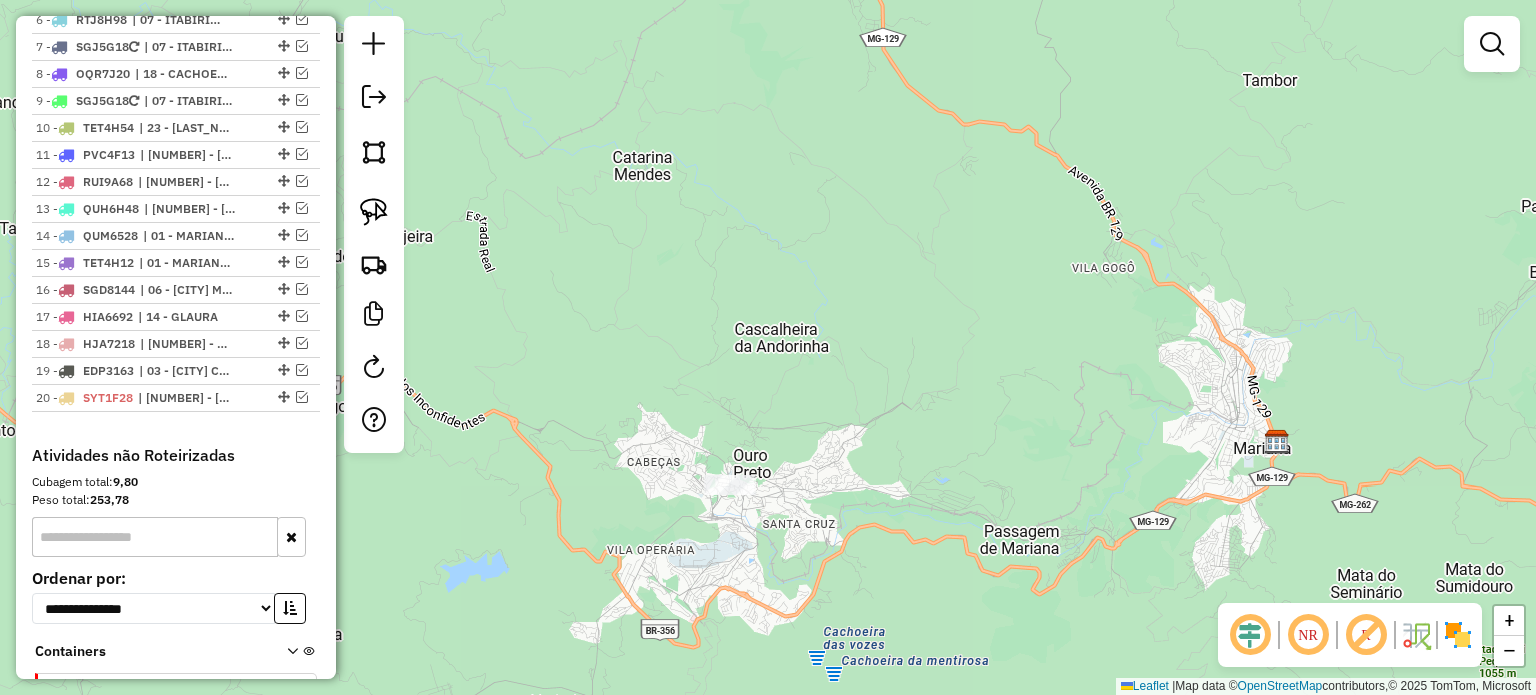 scroll, scrollTop: 1064, scrollLeft: 0, axis: vertical 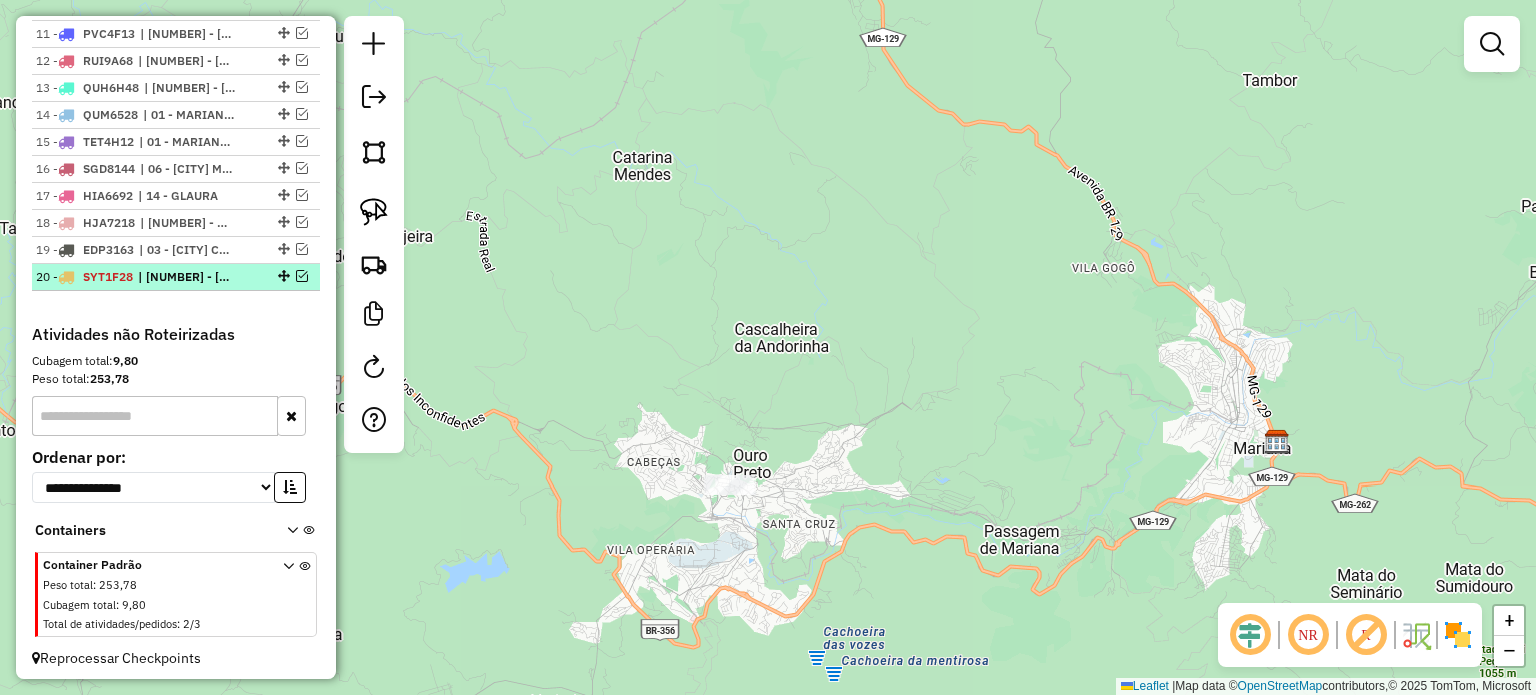 click on "SYT1F28" at bounding box center (108, 276) 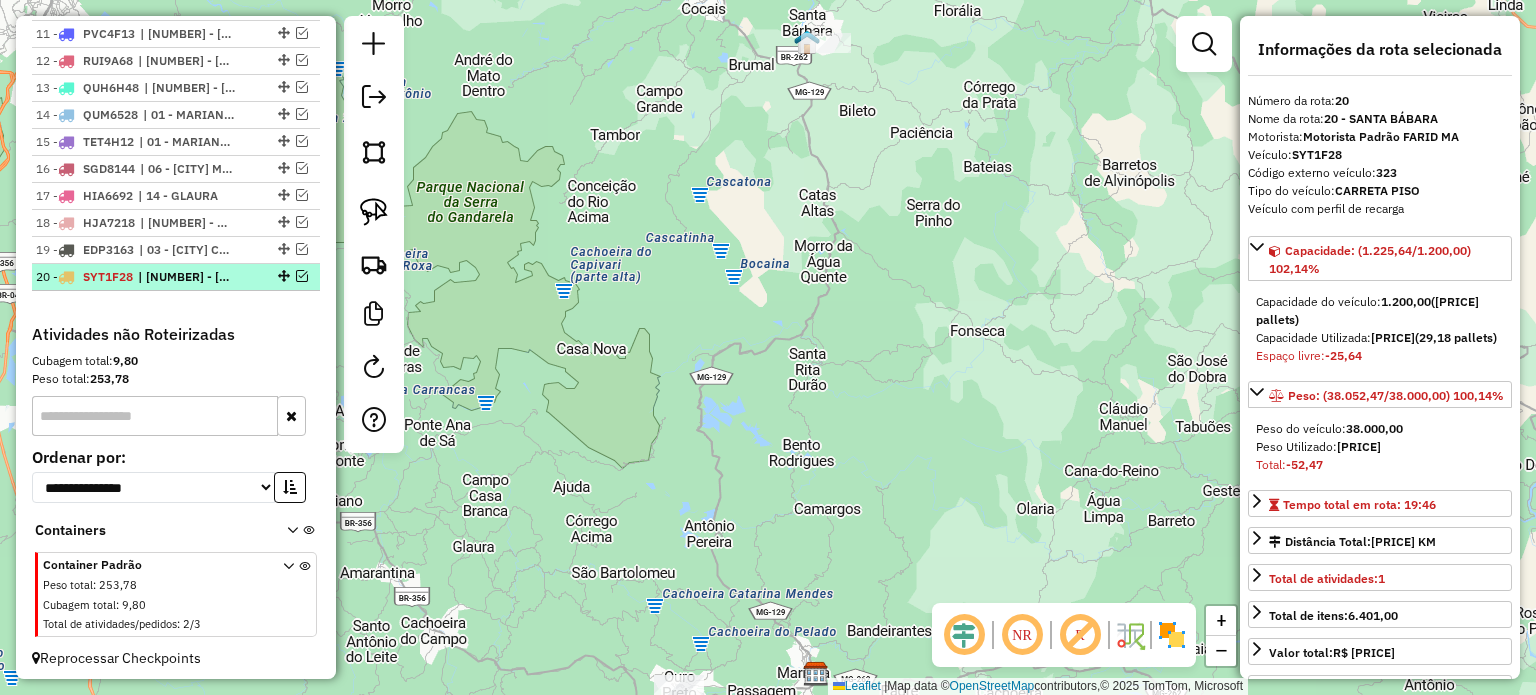 click on "SYT1F28" at bounding box center [108, 276] 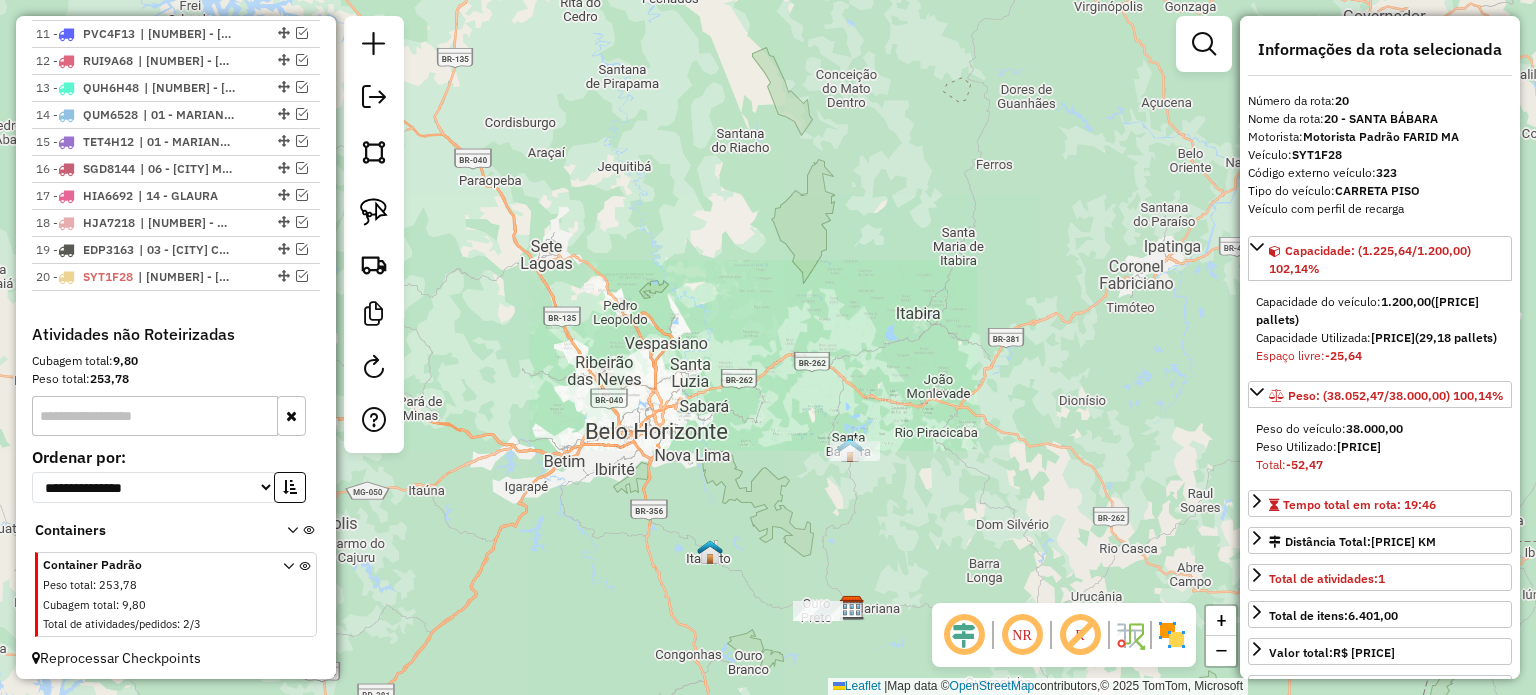 drag, startPoint x: 852, startPoint y: 477, endPoint x: 819, endPoint y: 473, distance: 33.24154 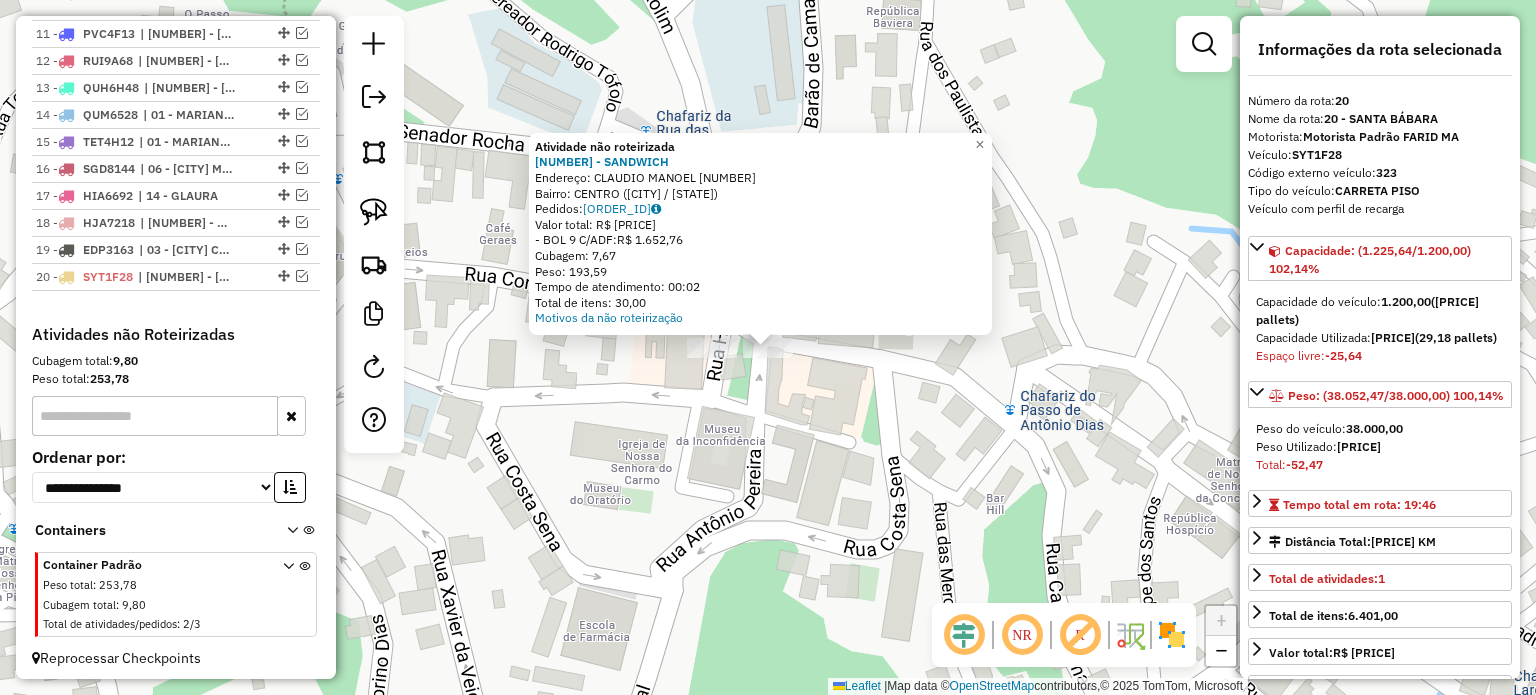 click on "Atividade não roteirizada [NUMBER] - [TEXT]  Endereço:  [TEXT] [NUMBER]   Bairro: [TEXT] ([TEXT] / [TEXT])   Pedidos:  [NUMBER]   Valor total: R$ [PRICE]   -BOL [NUMBER] C/ADF:  R$ [PRICE]   Cubagem: [NUMBER]   Peso: [NUMBER]   Tempo de atendimento: [TIME]   Total de itens: [NUMBER]  Motivos da não roteirização × Janela de atendimento Grade de atendimento Capacidade Transportadoras Veículos Cliente Pedidos  Rotas Selecione os dias de semana para filtrar as janelas de atendimento  Seg   Ter   Qua   Qui   Sex   Sáb   Dom  Informe o período da janela de atendimento: De: Até:  Filtrar exatamente a janela do cliente  Considerar janela de atendimento padrão  Selecione os dias de semana para filtrar as grades de atendimento  Seg   Ter   Qua   Qui   Sex   Sáb   Dom   Considerar clientes sem dia de atendimento cadastrado  Clientes fora do dia de atendimento selecionado Filtrar as atividades entre os valores definidos abaixo:  Peso mínimo:   Peso máximo:   Cubagem mínima:   Cubagem máxima:   De:   Até:  De:  Nome:" 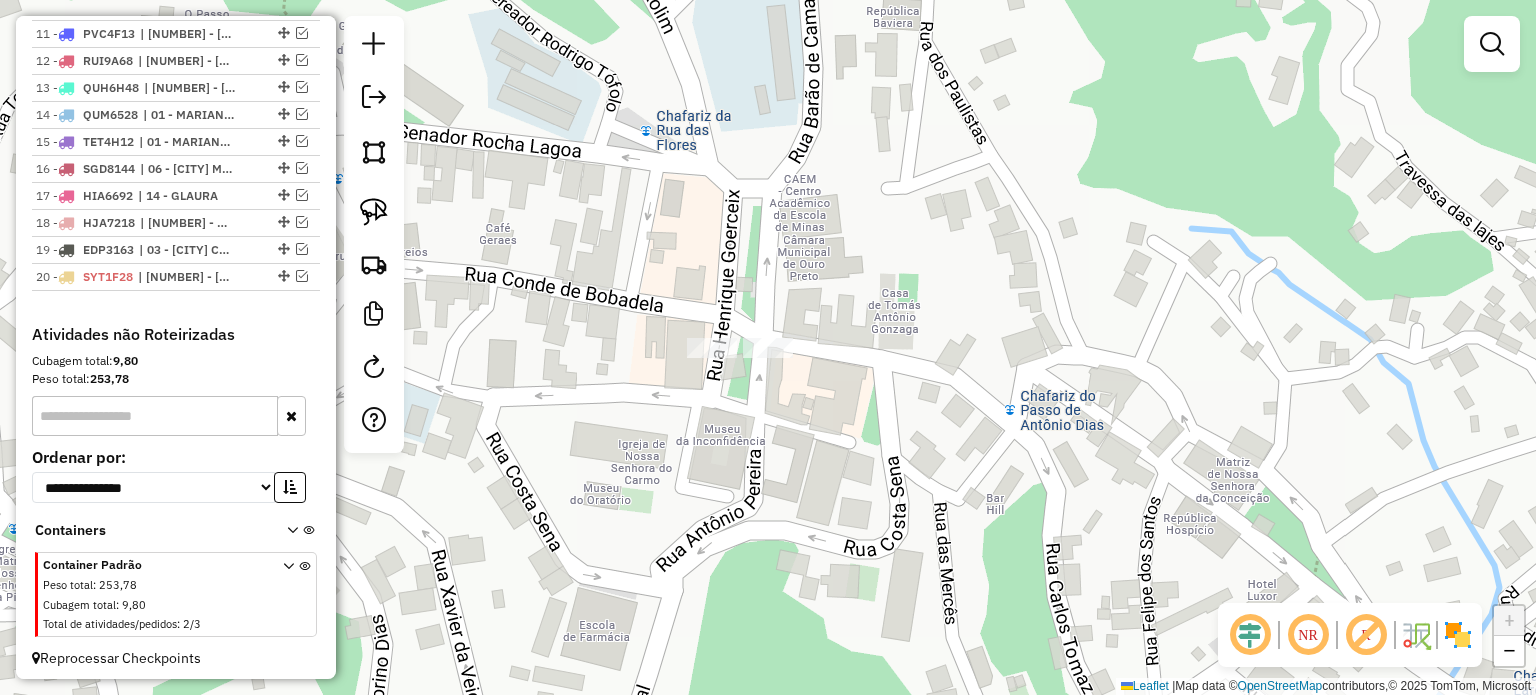 click 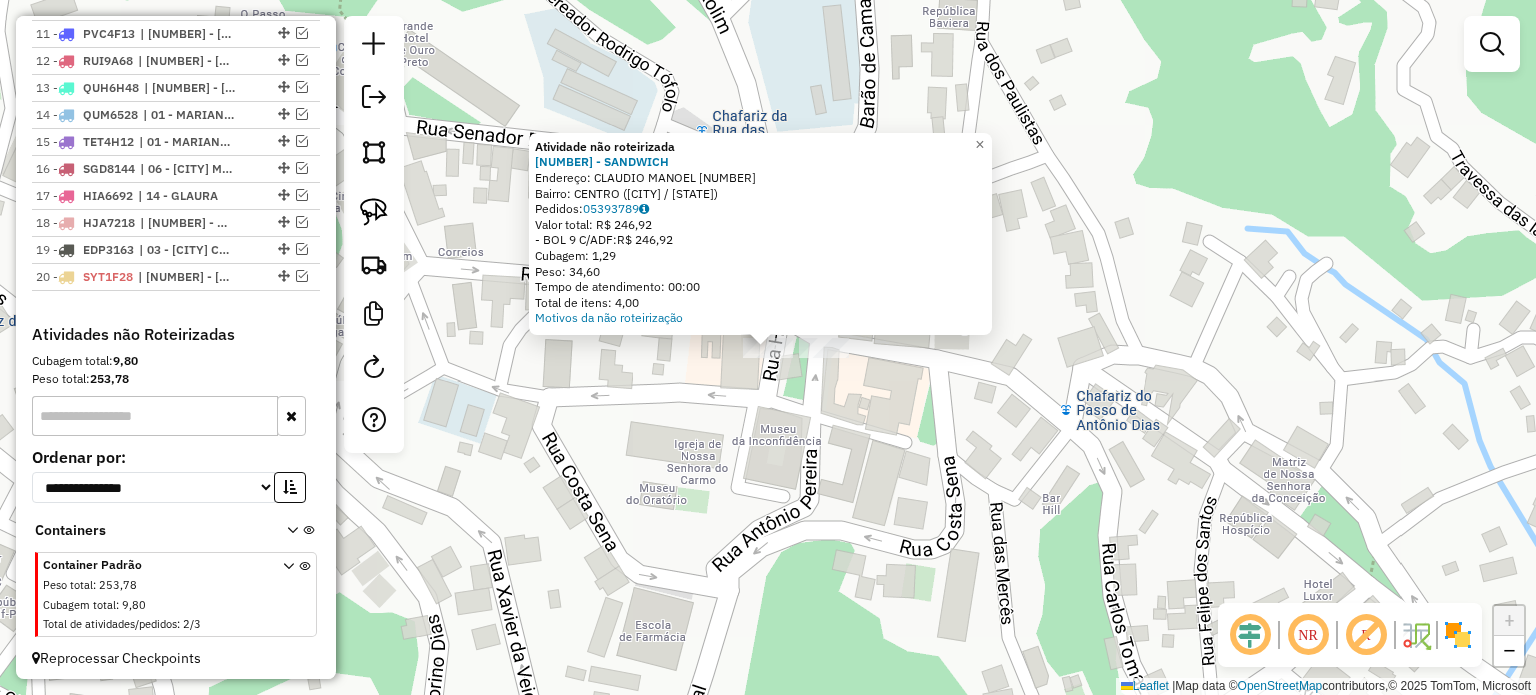 click on "Atividade não roteirizada [NUMBER] - [TEXT]  Endereço:  [TEXT] [NUMBER]   Bairro: [TEXT] ([TEXT] / [TEXT])   Pedidos:  [NUMBER]   Valor total: R$ [PRICE]   -BOL [NUMBER] C/ADF:  R$ [PRICE]   Cubagem: [NUMBER]   Peso: [NUMBER]   Tempo de atendimento: [TIME]   Total de itens: [NUMBER]  Motivos da não roteirização × Janela de atendimento Grade de atendimento Capacidade Transportadoras Veículos Cliente Pedidos  Rotas Selecione os dias de semana para filtrar as janelas de atendimento  Seg   Ter   Qua   Qui   Sex   Sáb   Dom  Informe o período da janela de atendimento: De: Até:  Filtrar exatamente a janela do cliente  Considerar janela de atendimento padrão  Selecione os dias de semana para filtrar as grades de atendimento  Seg   Ter   Qua   Qui   Sex   Sáb   Dom   Considerar clientes sem dia de atendimento cadastrado  Clientes fora do dia de atendimento selecionado Filtrar as atividades entre os valores definidos abaixo:  Peso mínimo:   Peso máximo:   Cubagem mínima:   Cubagem máxima:   De:   Até:  De:" 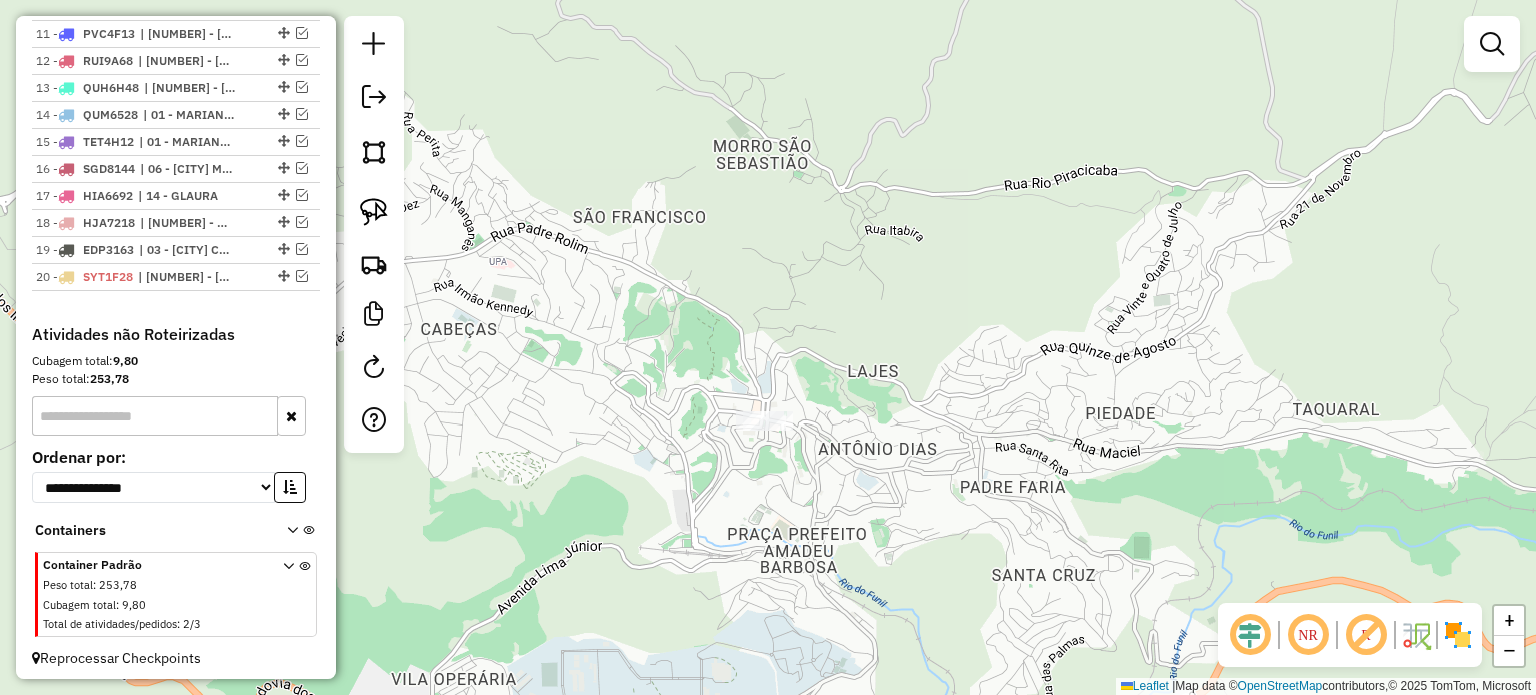 drag, startPoint x: 843, startPoint y: 417, endPoint x: 822, endPoint y: 443, distance: 33.42155 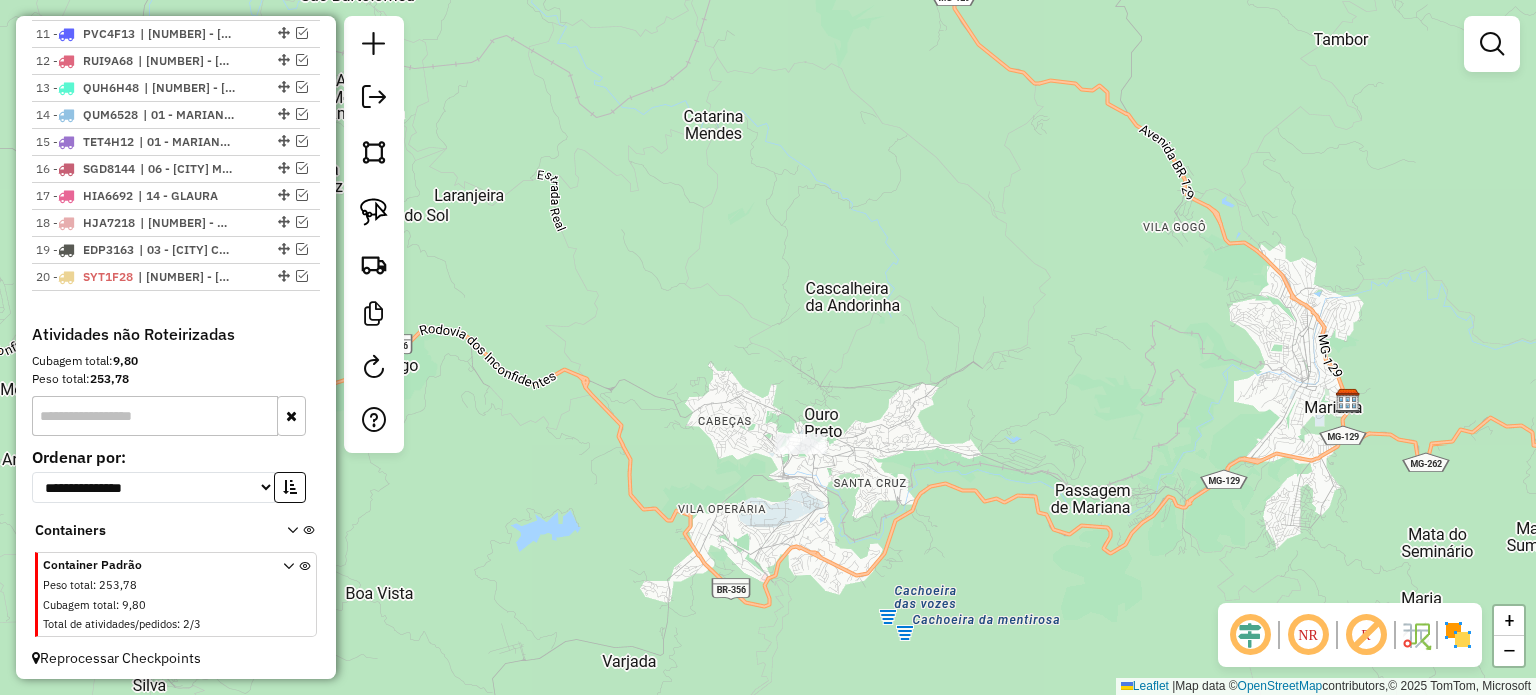 drag, startPoint x: 931, startPoint y: 377, endPoint x: 821, endPoint y: 549, distance: 204.1666 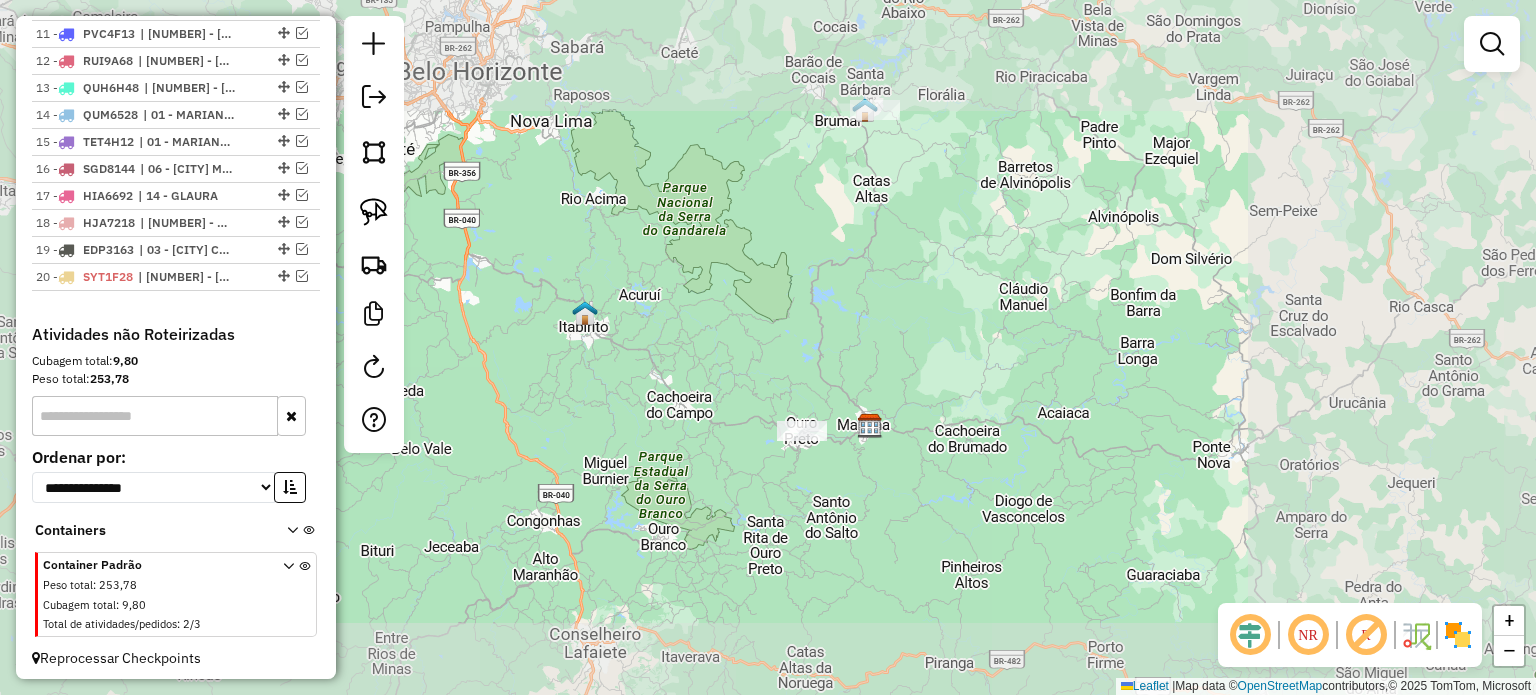 click on "Janela de atendimento Grade de atendimento Capacidade Transportadoras Veículos Cliente Pedidos  Rotas Selecione os dias de semana para filtrar as janelas de atendimento  Seg   Ter   Qua   Qui   Sex   Sáb   Dom  Informe o período da janela de atendimento: De: Até:  Filtrar exatamente a janela do cliente  Considerar janela de atendimento padrão  Selecione os dias de semana para filtrar as grades de atendimento  Seg   Ter   Qua   Qui   Sex   Sáb   Dom   Considerar clientes sem dia de atendimento cadastrado  Clientes fora do dia de atendimento selecionado Filtrar as atividades entre os valores definidos abaixo:  Peso mínimo:   Peso máximo:   Cubagem mínima:   Cubagem máxima:   De:   Até:  Filtrar as atividades entre o tempo de atendimento definido abaixo:  De:   Até:   Considerar capacidade total dos clientes não roteirizados Transportadora: Selecione um ou mais itens Tipo de veículo: Selecione um ou mais itens Veículo: Selecione um ou mais itens Motorista: Selecione um ou mais itens Nome: Rótulo:" 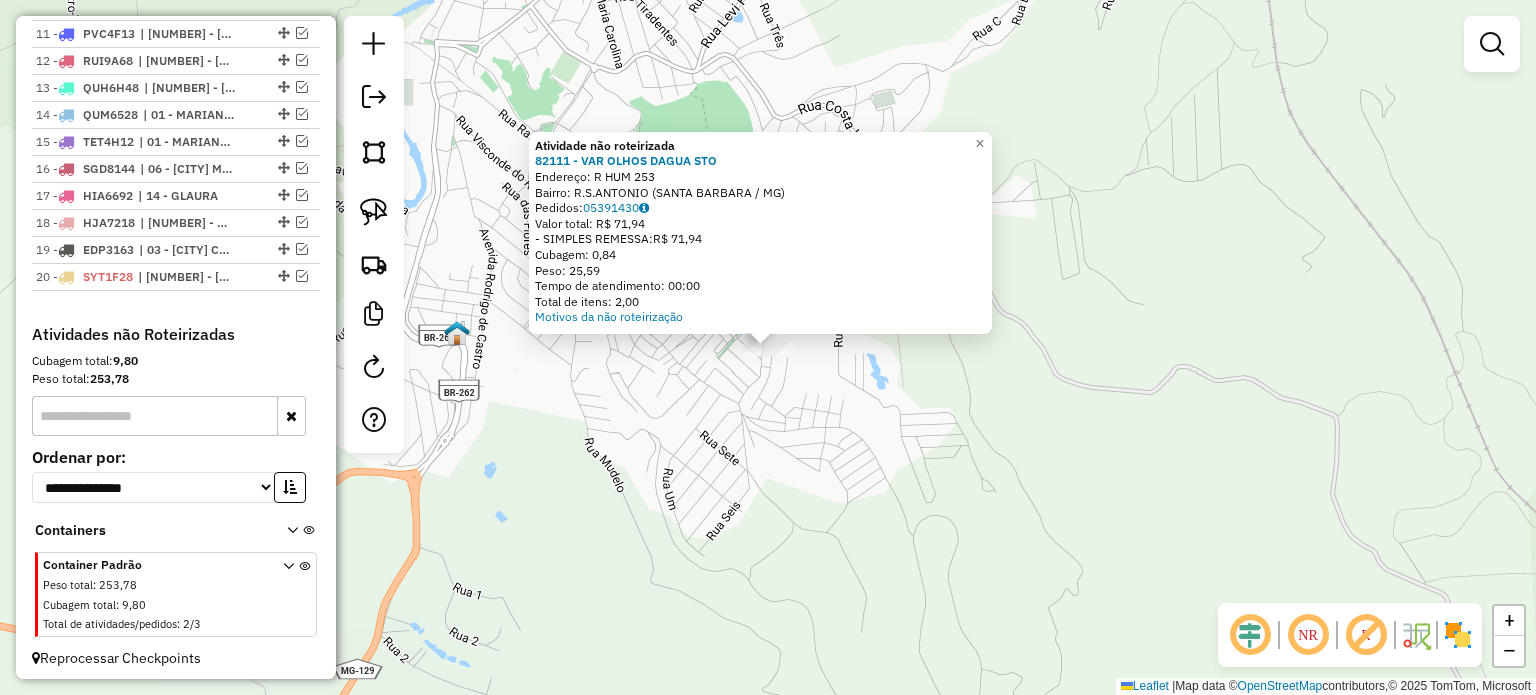 click on "Atividade não roteirizada 82111 - VAR OLHOS DAGUA  STO  Endereço:  R HUM [NUMBER]   Bairro: R.S.ANTONIO ([CITY] / [STATE])   Pedidos:  05391430   Valor total: R$ 71,94   - SIMPLES REMESSA:  R$ 71,94   Cubagem: 0,84   Peso: 25,59   Tempo de atendimento: 00:00   Total de itens: 2,00  Motivos da não roteirização × Janela de atendimento Grade de atendimento Capacidade Transportadoras Veículos Cliente Pedidos  Rotas Selecione os dias de semana para filtrar as janelas de atendimento  Seg   Ter   Qua   Qui   Sex   Sáb   Dom  Informe o período da janela de atendimento: De: Até:  Filtrar exatamente a janela do cliente  Considerar janela de atendimento padrão  Selecione os dias de semana para filtrar as grades de atendimento  Seg   Ter   Qua   Qui   Sex   Sáb   Dom   Considerar clientes sem dia de atendimento cadastrado  Clientes fora do dia de atendimento selecionado Filtrar as atividades entre os valores definidos abaixo:  Peso mínimo:   Peso máximo:   Cubagem mínima:   Cubagem máxima:   De:   Até:  De:" 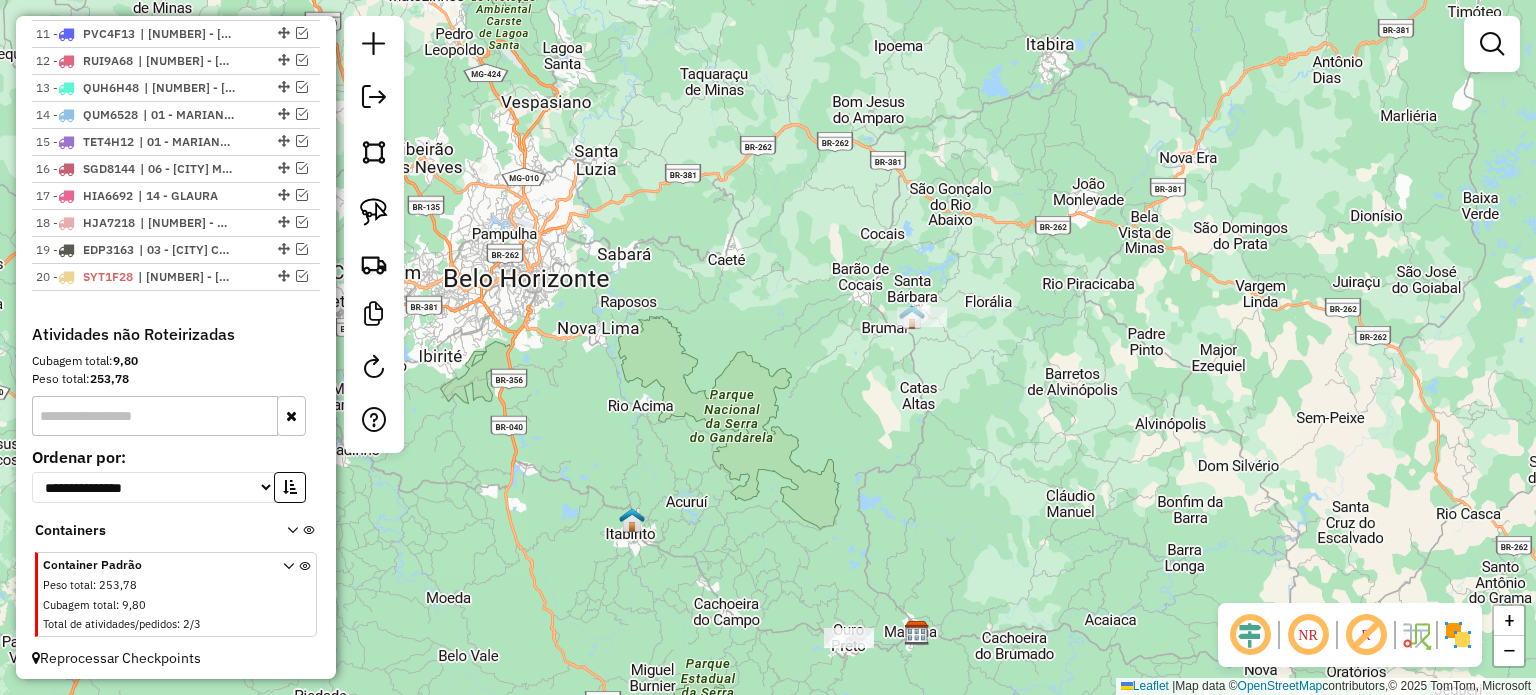 drag, startPoint x: 1040, startPoint y: 499, endPoint x: 965, endPoint y: 391, distance: 131.48764 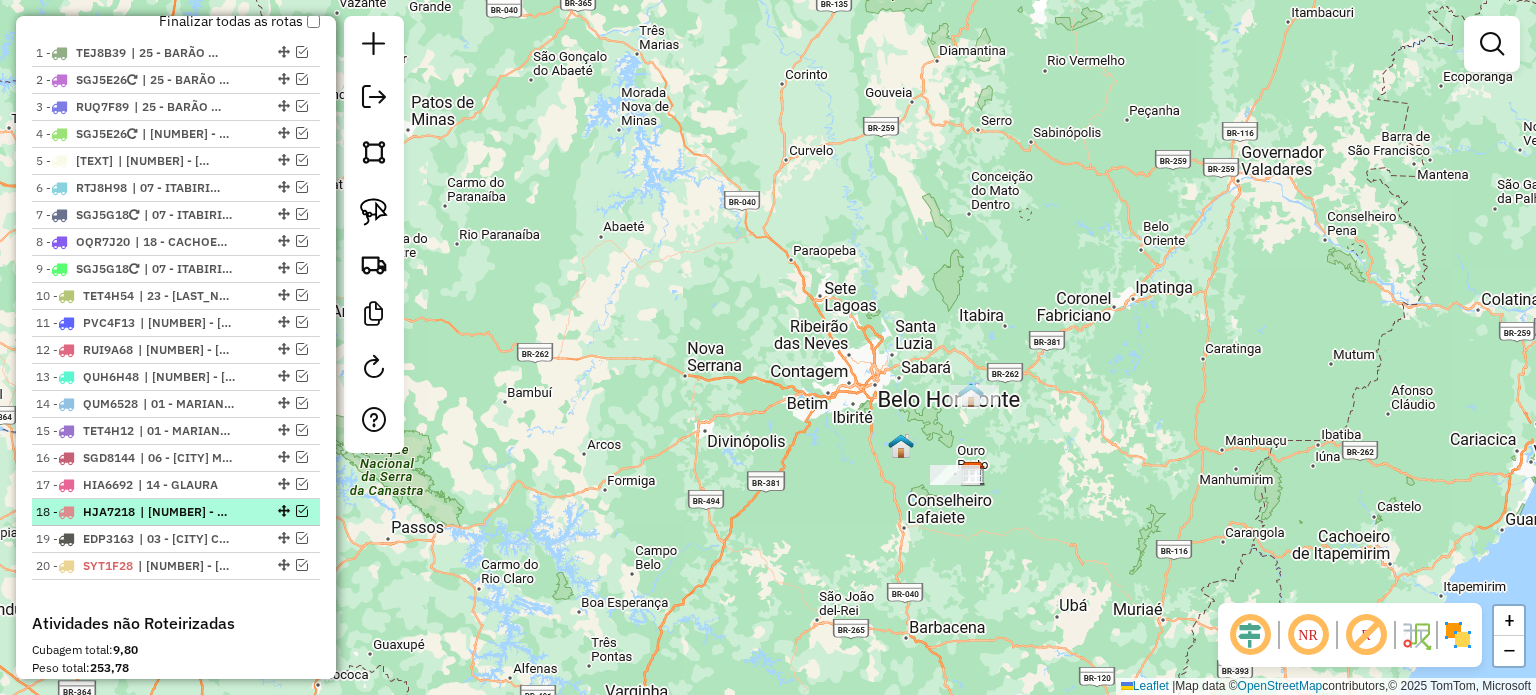 scroll, scrollTop: 764, scrollLeft: 0, axis: vertical 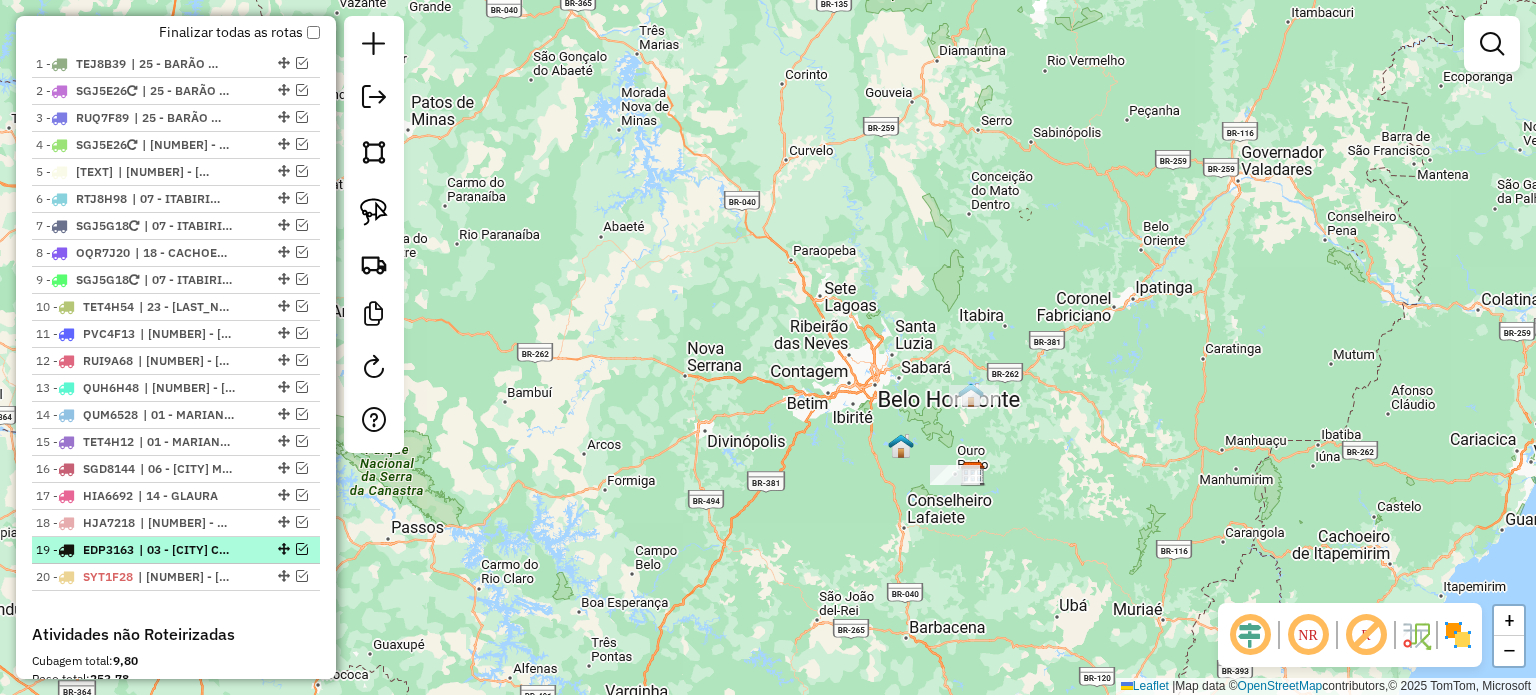 click at bounding box center (302, 549) 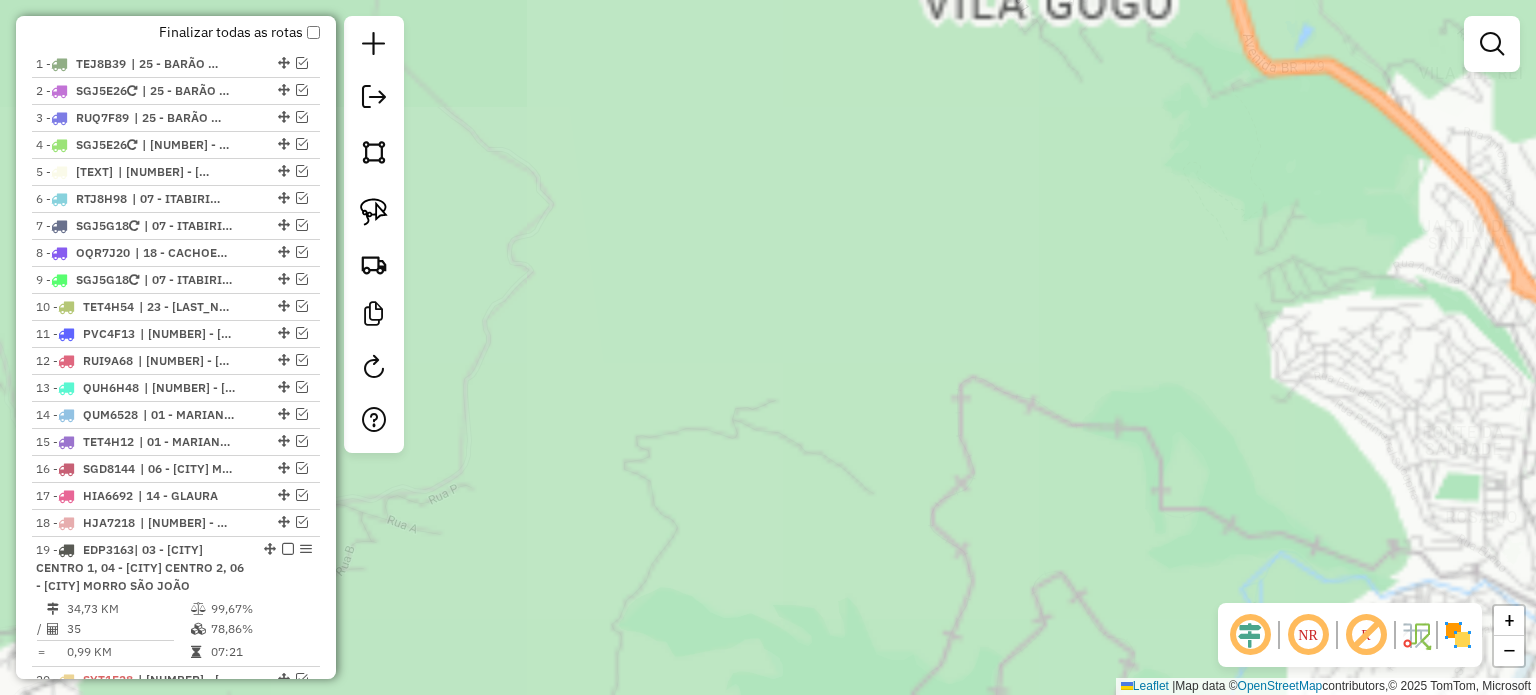 drag, startPoint x: 696, startPoint y: 503, endPoint x: 980, endPoint y: 222, distance: 399.52097 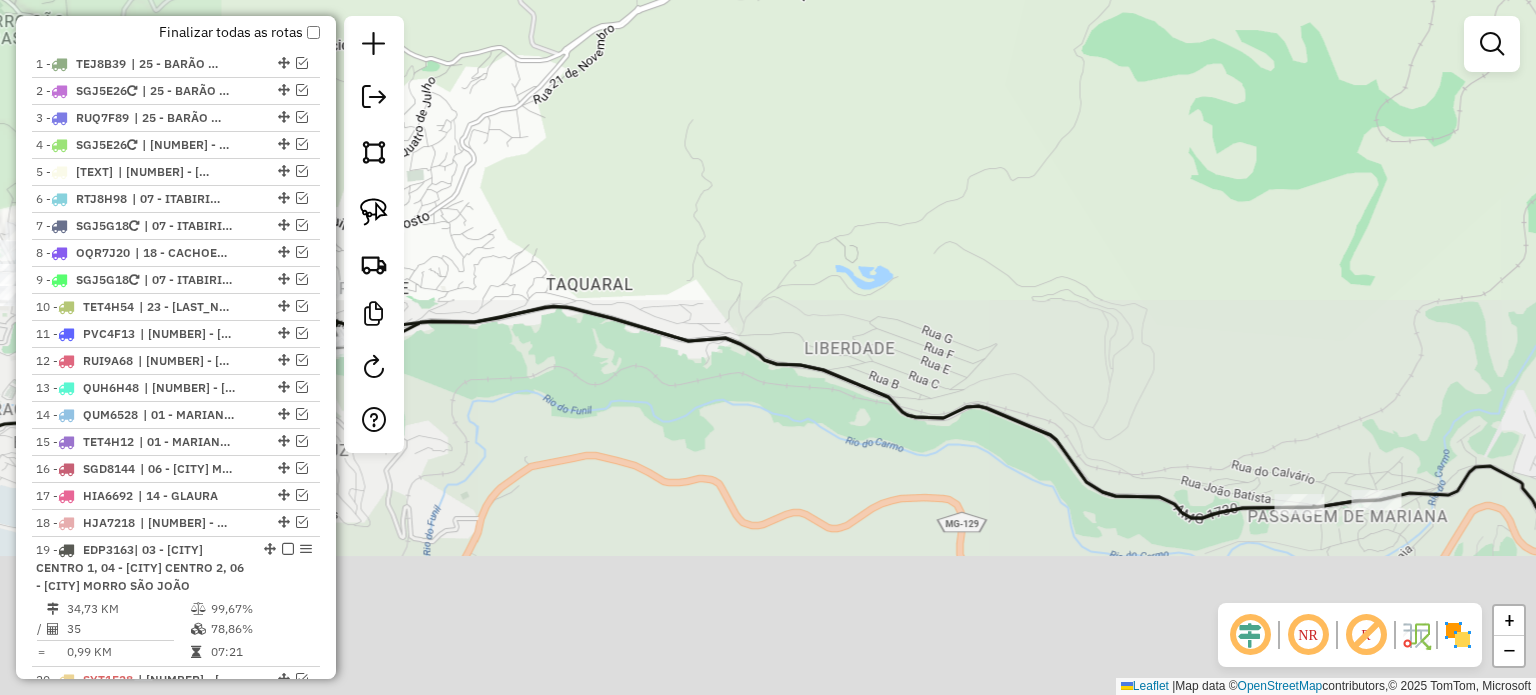 drag, startPoint x: 911, startPoint y: 298, endPoint x: 1033, endPoint y: 8, distance: 314.61722 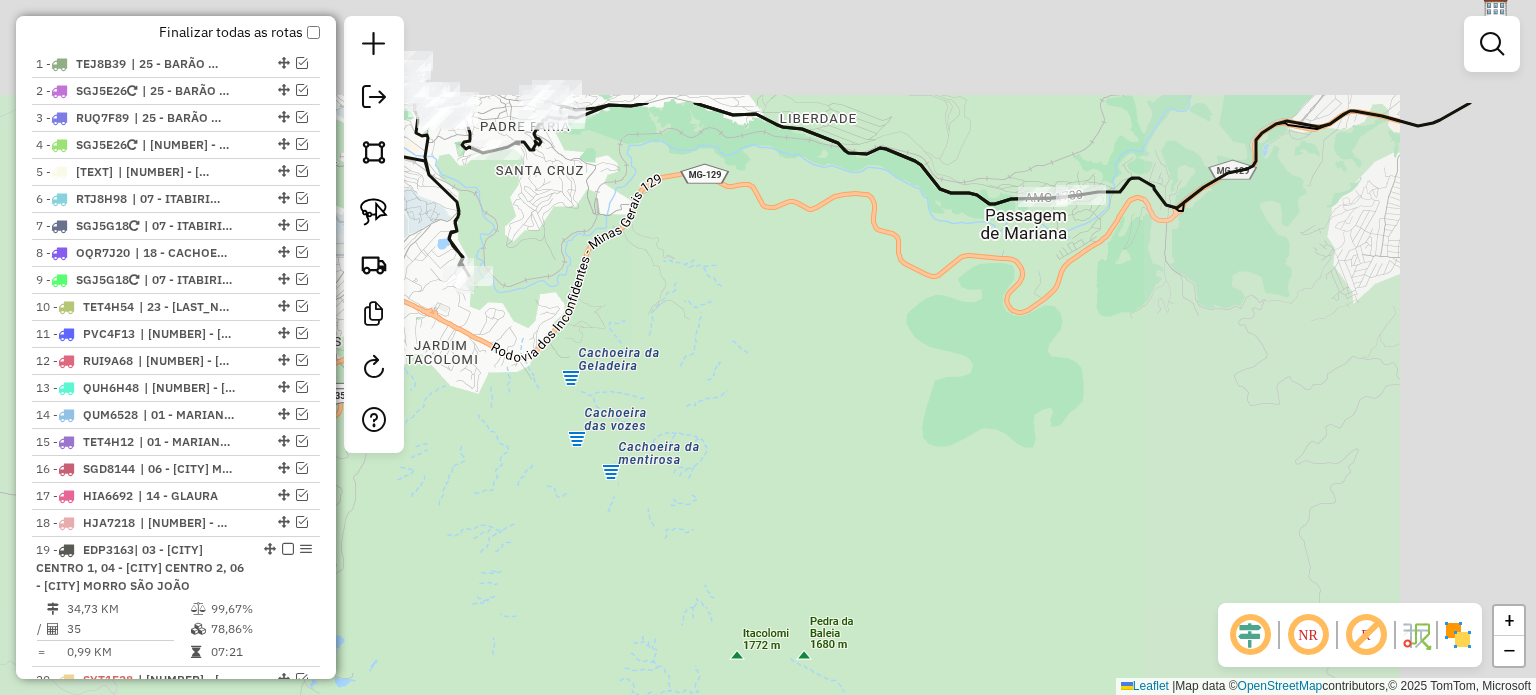 drag, startPoint x: 1076, startPoint y: 212, endPoint x: 858, endPoint y: 411, distance: 295.16943 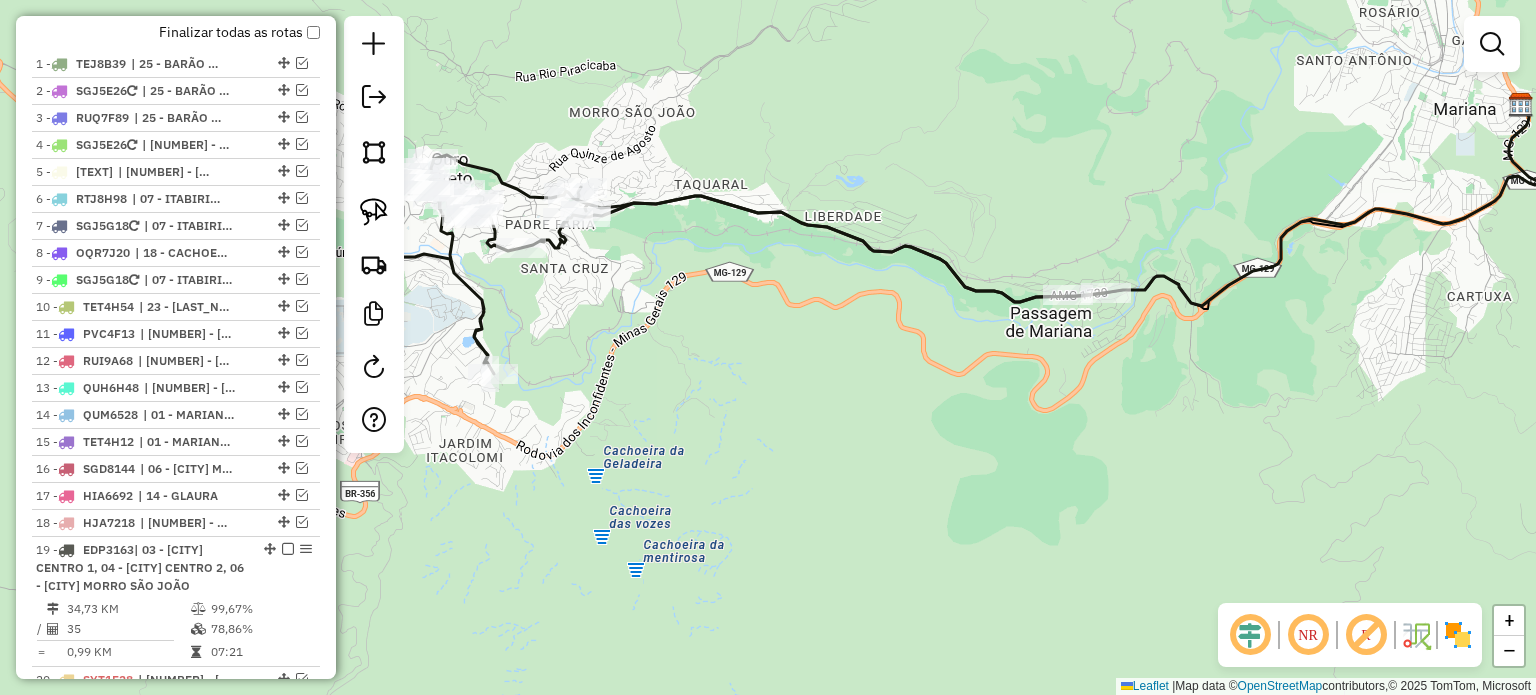drag, startPoint x: 963, startPoint y: 317, endPoint x: 935, endPoint y: 328, distance: 30.083218 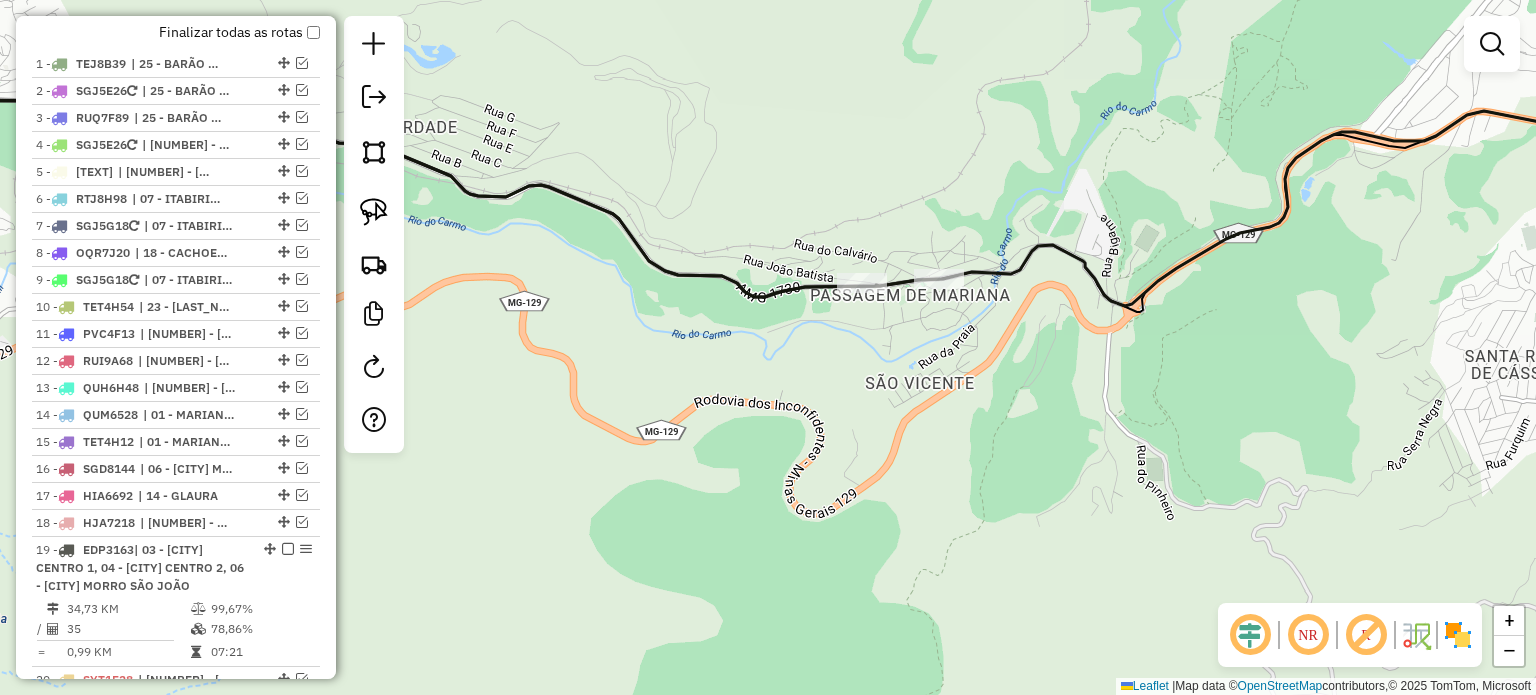 drag, startPoint x: 811, startPoint y: 337, endPoint x: 712, endPoint y: 335, distance: 99.0202 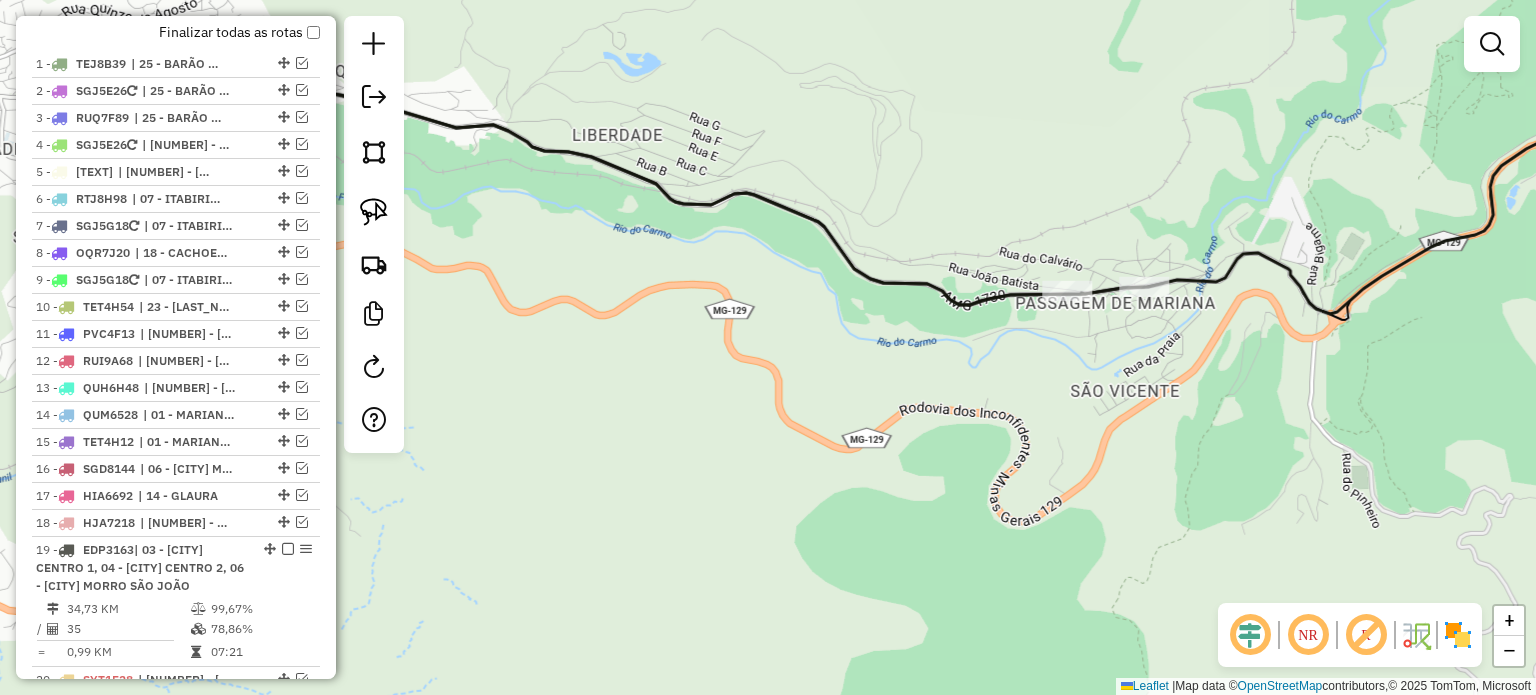 click on "Janela de atendimento Grade de atendimento Capacidade Transportadoras Veículos Cliente Pedidos  Rotas Selecione os dias de semana para filtrar as janelas de atendimento  Seg   Ter   Qua   Qui   Sex   Sáb   Dom  Informe o período da janela de atendimento: De: Até:  Filtrar exatamente a janela do cliente  Considerar janela de atendimento padrão  Selecione os dias de semana para filtrar as grades de atendimento  Seg   Ter   Qua   Qui   Sex   Sáb   Dom   Considerar clientes sem dia de atendimento cadastrado  Clientes fora do dia de atendimento selecionado Filtrar as atividades entre os valores definidos abaixo:  Peso mínimo:   Peso máximo:   Cubagem mínima:   Cubagem máxima:   De:   Até:  Filtrar as atividades entre o tempo de atendimento definido abaixo:  De:   Até:   Considerar capacidade total dos clientes não roteirizados Transportadora: Selecione um ou mais itens Tipo de veículo: Selecione um ou mais itens Veículo: Selecione um ou mais itens Motorista: Selecione um ou mais itens Nome: Rótulo:" 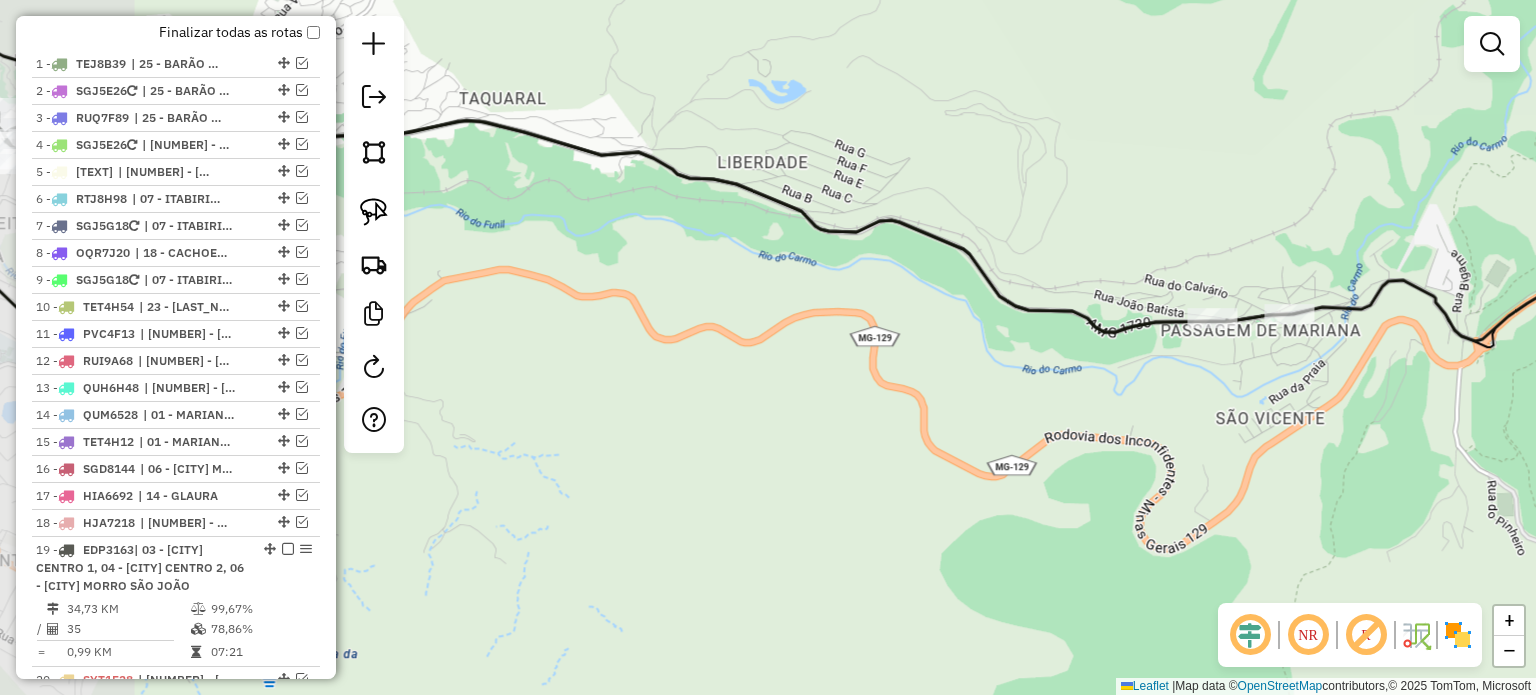drag, startPoint x: 853, startPoint y: 367, endPoint x: 679, endPoint y: 361, distance: 174.10342 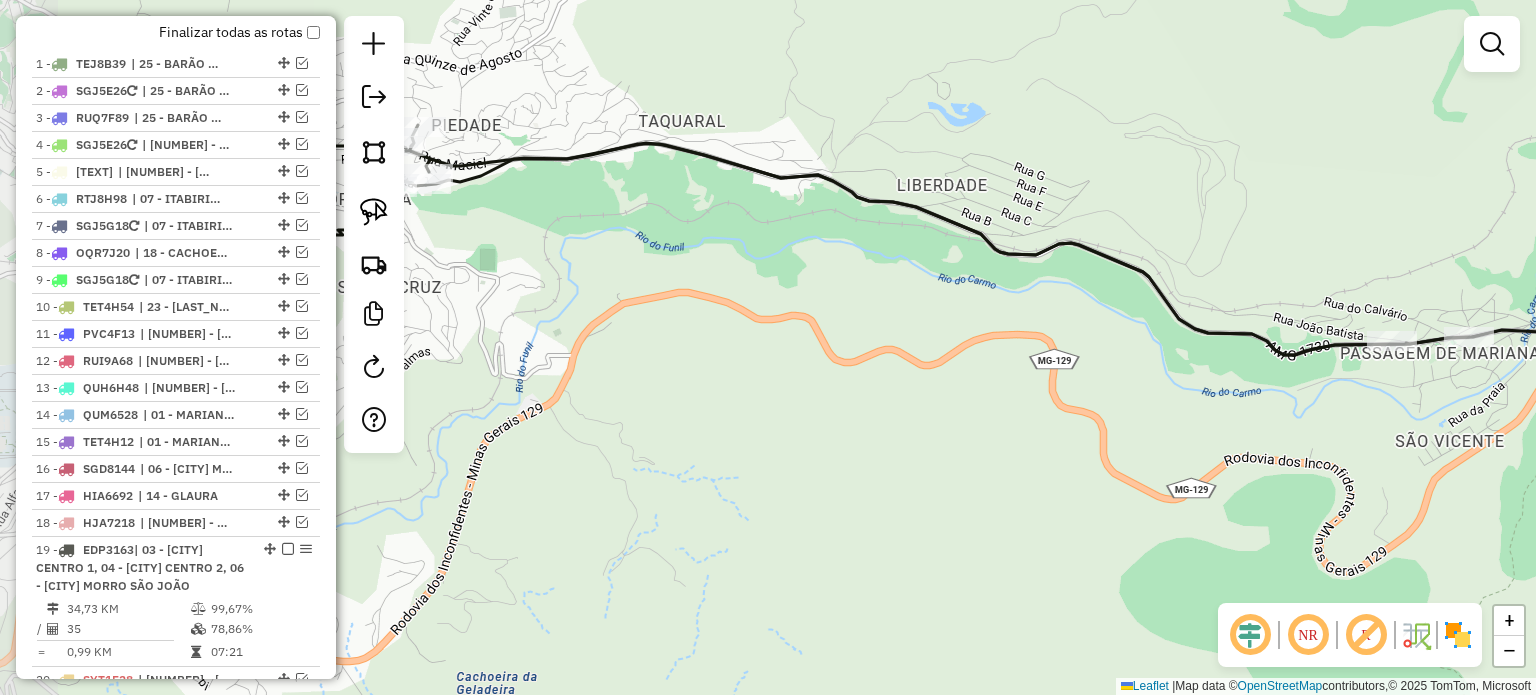 click on "Janela de atendimento Grade de atendimento Capacidade Transportadoras Veículos Cliente Pedidos  Rotas Selecione os dias de semana para filtrar as janelas de atendimento  Seg   Ter   Qua   Qui   Sex   Sáb   Dom  Informe o período da janela de atendimento: De: Até:  Filtrar exatamente a janela do cliente  Considerar janela de atendimento padrão  Selecione os dias de semana para filtrar as grades de atendimento  Seg   Ter   Qua   Qui   Sex   Sáb   Dom   Considerar clientes sem dia de atendimento cadastrado  Clientes fora do dia de atendimento selecionado Filtrar as atividades entre os valores definidos abaixo:  Peso mínimo:   Peso máximo:   Cubagem mínima:   Cubagem máxima:   De:   Até:  Filtrar as atividades entre o tempo de atendimento definido abaixo:  De:   Até:   Considerar capacidade total dos clientes não roteirizados Transportadora: Selecione um ou mais itens Tipo de veículo: Selecione um ou mais itens Veículo: Selecione um ou mais itens Motorista: Selecione um ou mais itens Nome: Rótulo:" 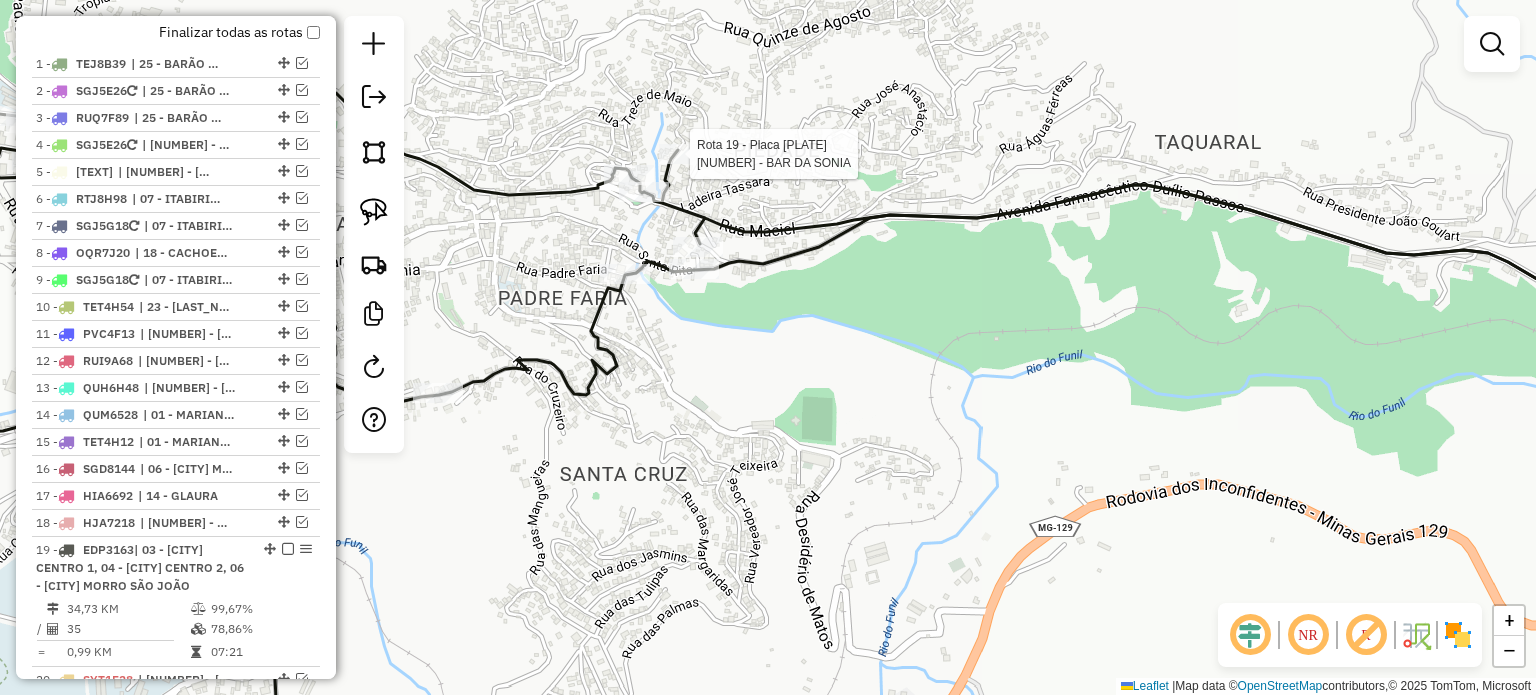 select on "**********" 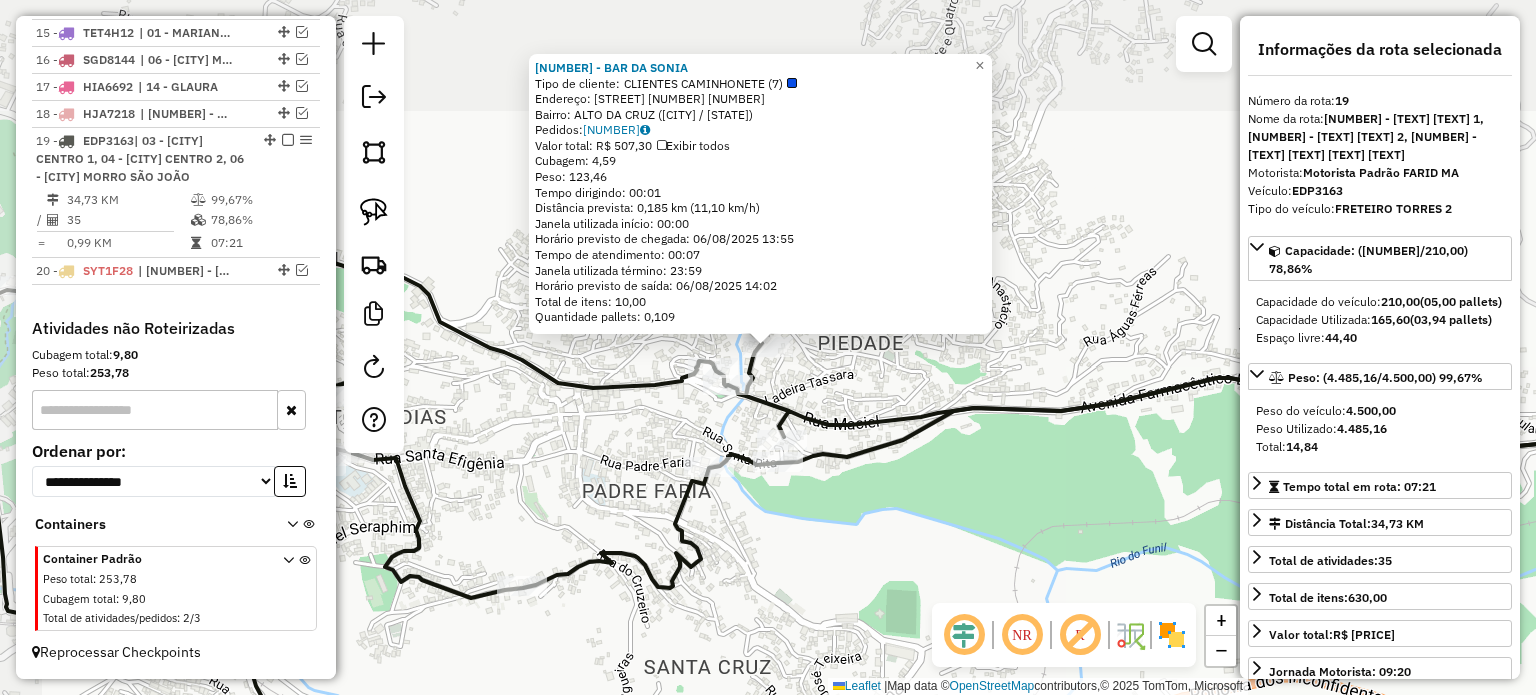 scroll, scrollTop: 1185, scrollLeft: 0, axis: vertical 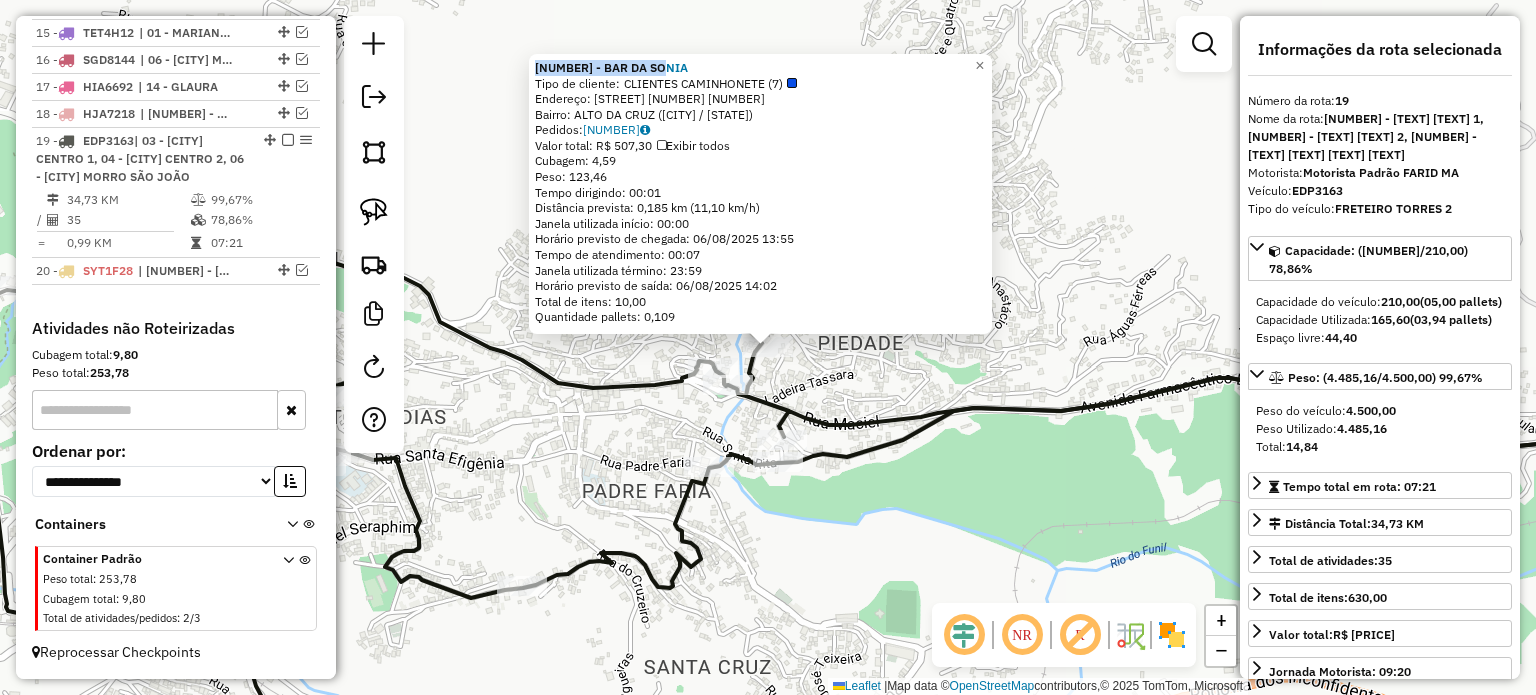 drag, startPoint x: 672, startPoint y: 65, endPoint x: 536, endPoint y: 71, distance: 136.1323 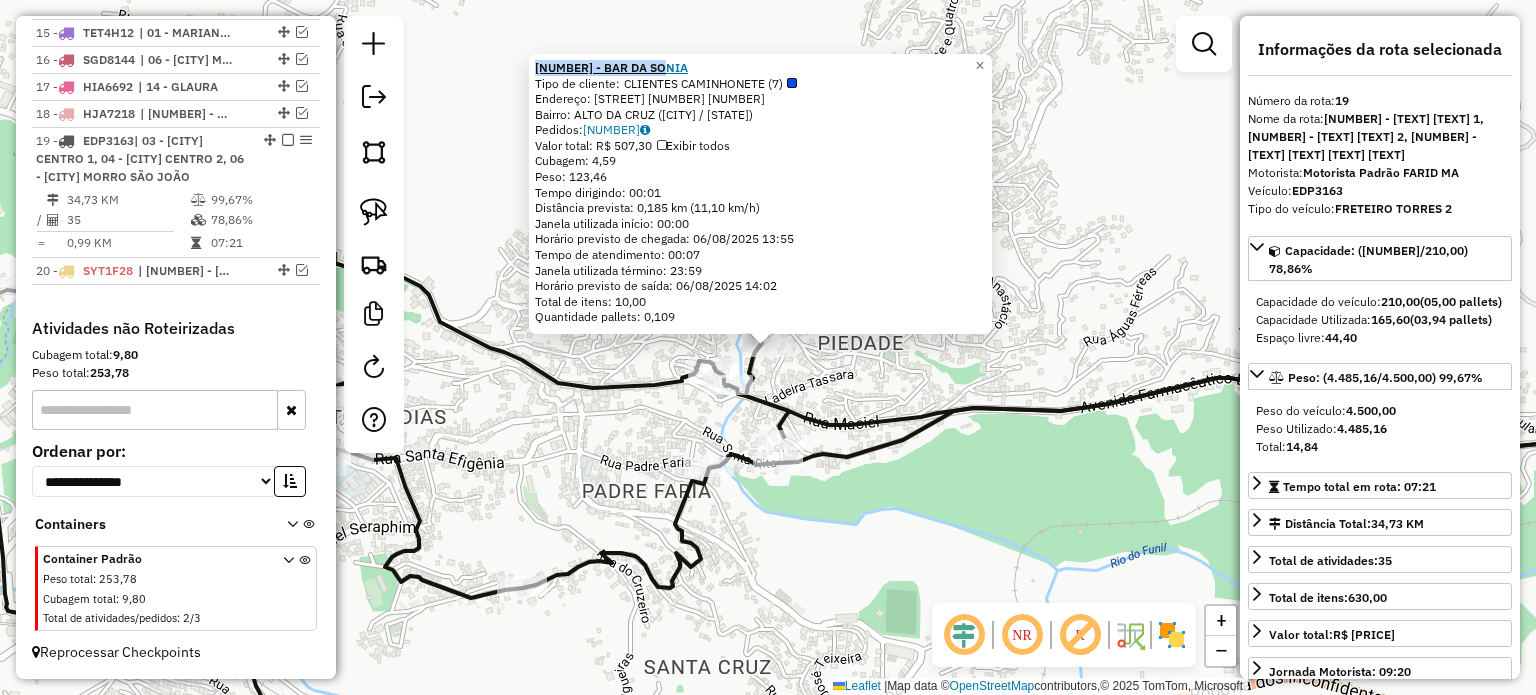 copy on "[NUMBER] - BAR DA SONIA" 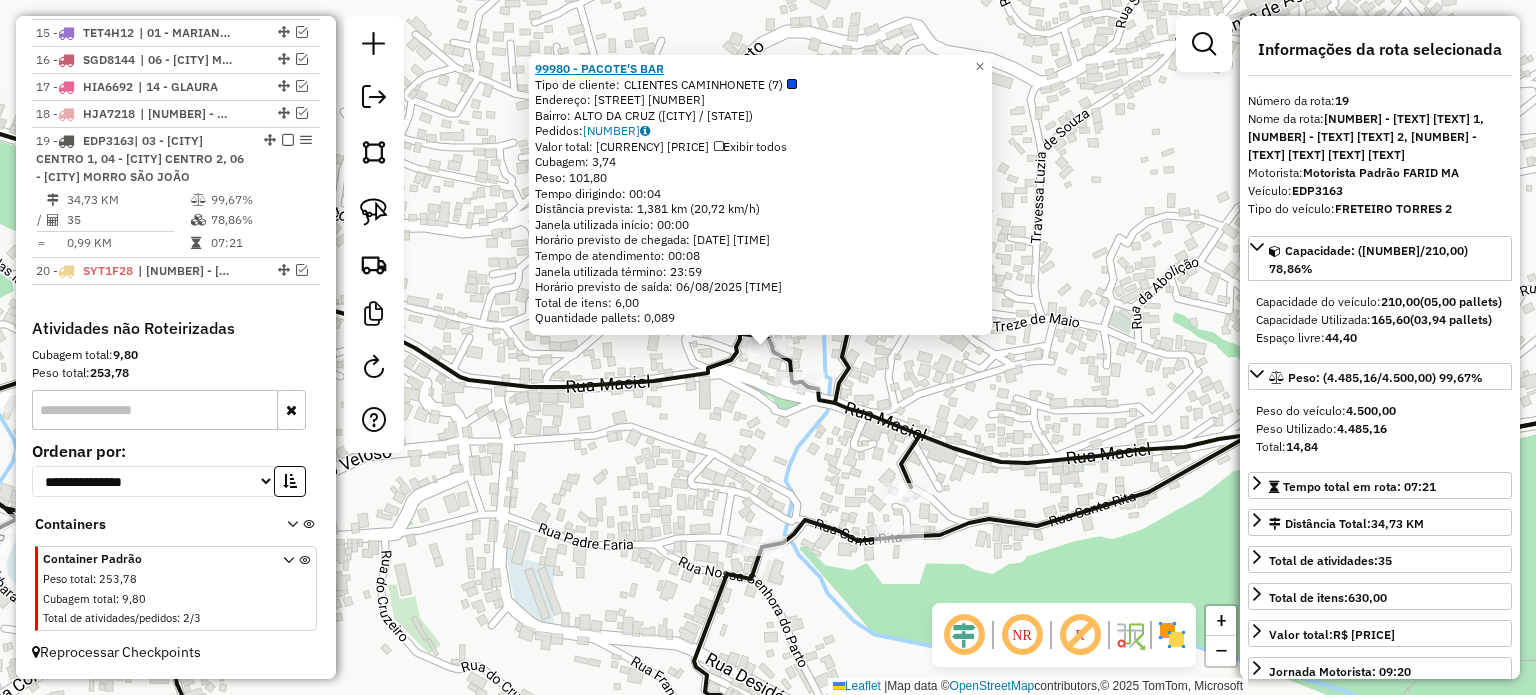 click on "99980 - PACOTE'S BAR" 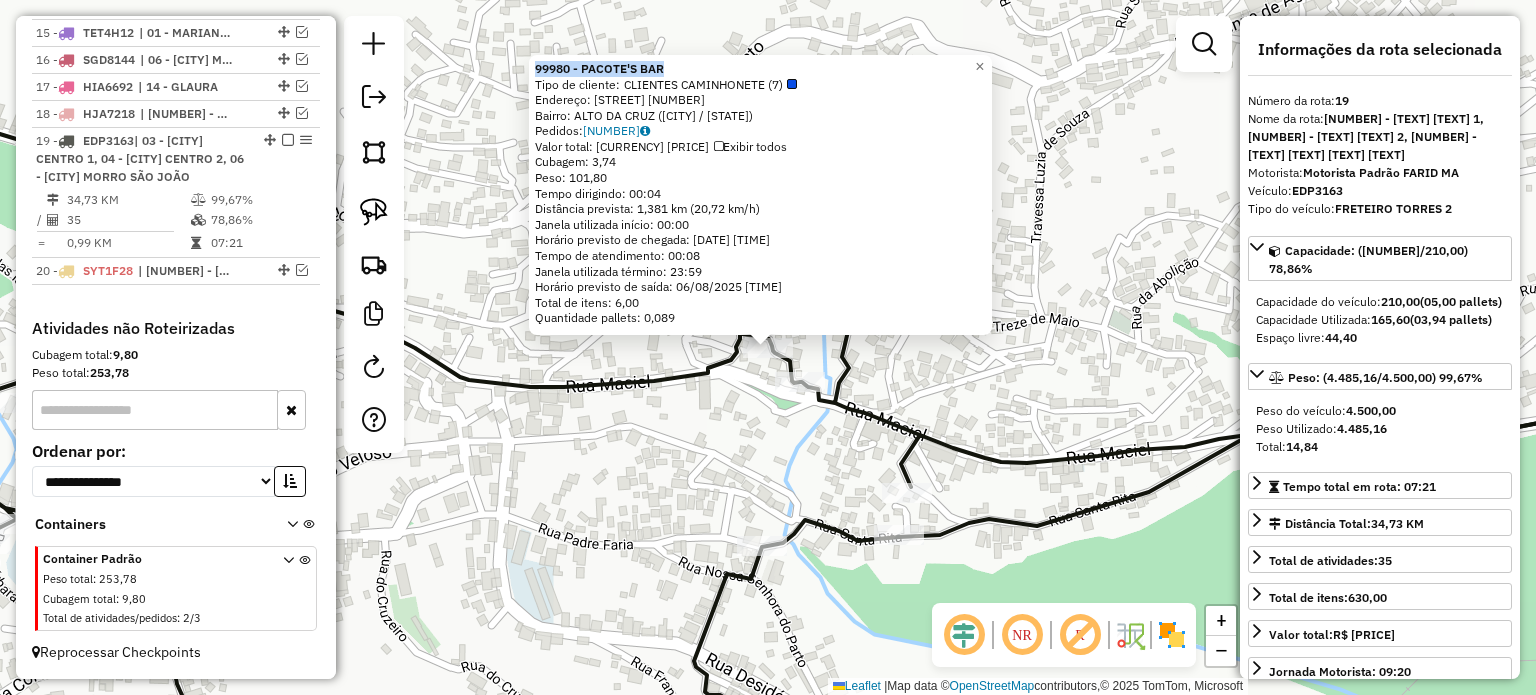 drag, startPoint x: 676, startPoint y: 66, endPoint x: 534, endPoint y: 72, distance: 142.12671 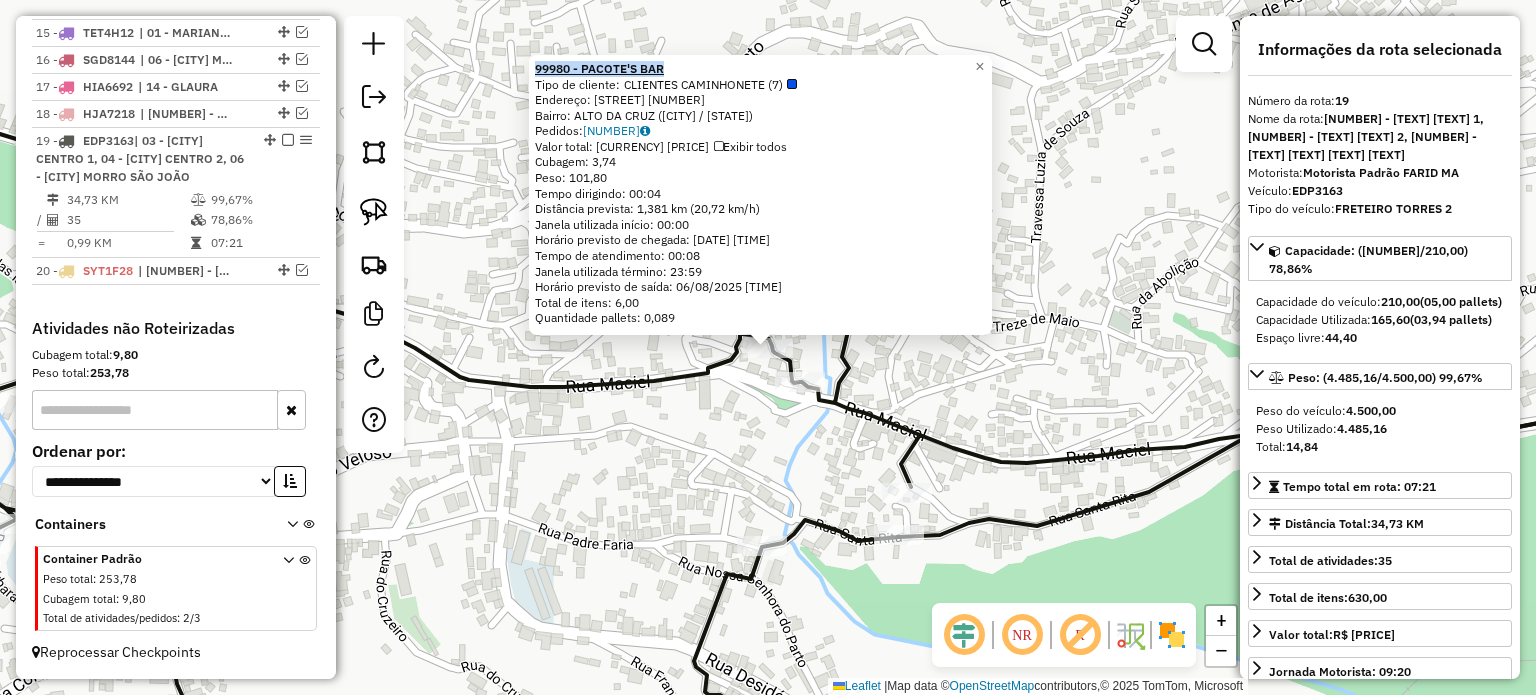 copy on "99980 - PACOTE'S BAR" 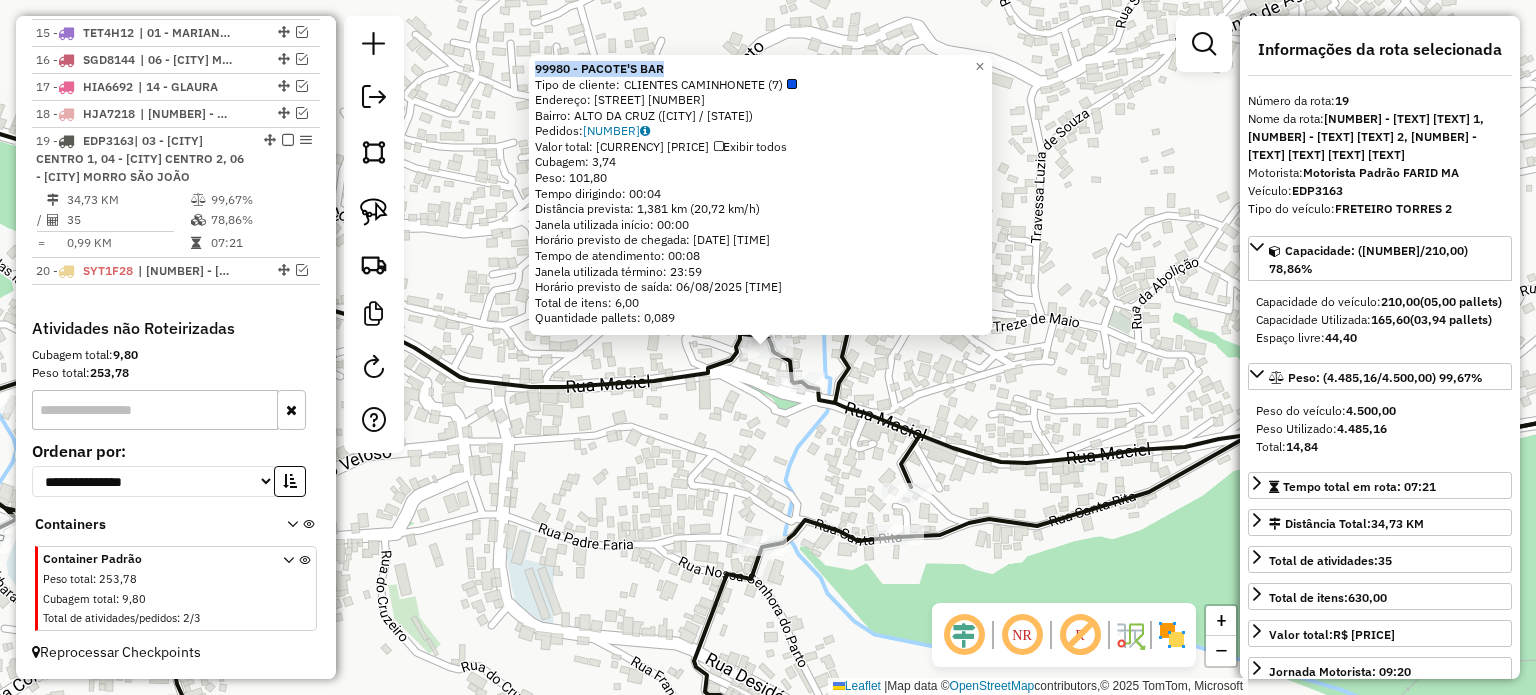 click on "99980 - PACOTE'S BAR  Tipo de cliente:   CLIENTES CAMINHONETE (7)   Endereço:  GERALDO GALDINO [NUMBER]   Bairro: ALTO DA CRUZ ([CITY] / [STATE])   Pedidos:  05393819   Valor total: R$ 478,80   Exibir todos   Cubagem: 3,74  Peso: 101,80  Tempo dirigindo: 00:04   Distância prevista: 1,381 km (20,72 km/h)   Janela utilizada início: 00:00   Horário previsto de chegada: 06/08/2025 13:32   Tempo de atendimento: 00:08   Janela utilizada término: 23:59   Horário previsto de saída: 06/08/2025 13:40   Total de itens: 6,00   Quantidade pallets: 0,089  × Janela de atendimento Grade de atendimento Capacidade Transportadoras Veículos Cliente Pedidos  Rotas Selecione os dias de semana para filtrar as janelas de atendimento  Seg   Ter   Qua   Qui   Sex   Sáb   Dom  Informe o período da janela de atendimento: De: Até:  Filtrar exatamente a janela do cliente  Considerar janela de atendimento padrão  Selecione os dias de semana para filtrar as grades de atendimento  Seg   Ter   Qua   Qui   Sex   Sáb   Dom   De:   Até:" 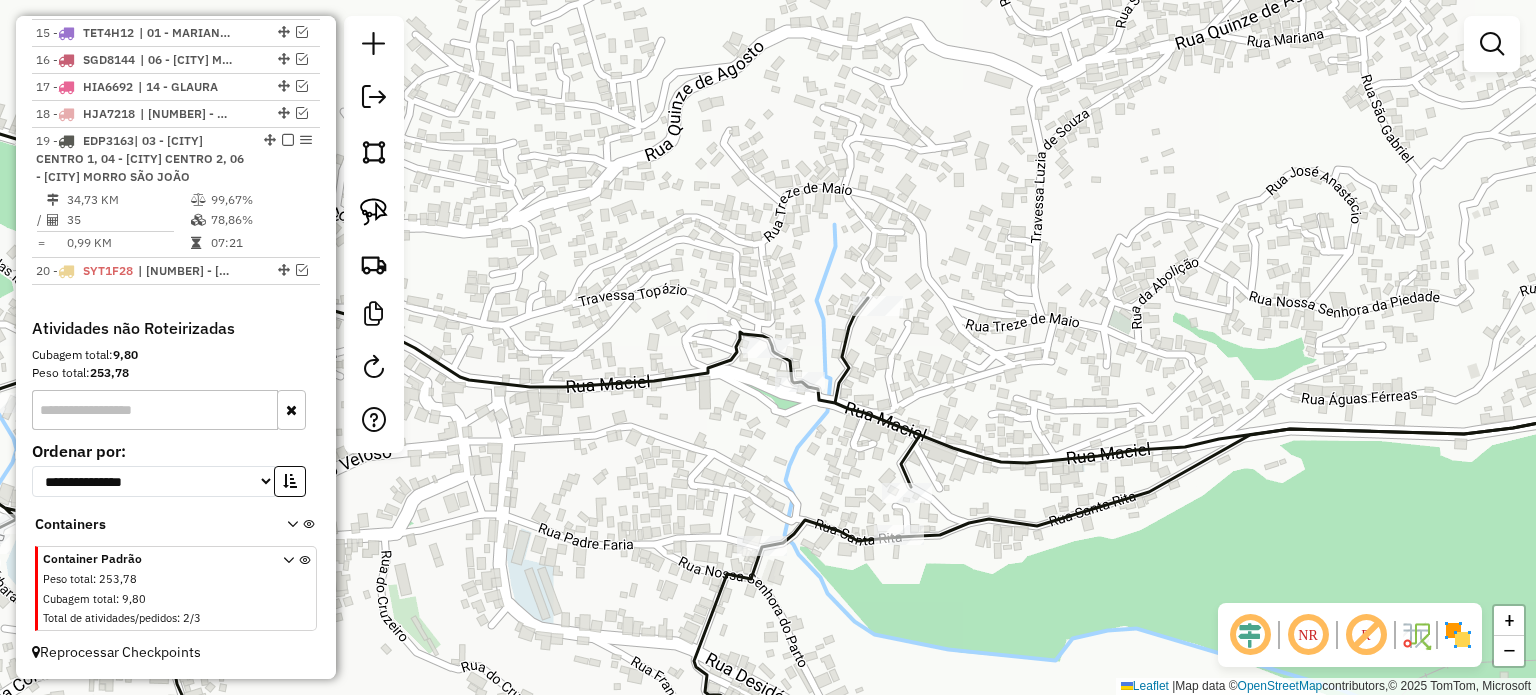 click 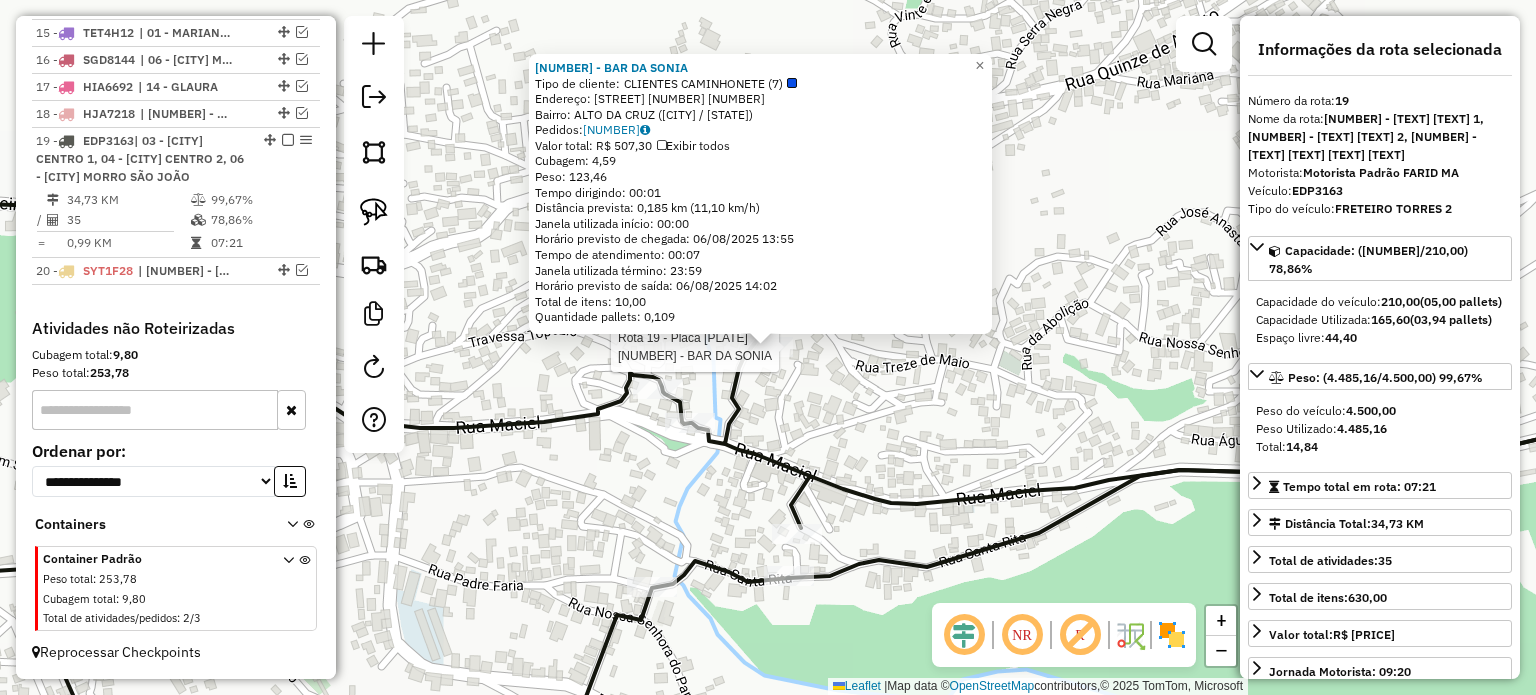 click on "Rota 19 - Placa [PLATE]  [NUMBER] - [NAME] [NAME]  Tipo de cliente:   CLIENTES CAMINHONETE (7)   Endereço:  [STREET] [NUMBER]   Bairro: [NEIGHBORHOOD] ([CITY] / [STATE])   Pedidos:  [ORDER_ID]   Valor total: R$ 507,30   Exibir todos   Cubagem: 4,59  Peso: 123,46  Tempo dirigindo: 00:01   Distância prevista: 0,185 km (11,10 km/h)   Janela utilizada início: 00:00   Horário previsto de chegada: [DATE] [TIME]   Tempo de atendimento: 00:07   Janela utilizada término: 23:59   Horário previsto de saída: [DATE] [TIME]   Total de itens: 10,00   Quantidade pallets: 0,109  × Janela de atendimento Grade de atendimento Capacidade Transportadoras Veículos Cliente Pedidos  Rotas Selecione os dias de semana para filtrar as janelas de atendimento  Seg   Ter   Qua   Qui   Sex   Sáb   Dom  Informe o período da janela de atendimento: De: Até:  Filtrar exatamente a janela do cliente  Considerar janela de atendimento padrão  Selecione os dias de semana para filtrar as grades de atendimento  Seg   Ter   Qua   Qui   Sex   Sáb   Dom   De:" 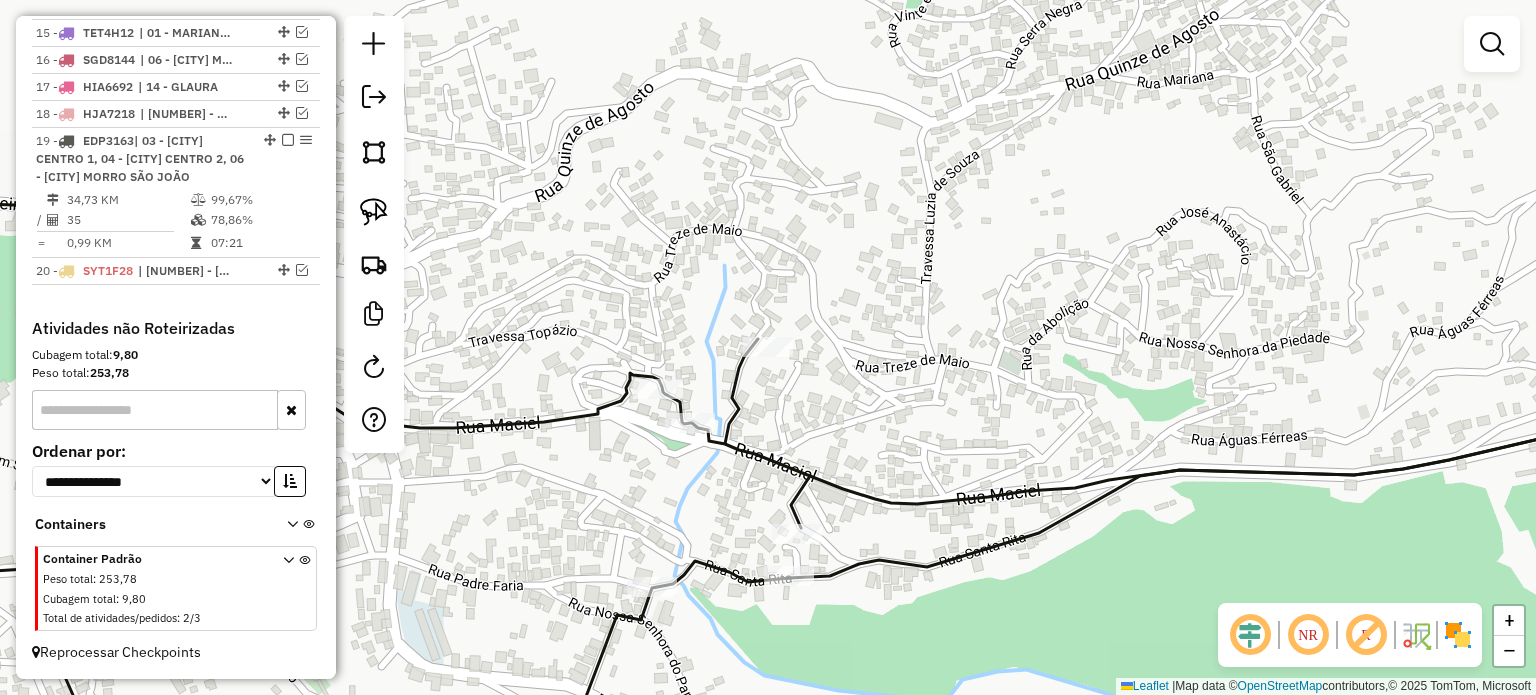 drag, startPoint x: 1019, startPoint y: 332, endPoint x: 978, endPoint y: 341, distance: 41.976185 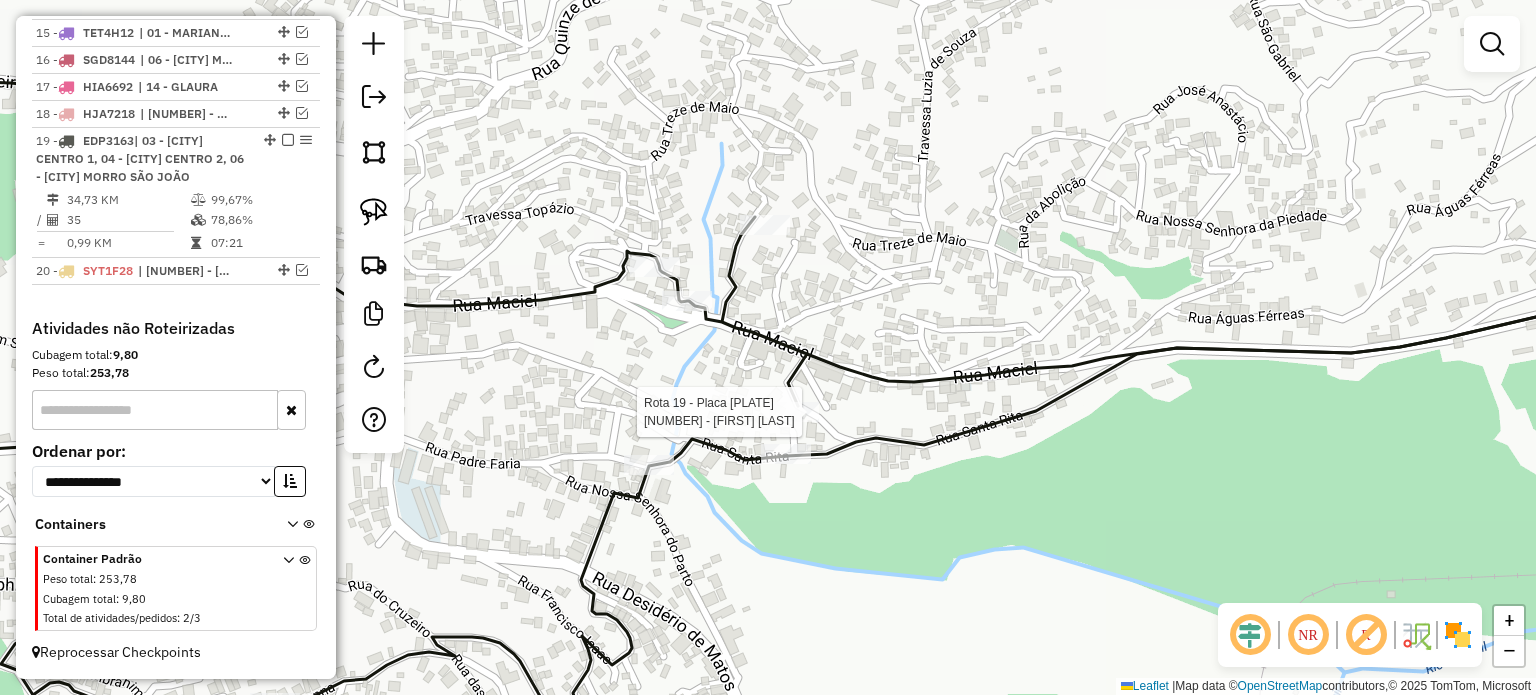 select on "**********" 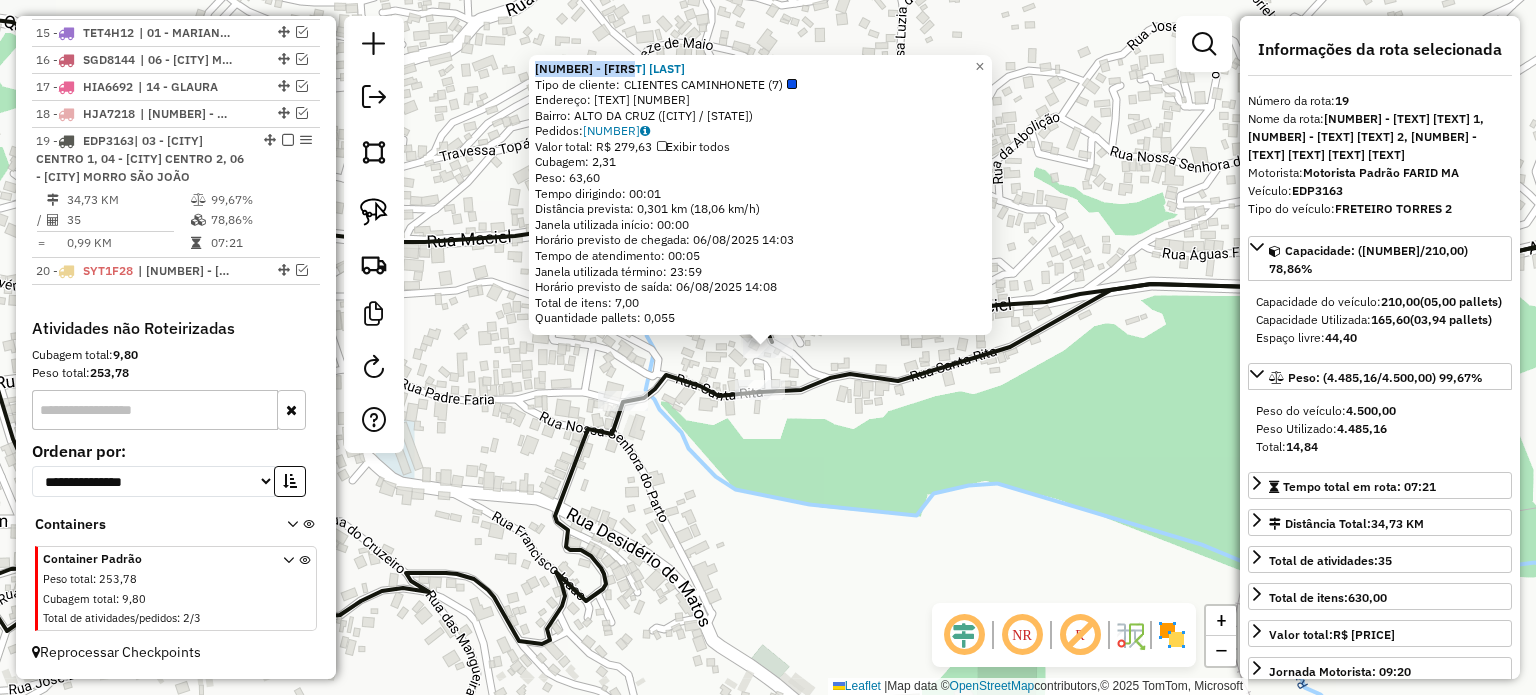 drag, startPoint x: 657, startPoint y: 74, endPoint x: 529, endPoint y: 63, distance: 128.47179 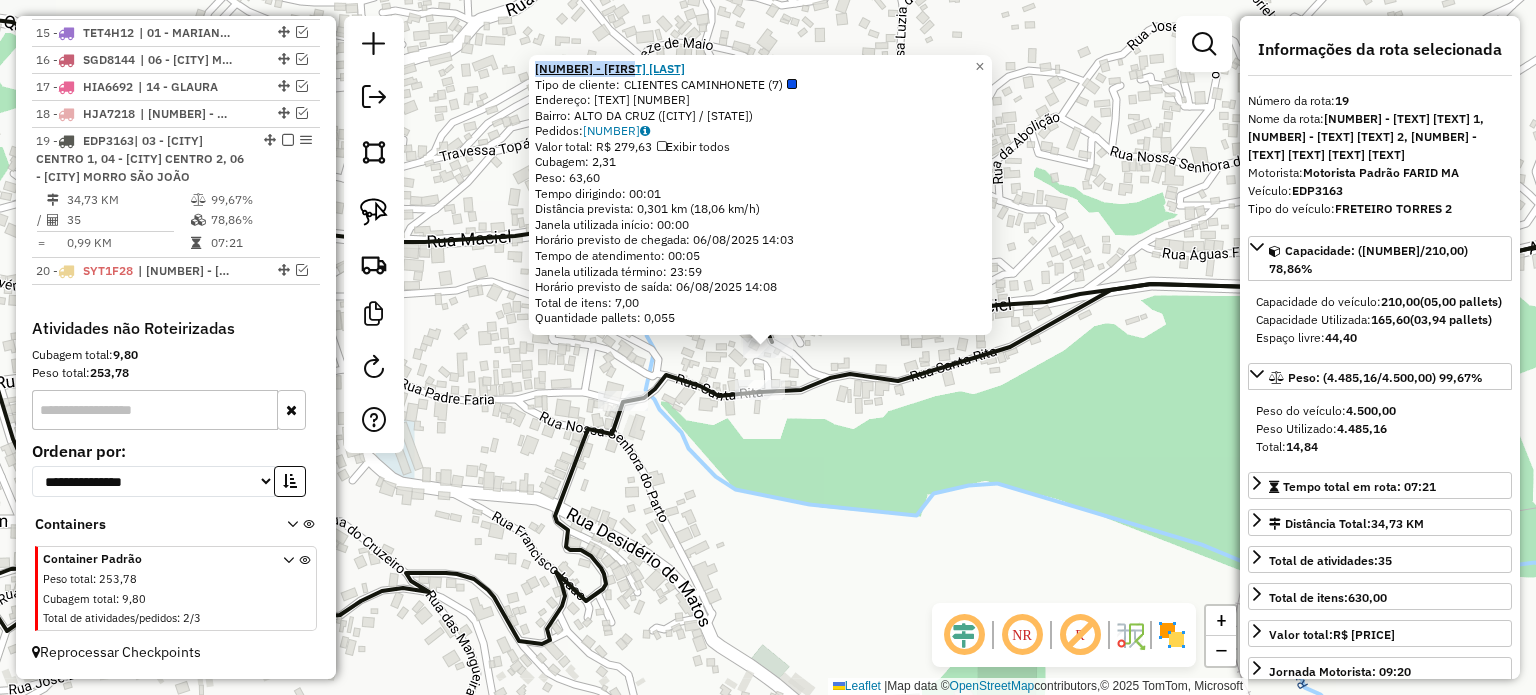 copy on "[NUMBER] - [FIRST] [LAST]" 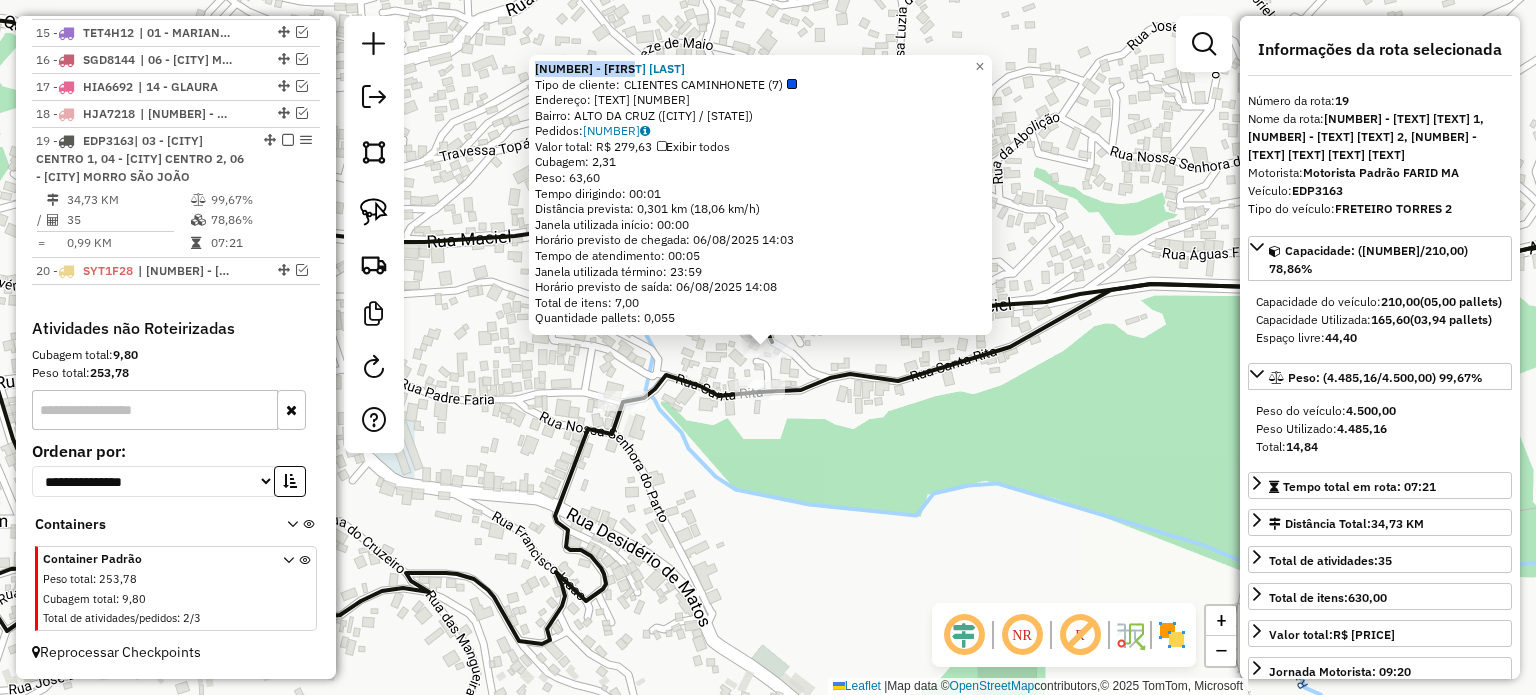 click on "[NUMBER] - [NAME]  Tipo de cliente:   CLIENTES CAMINHONETE (7)   Endereço:  [STREET] [NUMBER]   Bairro: [NEIGHBORHOOD] ([CITY] / [STATE])   Pedidos:  [ORDER_ID]   Valor total: R$ 279,63   Exibir todos   Cubagem: 2,31  Peso: 63,60  Tempo dirigindo: 00:01   Distância prevista: 0,301 km (18,06 km/h)   Janela utilizada início: 00:00   Horário previsto de chegada: [DATE] [TIME]   Tempo de atendimento: 00:05   Janela utilizada término: 23:59   Horário previsto de saída: [DATE] [TIME]   Total de itens: 7,00   Quantidade pallets: 0,055  × Janela de atendimento Grade de atendimento Capacidade Transportadoras Veículos Cliente Pedidos  Rotas Selecione os dias de semana para filtrar as janelas de atendimento  Seg   Ter   Qua   Qui   Sex   Sáb   Dom  Informe o período da janela de atendimento: De: Até:  Filtrar exatamente a janela do cliente  Considerar janela de atendimento padrão  Selecione os dias de semana para filtrar as grades de atendimento  Seg   Ter   Qua   Qui   Sex   Sáb   Dom   Peso mínimo:   De:   De:" 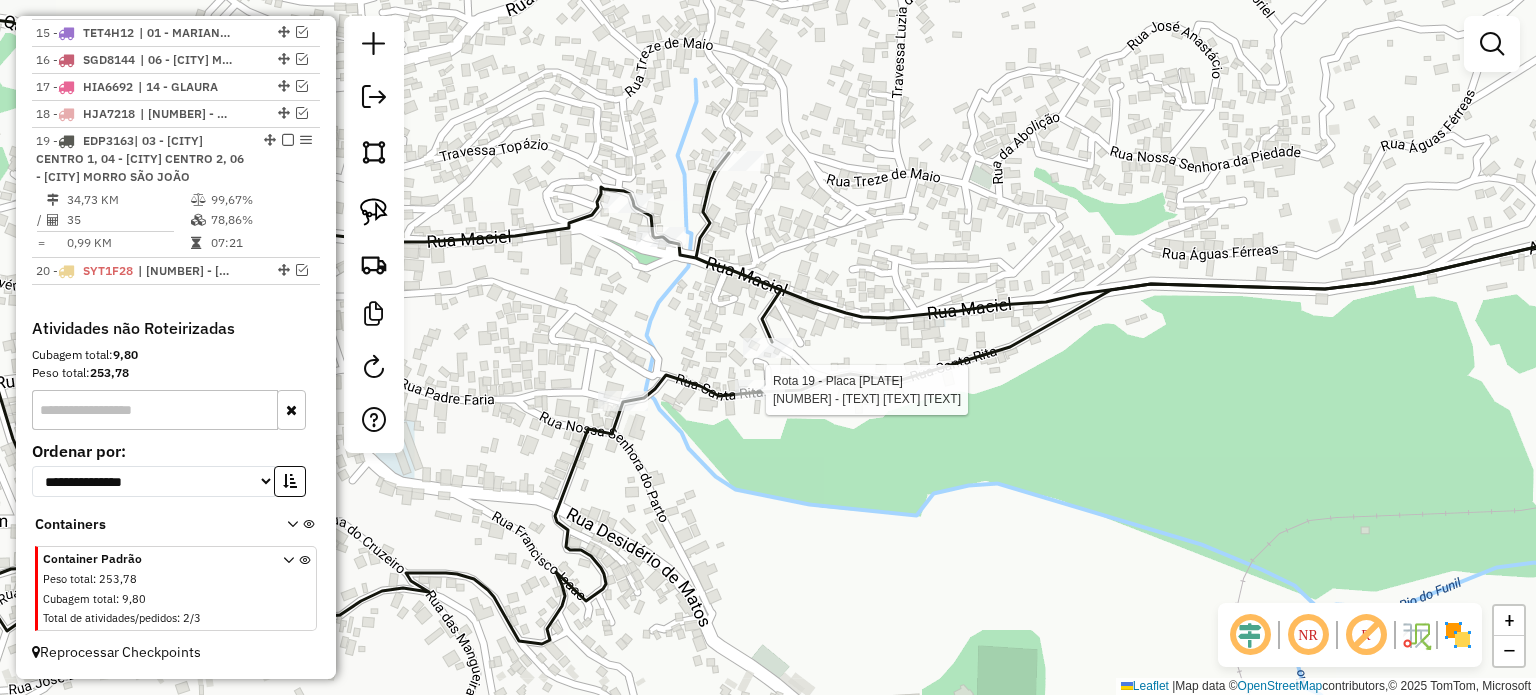 select on "**********" 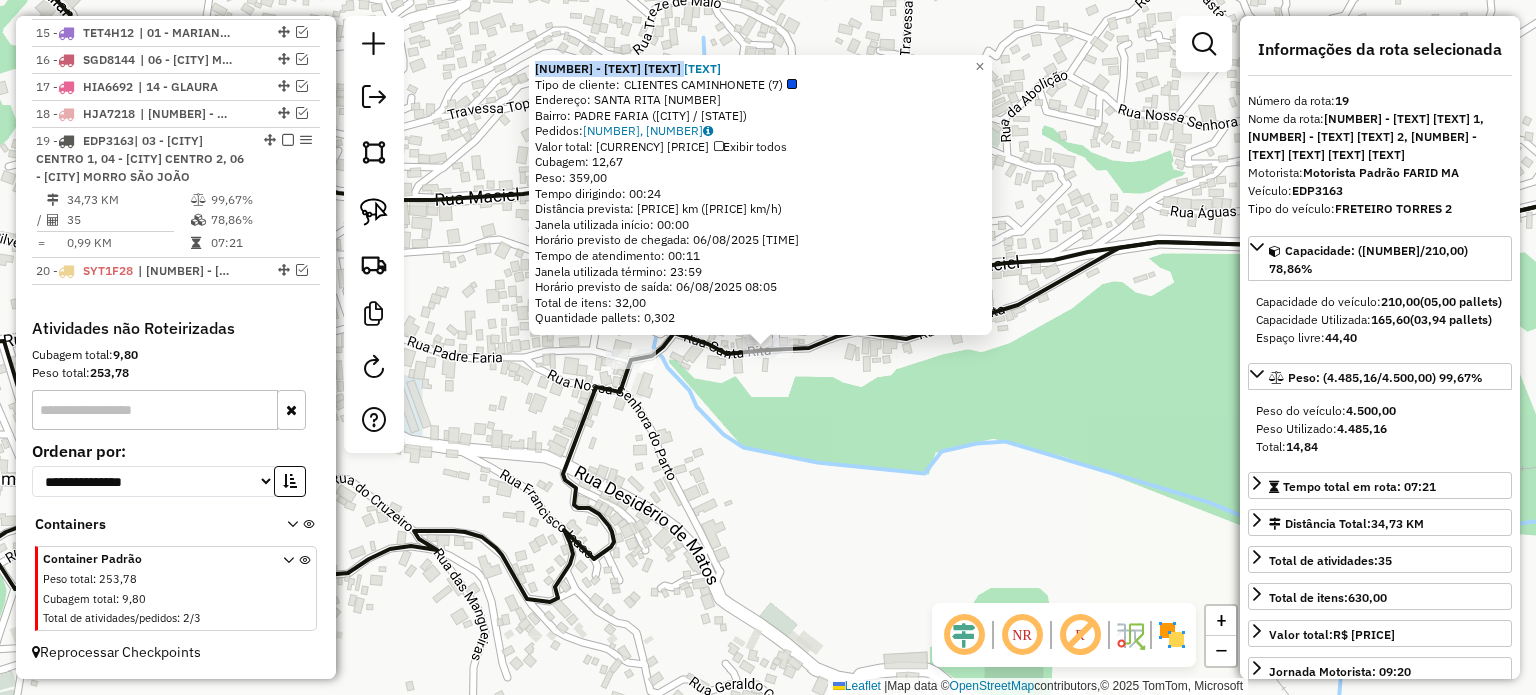 drag, startPoint x: 713, startPoint y: 67, endPoint x: 535, endPoint y: 63, distance: 178.04494 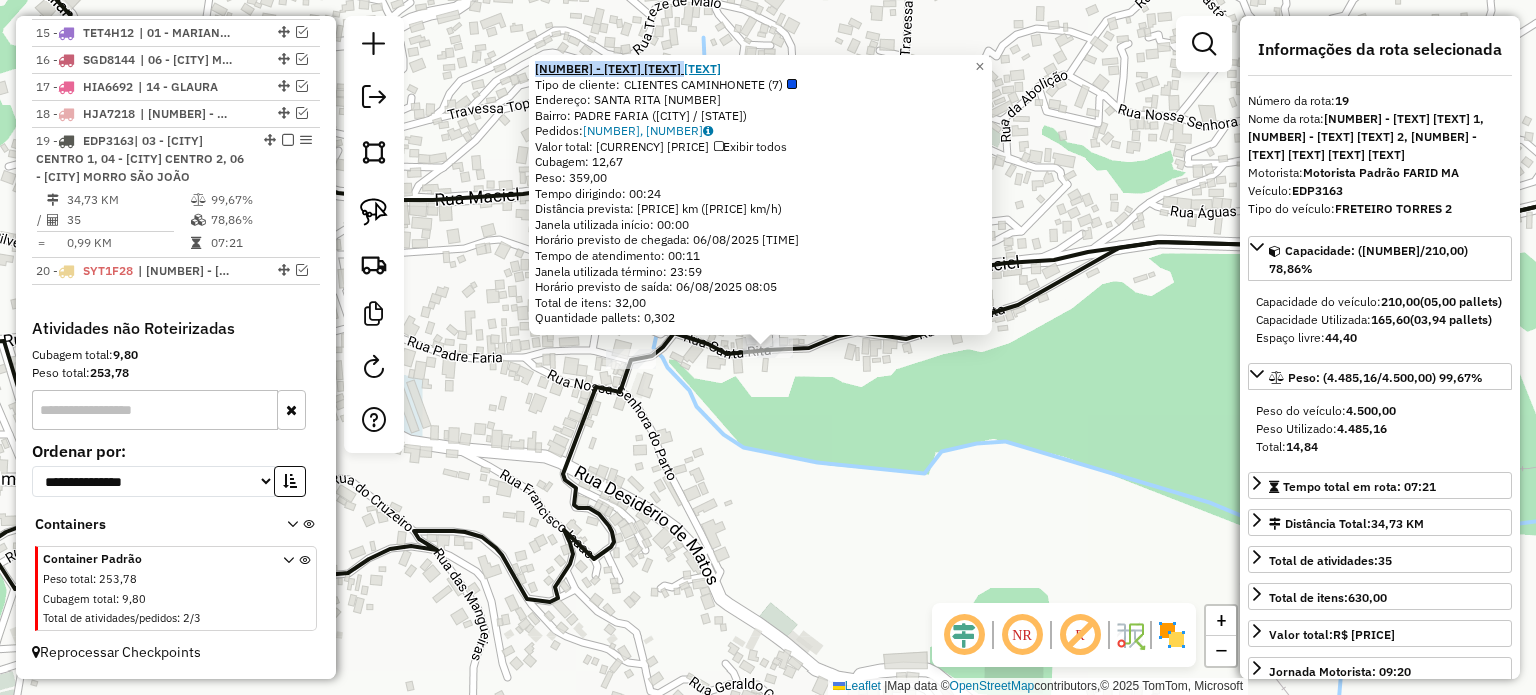copy on "[NUMBER] - [TEXT] [TEXT] [TEXT]" 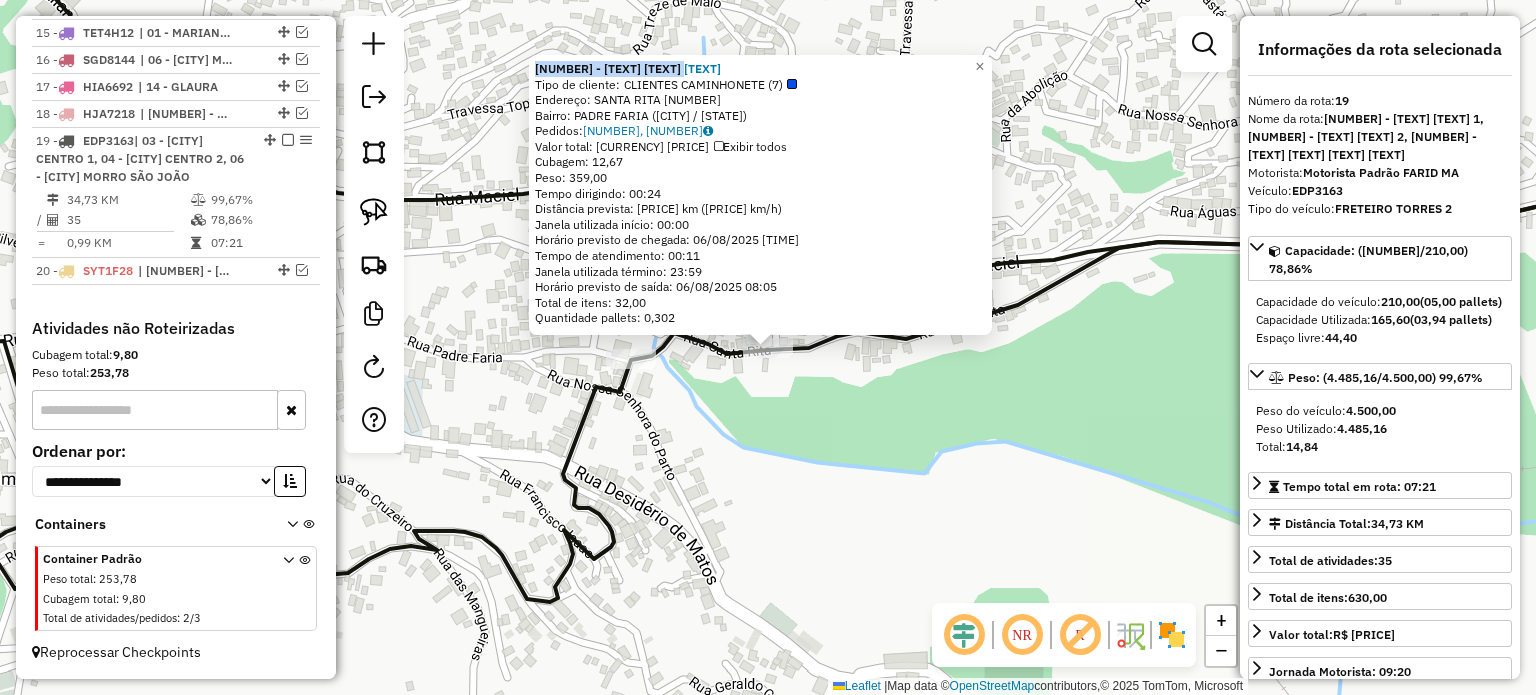 click on "[NUMBER] - EMPORIO ADEGA BAR  Tipo de cliente:   CLIENTES CAMINHONETE (7)   Endereço:  [STREET] [NUMBER]   Bairro: [NEIGHBORHOOD] ([CITY] / [STATE])   Pedidos:  [ORDER_ID], [ORDER_ID]   Valor total: R$ 1.974,89   Exibir todos   Cubagem: 12,67  Peso: 359,00  Tempo dirigindo: 00:24   Distância prevista: 10,97 km (27,43 km/h)   Janela utilizada início: 00:00   Horário previsto de chegada: 06/08/2025 07:54   Tempo de atendimento: 00:11   Janela utilizada término: 23:59   Horário previsto de saída: 06/08/2025 08:05   Total de itens: 32,00   Quantidade pallets: 0,302  × Janela de atendimento Grade de atendimento Capacidade Transportadoras Veículos Cliente Pedidos  Rotas Selecione os dias de semana para filtrar as janelas de atendimento  Seg   Ter   Qua   Qui   Sex   Sáb   Dom  Informe o período da janela de atendimento: De: Até:  Filtrar exatamente a janela do cliente  Considerar janela de atendimento padrão  Selecione os dias de semana para filtrar as grades de atendimento  Seg   Ter   Qua   Qui   Sex   Sáb   Dom" 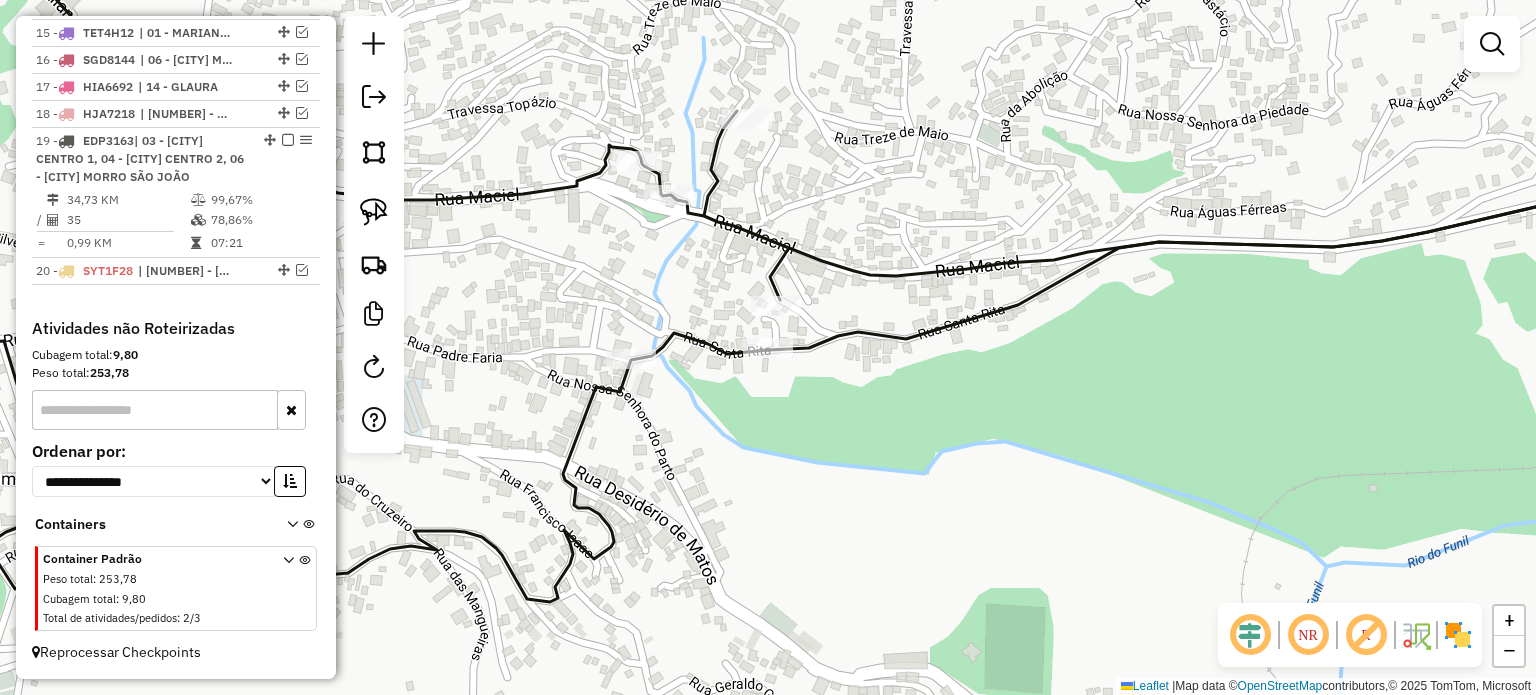 select on "**********" 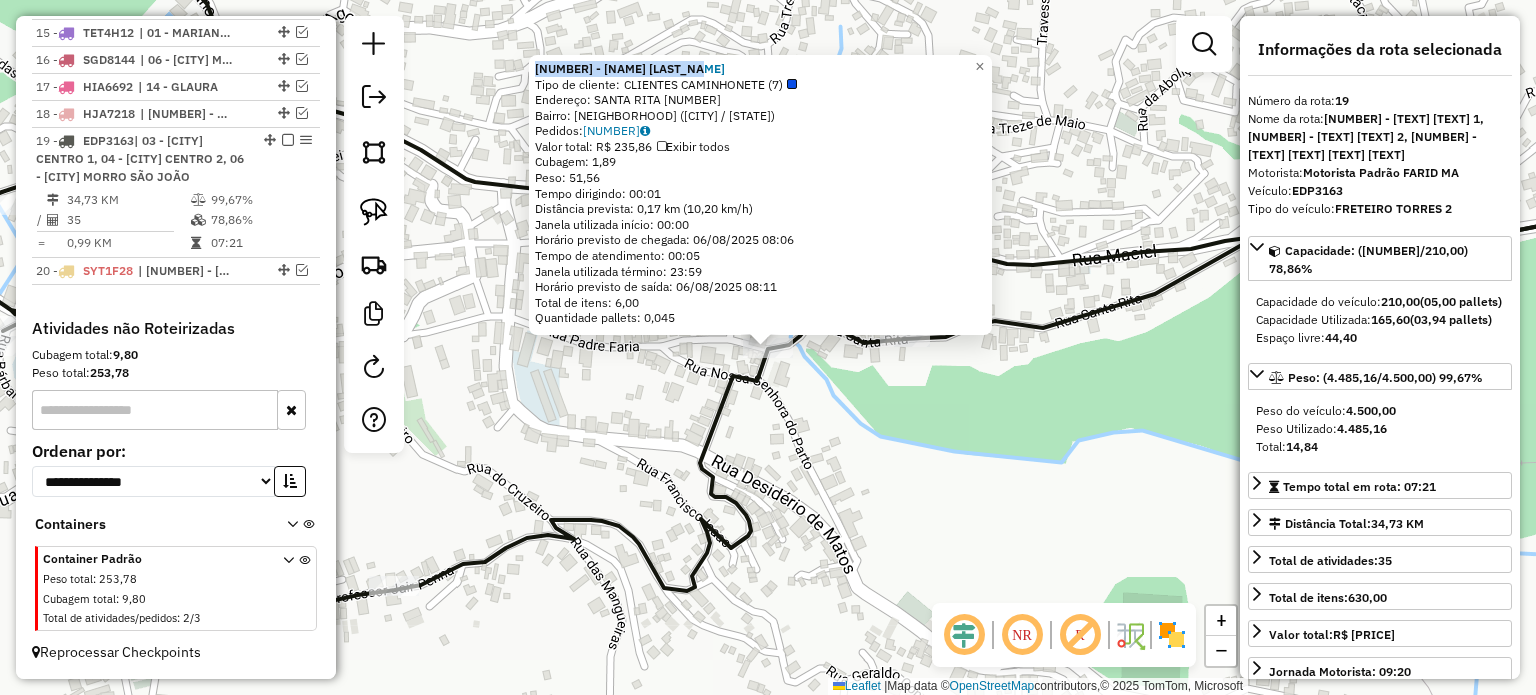 drag, startPoint x: 721, startPoint y: 64, endPoint x: 536, endPoint y: 75, distance: 185.32674 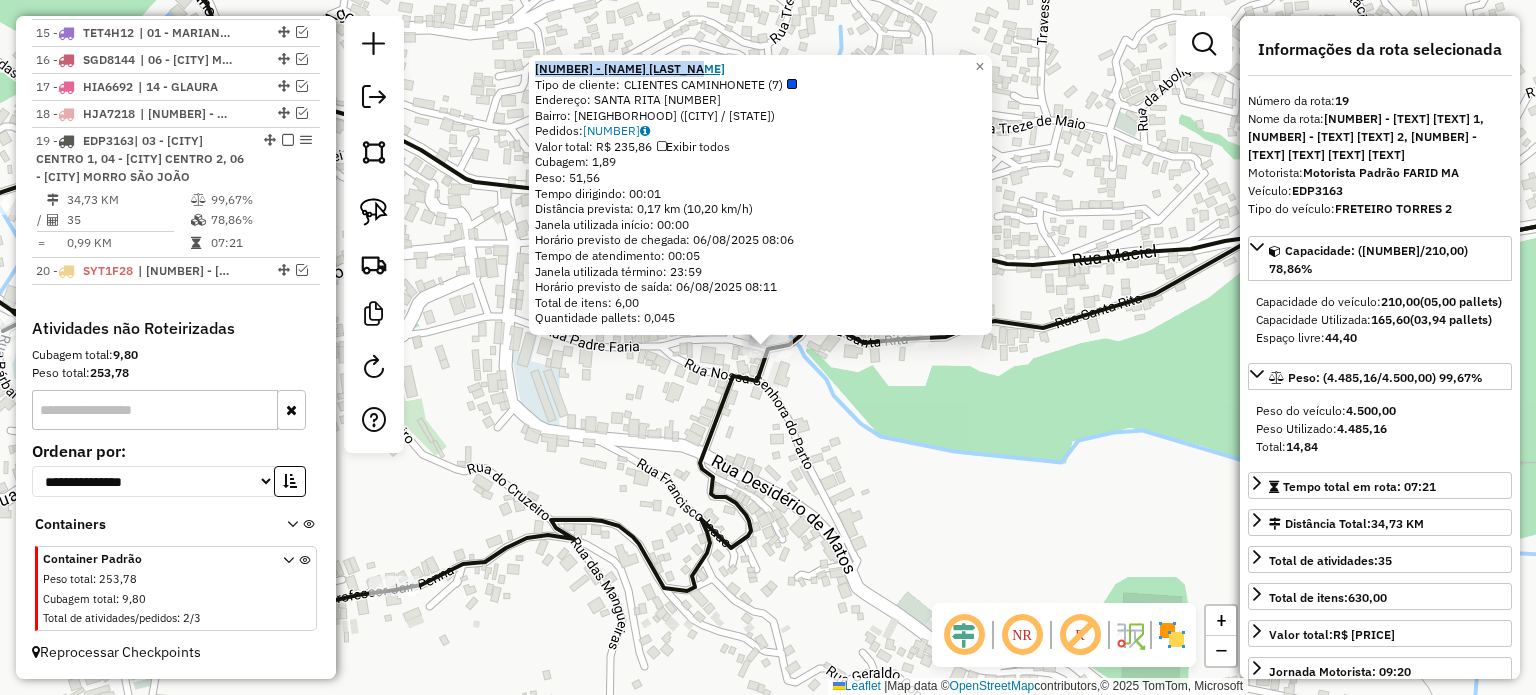 copy on "[NUMBER] - [NAME]  [LAST_NAME]" 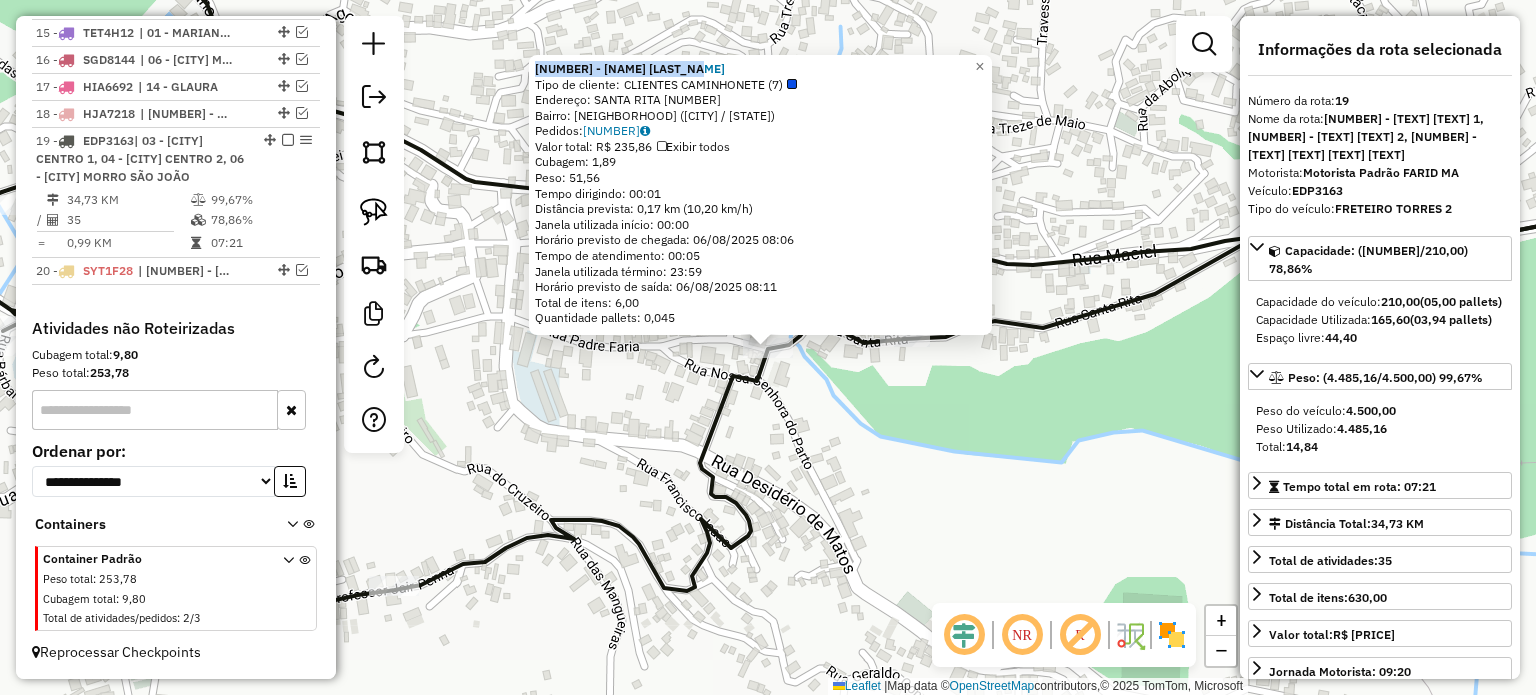 click on "[NUMBER] - EVERTON  DOS SANTOS  Tipo de cliente:   CLIENTES CAMINHONETE (7)   Endereço:  SANTA RITA [NUMBER]   Bairro: PADRE FARIAS ([CITY] / [STATE])   Pedidos:  [ORDER_ID]   Valor total: R$ 235,86   Exibir todos   Cubagem: 1,89  Peso: 51,56  Tempo dirigindo: 00:01   Distância prevista: 0,17 km (10,20 km/h)   Janela utilizada início: 00:00   Horário previsto de chegada: 06/08/2025 08:06   Tempo de atendimento: 00:05   Janela utilizada término: 23:59   Horário previsto de saída: 06/08/2025 08:11   Total de itens: 6,00   Quantidade pallets: 0,045  × Janela de atendimento Grade de atendimento Capacidade Transportadoras Veículos Cliente Pedidos  Rotas Selecione os dias de semana para filtrar as janelas de atendimento  Seg   Ter   Qua   Qui   Sex   Sáb   Dom  Informe o período da janela de atendimento: De: Até:  Filtrar exatamente a janela do cliente  Considerar janela de atendimento padrão  Selecione os dias de semana para filtrar as grades de atendimento  Seg   Ter   Qua   Qui   Sex   Sáb   Dom   De:   De:" 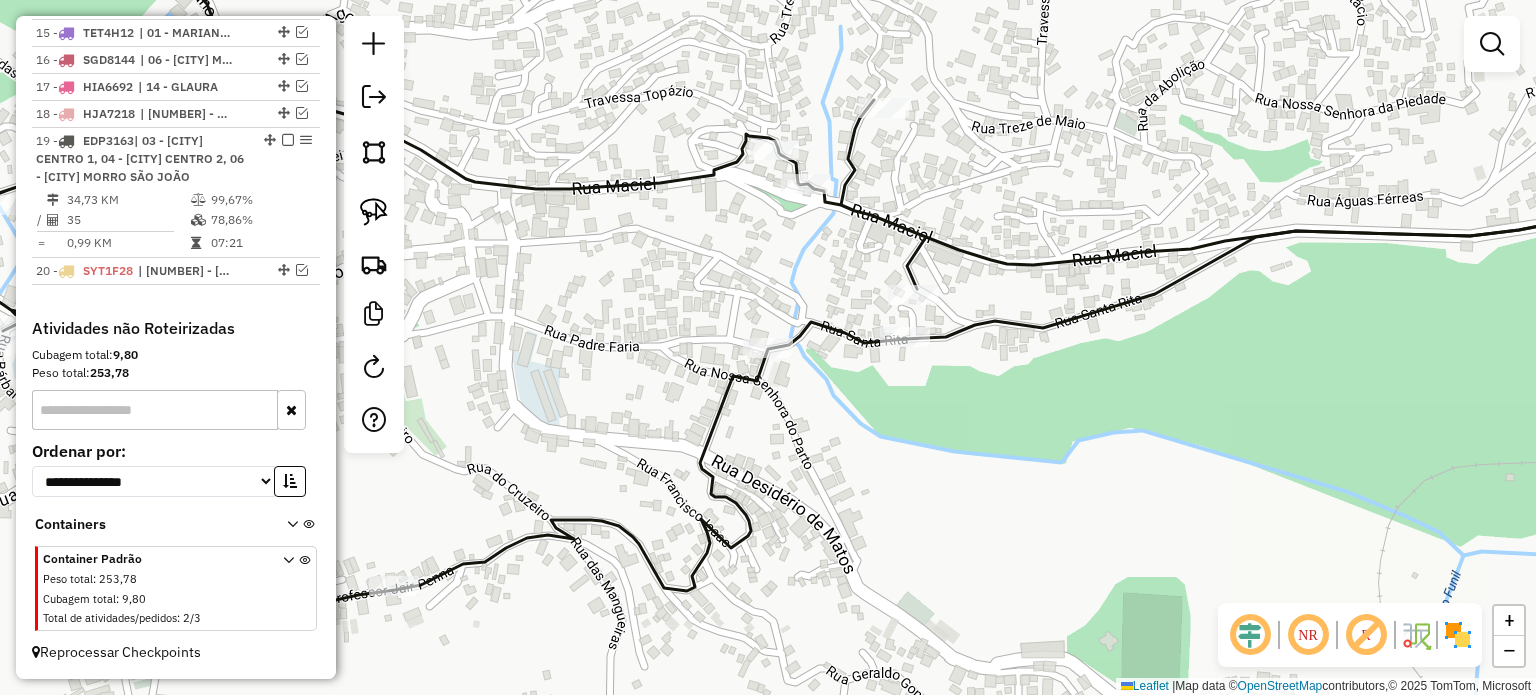 drag, startPoint x: 785, startPoint y: 467, endPoint x: 896, endPoint y: 463, distance: 111.07205 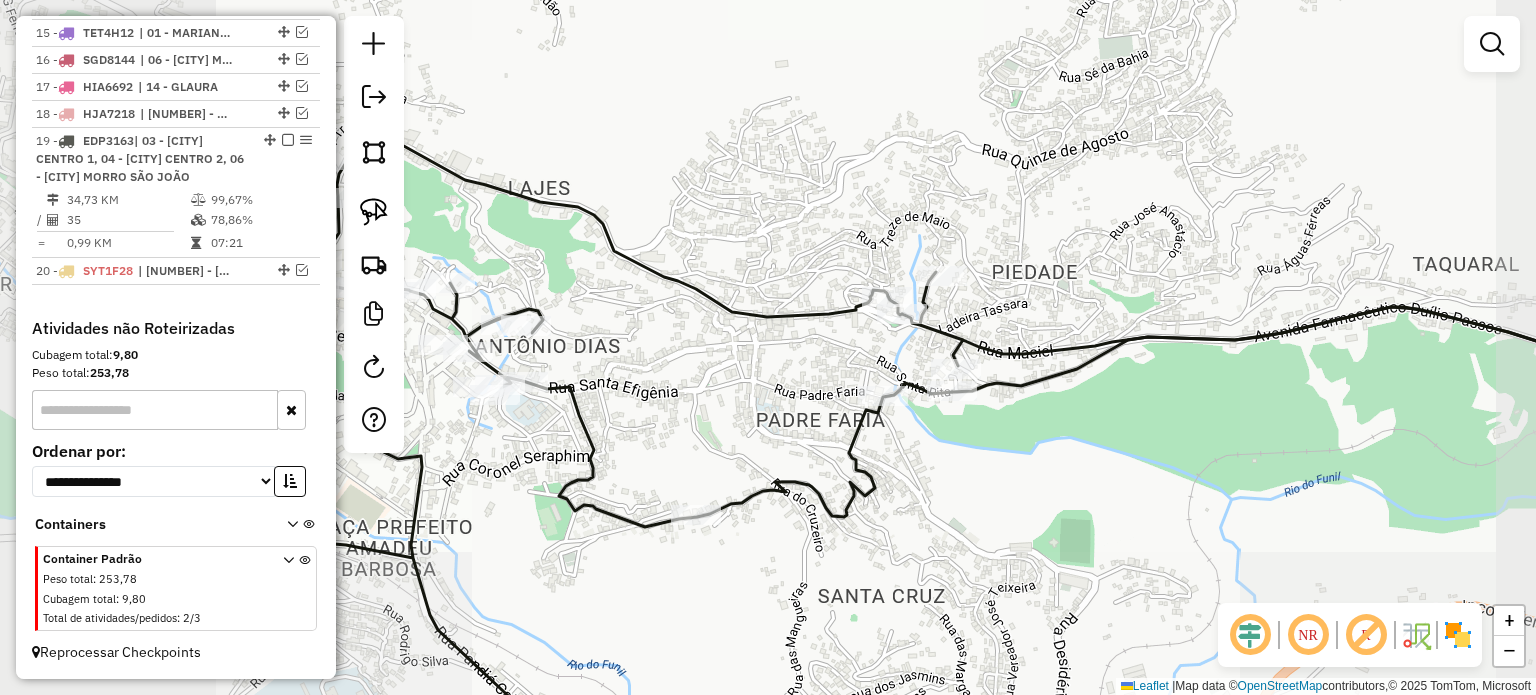 drag, startPoint x: 763, startPoint y: 435, endPoint x: 775, endPoint y: 423, distance: 16.970562 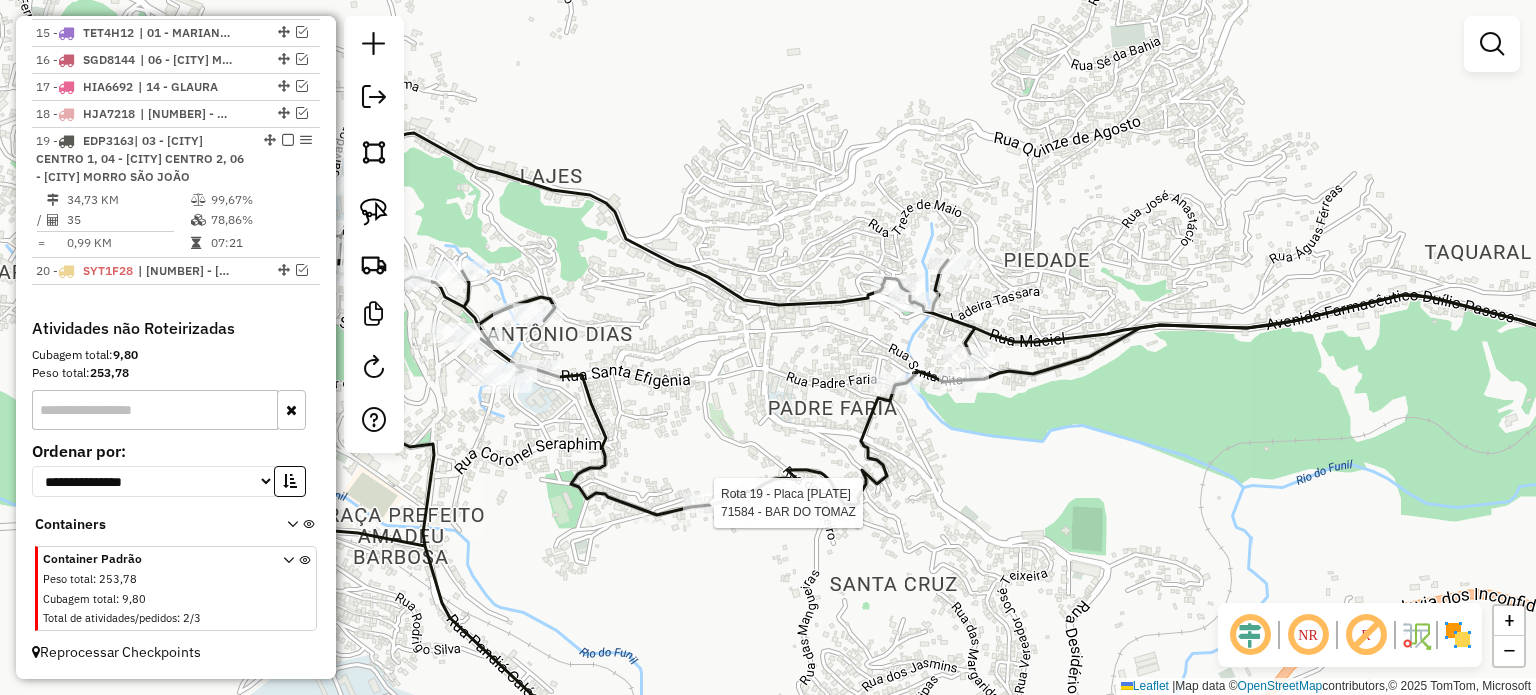 select on "**********" 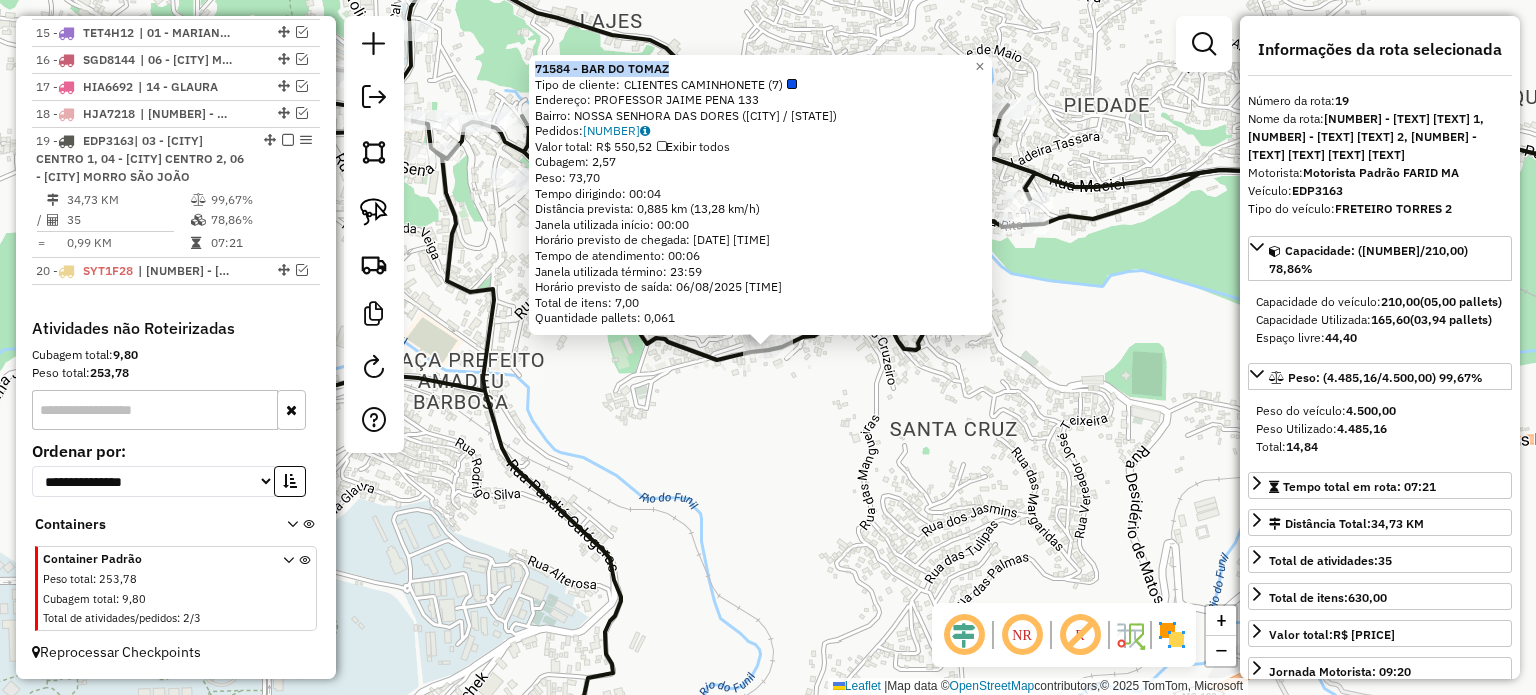 drag, startPoint x: 678, startPoint y: 73, endPoint x: 540, endPoint y: 68, distance: 138.09055 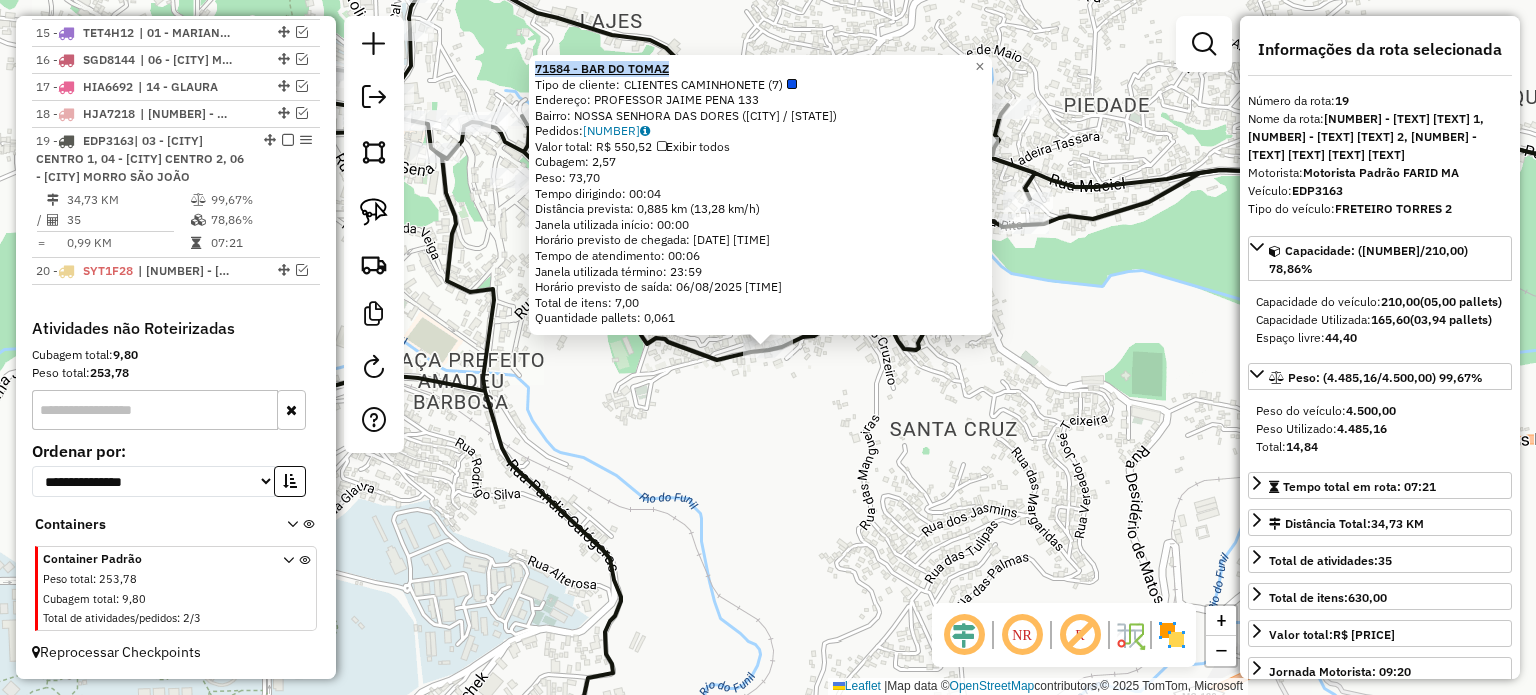 copy on "71584 - BAR DO TOMAZ" 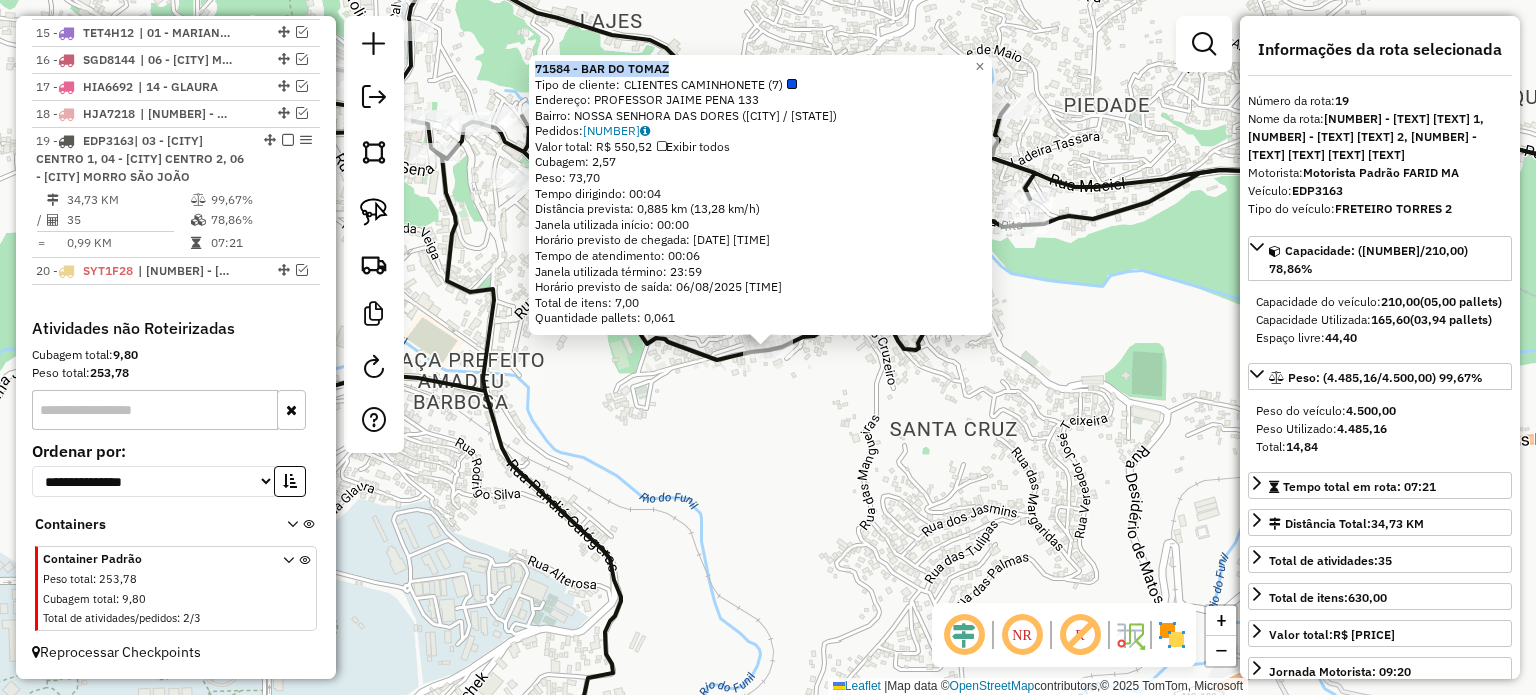 click on "[NUMBER] - BAR DO TOMAZ  Tipo de cliente:   CLIENTES CAMINHONETE (7)   Endereço:  PROFESSOR JAIME PENA [NUMBER]   Bairro: NOSSA SENHORA DAS DORES ([CITY] / [STATE])   Pedidos:  [ORDER_ID]   Valor total: R$ 550,52   Exibir todos   Cubagem: 2,57  Peso: 73,70  Tempo dirigindo: 00:04   Distância prevista: 0,885 km (13,28 km/h)   Janela utilizada início: 00:00   Horário previsto de chegada: 06/08/2025 08:15   Tempo de atendimento: 00:06   Janela utilizada término: 23:59   Horário previsto de saída: 06/08/2025 08:21   Total de itens: 7,00   Quantidade pallets: 0,061  × Janela de atendimento Grade de atendimento Capacidade Transportadoras Veículos Cliente Pedidos  Rotas Selecione os dias de semana para filtrar as janelas de atendimento  Seg   Ter   Qua   Qui   Sex   Sáb   Dom  Informe o período da janela de atendimento: De: Até:  Filtrar exatamente a janela do cliente  Considerar janela de atendimento padrão  Selecione os dias de semana para filtrar as grades de atendimento  Seg   Ter   Qua   Qui   Sex   Sáb  De:" 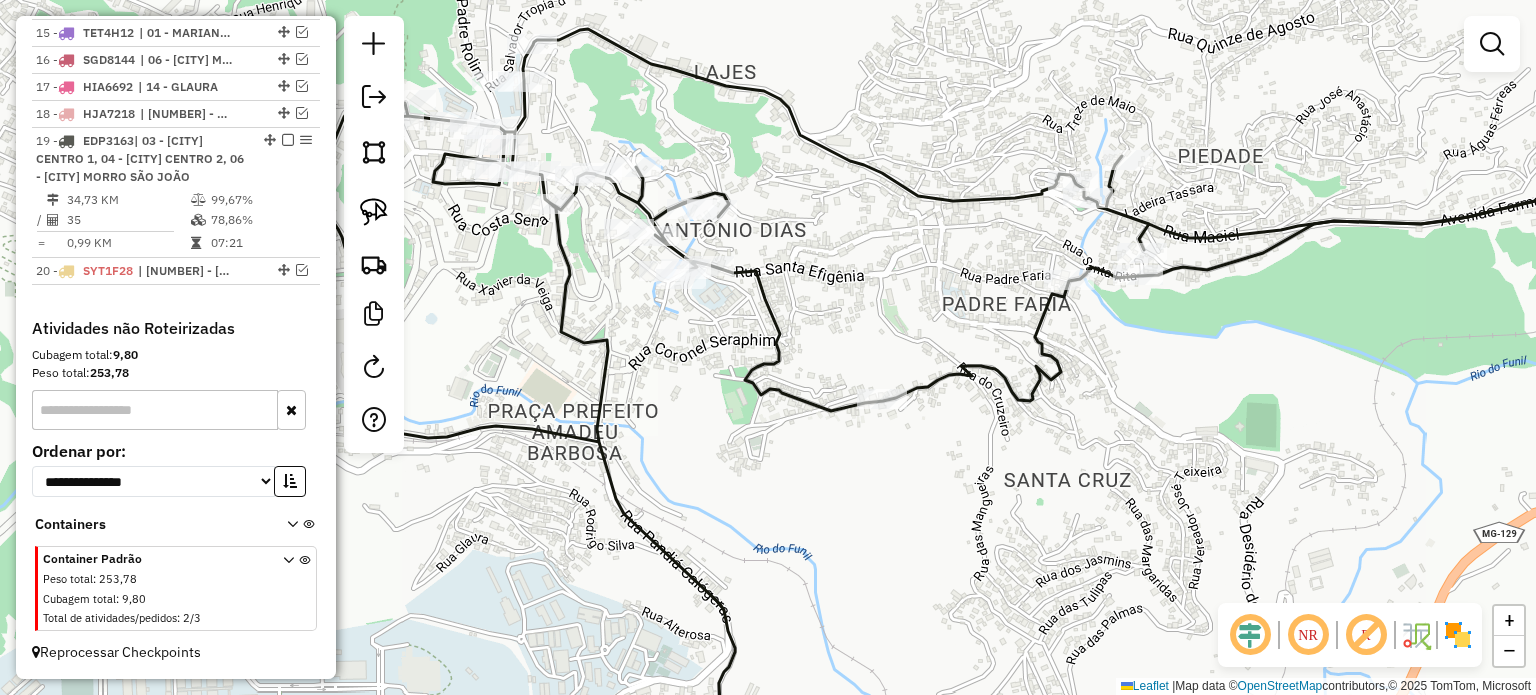 drag, startPoint x: 880, startPoint y: 499, endPoint x: 895, endPoint y: 503, distance: 15.524175 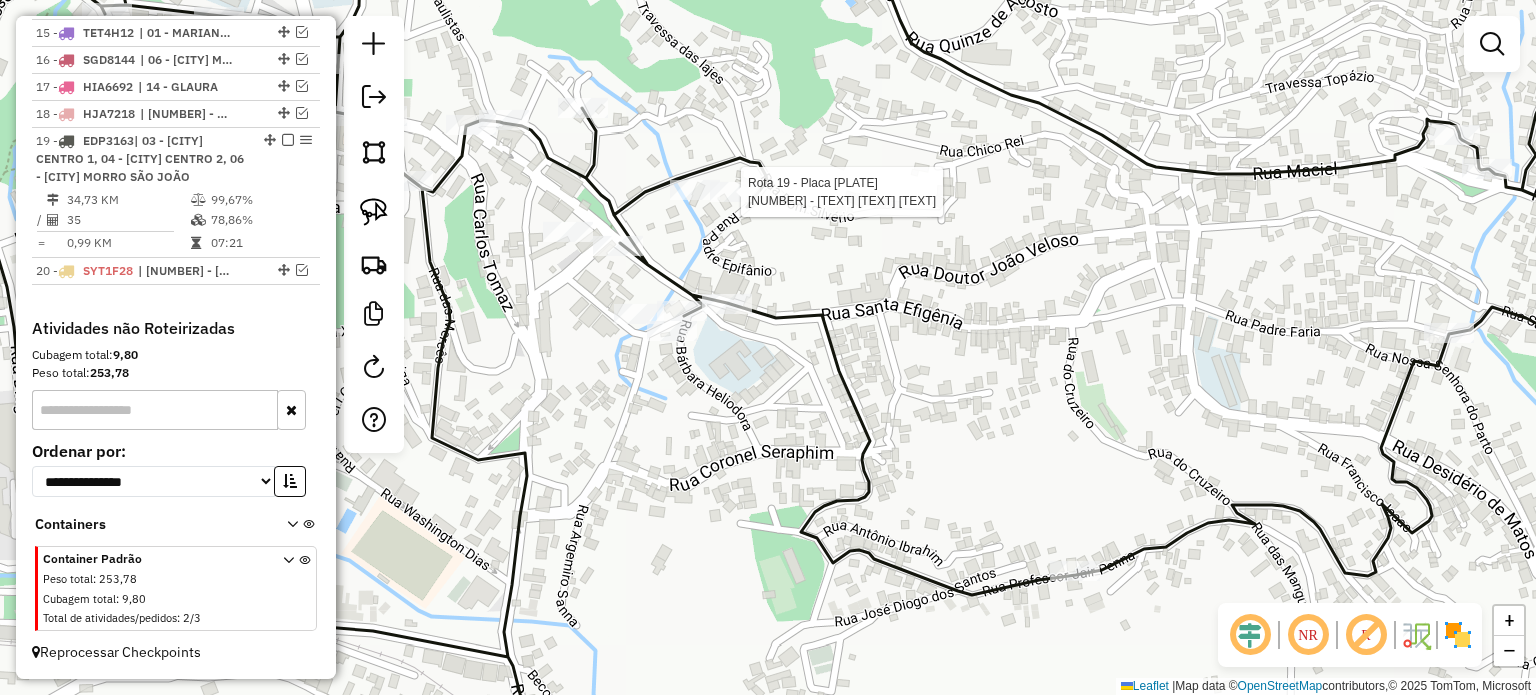 select on "**********" 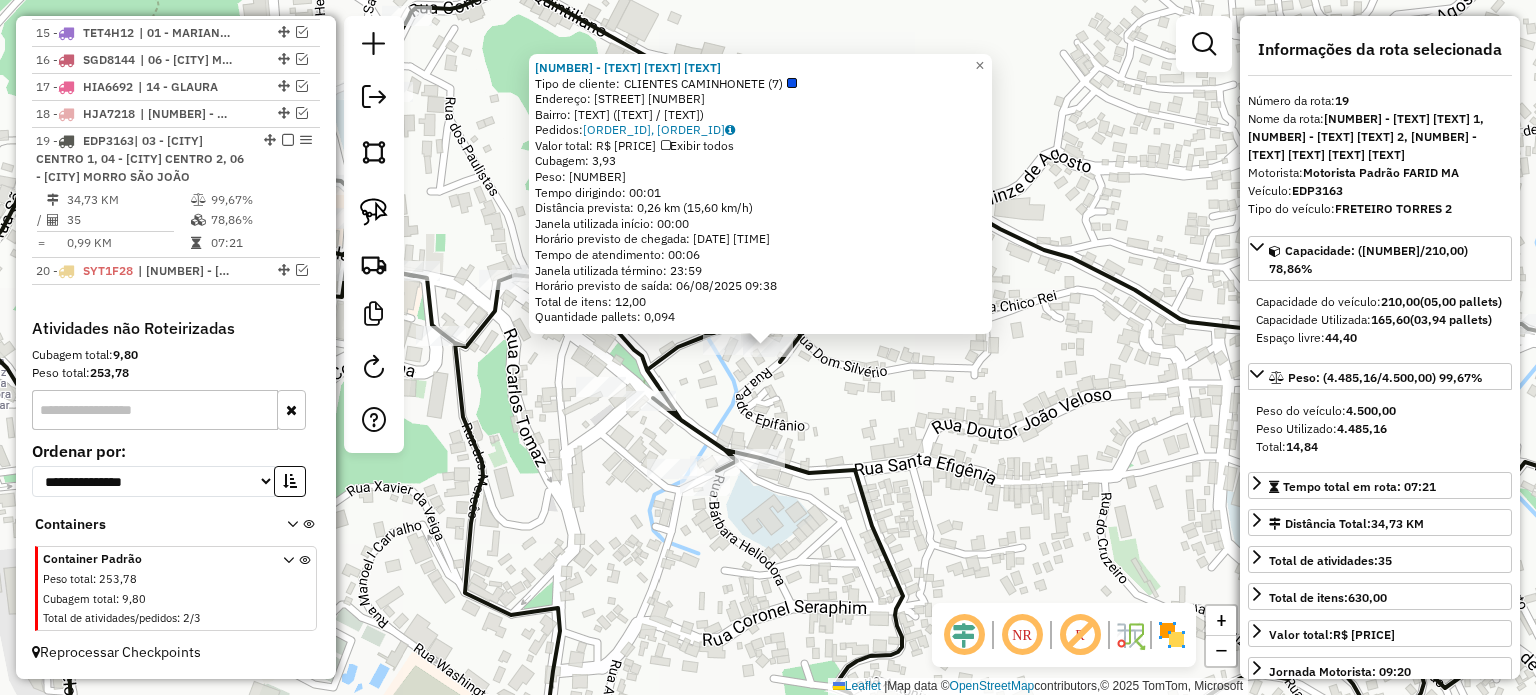 click on "[NUMBER] - BAR E RESTAURANTE  Tipo de cliente:   CLIENTES CAMINHONETE (7)   Endereço:  [STREET] [NUMBER]   Bairro: [NEIGHBORHOOD] ([CITY] / [STATE])   Pedidos:  [ORDER_ID], [ORDER_ID]   Valor total: R$ 442,81   Exibir todos   Cubagem: 3,93  Peso: 105,14  Tempo dirigindo: 00:01   Distância prevista: 0,26 km (15,60 km/h)   Janela utilizada início: 00:00   Horário previsto de chegada: 06/08/2025 09:32   Tempo de atendimento: 00:06   Janela utilizada término: 23:59   Horário previsto de saída: 06/08/2025 09:38   Total de itens: 12,00   Quantidade pallets: 0,094  × Janela de atendimento Grade de atendimento Capacidade Transportadoras Veículos Cliente Pedidos  Rotas Selecione os dias de semana para filtrar as janelas de atendimento  Seg   Ter   Qua   Qui   Sex   Sáb   Dom  Informe o período da janela de atendimento: De: Até:  Filtrar exatamente a janela do cliente  Considerar janela de atendimento padrão  Selecione os dias de semana para filtrar as grades de atendimento  Seg   Ter   Qua   Qui   Sex   Sáb   Dom" 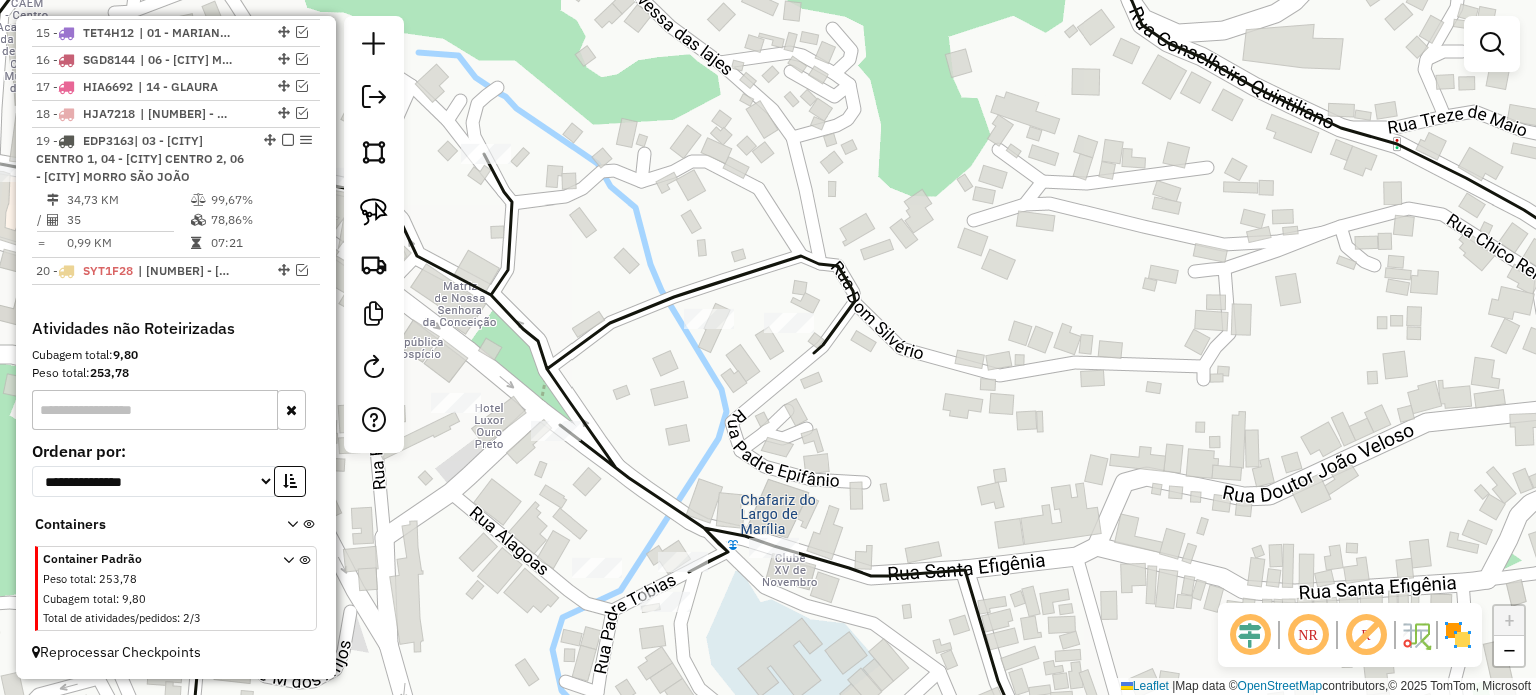 click on "Janela de atendimento Grade de atendimento Capacidade Transportadoras Veículos Cliente Pedidos  Rotas Selecione os dias de semana para filtrar as janelas de atendimento  Seg   Ter   Qua   Qui   Sex   Sáb   Dom  Informe o período da janela de atendimento: De: Até:  Filtrar exatamente a janela do cliente  Considerar janela de atendimento padrão  Selecione os dias de semana para filtrar as grades de atendimento  Seg   Ter   Qua   Qui   Sex   Sáb   Dom   Considerar clientes sem dia de atendimento cadastrado  Clientes fora do dia de atendimento selecionado Filtrar as atividades entre os valores definidos abaixo:  Peso mínimo:   Peso máximo:   Cubagem mínima:   Cubagem máxima:   De:   Até:  Filtrar as atividades entre o tempo de atendimento definido abaixo:  De:   Até:   Considerar capacidade total dos clientes não roteirizados Transportadora: Selecione um ou mais itens Tipo de veículo: Selecione um ou mais itens Veículo: Selecione um ou mais itens Motorista: Selecione um ou mais itens Nome: Rótulo:" 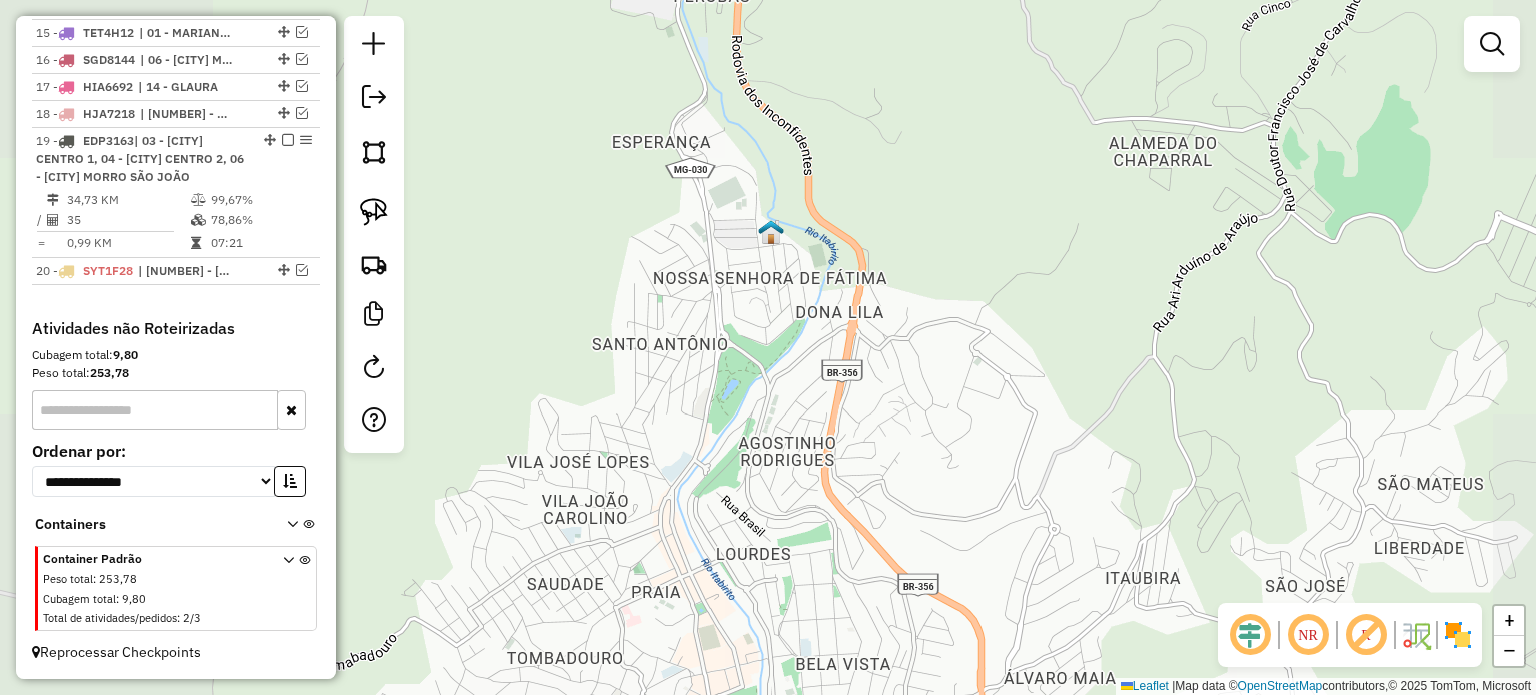 click on "Janela de atendimento Grade de atendimento Capacidade Transportadoras Veículos Cliente Pedidos  Rotas Selecione os dias de semana para filtrar as janelas de atendimento  Seg   Ter   Qua   Qui   Sex   Sáb   Dom  Informe o período da janela de atendimento: De: Até:  Filtrar exatamente a janela do cliente  Considerar janela de atendimento padrão  Selecione os dias de semana para filtrar as grades de atendimento  Seg   Ter   Qua   Qui   Sex   Sáb   Dom   Considerar clientes sem dia de atendimento cadastrado  Clientes fora do dia de atendimento selecionado Filtrar as atividades entre os valores definidos abaixo:  Peso mínimo:   Peso máximo:   Cubagem mínima:   Cubagem máxima:   De:   Até:  Filtrar as atividades entre o tempo de atendimento definido abaixo:  De:   Até:   Considerar capacidade total dos clientes não roteirizados Transportadora: Selecione um ou mais itens Tipo de veículo: Selecione um ou mais itens Veículo: Selecione um ou mais itens Motorista: Selecione um ou mais itens Nome: Rótulo:" 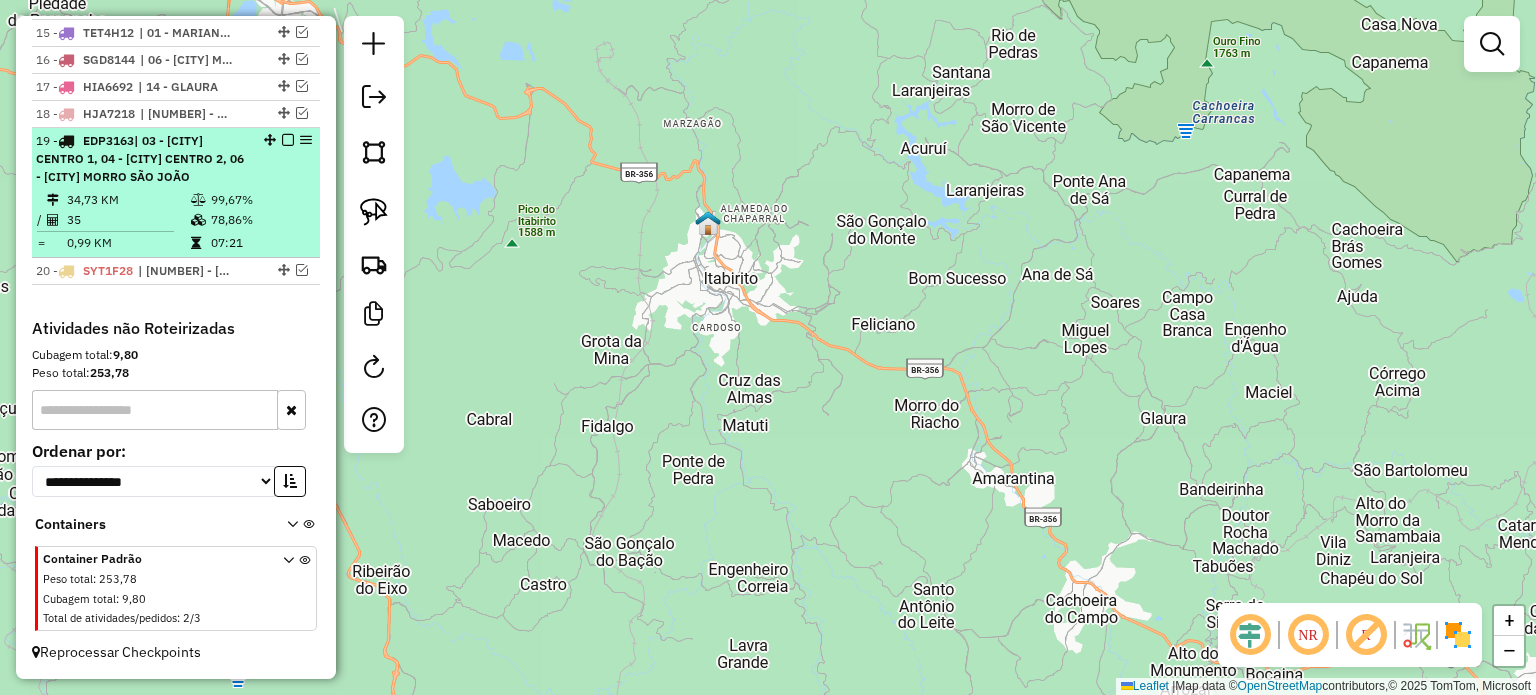 click on "| 03 - [CITY] CENTRO 1, 04 - [CITY] CENTRO 2, 06 - [CITY] MORRO SÃO JOÃO" at bounding box center [140, 158] 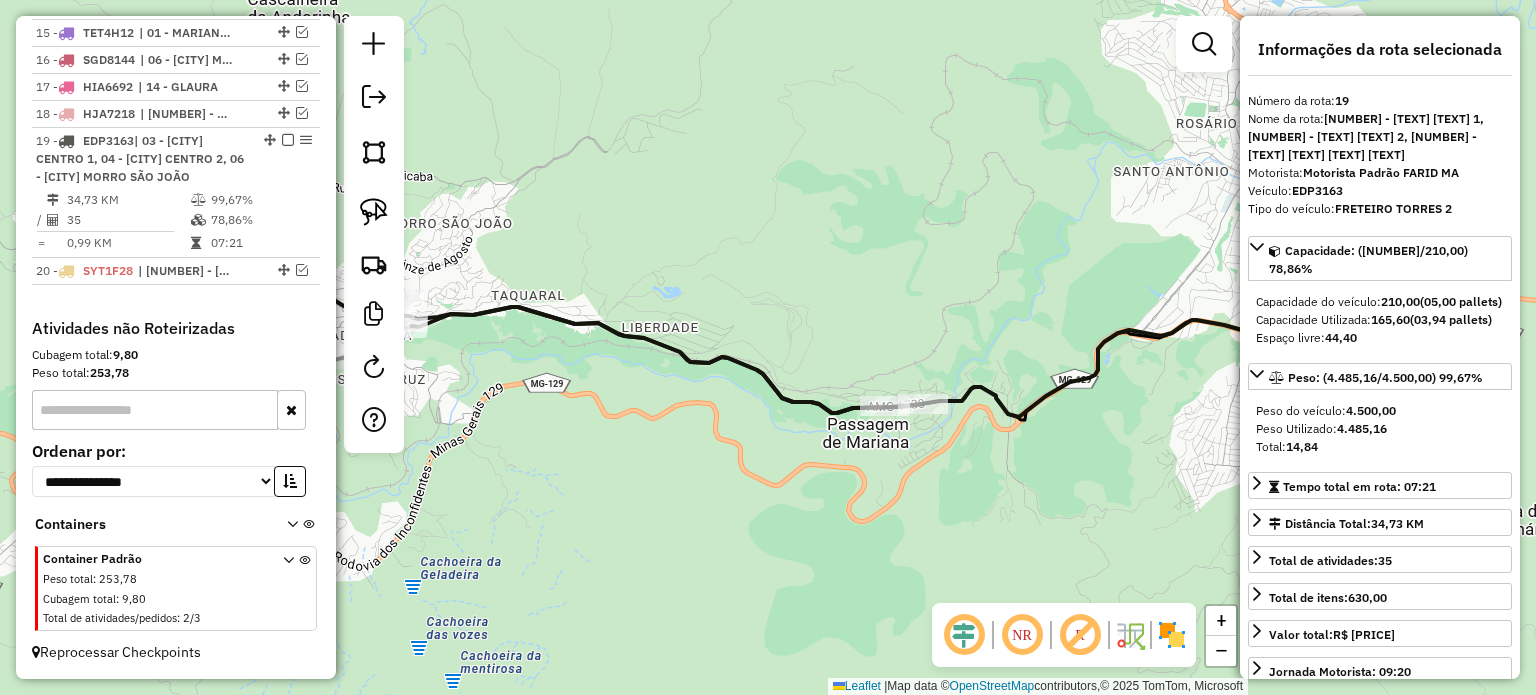 click on "Janela de atendimento Grade de atendimento Capacidade Transportadoras Veículos Cliente Pedidos  Rotas Selecione os dias de semana para filtrar as janelas de atendimento  Seg   Ter   Qua   Qui   Sex   Sáb   Dom  Informe o período da janela de atendimento: De: Até:  Filtrar exatamente a janela do cliente  Considerar janela de atendimento padrão  Selecione os dias de semana para filtrar as grades de atendimento  Seg   Ter   Qua   Qui   Sex   Sáb   Dom   Considerar clientes sem dia de atendimento cadastrado  Clientes fora do dia de atendimento selecionado Filtrar as atividades entre os valores definidos abaixo:  Peso mínimo:   Peso máximo:   Cubagem mínima:   Cubagem máxima:   De:   Até:  Filtrar as atividades entre o tempo de atendimento definido abaixo:  De:   Até:   Considerar capacidade total dos clientes não roteirizados Transportadora: Selecione um ou mais itens Tipo de veículo: Selecione um ou mais itens Veículo: Selecione um ou mais itens Motorista: Selecione um ou mais itens Nome: Rótulo:" 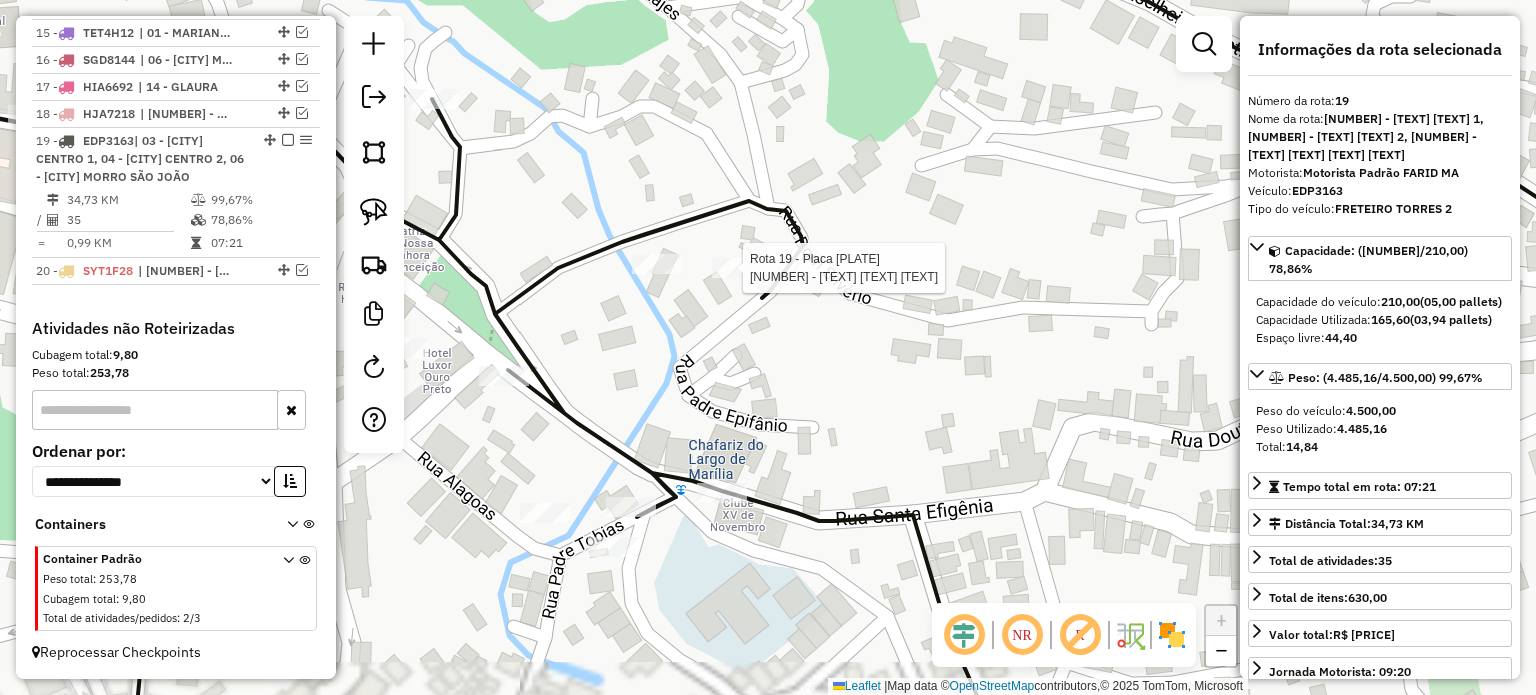click 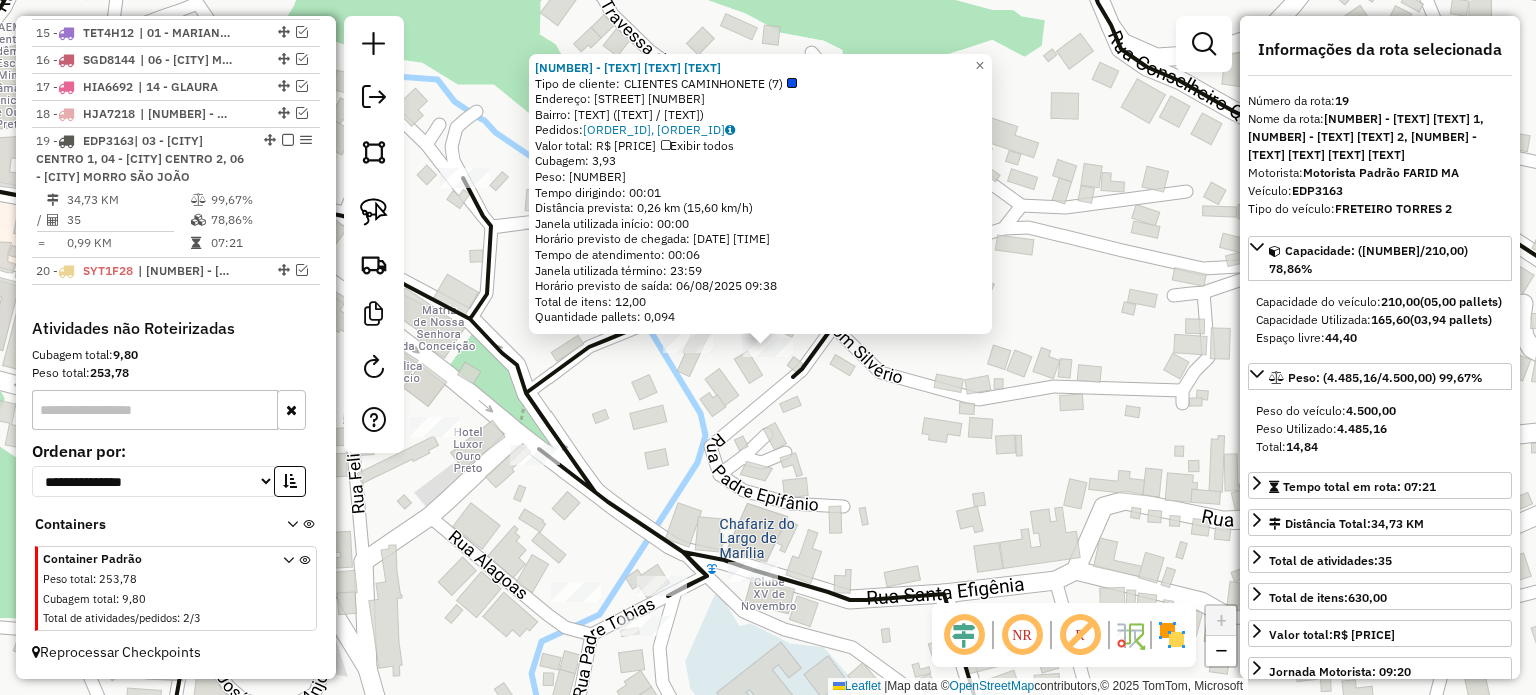 click on "[NUMBER] - BAR E RESTAURANTE  Tipo de cliente:   CLIENTES CAMINHONETE (7)   Endereço:  [STREET] [NUMBER]   Bairro: [NEIGHBORHOOD] ([CITY] / [STATE])   Pedidos:  [ORDER_ID], [ORDER_ID]   Valor total: R$ 442,81   Exibir todos   Cubagem: 3,93  Peso: 105,14  Tempo dirigindo: 00:01   Distância prevista: 0,26 km (15,60 km/h)   Janela utilizada início: 00:00   Horário previsto de chegada: 06/08/2025 09:32   Tempo de atendimento: 00:06   Janela utilizada término: 23:59   Horário previsto de saída: 06/08/2025 09:38   Total de itens: 12,00   Quantidade pallets: 0,094  × Janela de atendimento Grade de atendimento Capacidade Transportadoras Veículos Cliente Pedidos  Rotas Selecione os dias de semana para filtrar as janelas de atendimento  Seg   Ter   Qua   Qui   Sex   Sáb   Dom  Informe o período da janela de atendimento: De: Até:  Filtrar exatamente a janela do cliente  Considerar janela de atendimento padrão  Selecione os dias de semana para filtrar as grades de atendimento  Seg   Ter   Qua   Qui   Sex   Sáb   Dom" 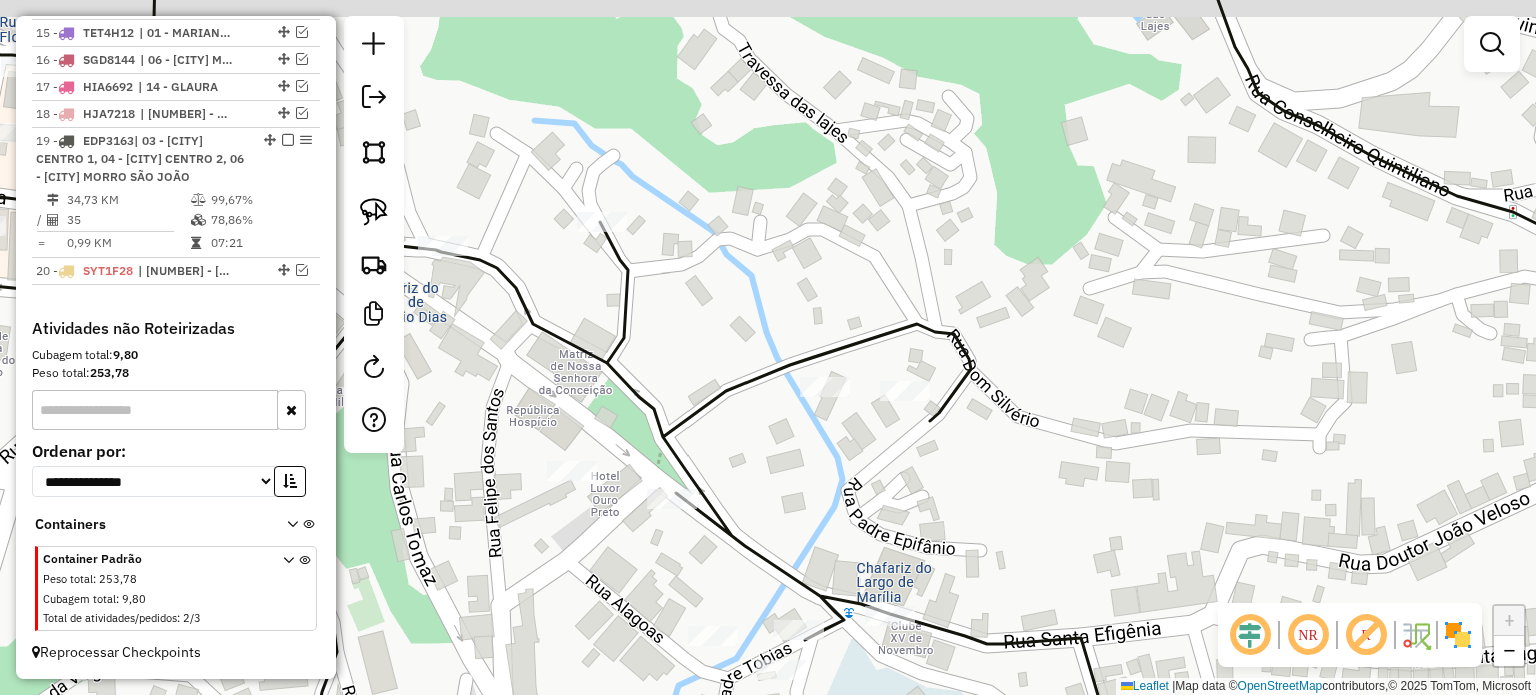 click 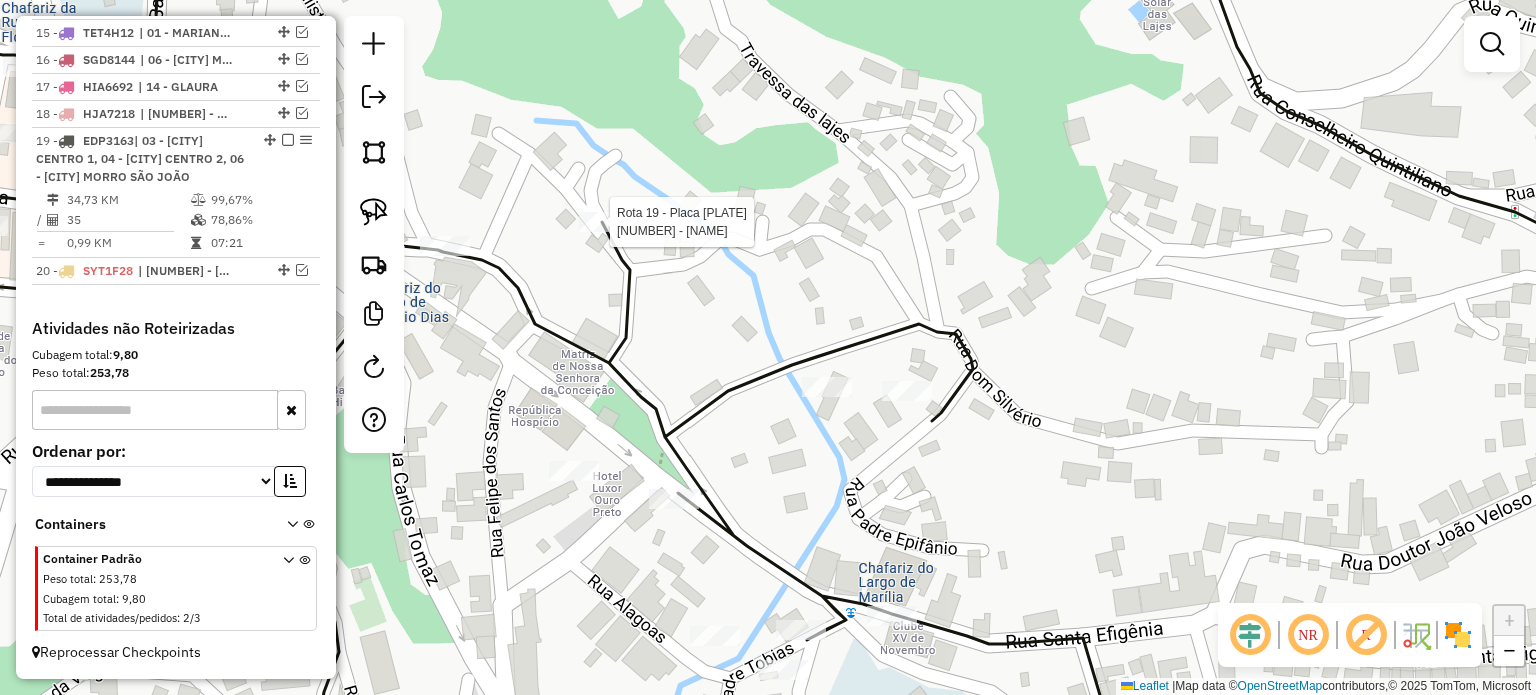 select on "**********" 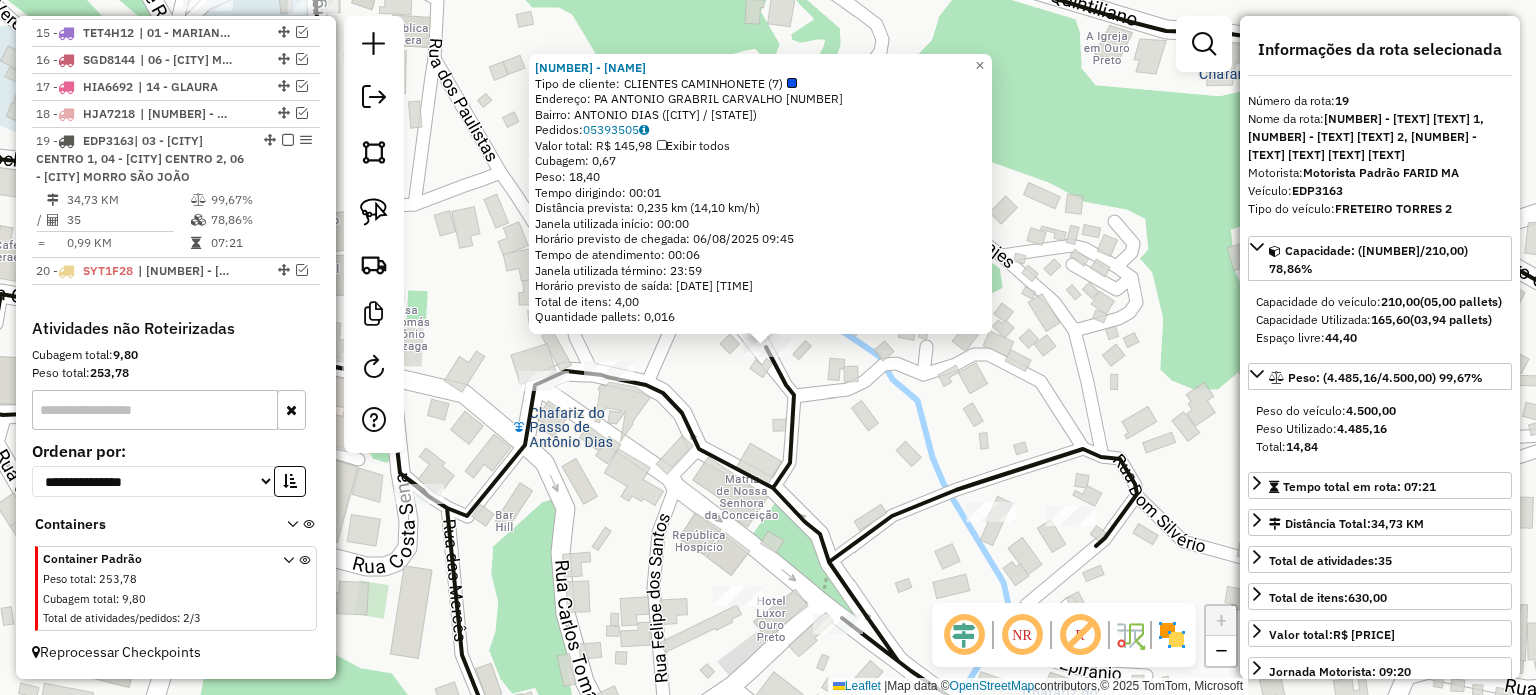 drag, startPoint x: 726, startPoint y: 65, endPoint x: 538, endPoint y: 71, distance: 188.09572 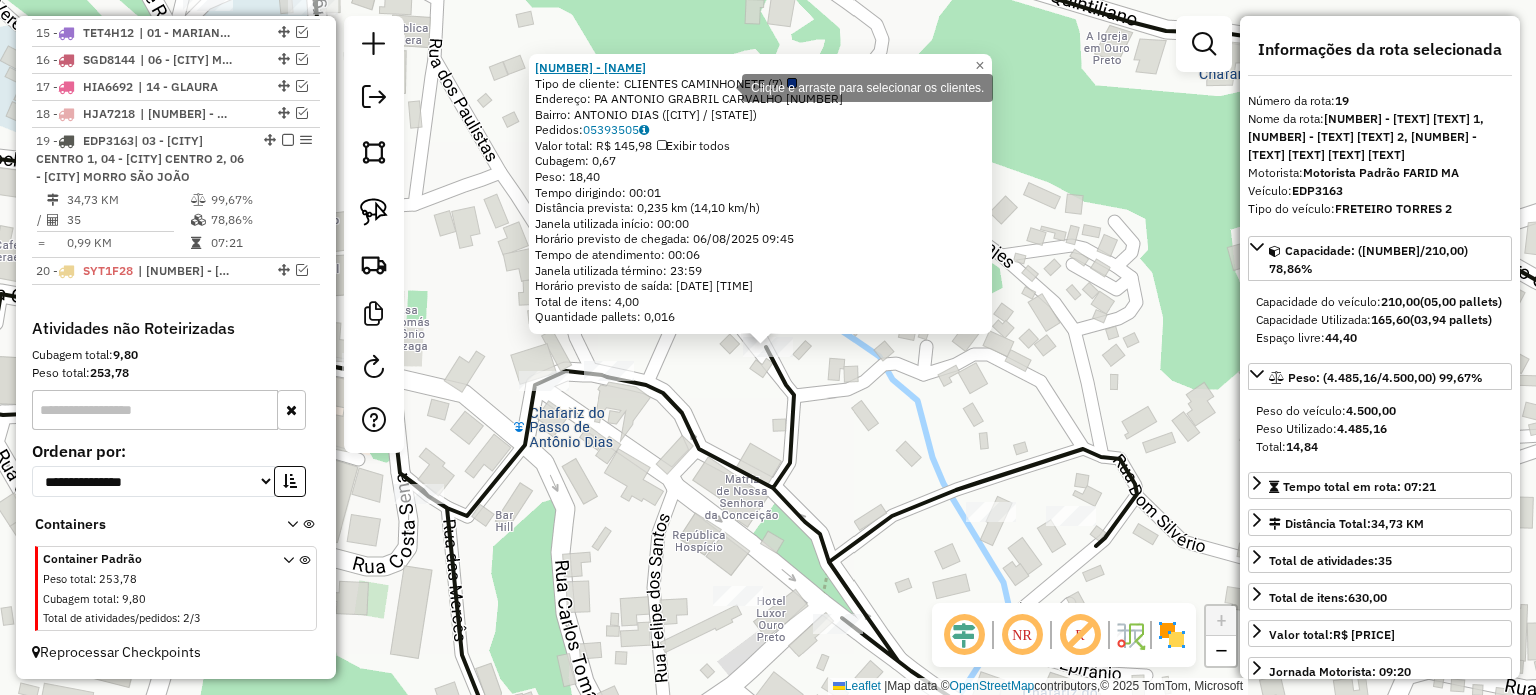 copy on "[NUMBER] - [NAME]" 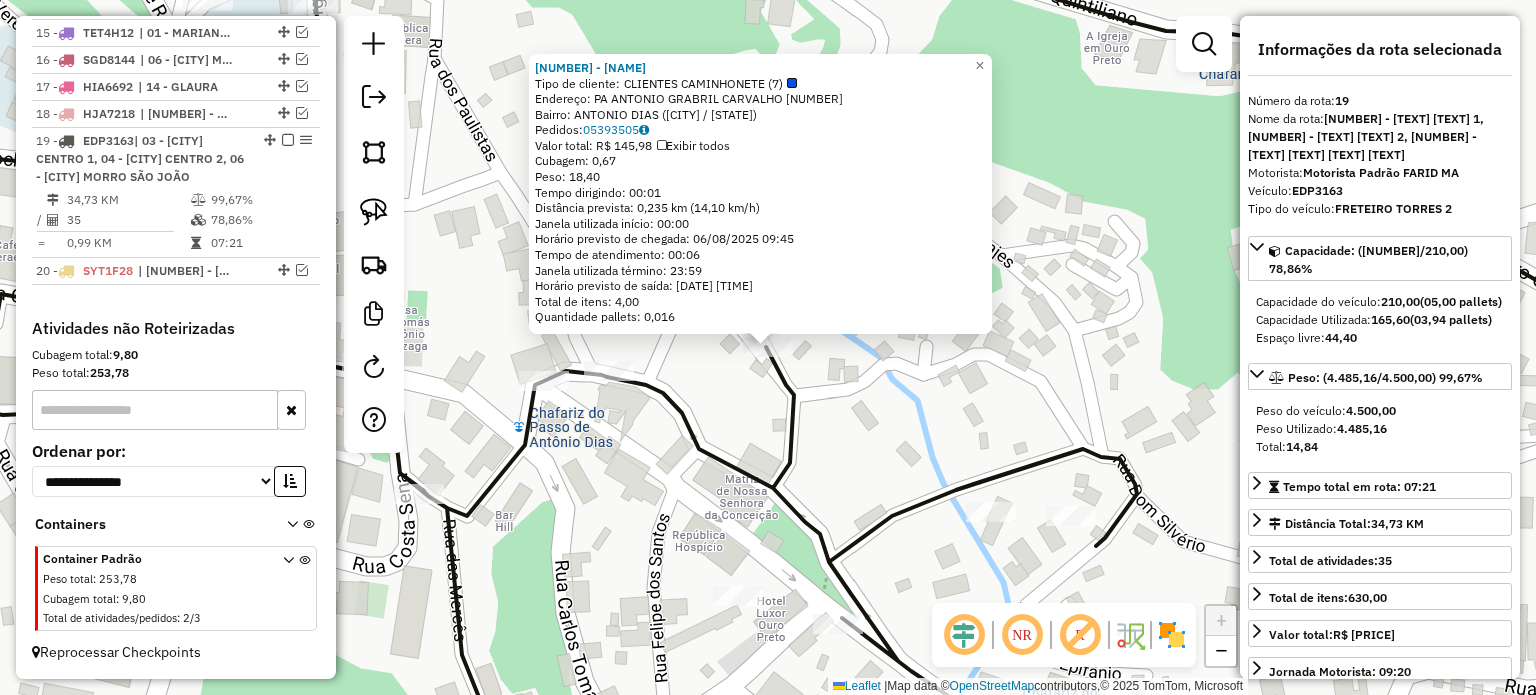 click on "17290 - BARBEARIA DO BRUNO  Tipo de cliente:   CLIENTES CAMINHONETE (7)   Endereço:  PA ANTONIO GRABRIL CARVALHO [NUMBER]   Bairro: ANTONIO  DIAS ([CITY] / [STATE])   Pedidos:  05393505   Valor total: R$ 145,98   Exibir todos   Cubagem: 0,67  Peso: 18,40  Tempo dirigindo: 00:01   Distância prevista: 0,235 km (14,10 km/h)   Janela utilizada início: 00:00   Horário previsto de chegada: 06/08/2025 09:45   Tempo de atendimento: 00:06   Janela utilizada término: 23:59   Horário previsto de saída: 06/08/2025 09:51   Total de itens: 4,00   Quantidade pallets: 0,016  × Janela de atendimento Grade de atendimento Capacidade Transportadoras Veículos Cliente Pedidos  Rotas Selecione os dias de semana para filtrar as janelas de atendimento  Seg   Ter   Qua   Qui   Sex   Sáb   Dom  Informe o período da janela de atendimento: De: Até:  Filtrar exatamente a janela do cliente  Considerar janela de atendimento padrão  Selecione os dias de semana para filtrar as grades de atendimento  Seg   Ter   Qua   Qui   Sex   Sáb  +" 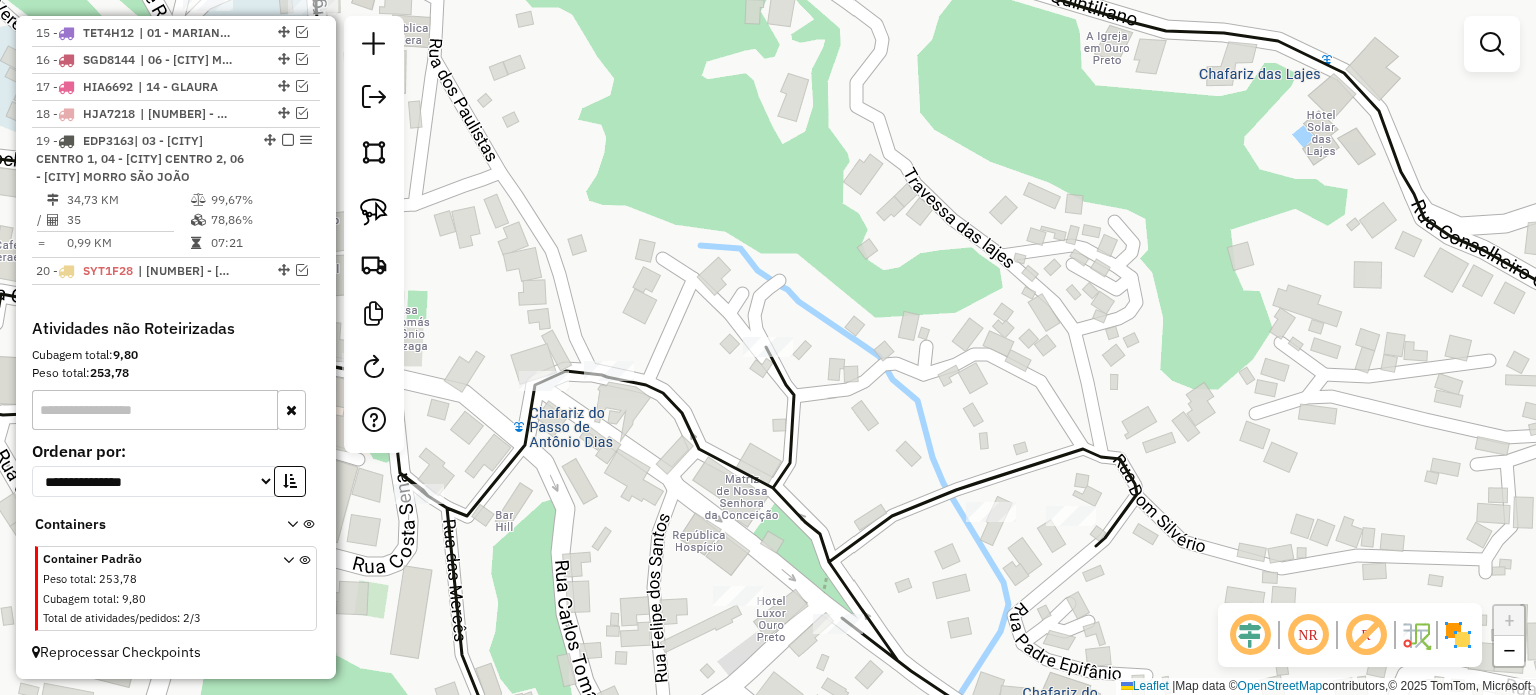drag, startPoint x: 688, startPoint y: 459, endPoint x: 714, endPoint y: 445, distance: 29.529646 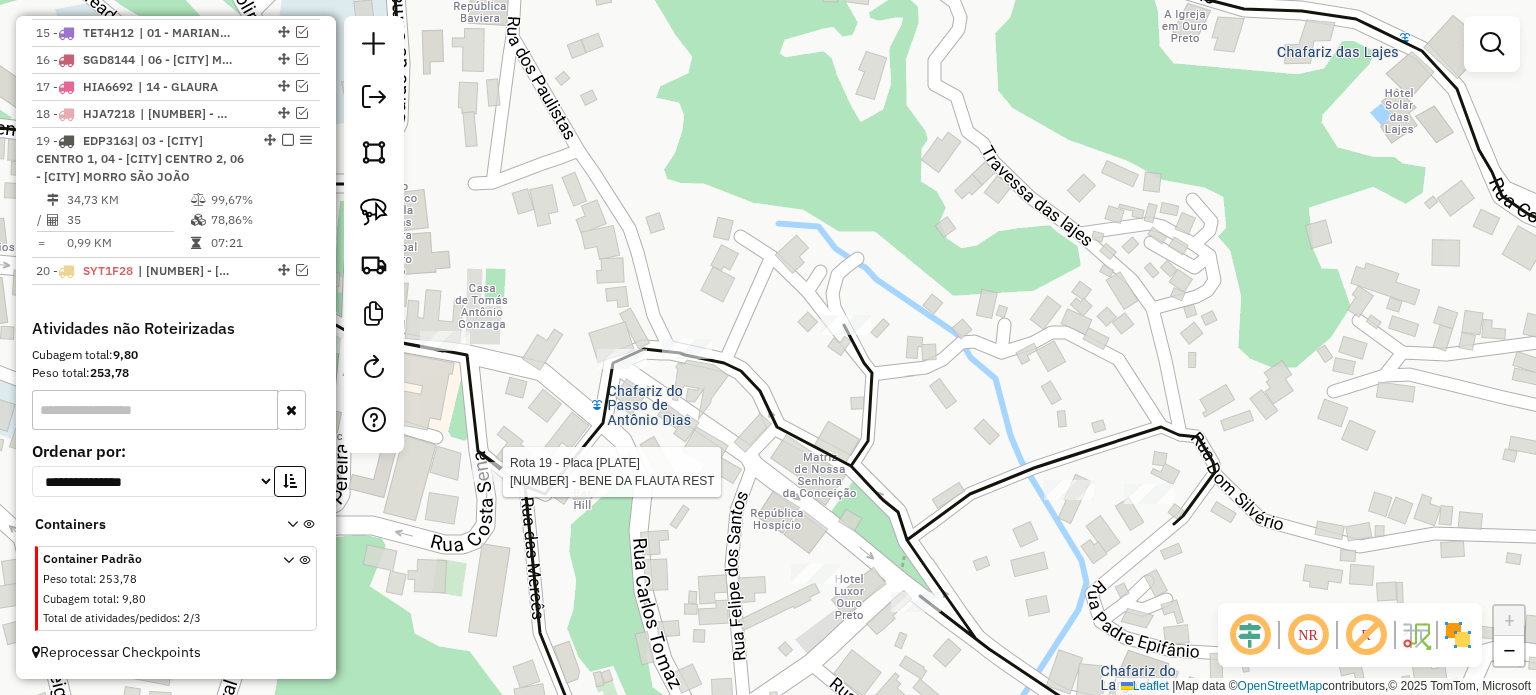 select on "**********" 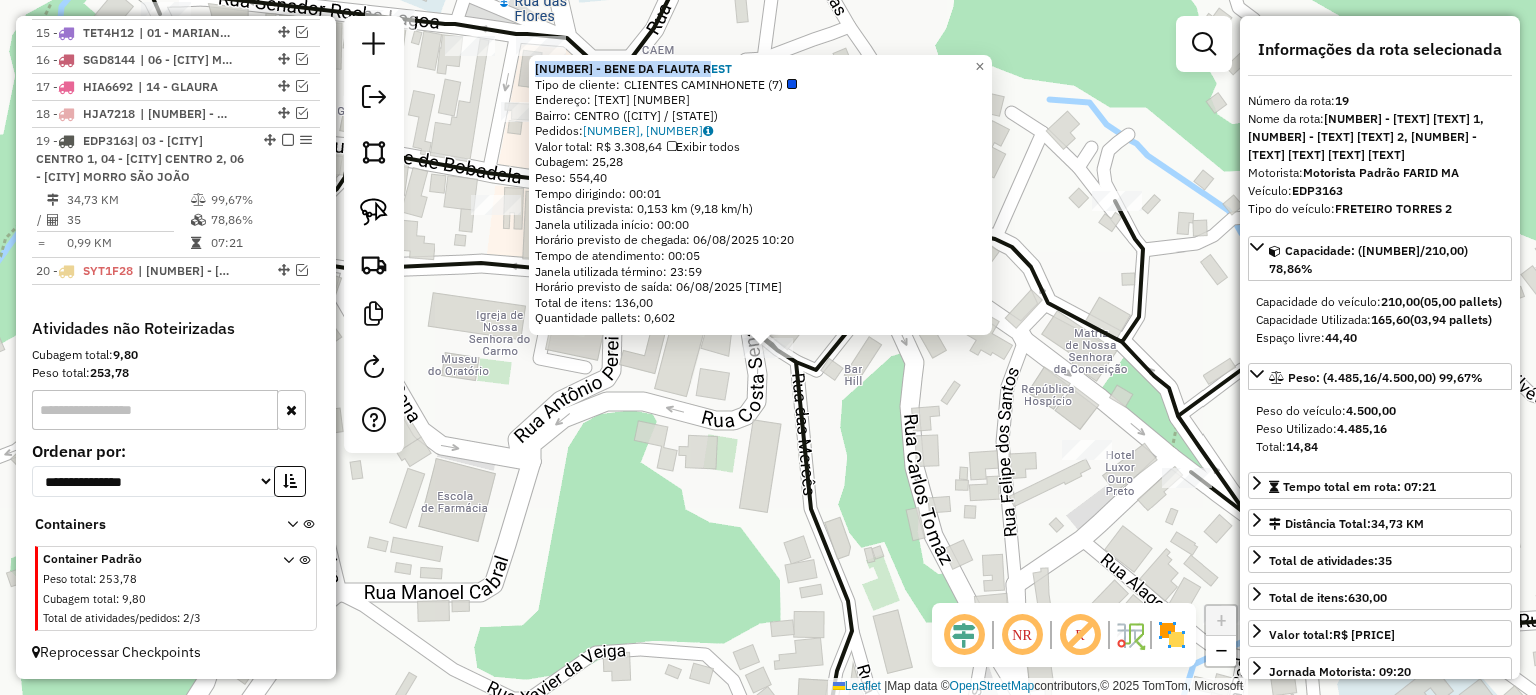 drag, startPoint x: 723, startPoint y: 69, endPoint x: 535, endPoint y: 67, distance: 188.01064 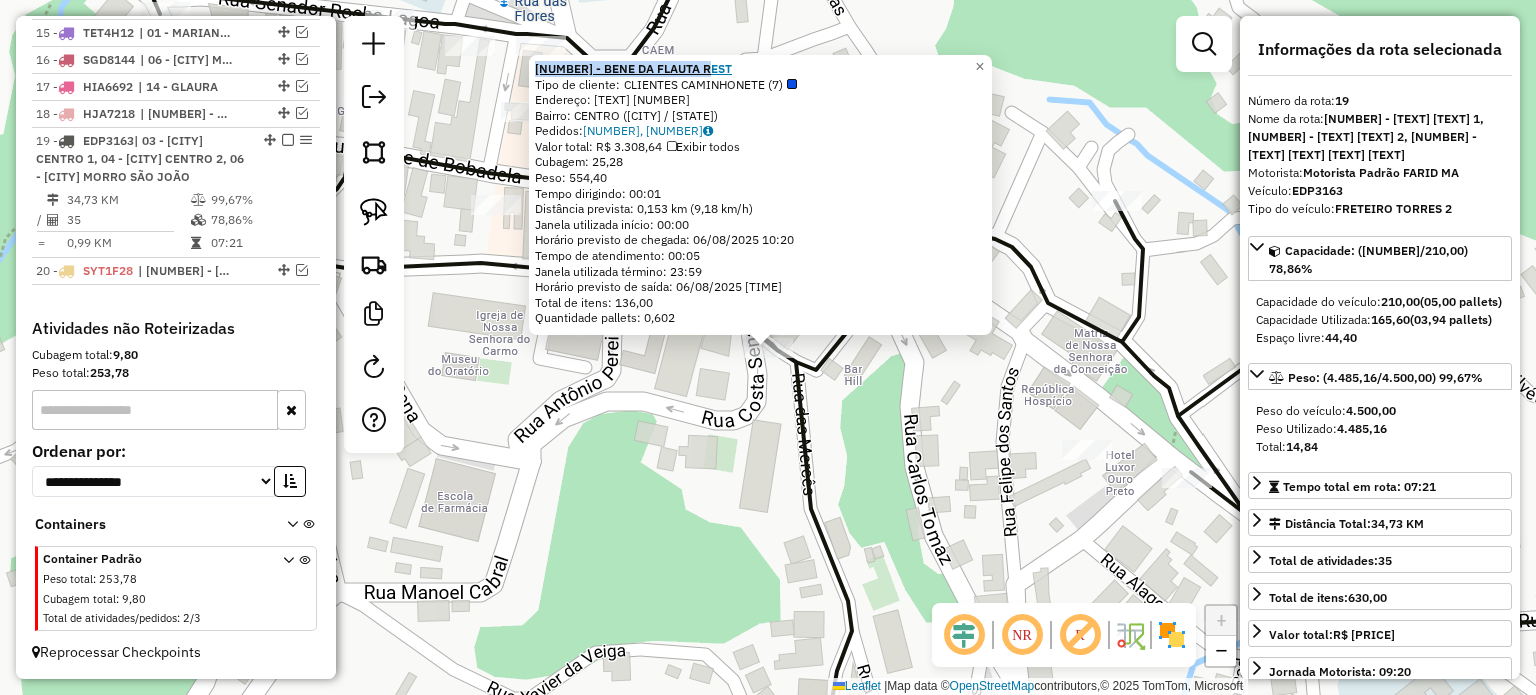 copy on "[NUMBER] - BENE DA FLAUTA REST" 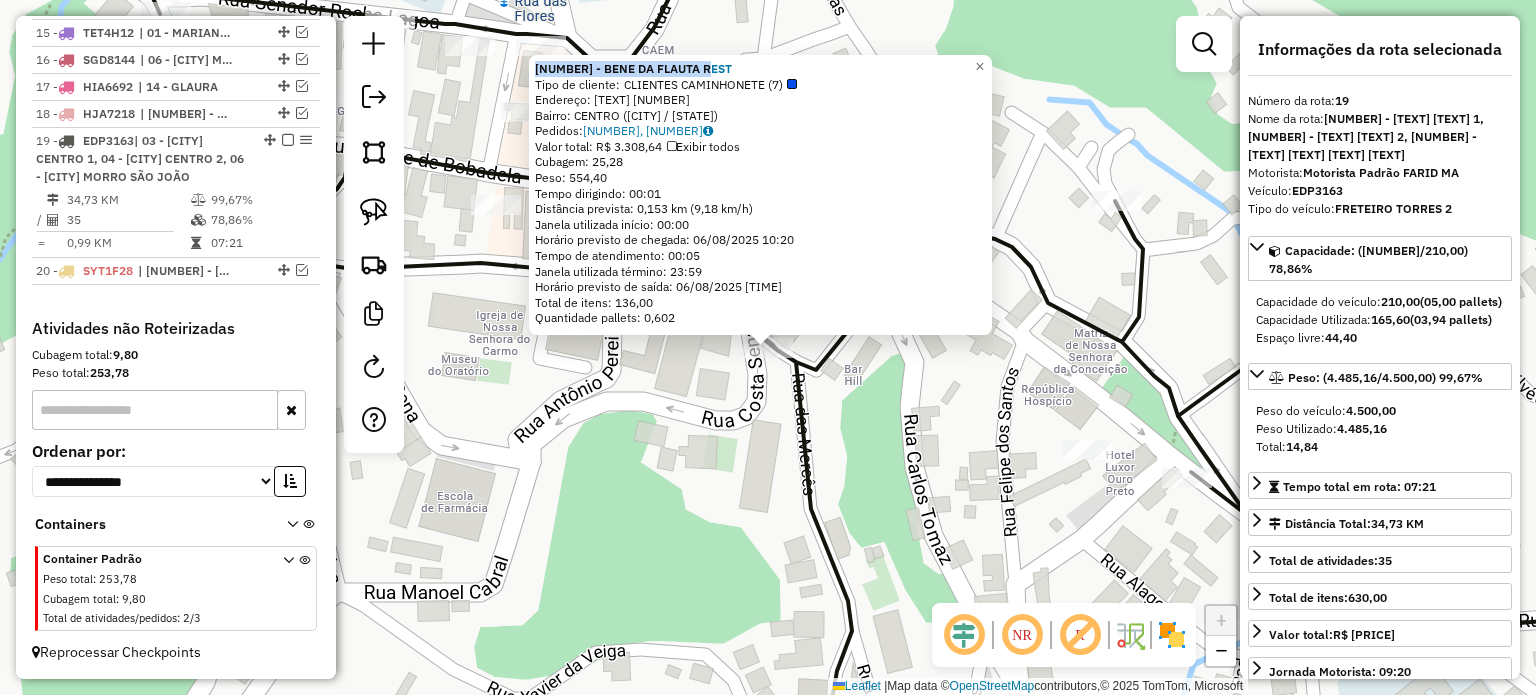 drag, startPoint x: 1058, startPoint y: 401, endPoint x: 1014, endPoint y: 410, distance: 44.911022 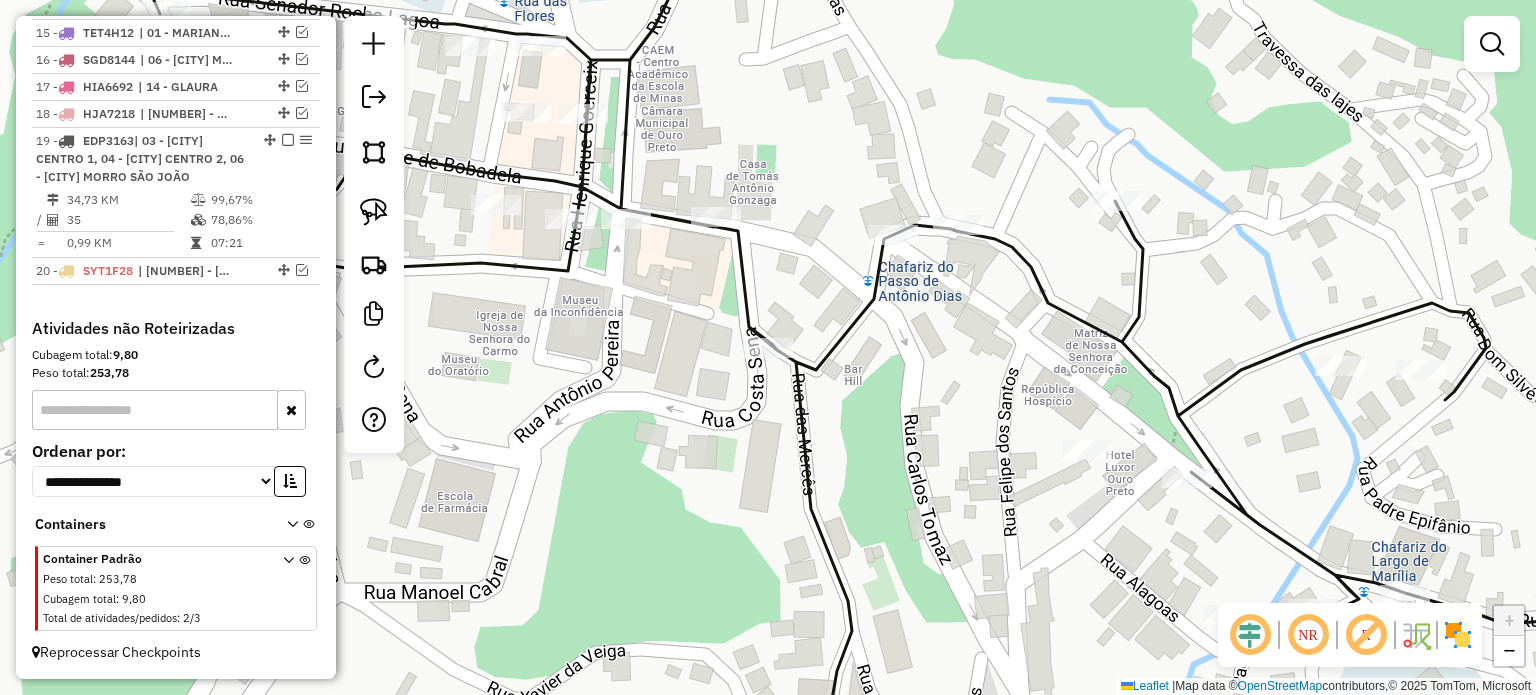 drag, startPoint x: 901, startPoint y: 415, endPoint x: 935, endPoint y: 403, distance: 36.05551 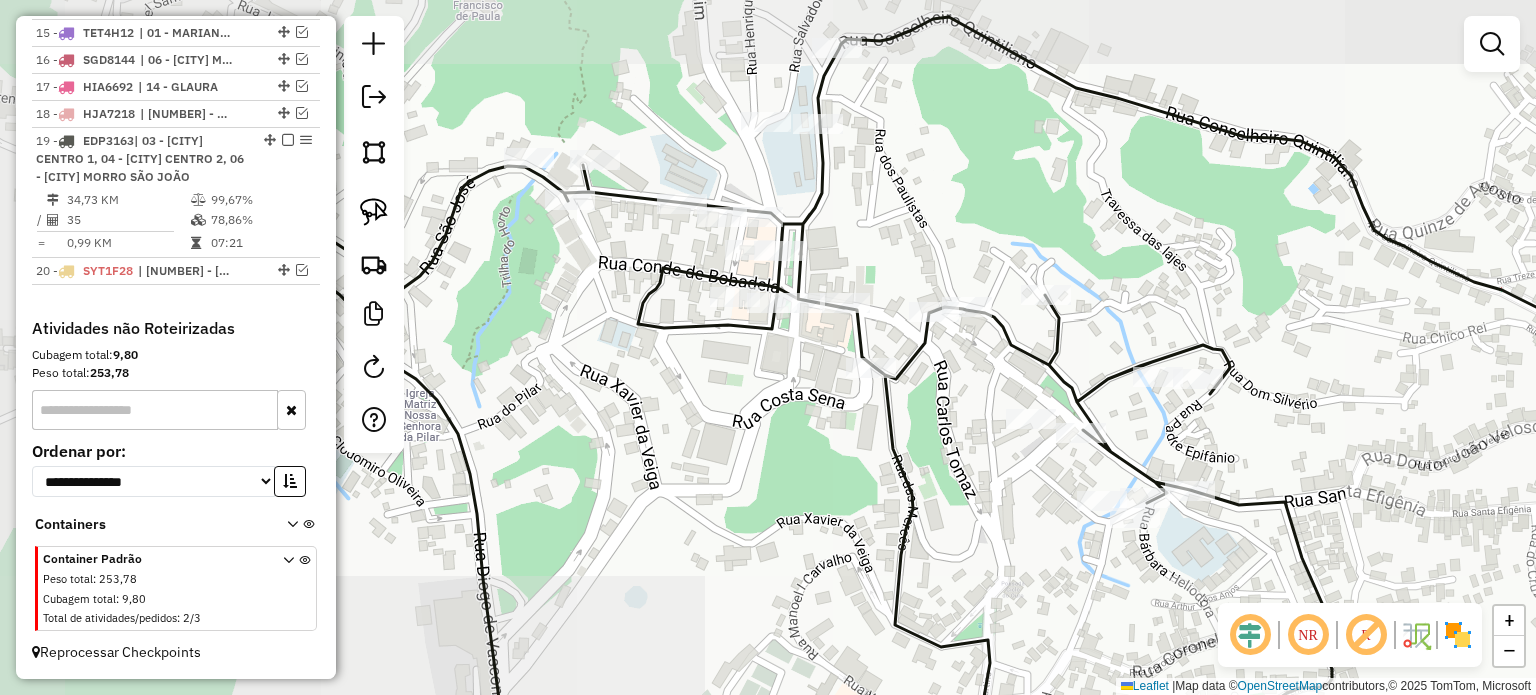 click on "Janela de atendimento Grade de atendimento Capacidade Transportadoras Veículos Cliente Pedidos  Rotas Selecione os dias de semana para filtrar as janelas de atendimento  Seg   Ter   Qua   Qui   Sex   Sáb   Dom  Informe o período da janela de atendimento: De: Até:  Filtrar exatamente a janela do cliente  Considerar janela de atendimento padrão  Selecione os dias de semana para filtrar as grades de atendimento  Seg   Ter   Qua   Qui   Sex   Sáb   Dom   Considerar clientes sem dia de atendimento cadastrado  Clientes fora do dia de atendimento selecionado Filtrar as atividades entre os valores definidos abaixo:  Peso mínimo:   Peso máximo:   Cubagem mínima:   Cubagem máxima:   De:   Até:  Filtrar as atividades entre o tempo de atendimento definido abaixo:  De:   Até:   Considerar capacidade total dos clientes não roteirizados Transportadora: Selecione um ou mais itens Tipo de veículo: Selecione um ou mais itens Veículo: Selecione um ou mais itens Motorista: Selecione um ou mais itens Nome: Rótulo:" 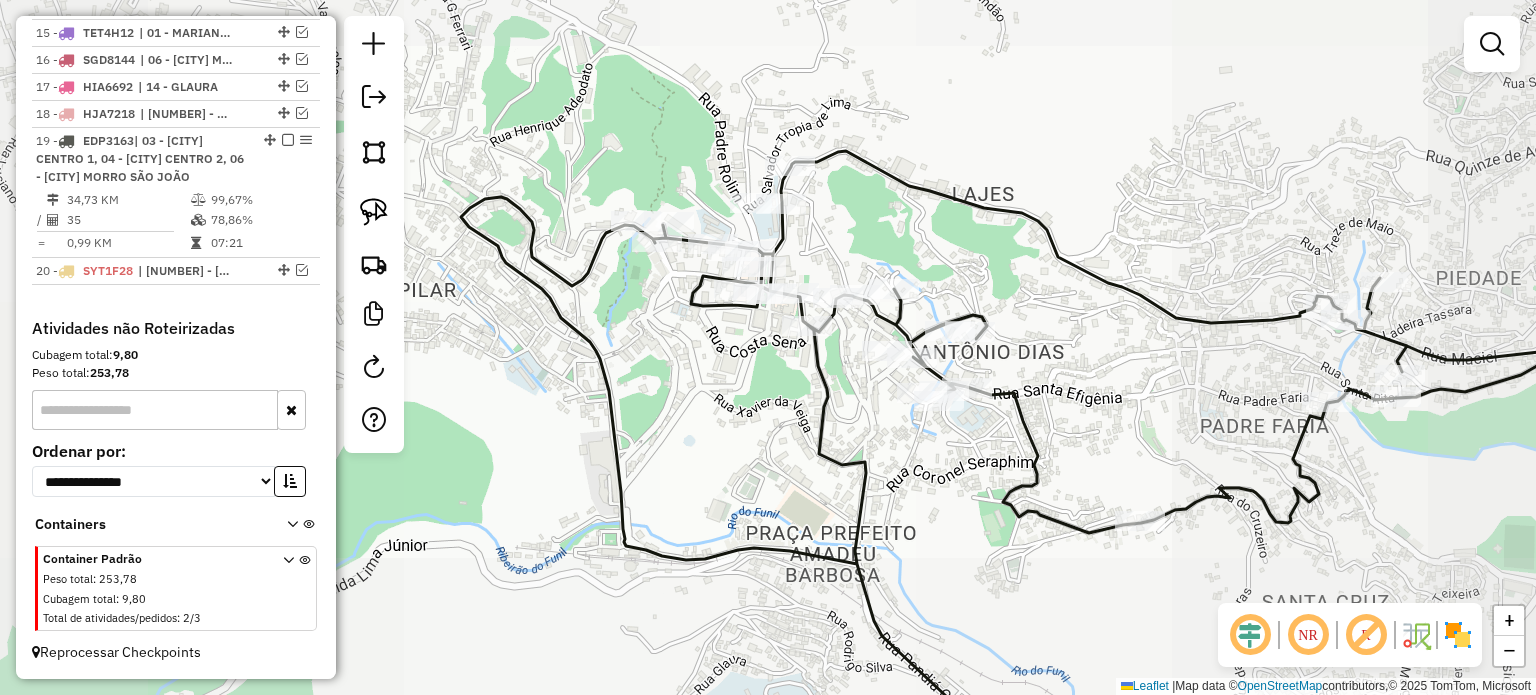 drag, startPoint x: 925, startPoint y: 515, endPoint x: 805, endPoint y: 391, distance: 172.55724 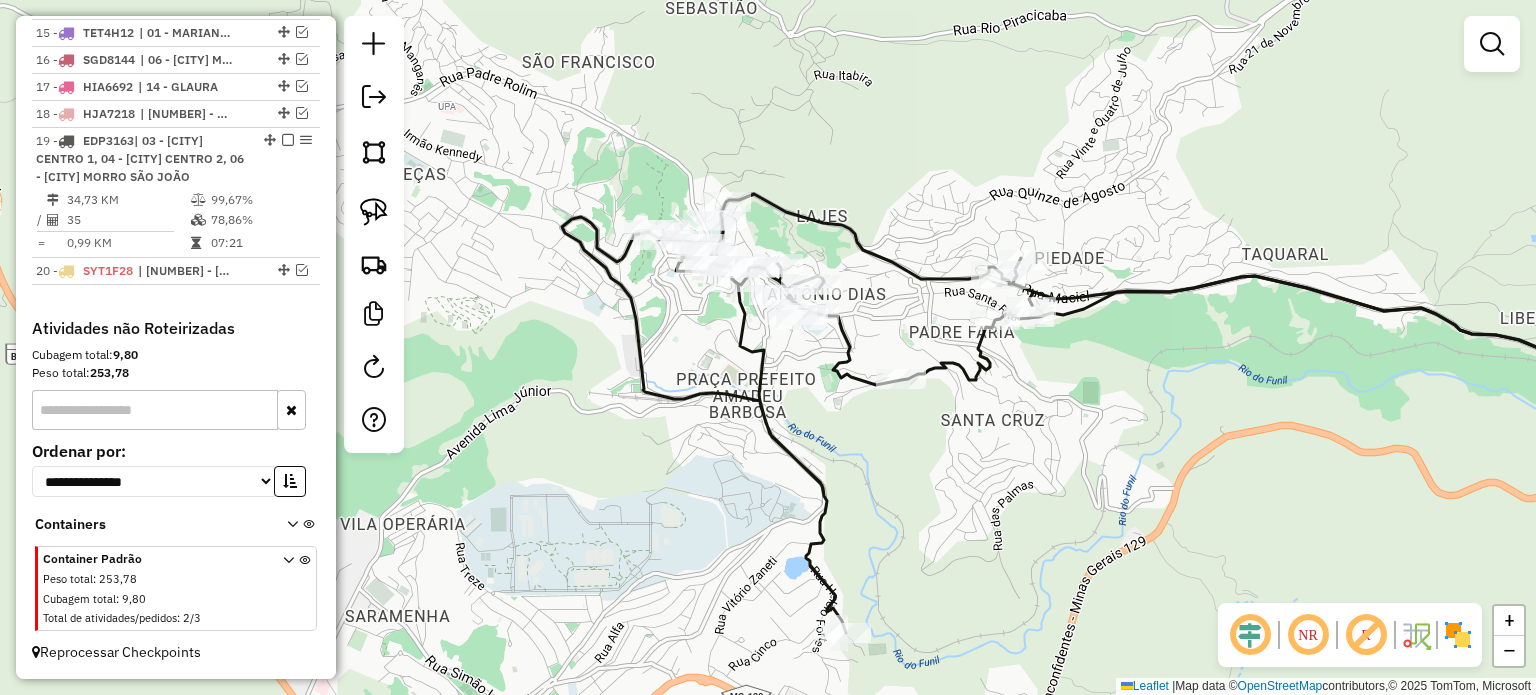 click 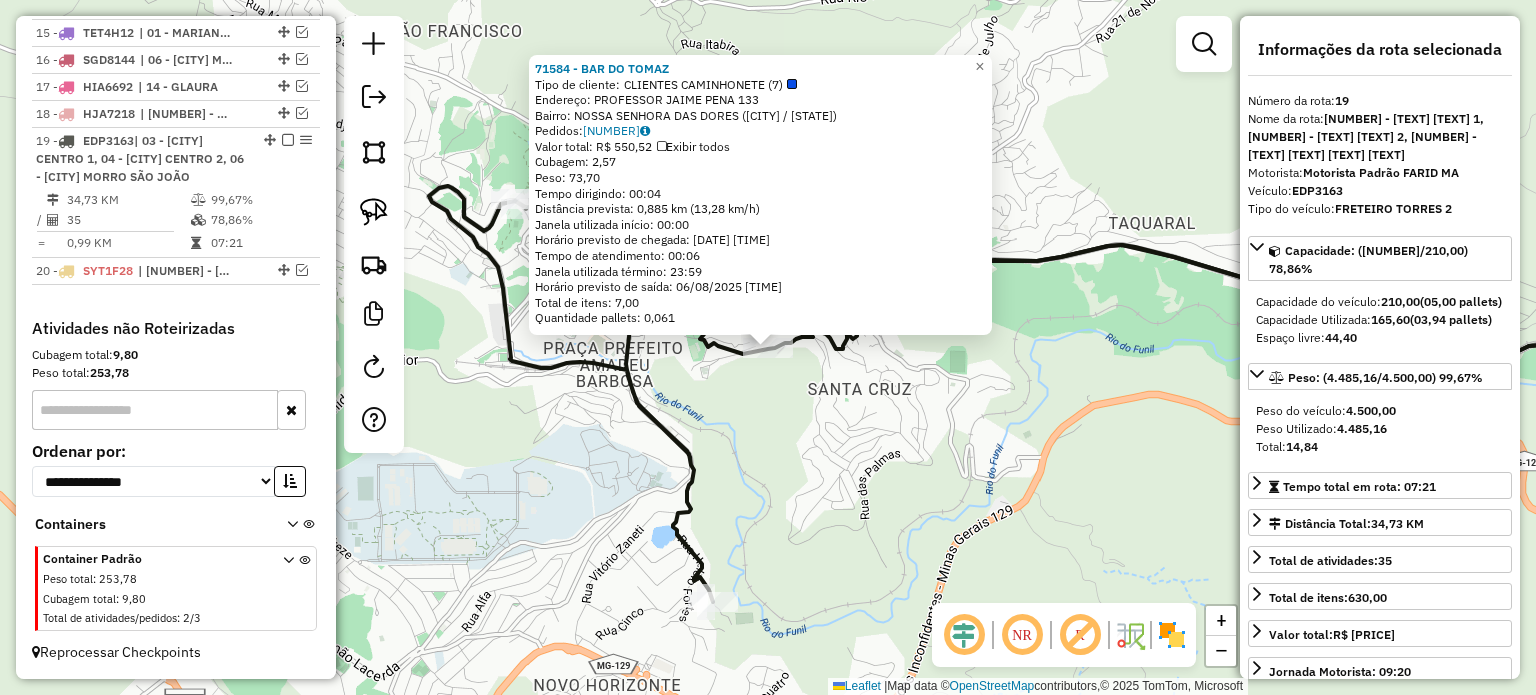 click on "Rota 19 - Placa EDP3163  71584 - BAR DO TOMAZ 71584 - BAR DO TOMAZ  Tipo de cliente:   CLIENTES CAMINHONETE (7)   Endereço:  PROFESSOR JAIME PENA [NUMBER]   Bairro: NOSSA SENHORA DAS DORES ([CITY] / [STATE])   Pedidos:  05391649   Valor total: R$ 550,52   Exibir todos   Cubagem: 2,57  Peso: 73,70  Tempo dirigindo: 00:04   Distância prevista: 0,885 km (13,28 km/h)   Janela utilizada início: 00:00   Horário previsto de chegada: 06/08/2025 08:15   Tempo de atendimento: 00:06   Janela utilizada término: 23:59   Horário previsto de saída: 06/08/2025 08:21   Total de itens: 7,00   Quantidade pallets: 0,061  × Janela de atendimento Grade de atendimento Capacidade Transportadoras Veículos Cliente Pedidos  Rotas Selecione os dias de semana para filtrar as janelas de atendimento  Seg   Ter   Qua   Qui   Sex   Sáb   Dom  Informe o período da janela de atendimento: De: Até:  Filtrar exatamente a janela do cliente  Considerar janela de atendimento padrão   Seg   Ter   Qua   Qui   Sex   Sáb   Dom   Peso mínimo:  +" 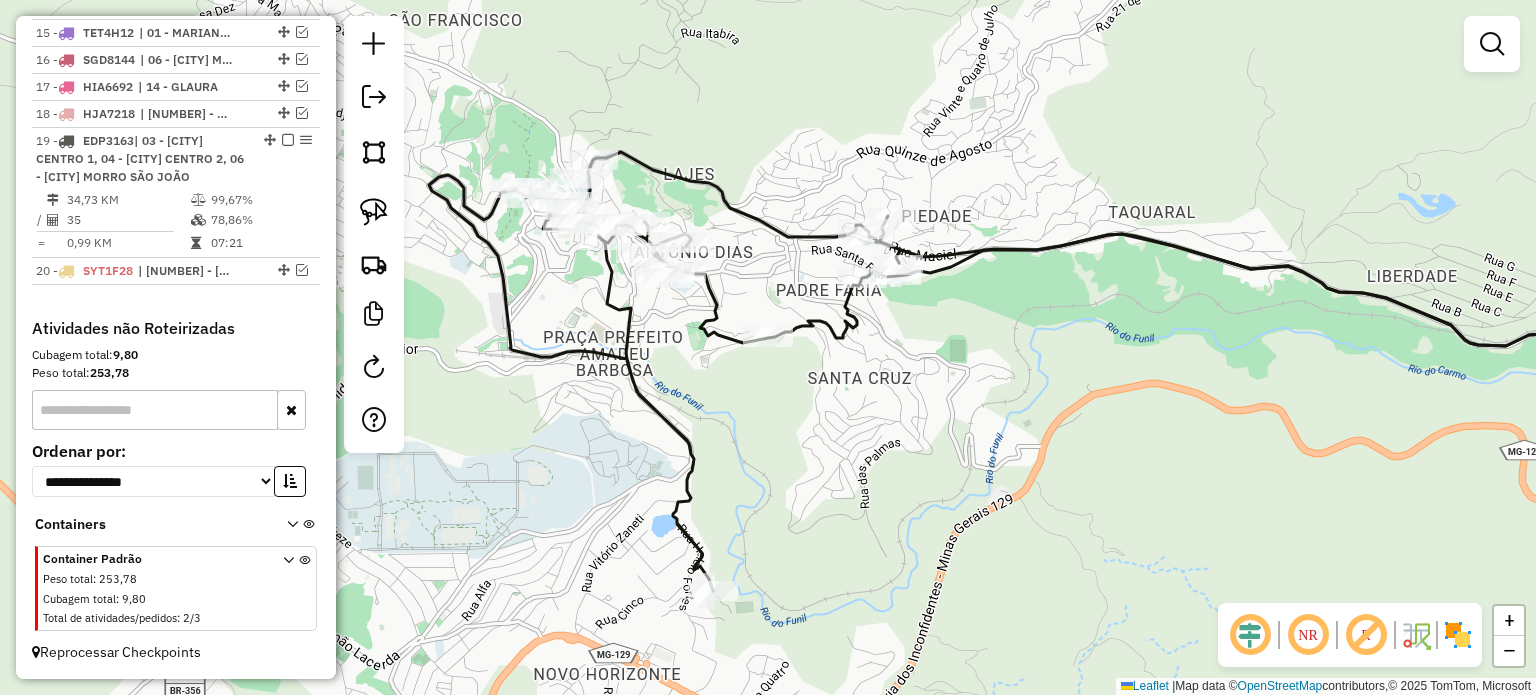 drag, startPoint x: 836, startPoint y: 483, endPoint x: 880, endPoint y: 359, distance: 131.57507 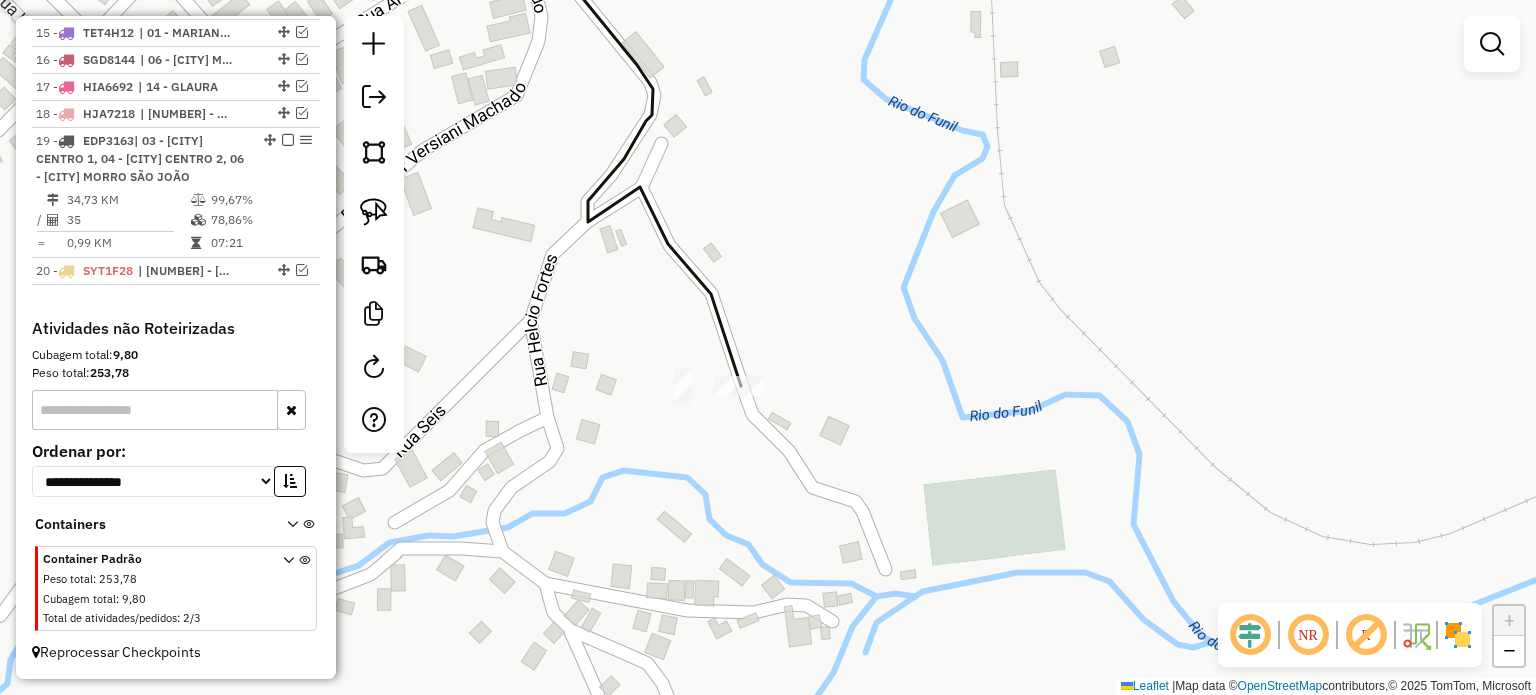 drag, startPoint x: 751, startPoint y: 413, endPoint x: 749, endPoint y: 403, distance: 10.198039 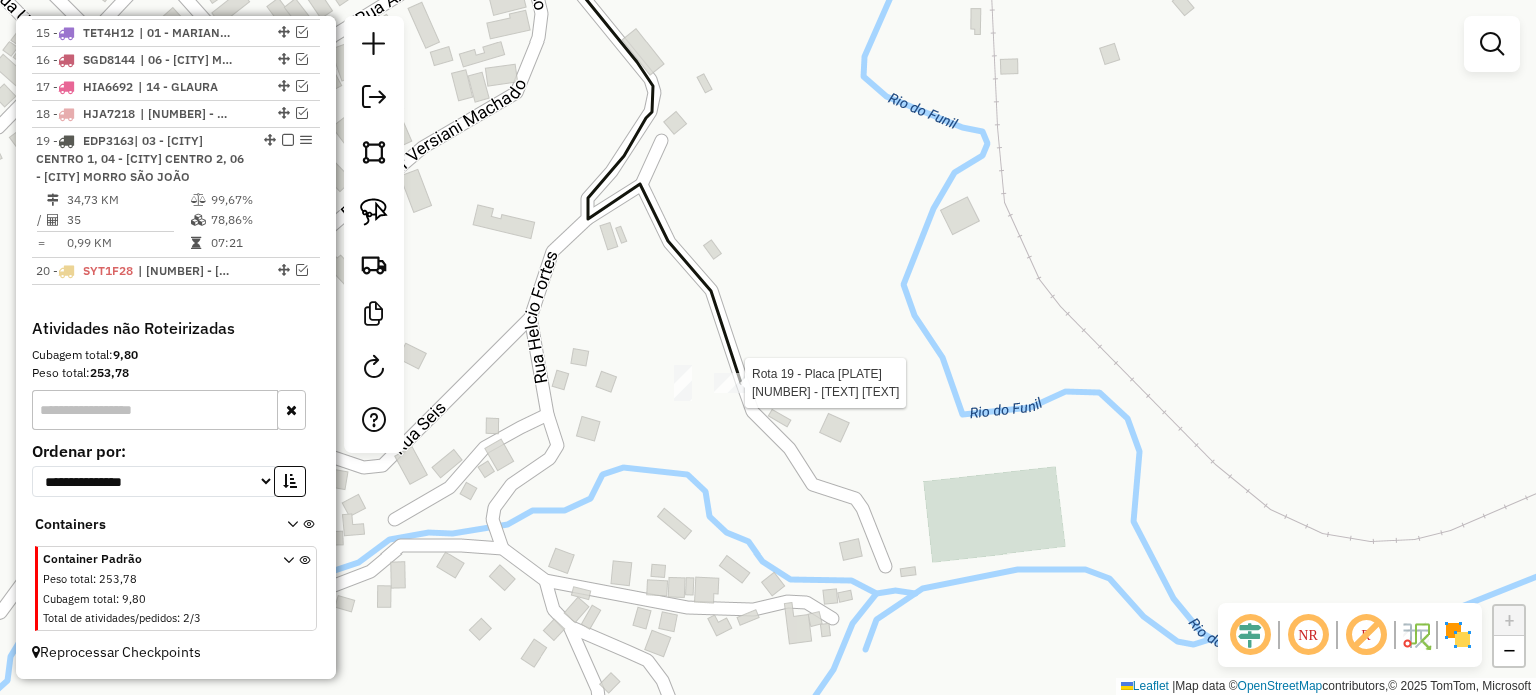 select on "**********" 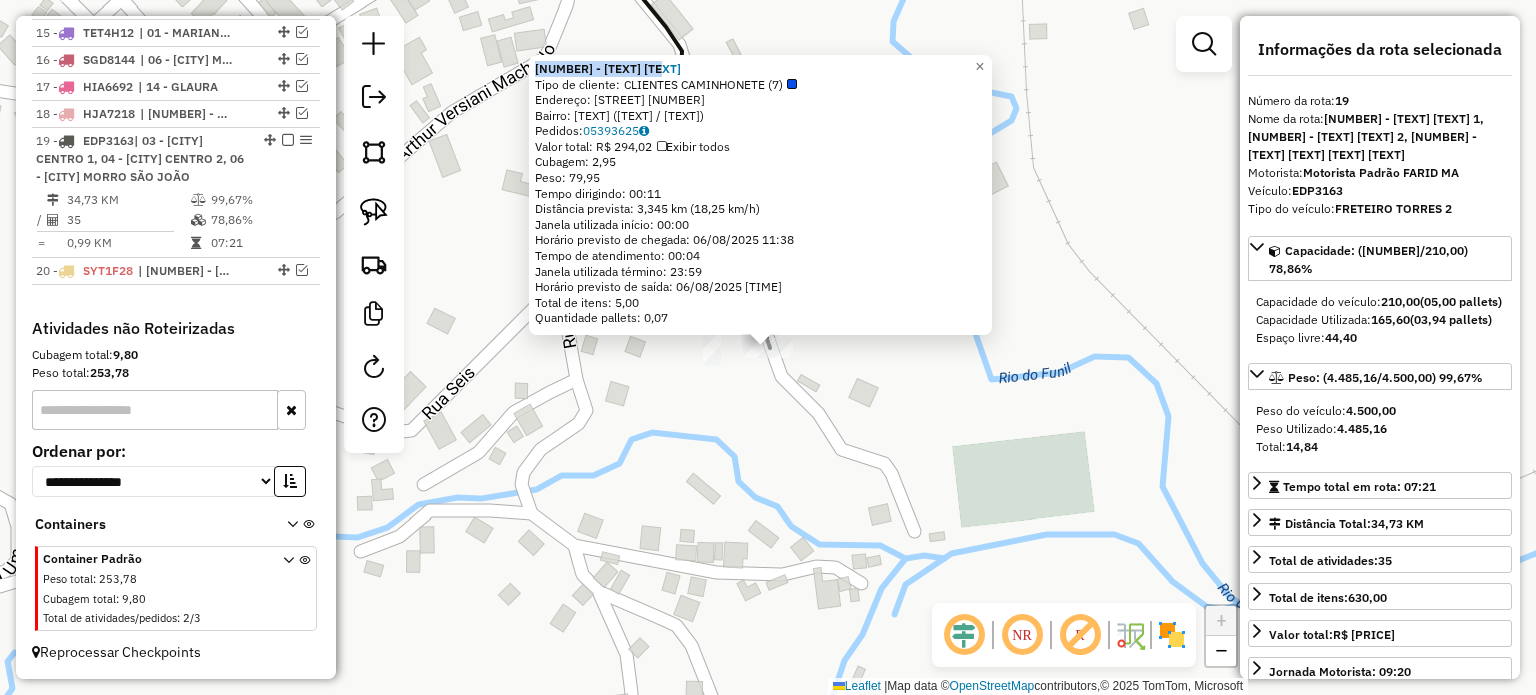 drag, startPoint x: 681, startPoint y: 60, endPoint x: 540, endPoint y: 67, distance: 141.17365 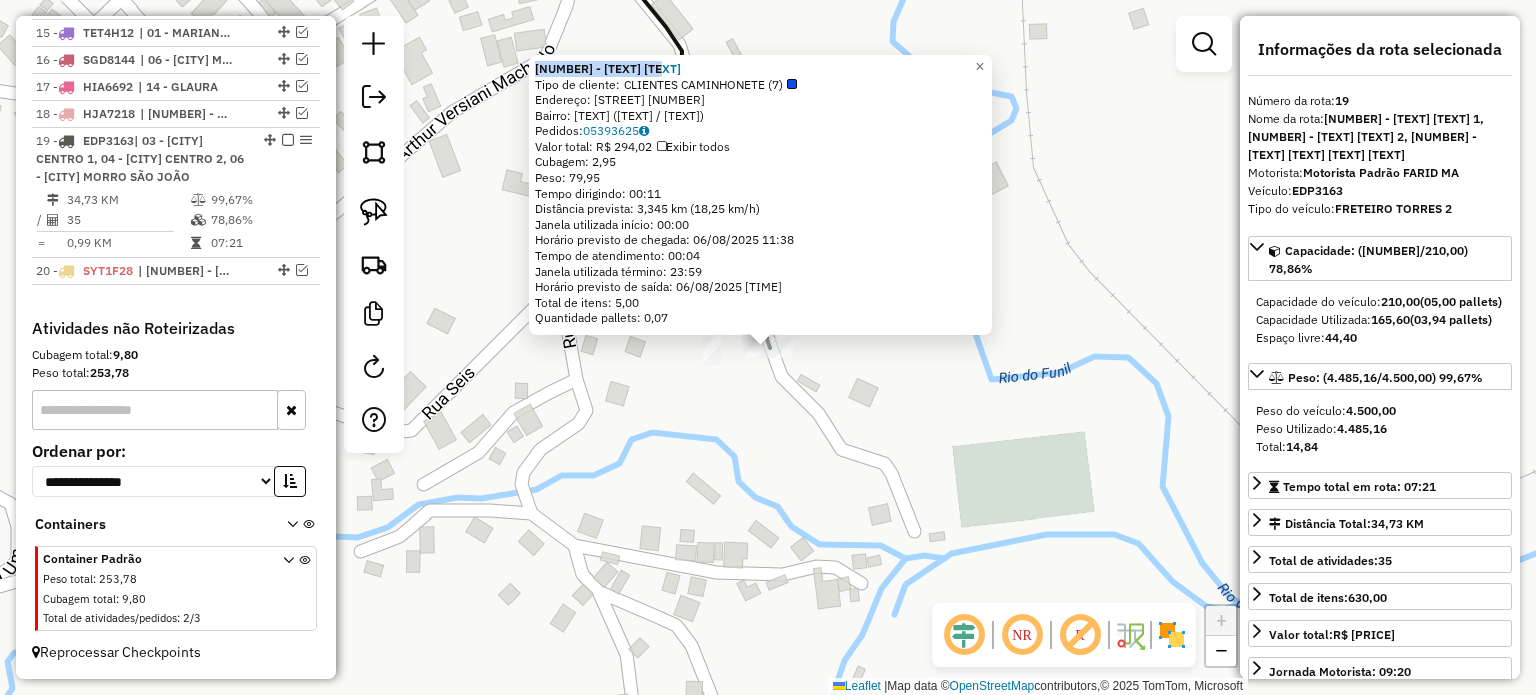 click on "[NUMBER] - CAPTAL SOCIAL  Tipo de cliente:   CLIENTES CAMINHONETE (7)   Endereço:  DA LAGOA [NUMBER]   Bairro: LAGOA ([CITY] / [STATE])   Pedidos:  [ORDER_ID]   Valor total: R$ 294,02   Exibir todos   Cubagem: 2,95  Peso: 79,95  Tempo dirigindo: 00:11   Distância prevista: 3,345 km (18,25 km/h)   Janela utilizada início: 00:00   Horário previsto de chegada: 06/08/2025 11:38   Tempo de atendimento: 00:04   Janela utilizada término: 23:59   Horário previsto de saída: 06/08/2025 11:42   Total de itens: 5,00   Quantidade pallets: 0,07  × Janela de atendimento Grade de atendimento Capacidade Transportadoras Veículos Cliente Pedidos  Rotas Selecione os dias de semana para filtrar as janelas de atendimento  Seg   Ter   Qua   Qui   Sex   Sáb   Dom  Informe o período da janela de atendimento: De: Até:  Filtrar exatamente a janela do cliente  Considerar janela de atendimento padrão  Selecione os dias de semana para filtrar as grades de atendimento  Seg   Ter   Qua   Qui   Sex   Sáb   Dom   Peso mínimo:   De:   De:" 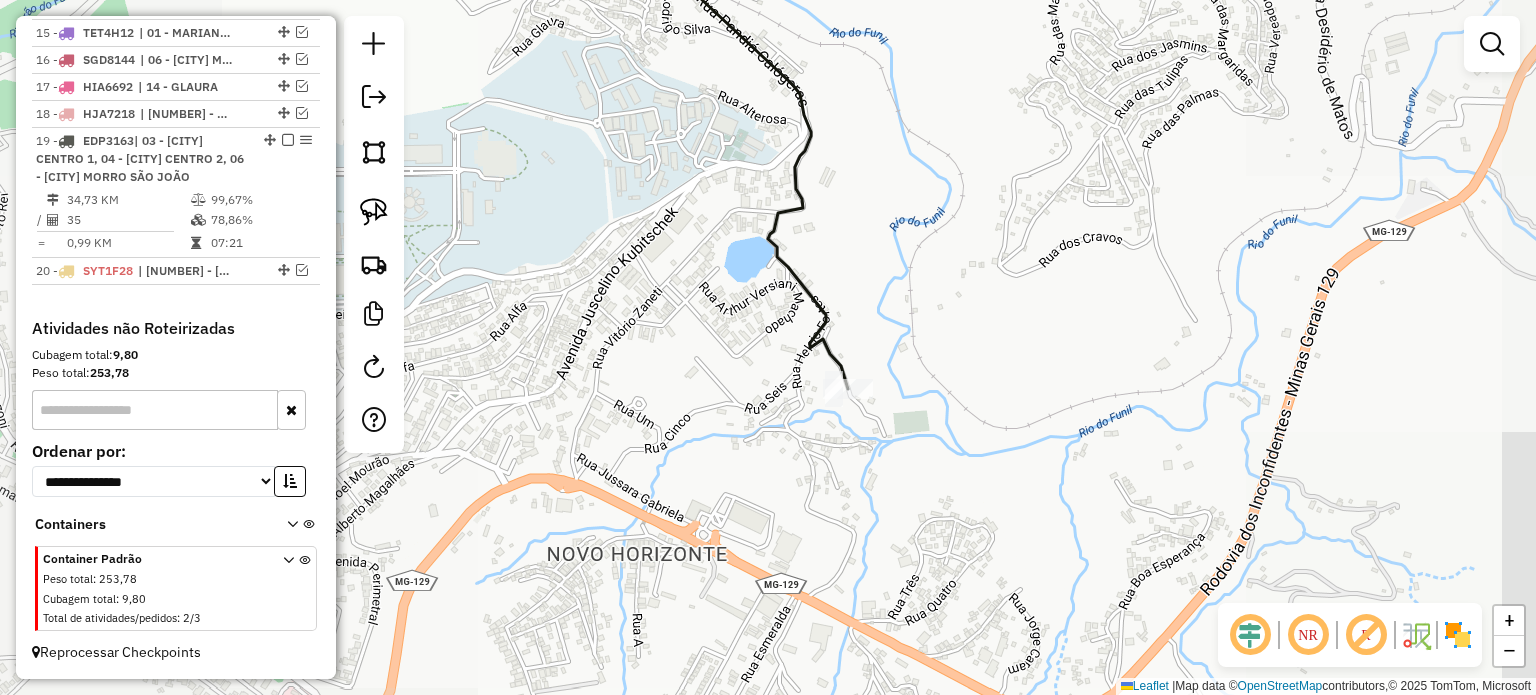 drag, startPoint x: 920, startPoint y: 349, endPoint x: 889, endPoint y: 387, distance: 49.0408 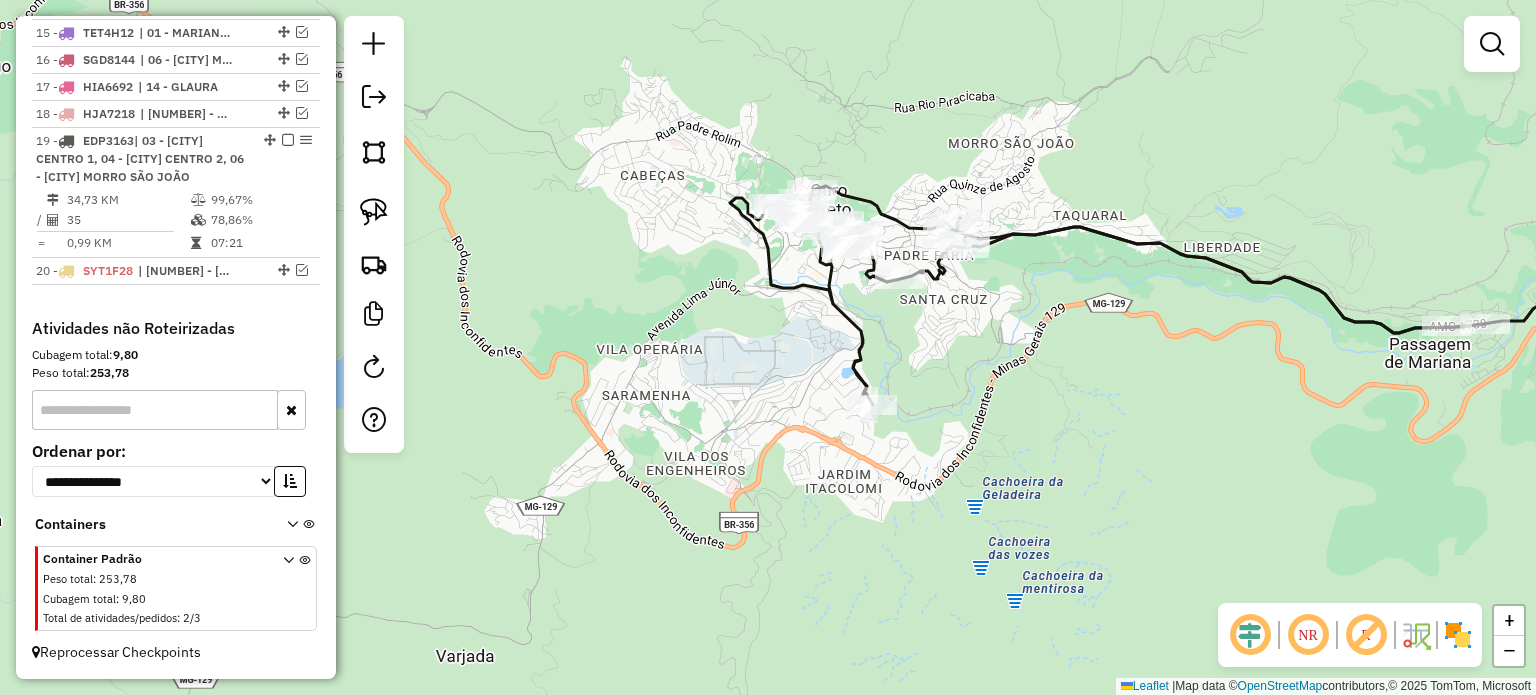 drag, startPoint x: 900, startPoint y: 344, endPoint x: 875, endPoint y: 385, distance: 48.02083 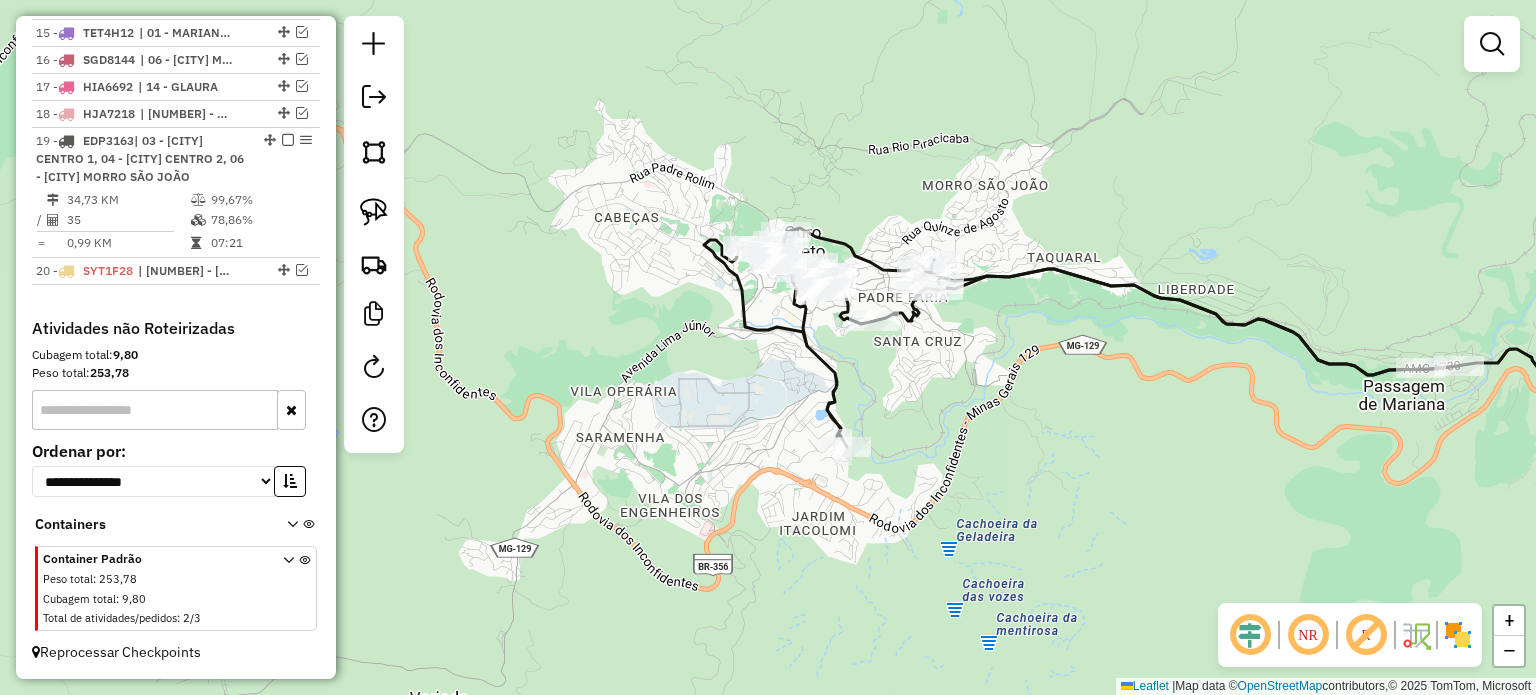 click on "Janela de atendimento Grade de atendimento Capacidade Transportadoras Veículos Cliente Pedidos  Rotas Selecione os dias de semana para filtrar as janelas de atendimento  Seg   Ter   Qua   Qui   Sex   Sáb   Dom  Informe o período da janela de atendimento: De: Até:  Filtrar exatamente a janela do cliente  Considerar janela de atendimento padrão  Selecione os dias de semana para filtrar as grades de atendimento  Seg   Ter   Qua   Qui   Sex   Sáb   Dom   Considerar clientes sem dia de atendimento cadastrado  Clientes fora do dia de atendimento selecionado Filtrar as atividades entre os valores definidos abaixo:  Peso mínimo:   Peso máximo:   Cubagem mínima:   Cubagem máxima:   De:   Até:  Filtrar as atividades entre o tempo de atendimento definido abaixo:  De:   Até:   Considerar capacidade total dos clientes não roteirizados Transportadora: Selecione um ou mais itens Tipo de veículo: Selecione um ou mais itens Veículo: Selecione um ou mais itens Motorista: Selecione um ou mais itens Nome: Rótulo:" 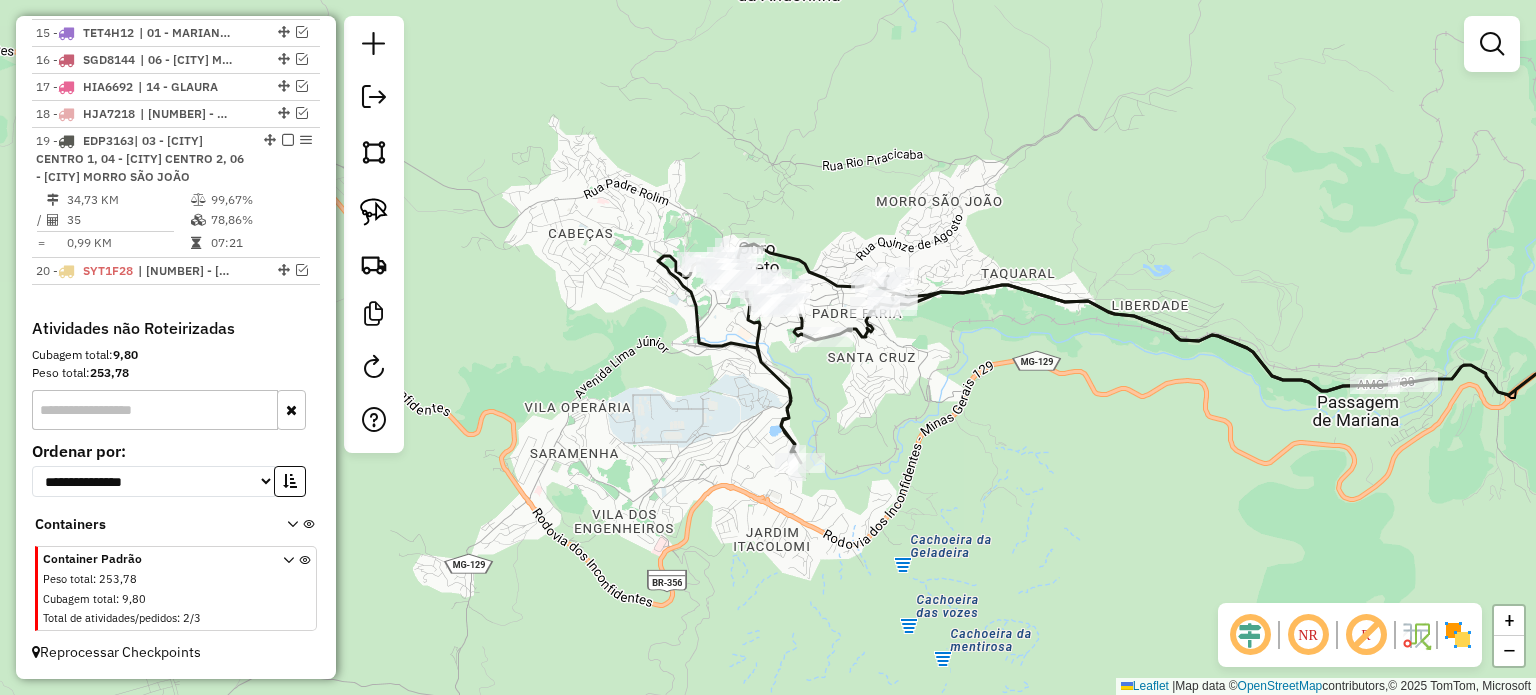 drag, startPoint x: 1048, startPoint y: 384, endPoint x: 938, endPoint y: 395, distance: 110.54863 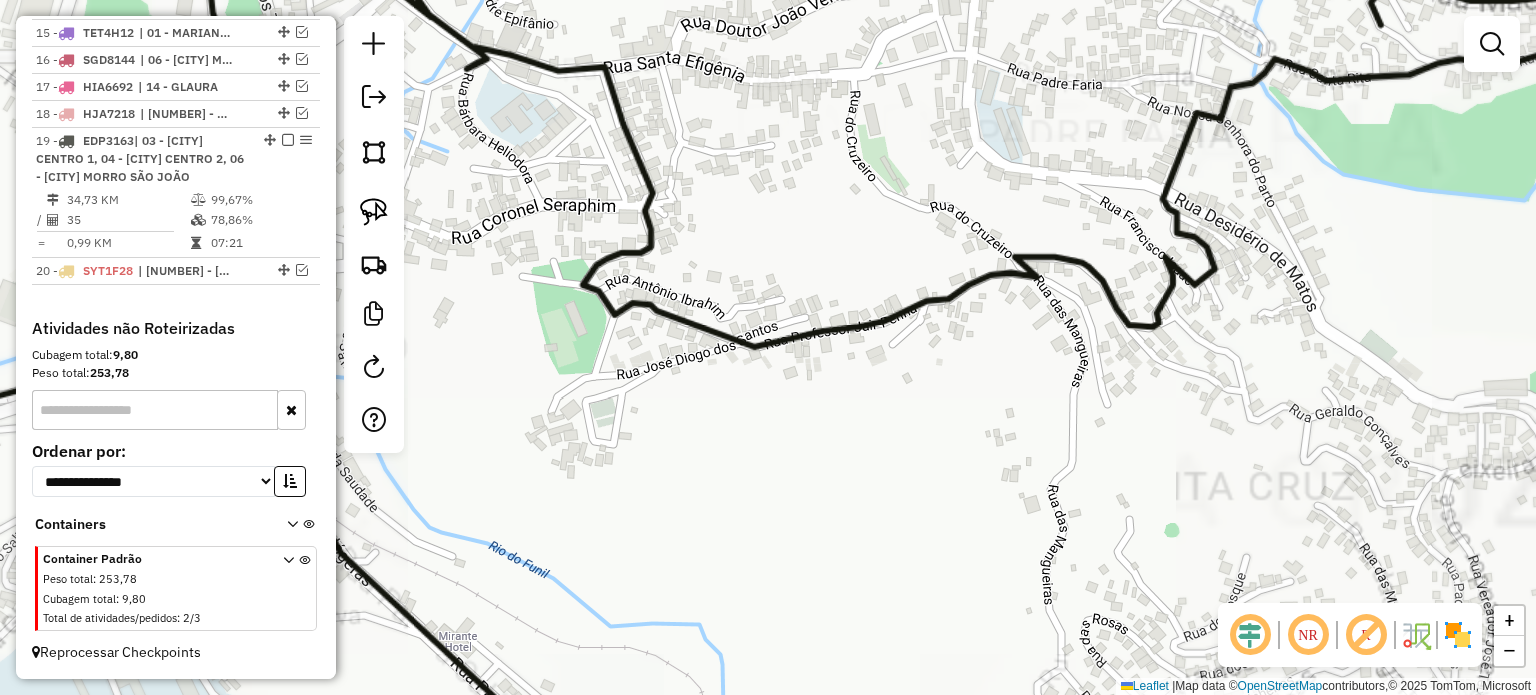 drag, startPoint x: 690, startPoint y: 365, endPoint x: 744, endPoint y: 448, distance: 99.0202 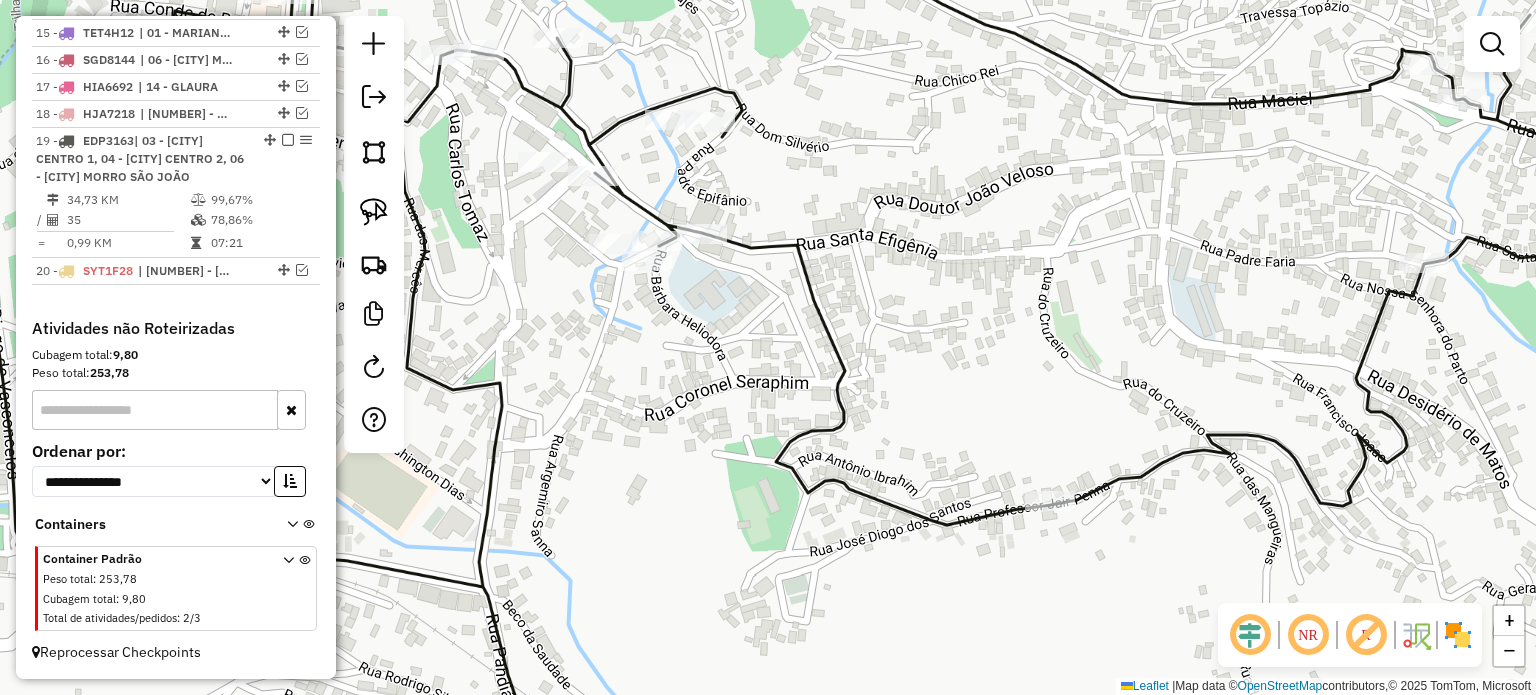 drag, startPoint x: 667, startPoint y: 398, endPoint x: 793, endPoint y: 414, distance: 127.01181 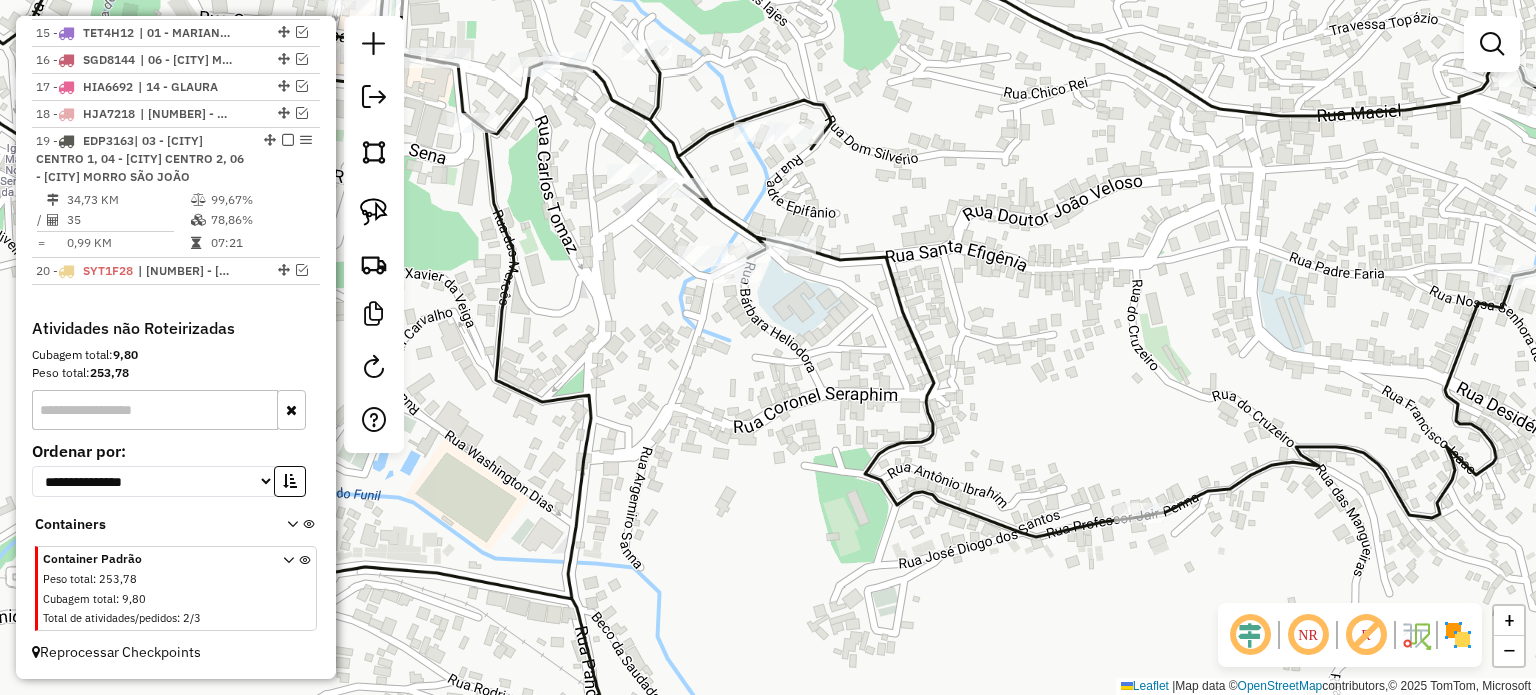 drag, startPoint x: 769, startPoint y: 415, endPoint x: 827, endPoint y: 451, distance: 68.26419 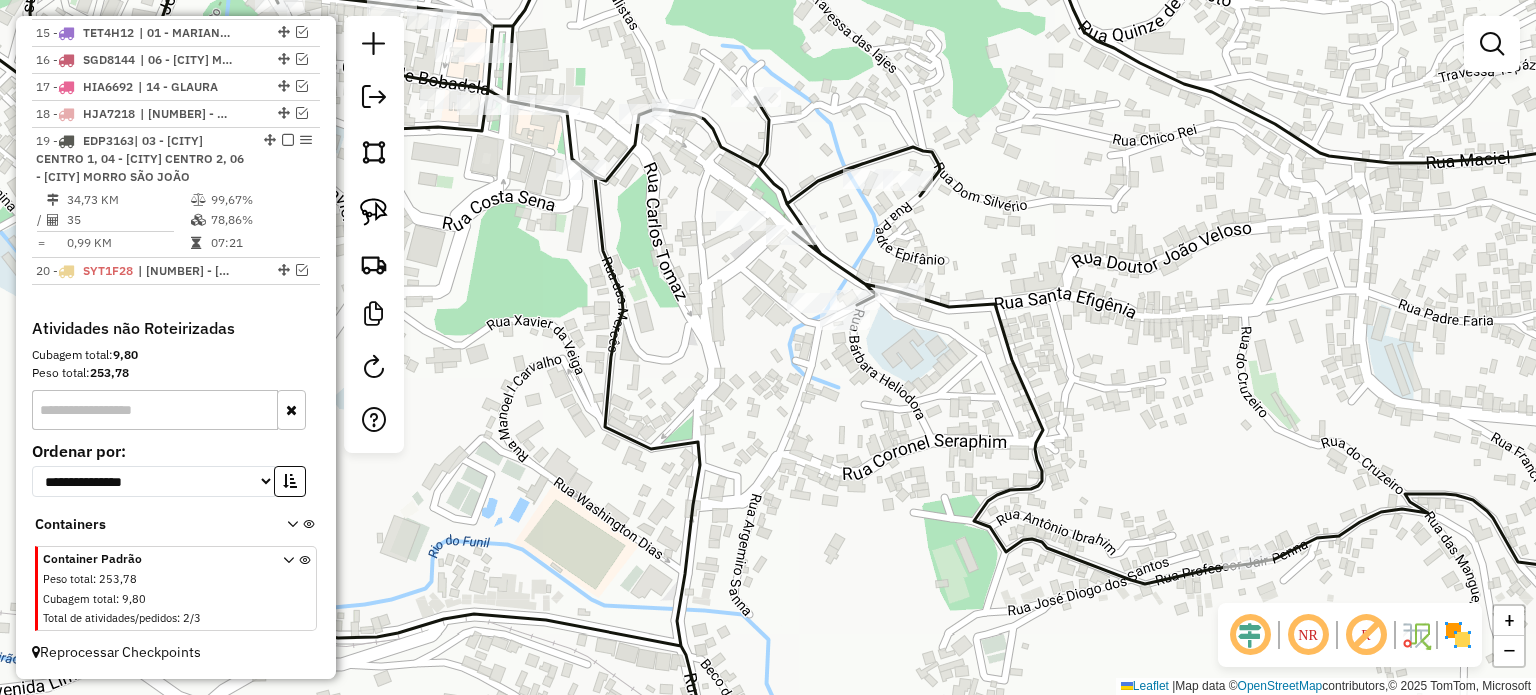 drag, startPoint x: 664, startPoint y: 246, endPoint x: 734, endPoint y: 256, distance: 70.71068 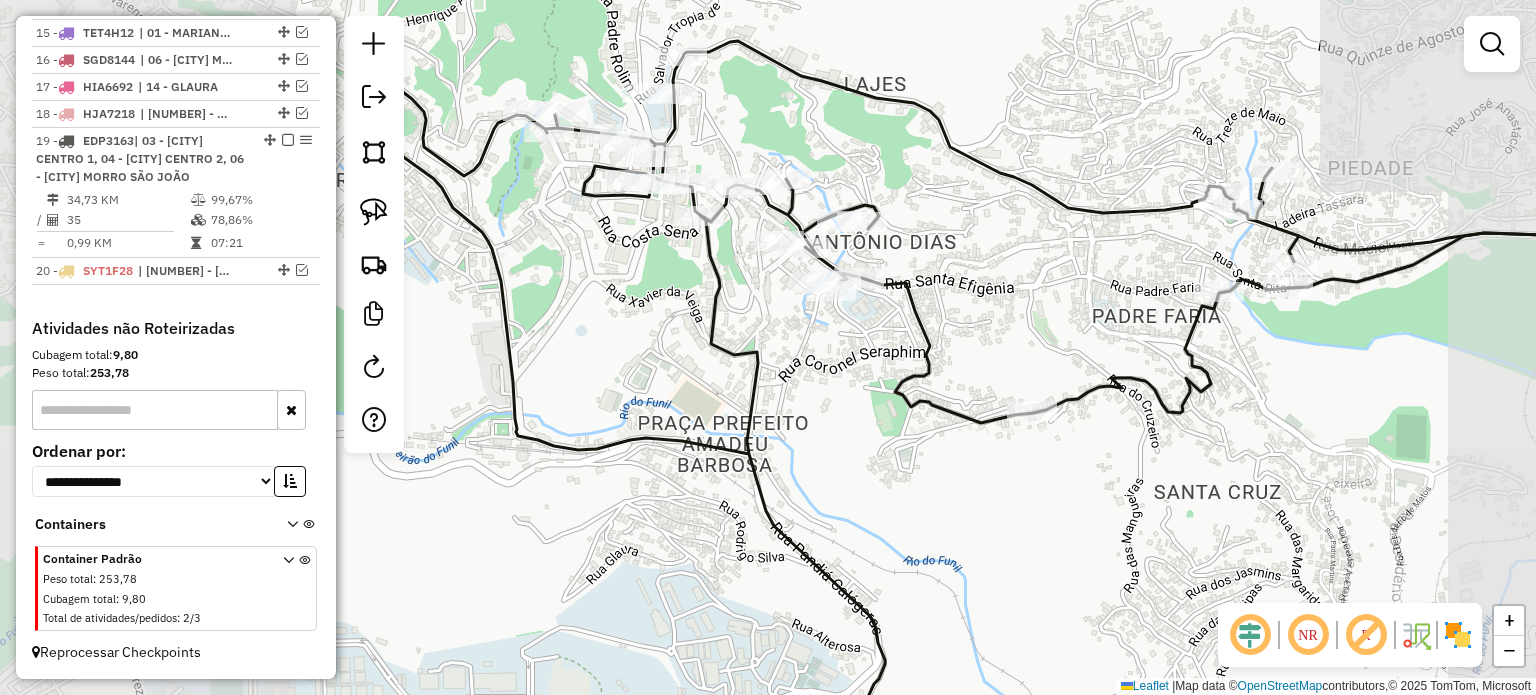 drag, startPoint x: 631, startPoint y: 299, endPoint x: 723, endPoint y: 394, distance: 132.24599 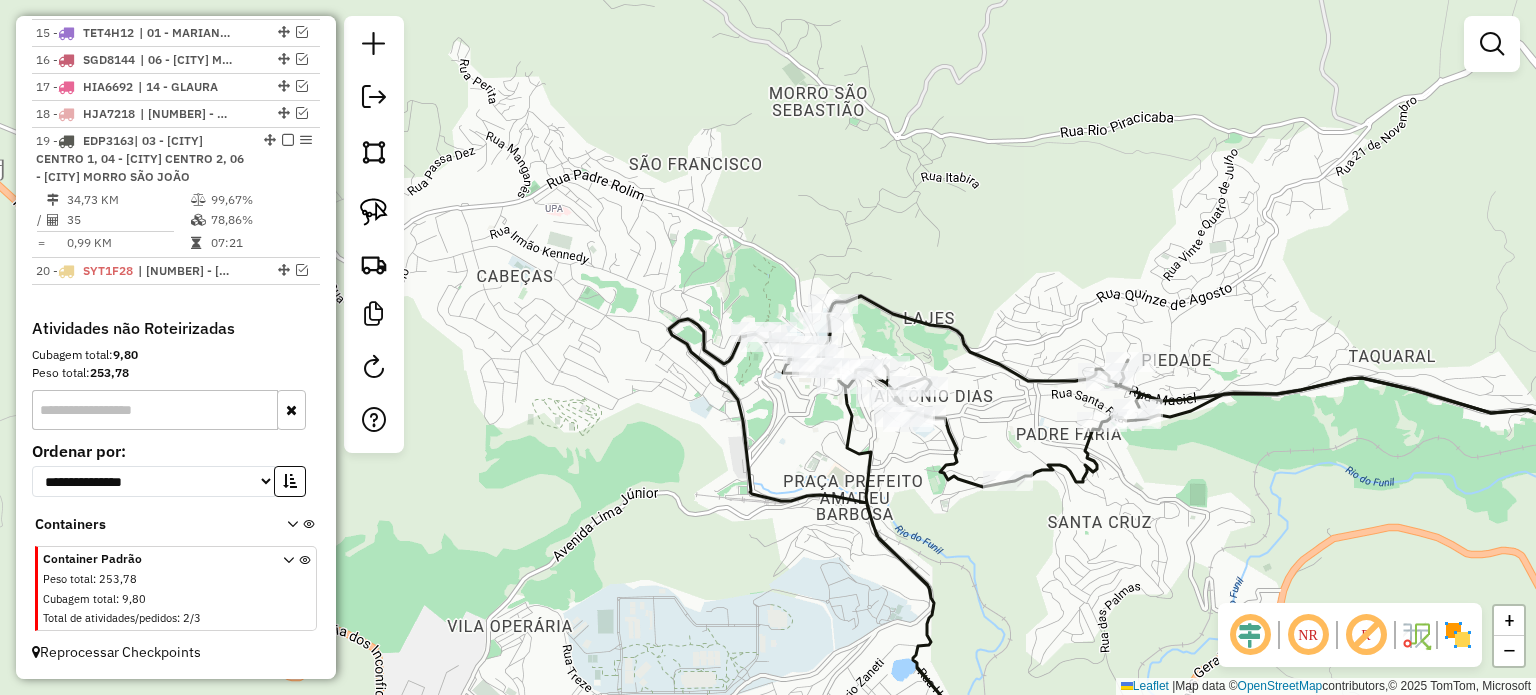 drag, startPoint x: 597, startPoint y: 221, endPoint x: 656, endPoint y: 263, distance: 72.42237 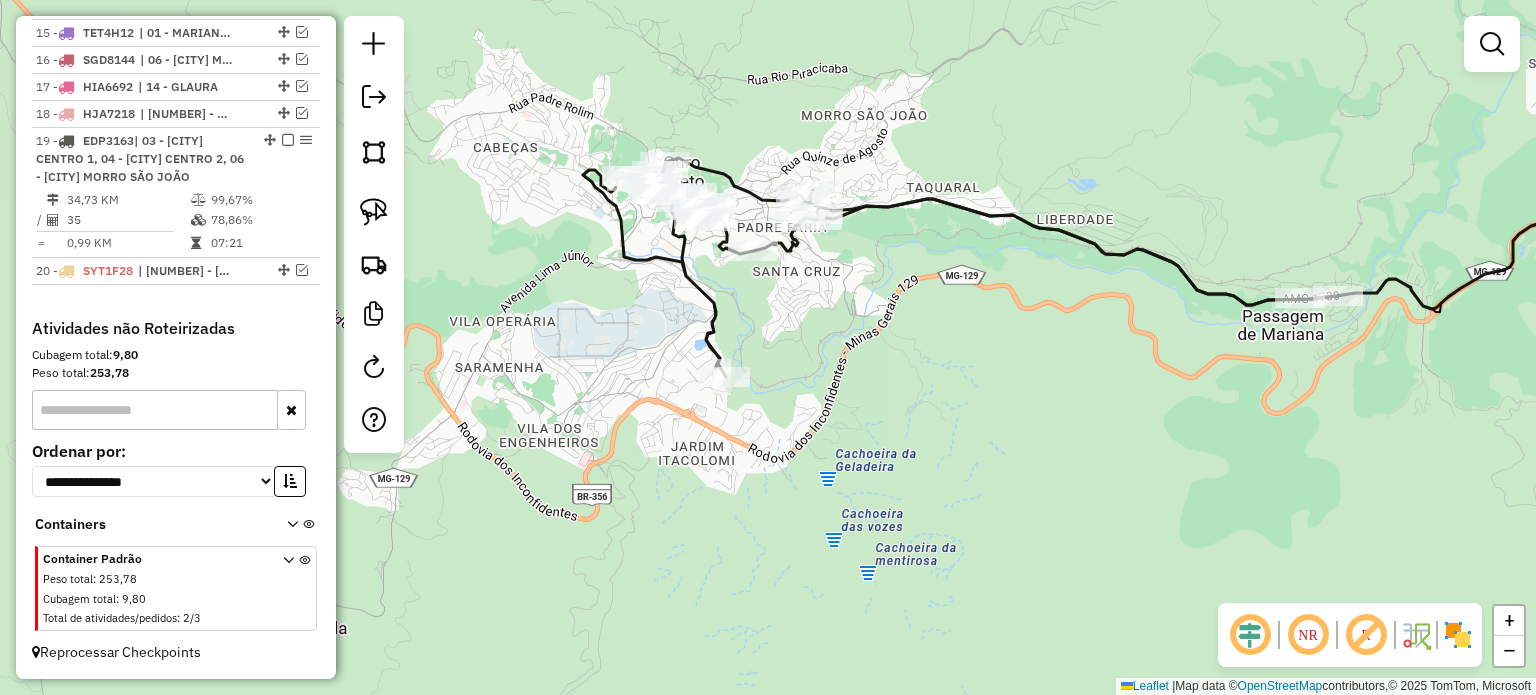 drag, startPoint x: 814, startPoint y: 401, endPoint x: 726, endPoint y: 273, distance: 155.33191 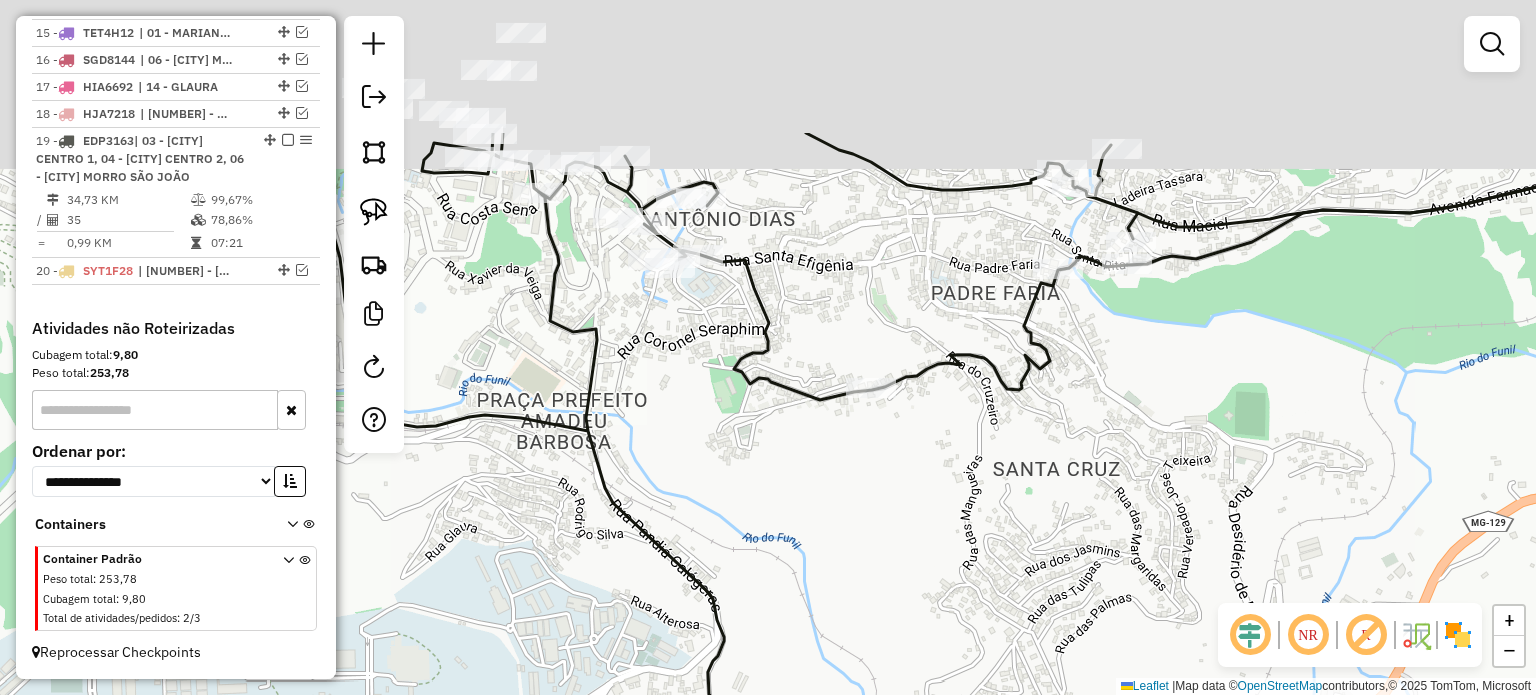 drag, startPoint x: 1142, startPoint y: 465, endPoint x: 1156, endPoint y: 484, distance: 23.600847 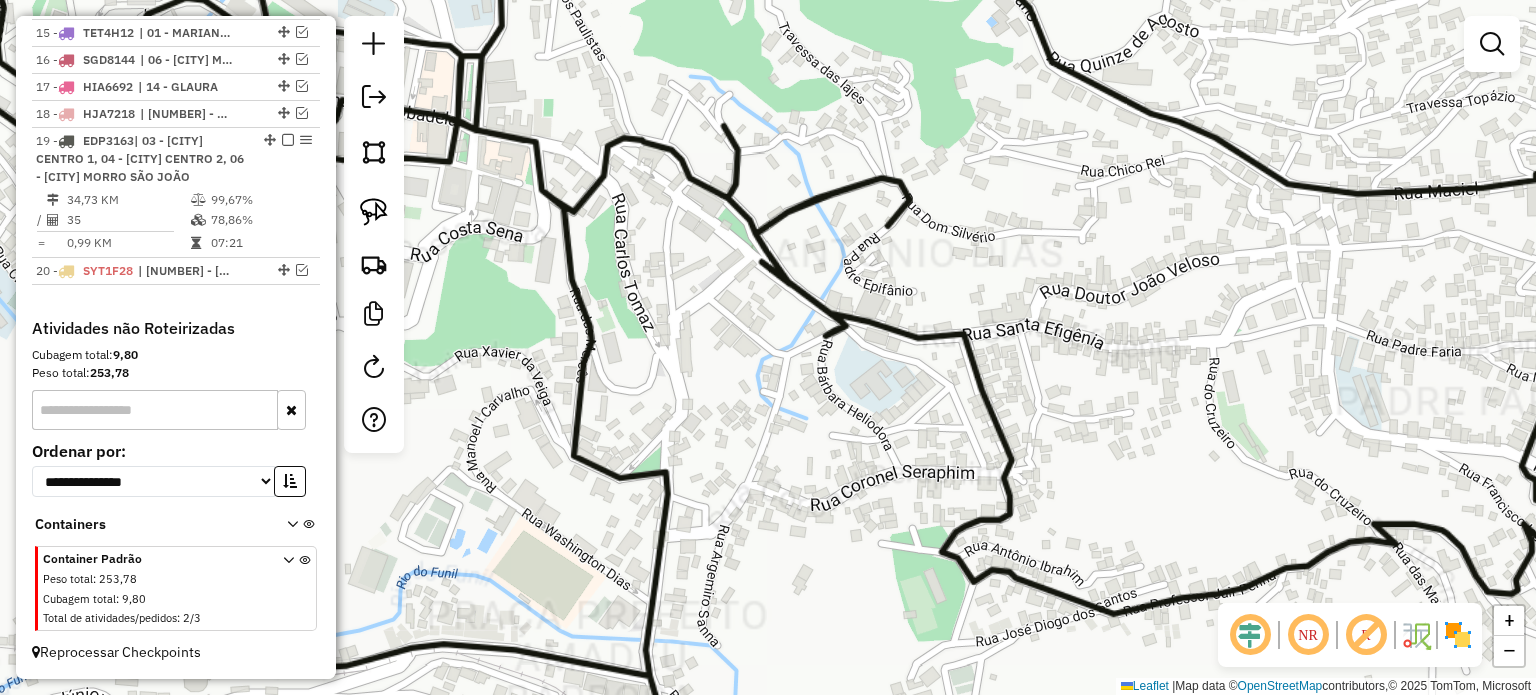 select on "**********" 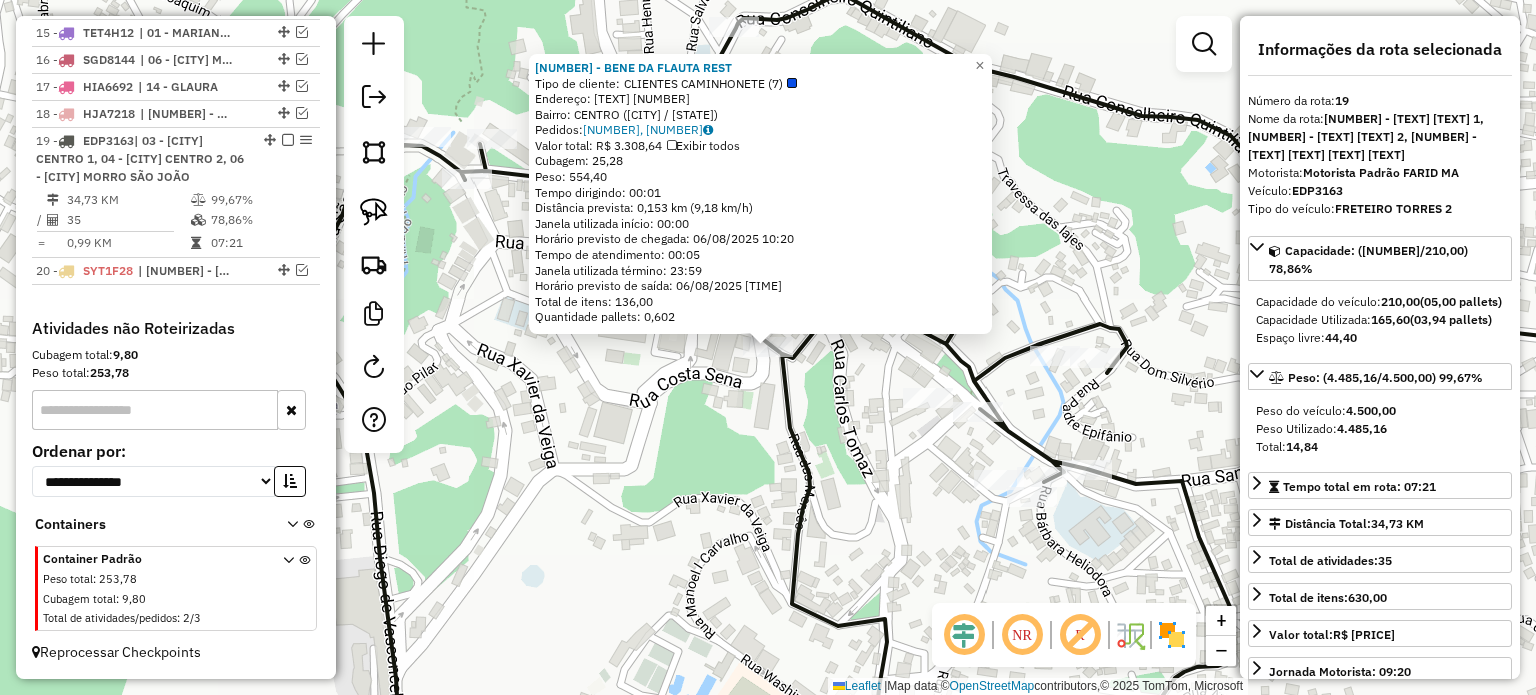 click on "[NUMBER] - [NAME]  Tipo de cliente:   CLIENTES CAMINHONETE (7)   Endereço:  [STREET] [NUMBER]   Bairro: [NEIGHBORHOOD] ([CITY] / [STATE])   Pedidos:  [ORDER_ID], [ORDER_ID]   Valor total: R$ 3.308,64   Exibir todos   Cubagem: 25,28  Peso: 554,40  Tempo dirigindo: 00:01   Distância prevista: 0,153 km (9,18 km/h)   Janela utilizada início: 00:00   Horário previsto de chegada: [DATE] [TIME]   Tempo de atendimento: 00:05   Janela utilizada término: 23:59   Horário previsto de saída: [DATE] [TIME]   Total de itens: 136,00   Quantidade pallets: 0,602  × Janela de atendimento Grade de atendimento Capacidade Transportadoras Veículos Cliente Pedidos  Rotas Selecione os dias de semana para filtrar as janelas de atendimento  Seg   Ter   Qua   Qui   Sex   Sáb   Dom  Informe o período da janela de atendimento: De: Até:  Filtrar exatamente a janela do cliente  Considerar janela de atendimento padrão  Selecione os dias de semana para filtrar as grades de atendimento  Seg   Ter   Qua   Qui   Sex   Sáb   Dom" 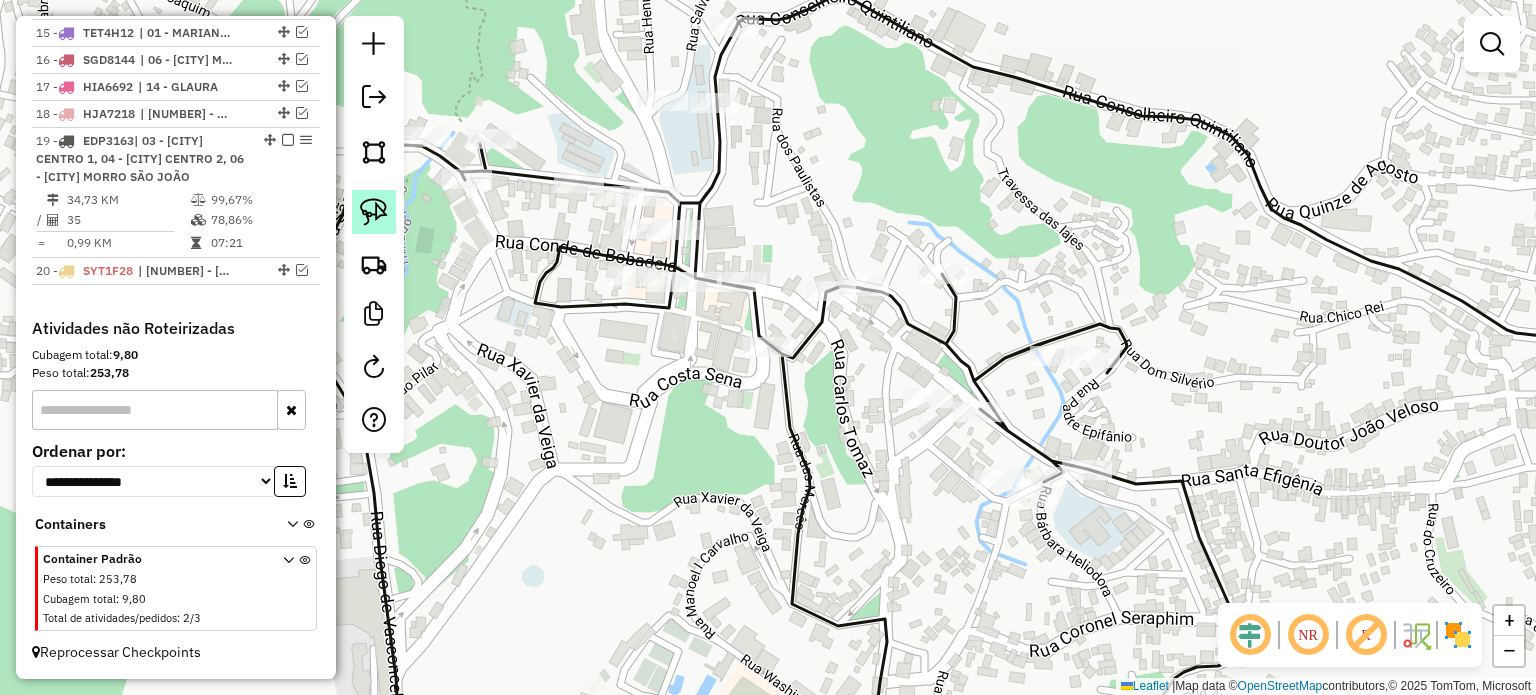 click 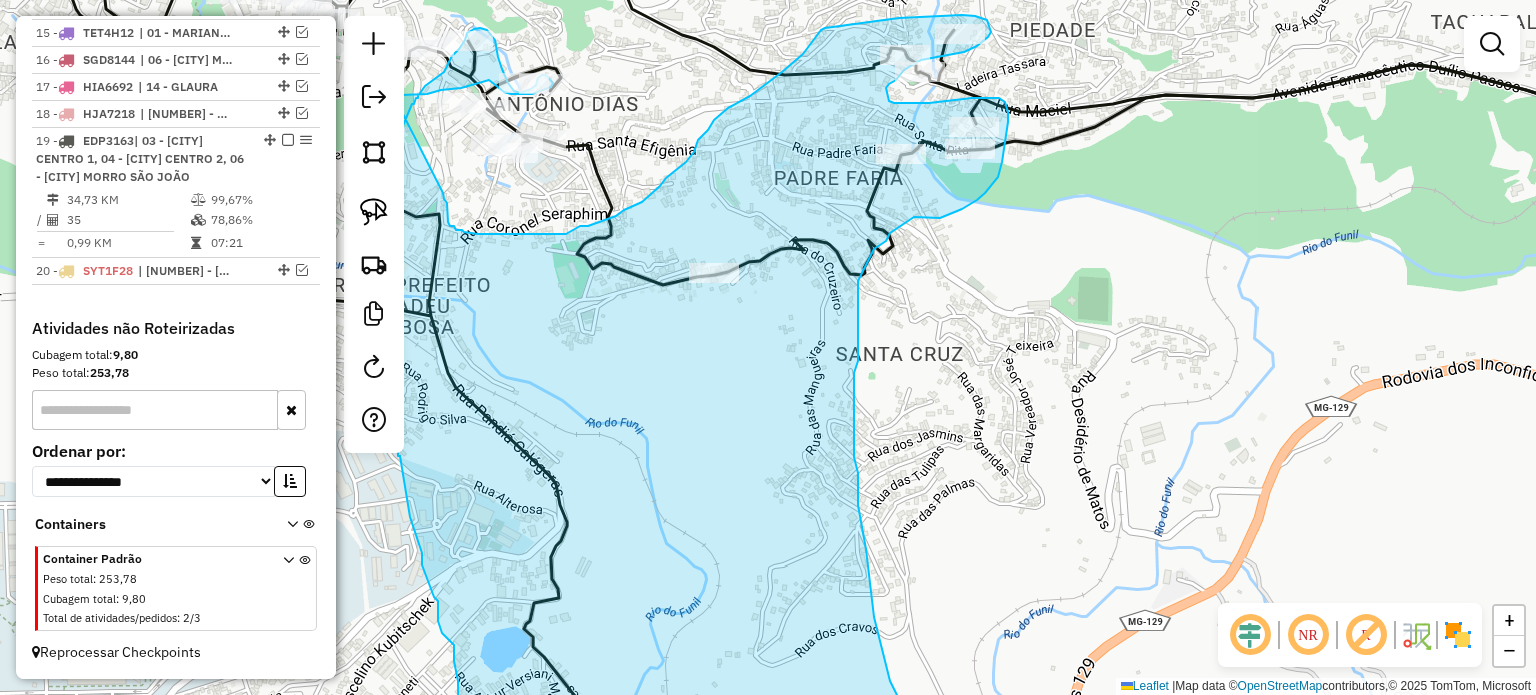 drag, startPoint x: 755, startPoint y: 310, endPoint x: 443, endPoint y: 193, distance: 333.21616 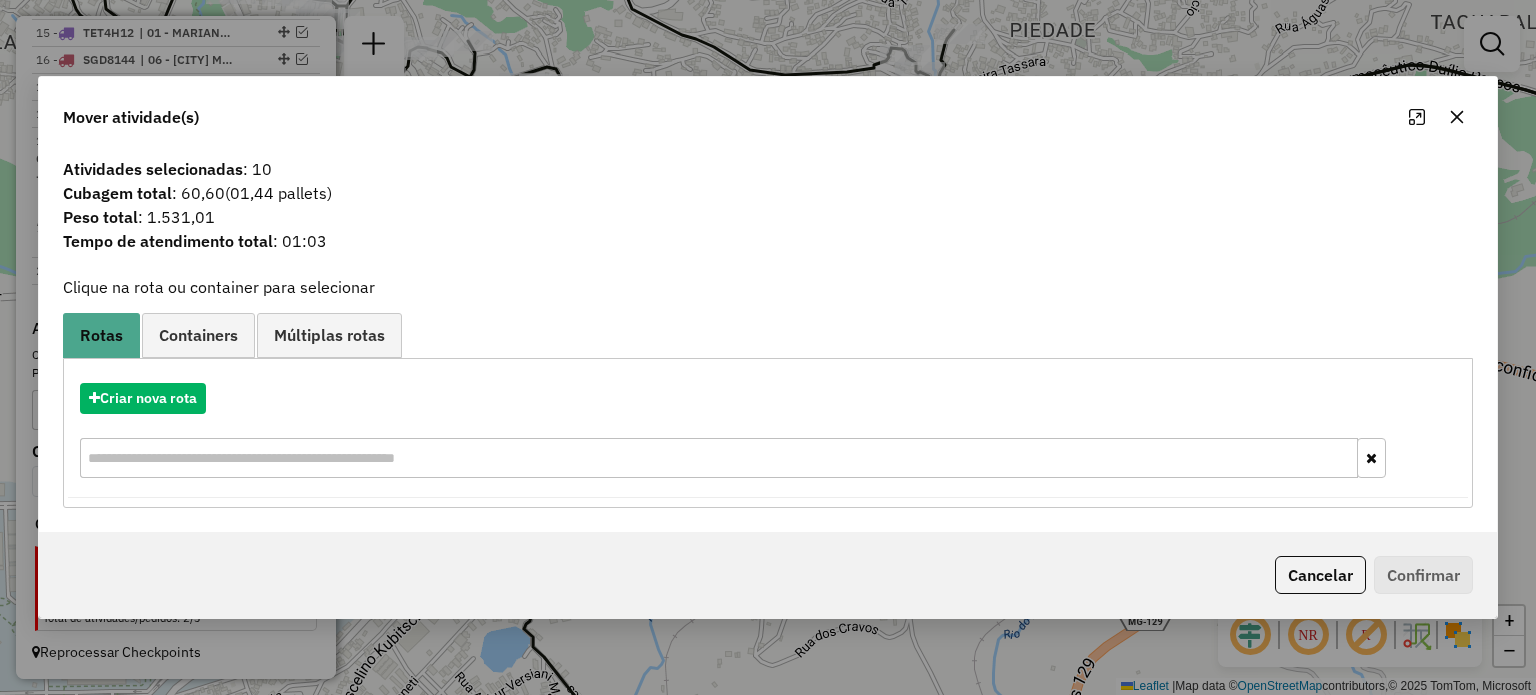 click 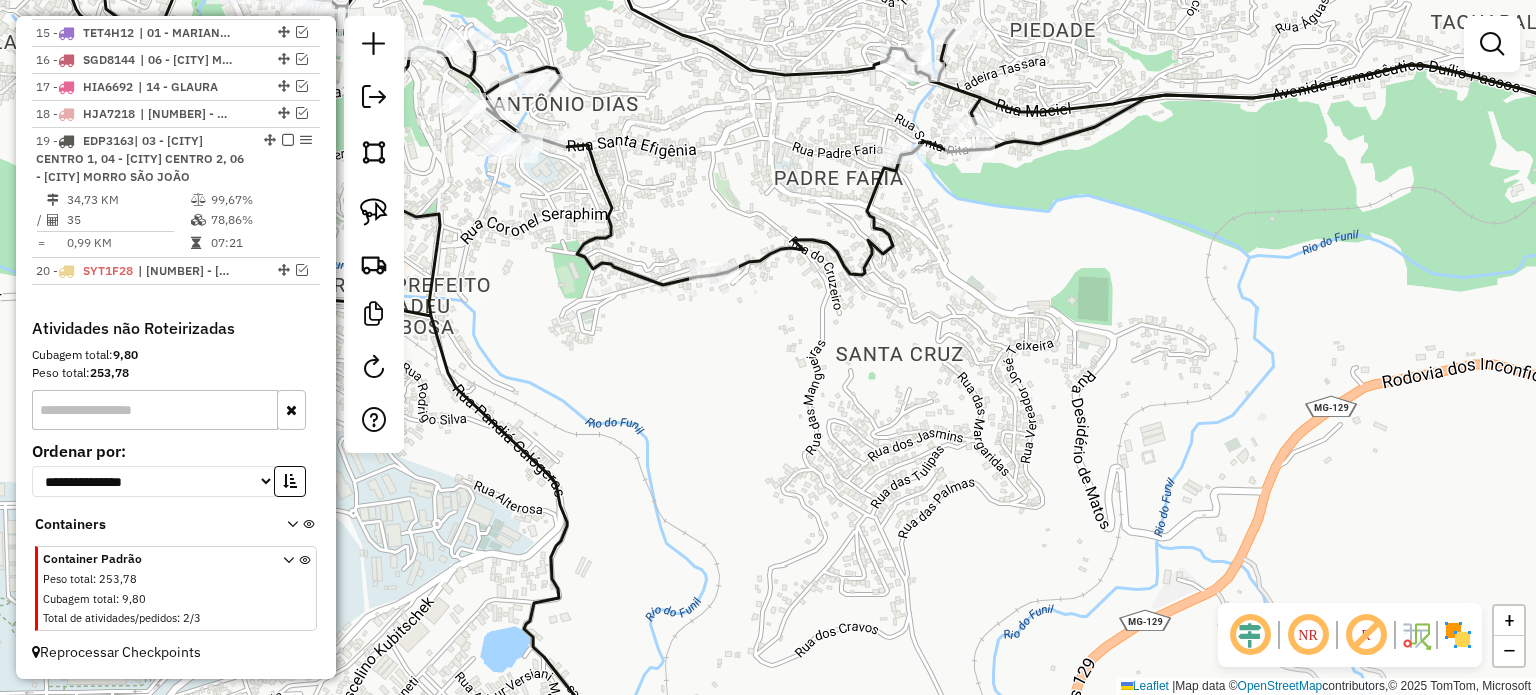 drag, startPoint x: 742, startPoint y: 365, endPoint x: 875, endPoint y: 492, distance: 183.89671 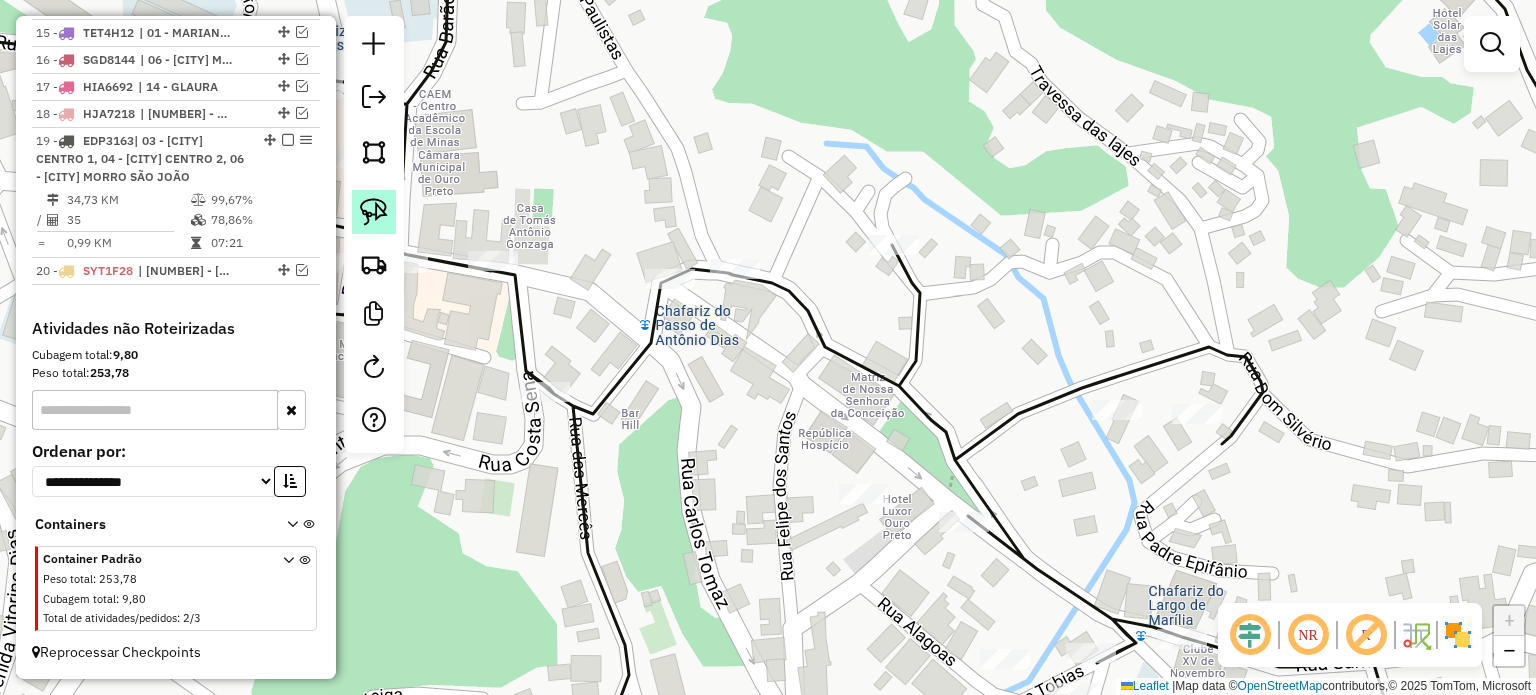 click 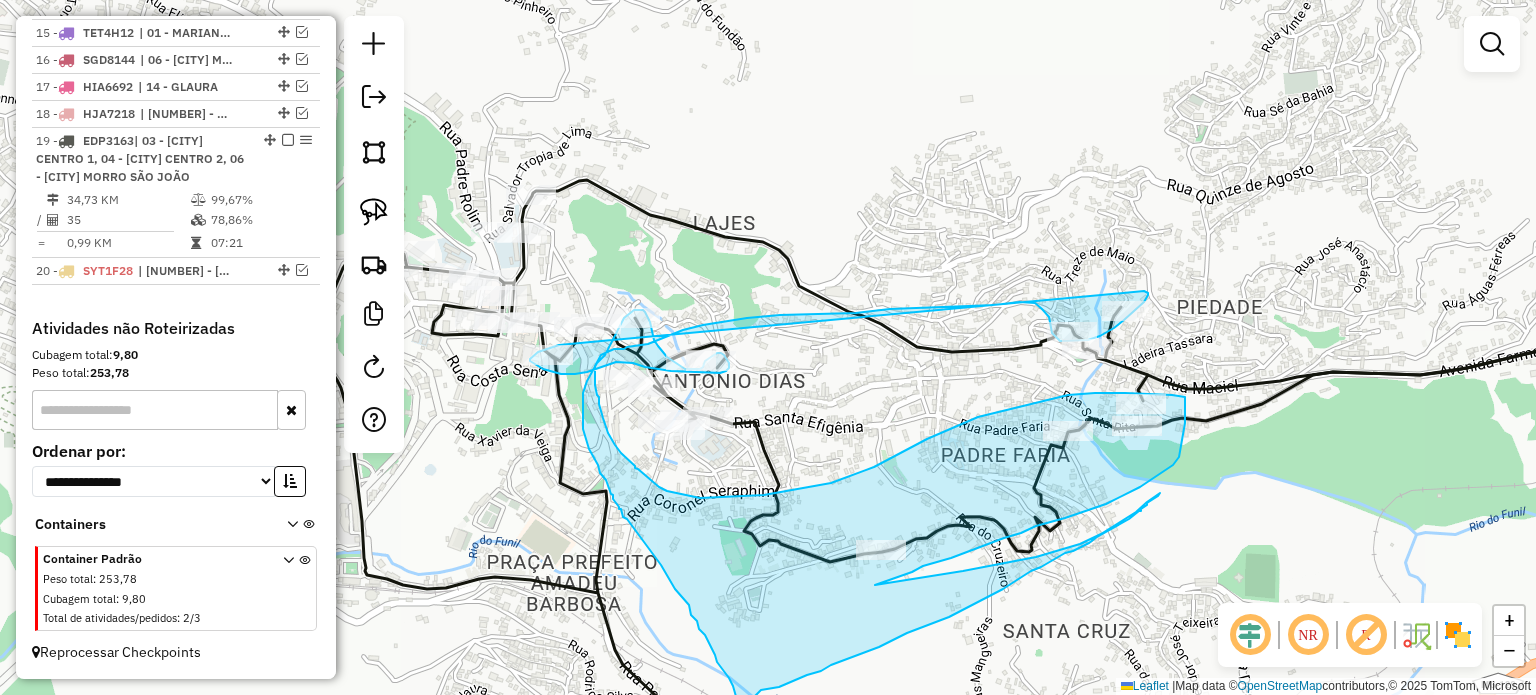 drag, startPoint x: 572, startPoint y: 356, endPoint x: 1144, endPoint y: 291, distance: 575.68134 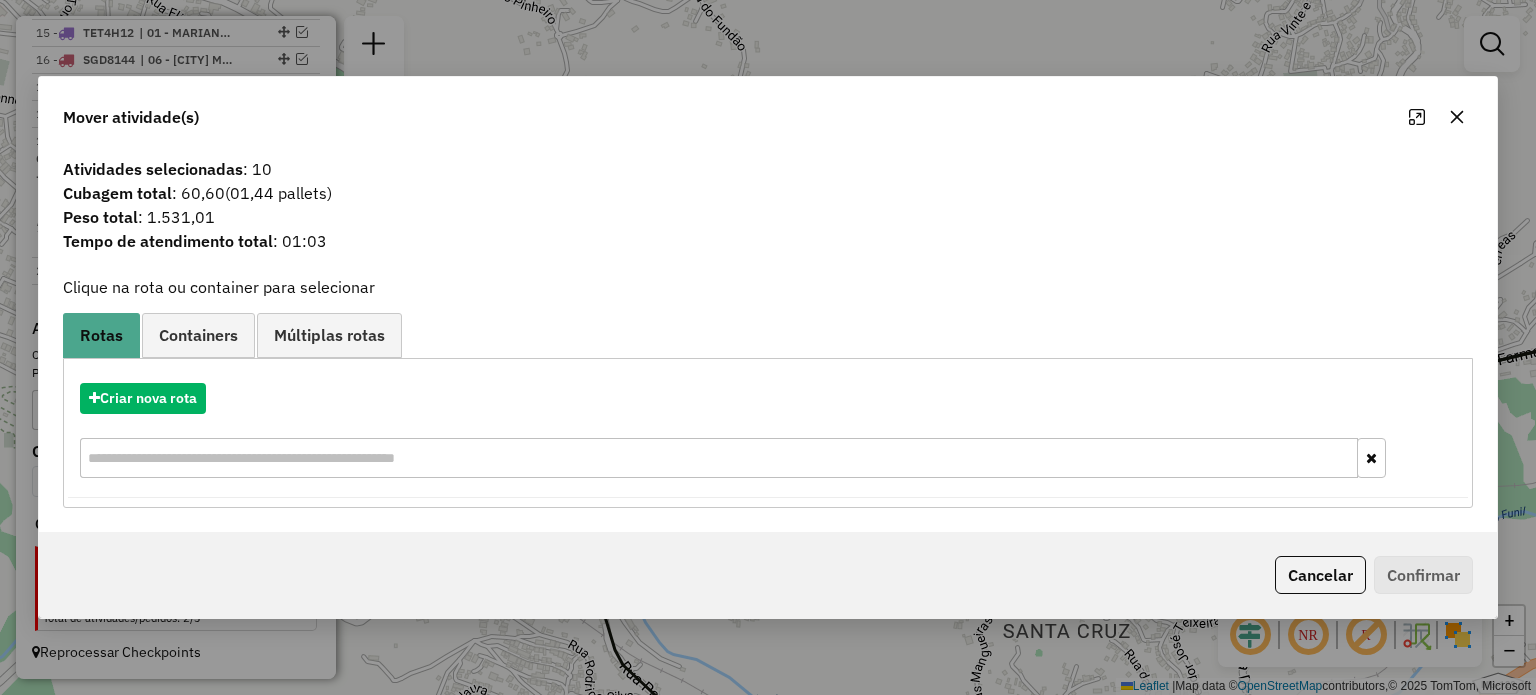 drag, startPoint x: 1459, startPoint y: 119, endPoint x: 1232, endPoint y: 52, distance: 236.68121 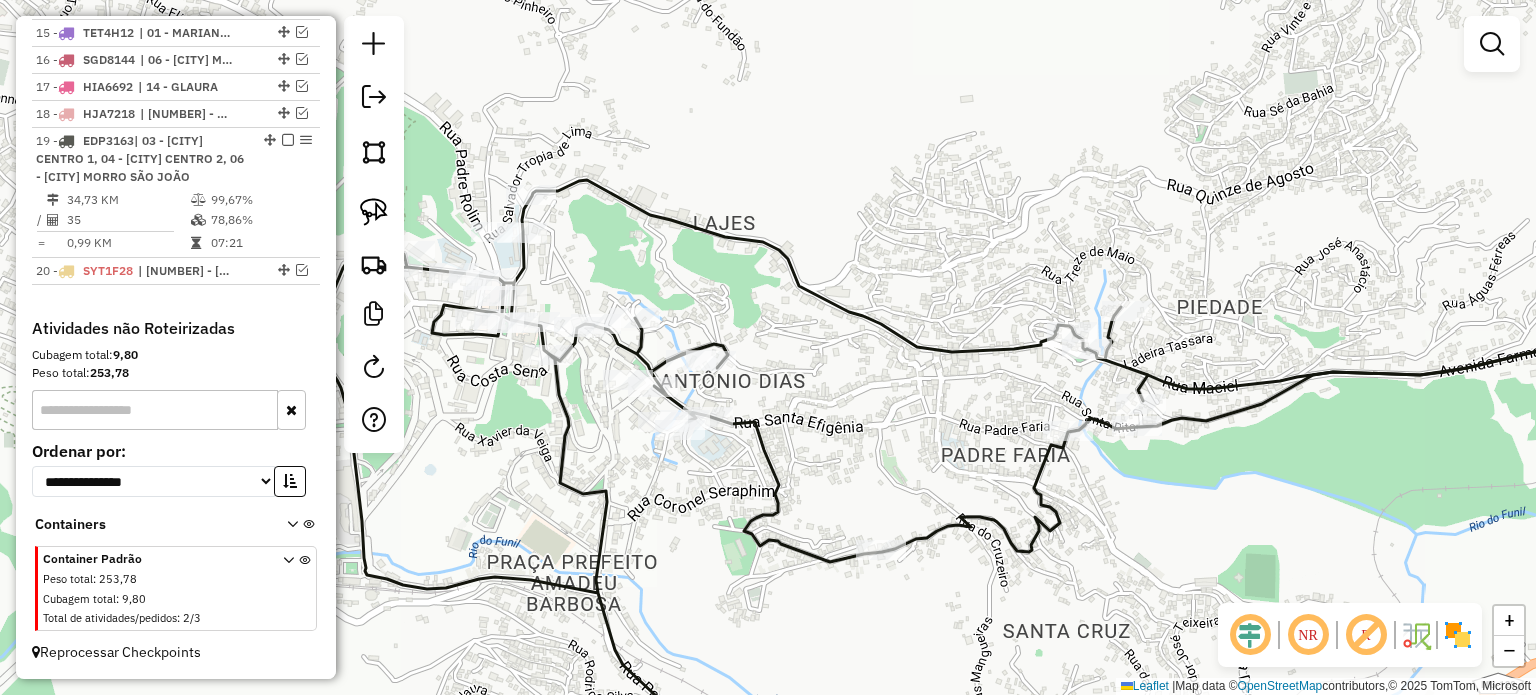 drag, startPoint x: 748, startPoint y: 215, endPoint x: 786, endPoint y: 212, distance: 38.118237 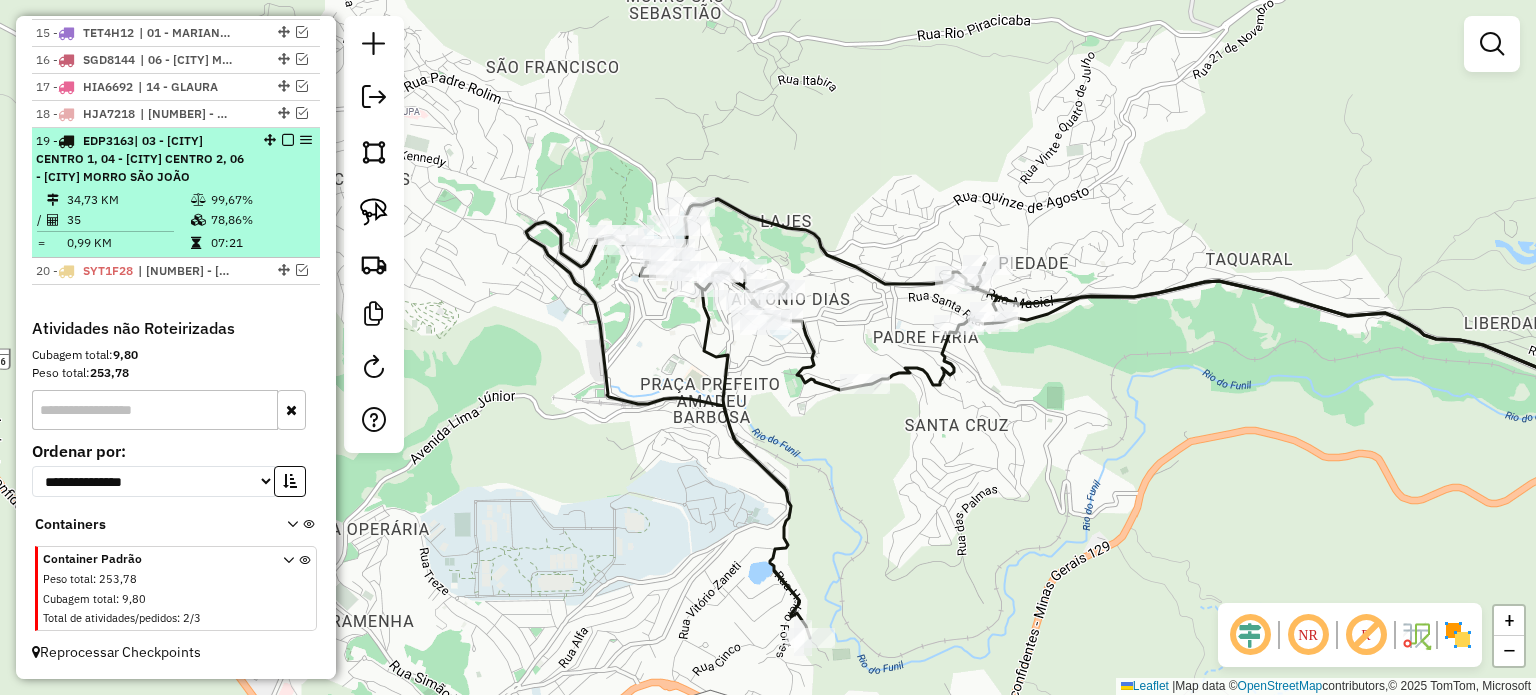 click at bounding box center [288, 140] 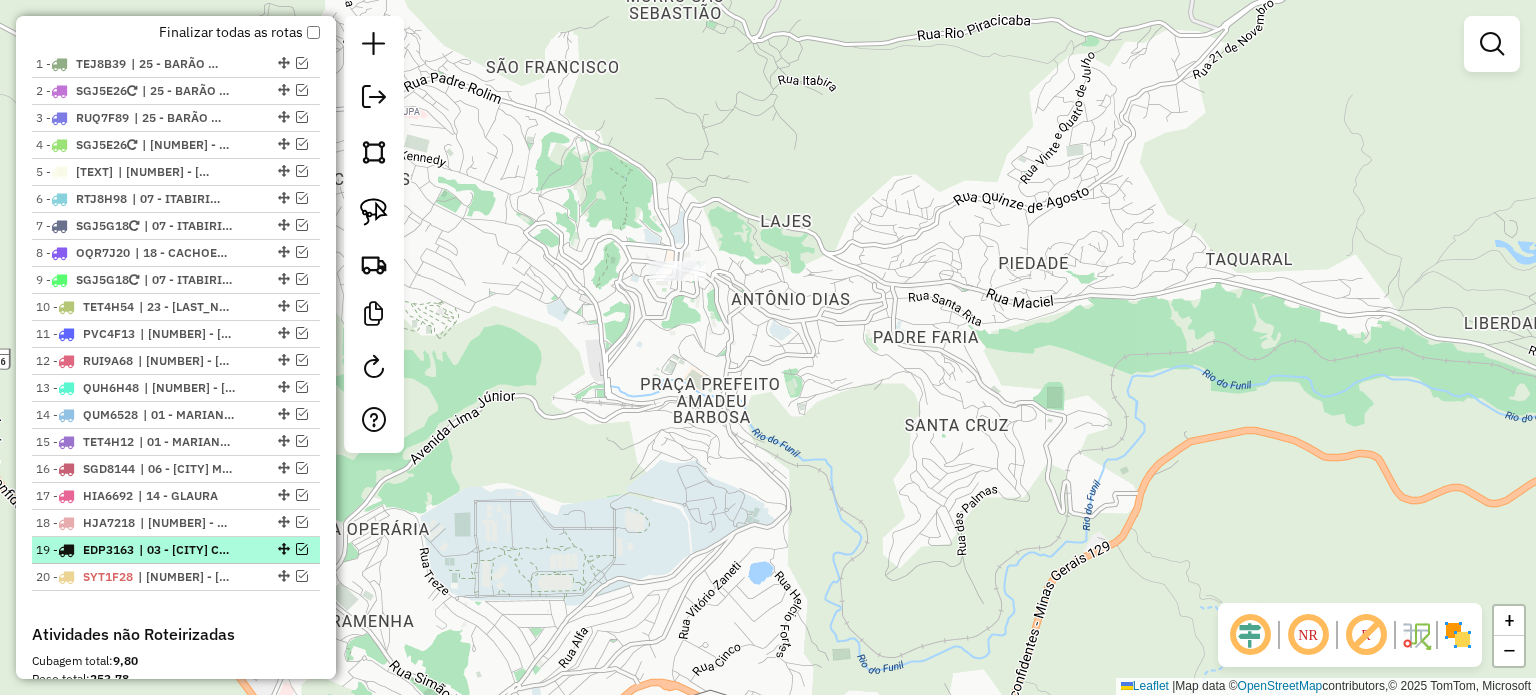 scroll, scrollTop: 664, scrollLeft: 0, axis: vertical 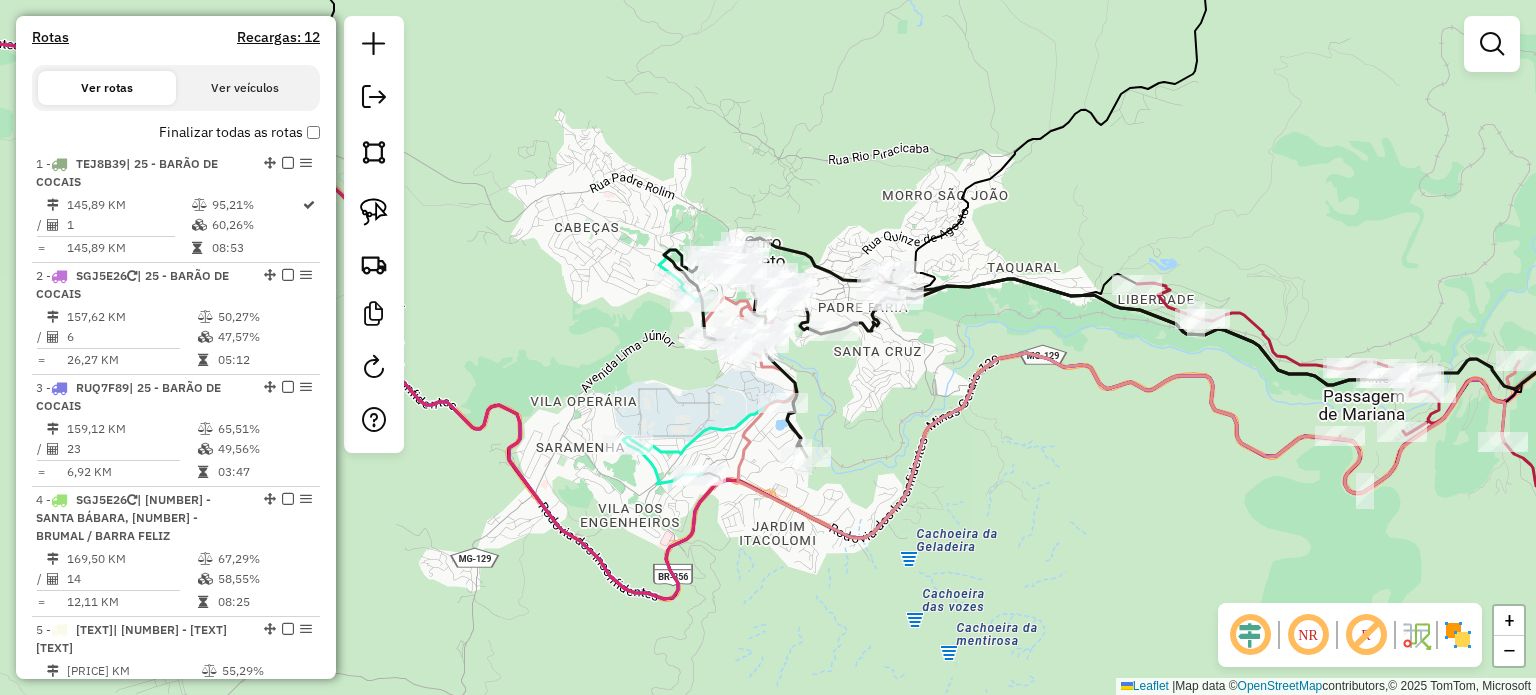 drag, startPoint x: 1096, startPoint y: 349, endPoint x: 939, endPoint y: 375, distance: 159.1383 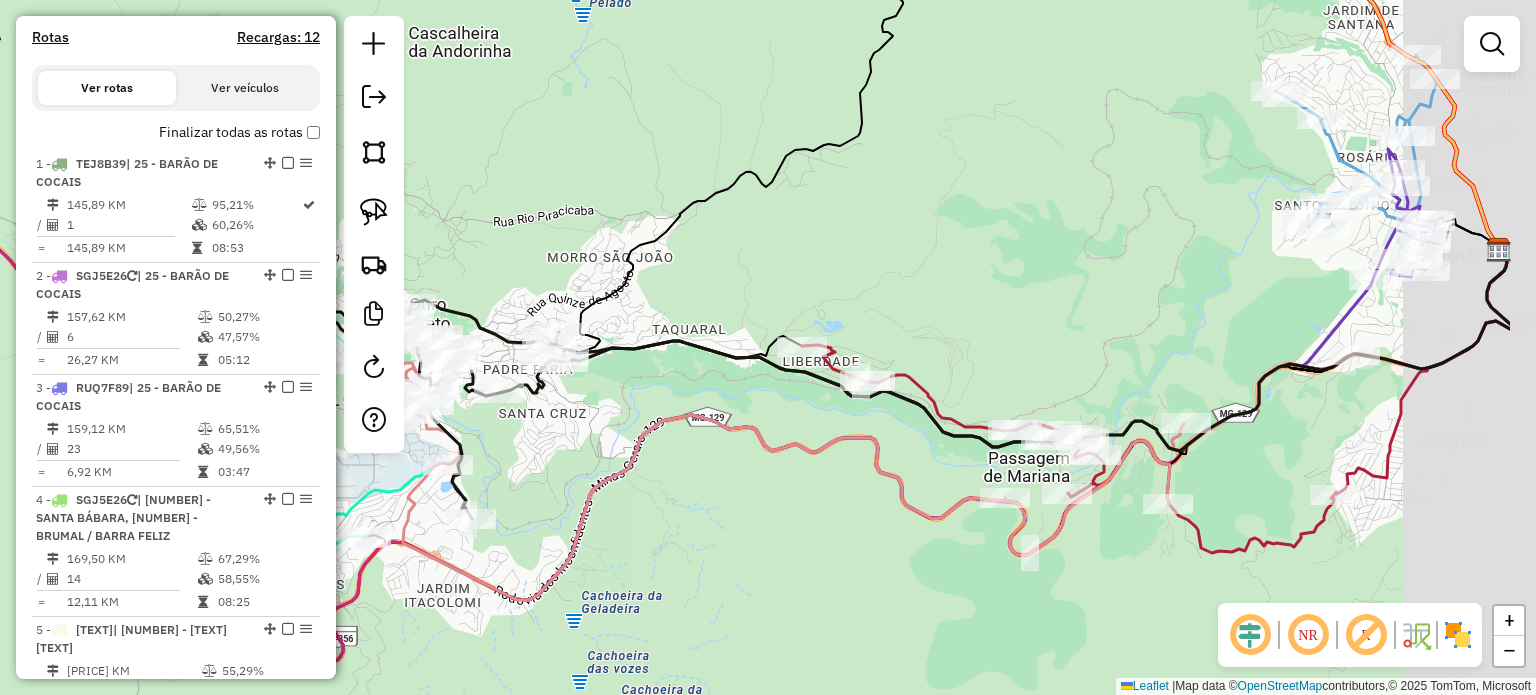 drag, startPoint x: 988, startPoint y: 267, endPoint x: 680, endPoint y: 405, distance: 337.5026 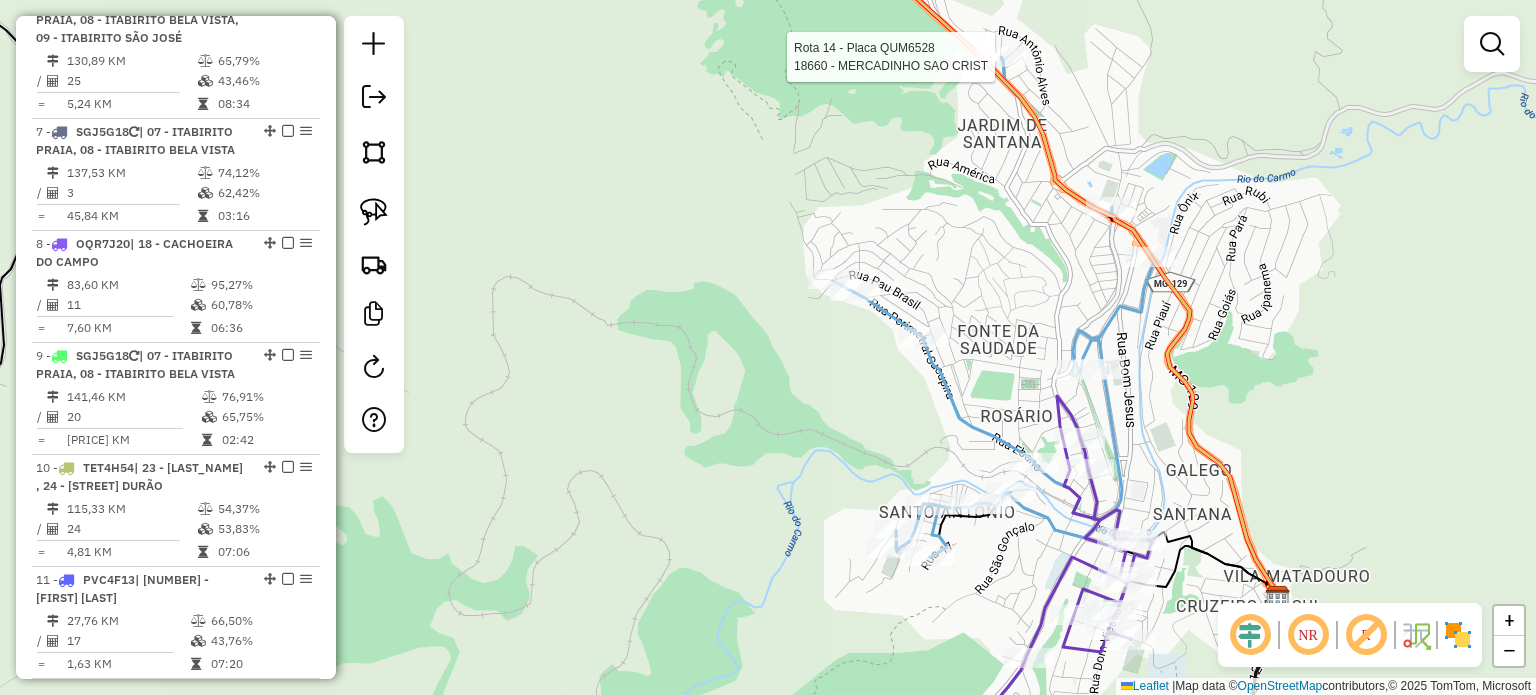 select on "**********" 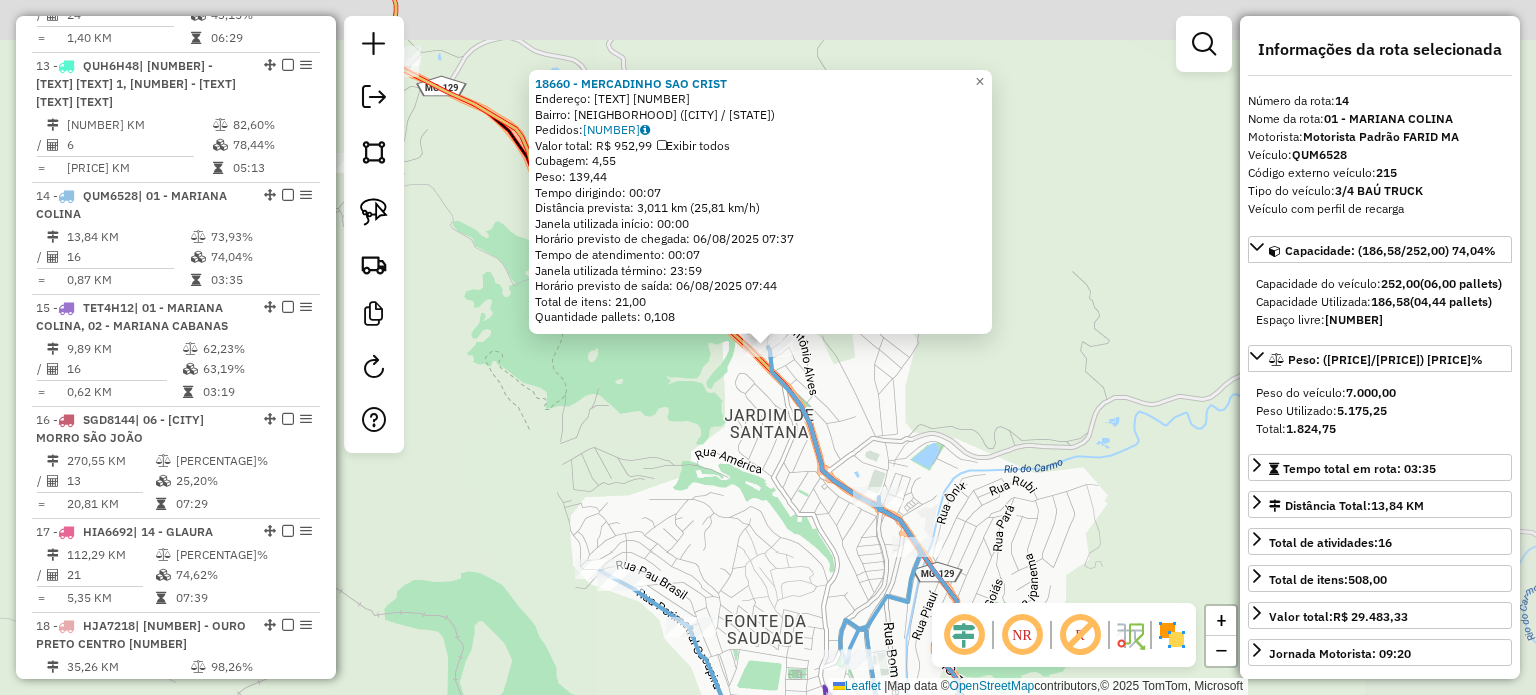 scroll, scrollTop: 2306, scrollLeft: 0, axis: vertical 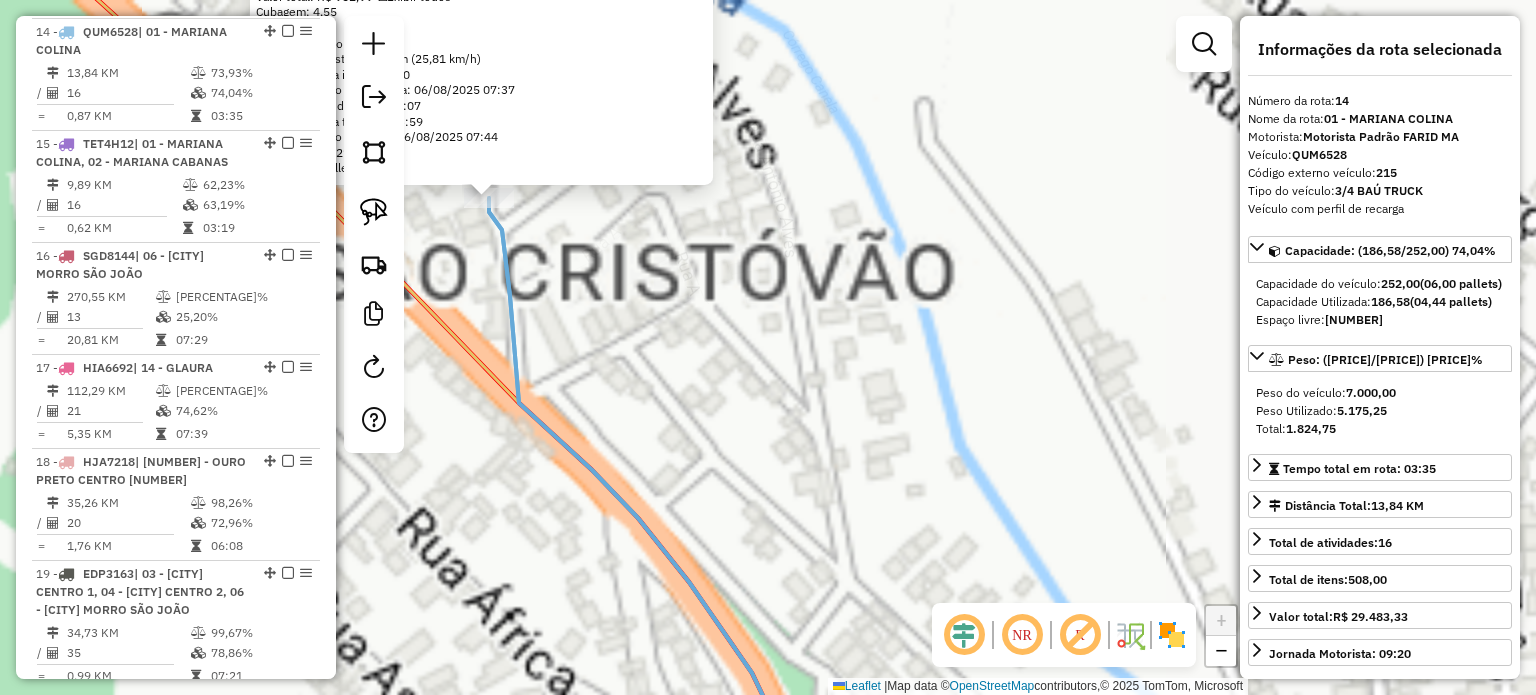 click on "[NUMBER] - [TEXT] [TEXT] [TEXT]  Endereço:  [TEXT] [NUMBER]   Bairro: [TEXT]  [TEXT] ([TEXT] / [TEXT])   Pedidos:  [NUMBER]   Valor total: R$ [PRICE]   Exibir todos   Cubagem: [NUMBER]  Peso: [NUMBER]  Tempo dirigindo: [TIME]   Distância prevista: [NUMBER] km ([NUMBER] km/h)   Janela utilizada início: [TIME]   Horário previsto de chegada: [DATE] [TIME]   Tempo de atendimento: [TIME]   Janela utilizada término: [TIME]   Horário previsto de saída: [DATE] [TIME]   Total de itens: [NUMBER]   Quantidade pallets: [NUMBER]  × Janela de atendimento Grade de atendimento Capacidade Transportadoras Veículos Cliente Pedidos  Rotas Selecione os dias de semana para filtrar as janelas de atendimento  Seg   Ter   Qua   Qui   Sex   Sáb   Dom  Informe o período da janela de atendimento: De: Até:  Filtrar exatamente a janela do cliente  Considerar janela de atendimento padrão  Selecione os dias de semana para filtrar as grades de atendimento  Seg   Ter   Qua   Qui   Sex   Sáb   Dom   Clientes fora do dia de atendimento selecionado De:" 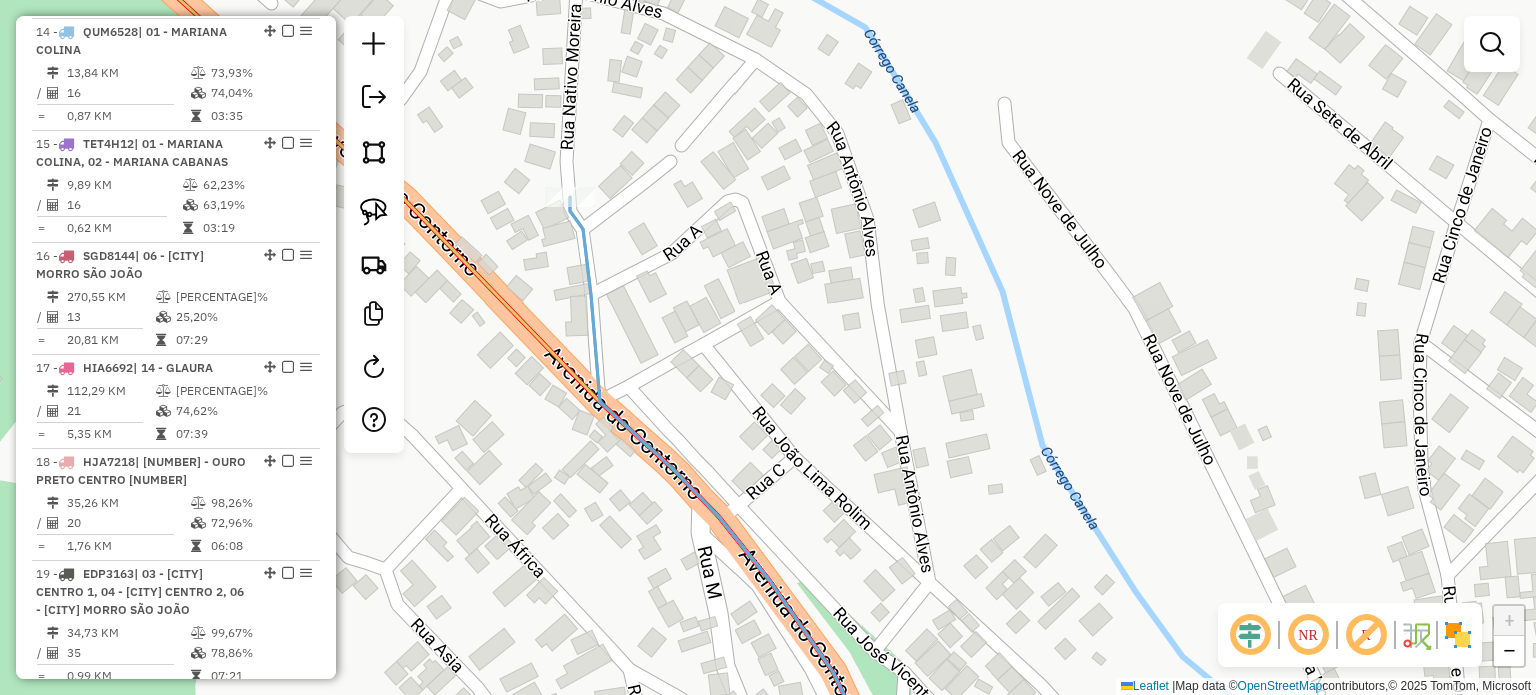 drag, startPoint x: 675, startPoint y: 394, endPoint x: 762, endPoint y: 393, distance: 87.005745 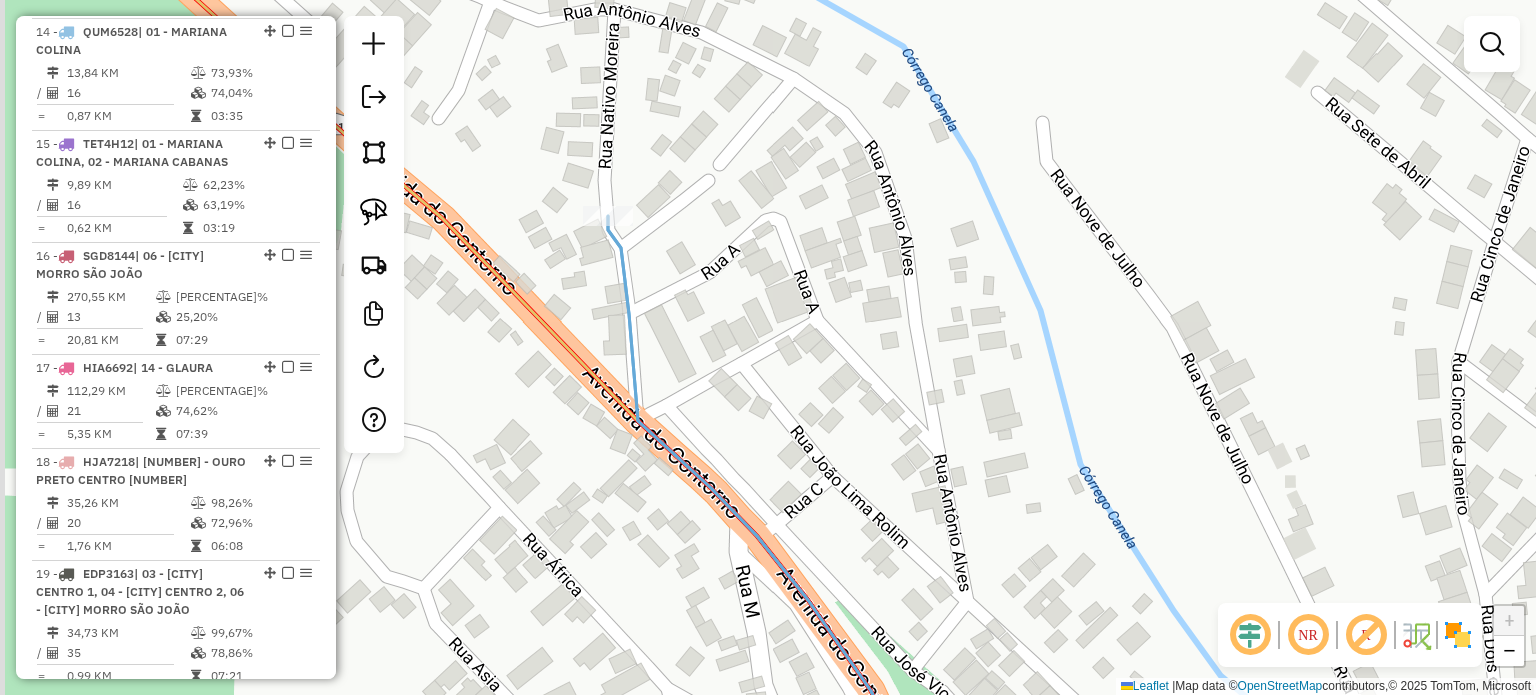 drag, startPoint x: 744, startPoint y: 167, endPoint x: 881, endPoint y: 271, distance: 172.00291 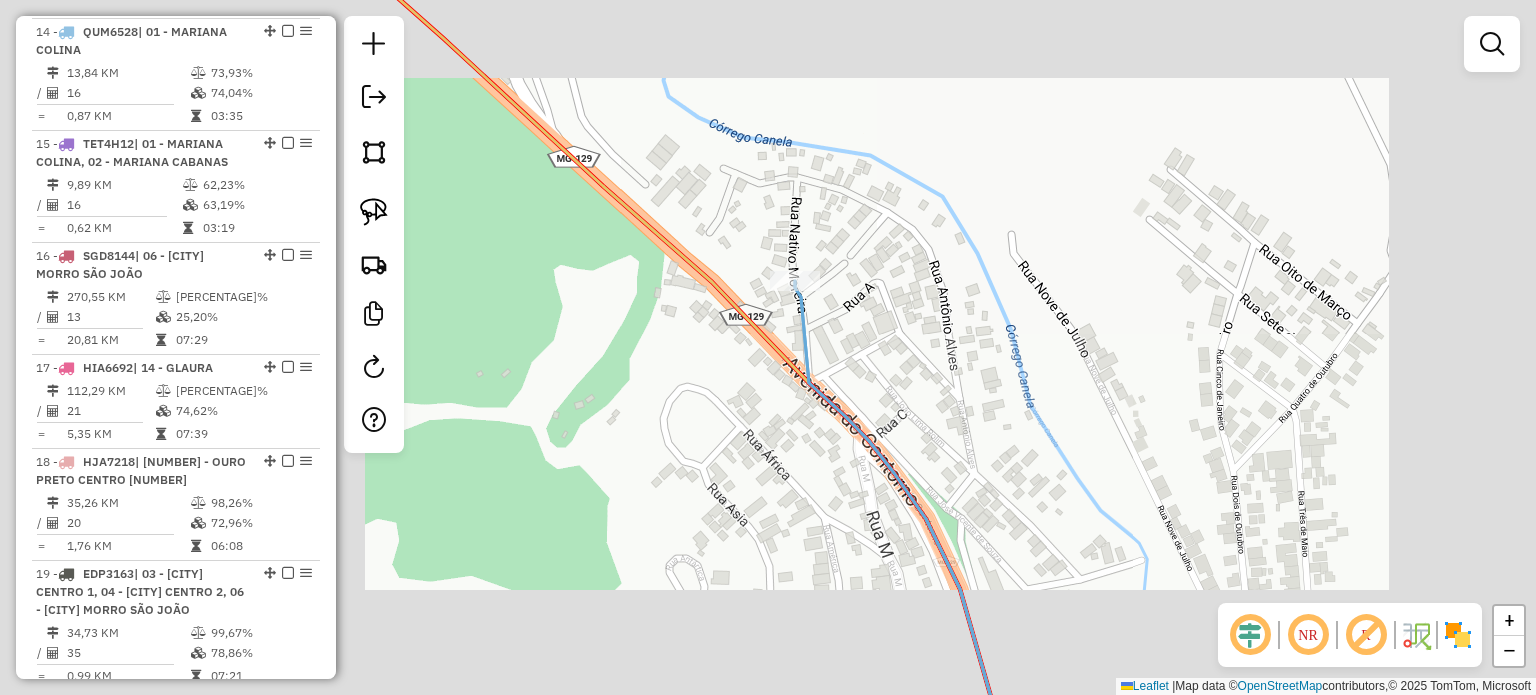 drag, startPoint x: 948, startPoint y: 332, endPoint x: 886, endPoint y: 266, distance: 90.55385 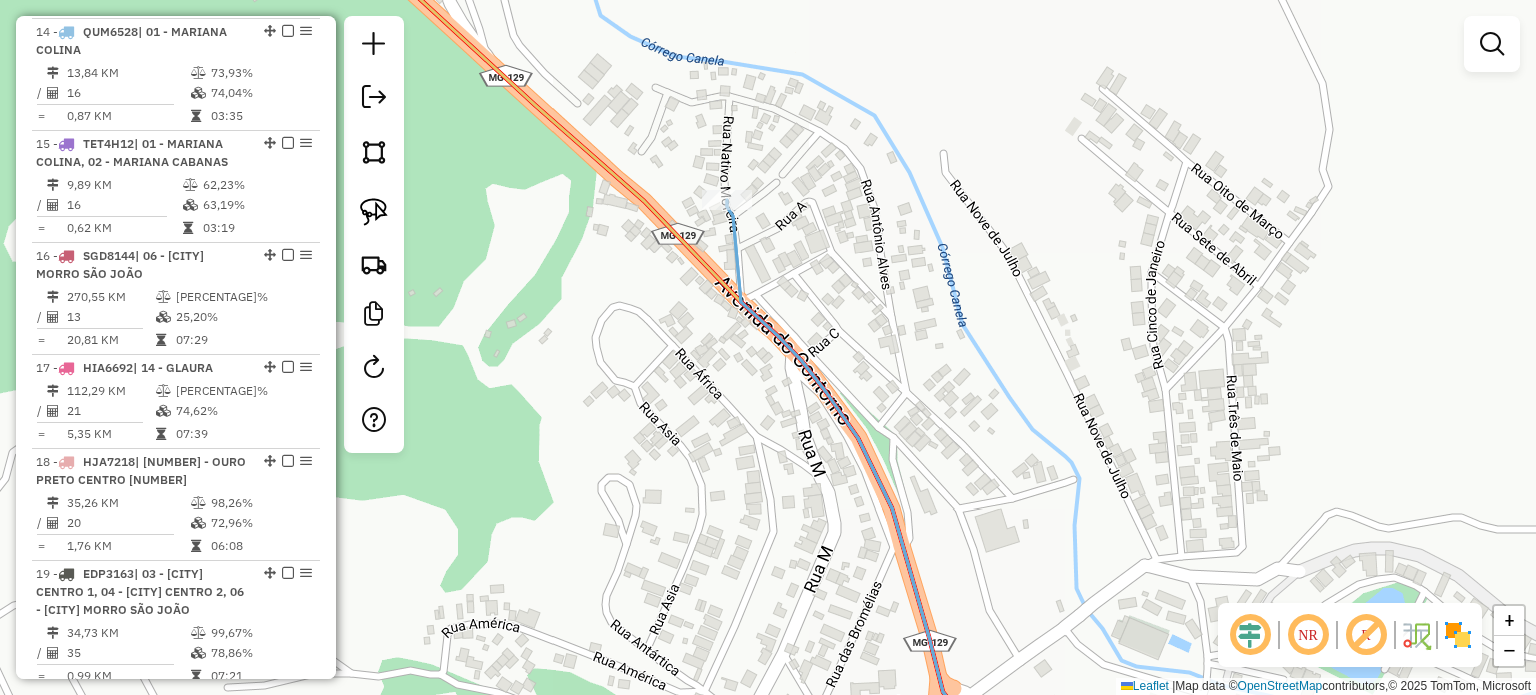 drag, startPoint x: 872, startPoint y: 293, endPoint x: 828, endPoint y: 136, distance: 163.04907 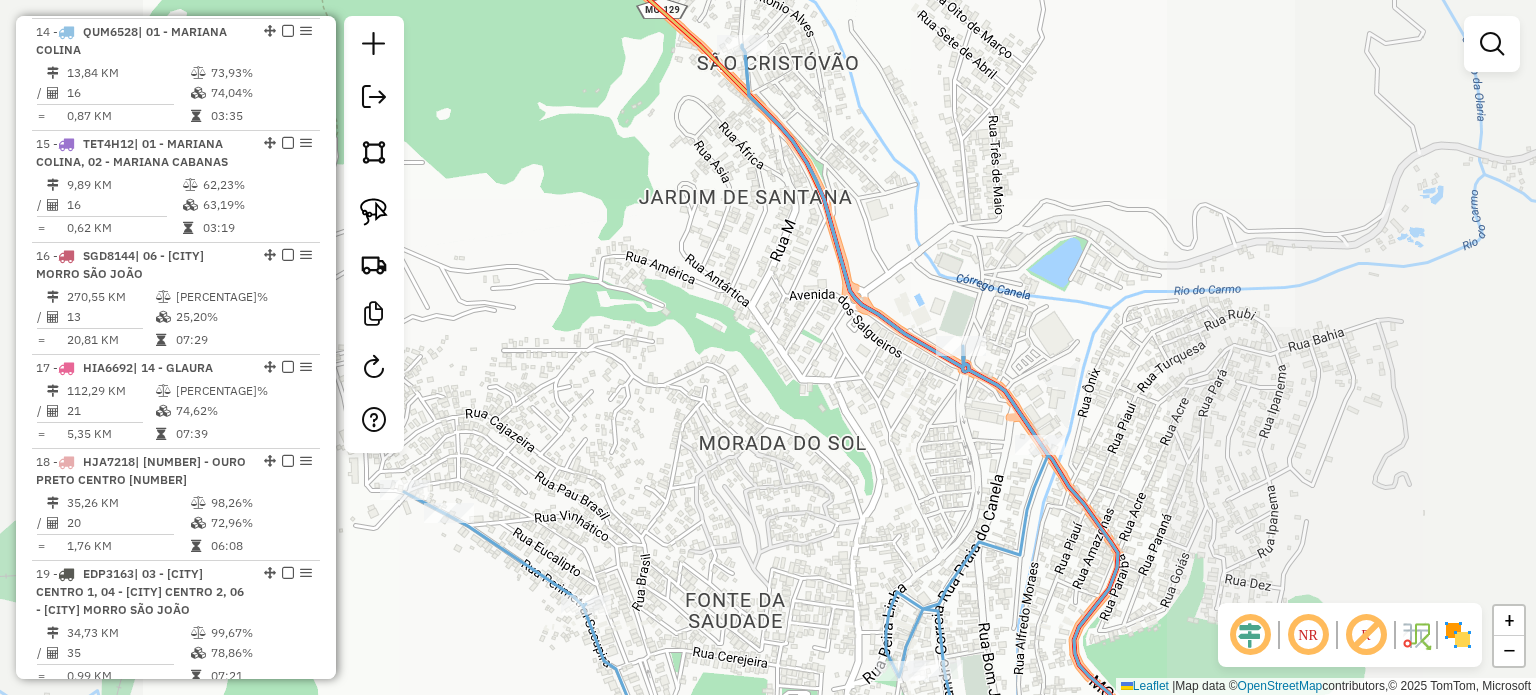 drag, startPoint x: 756, startPoint y: 431, endPoint x: 777, endPoint y: 252, distance: 180.22763 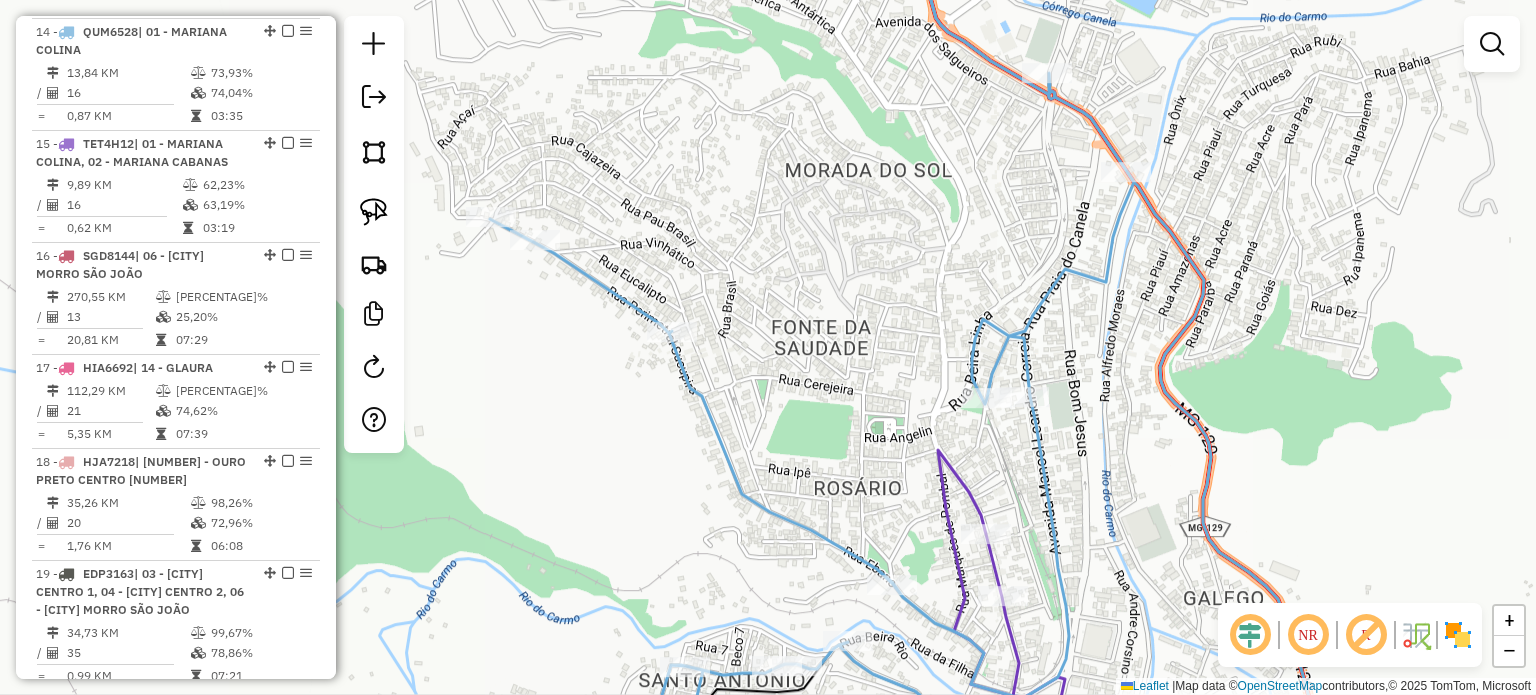 drag, startPoint x: 776, startPoint y: 243, endPoint x: 820, endPoint y: 243, distance: 44 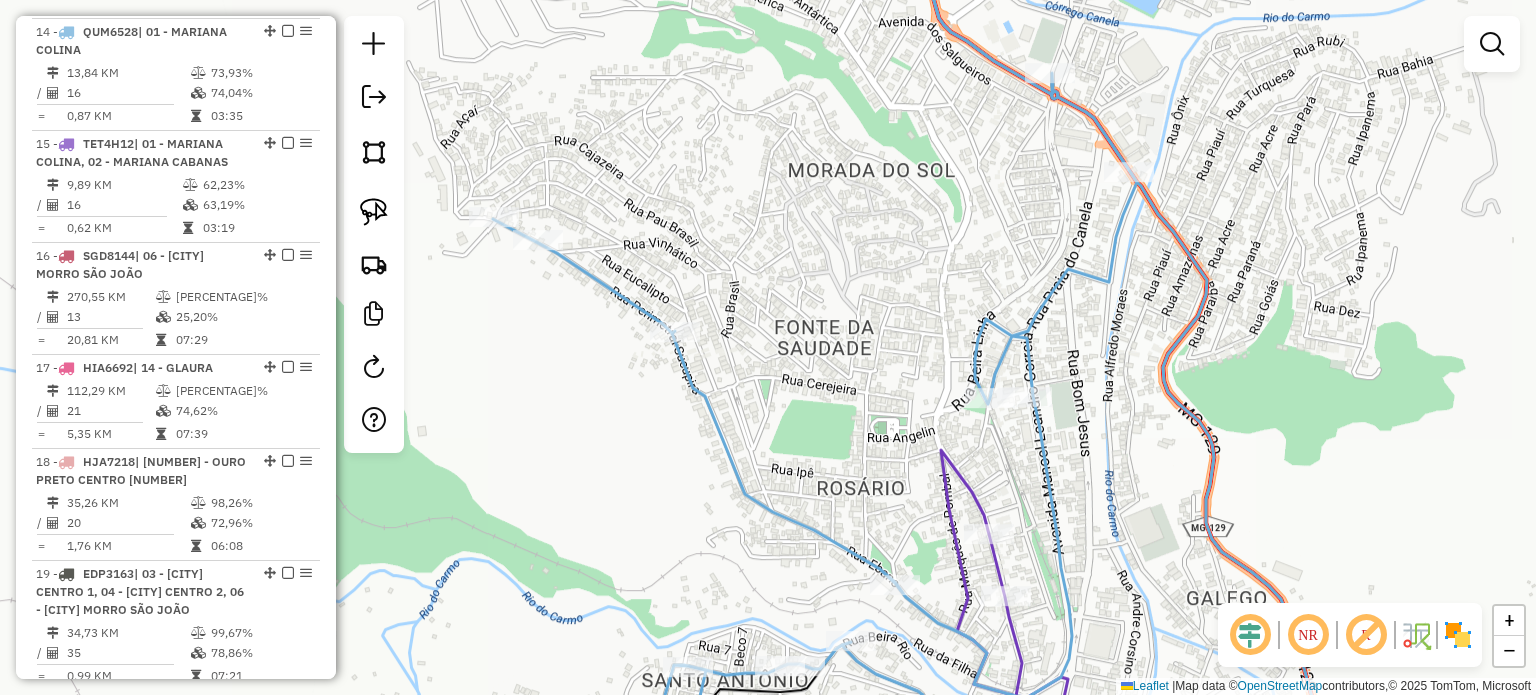 drag, startPoint x: 584, startPoint y: 465, endPoint x: 720, endPoint y: 275, distance: 233.65787 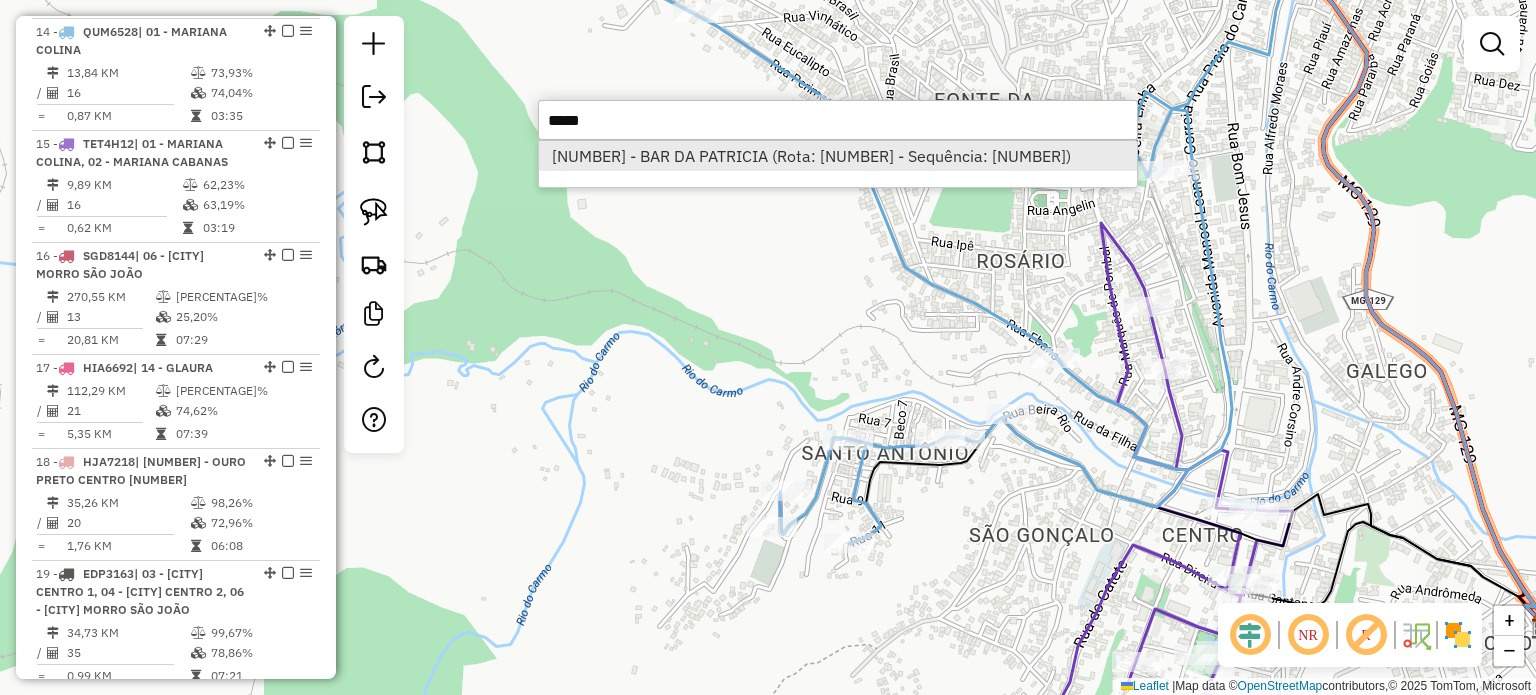 type on "*****" 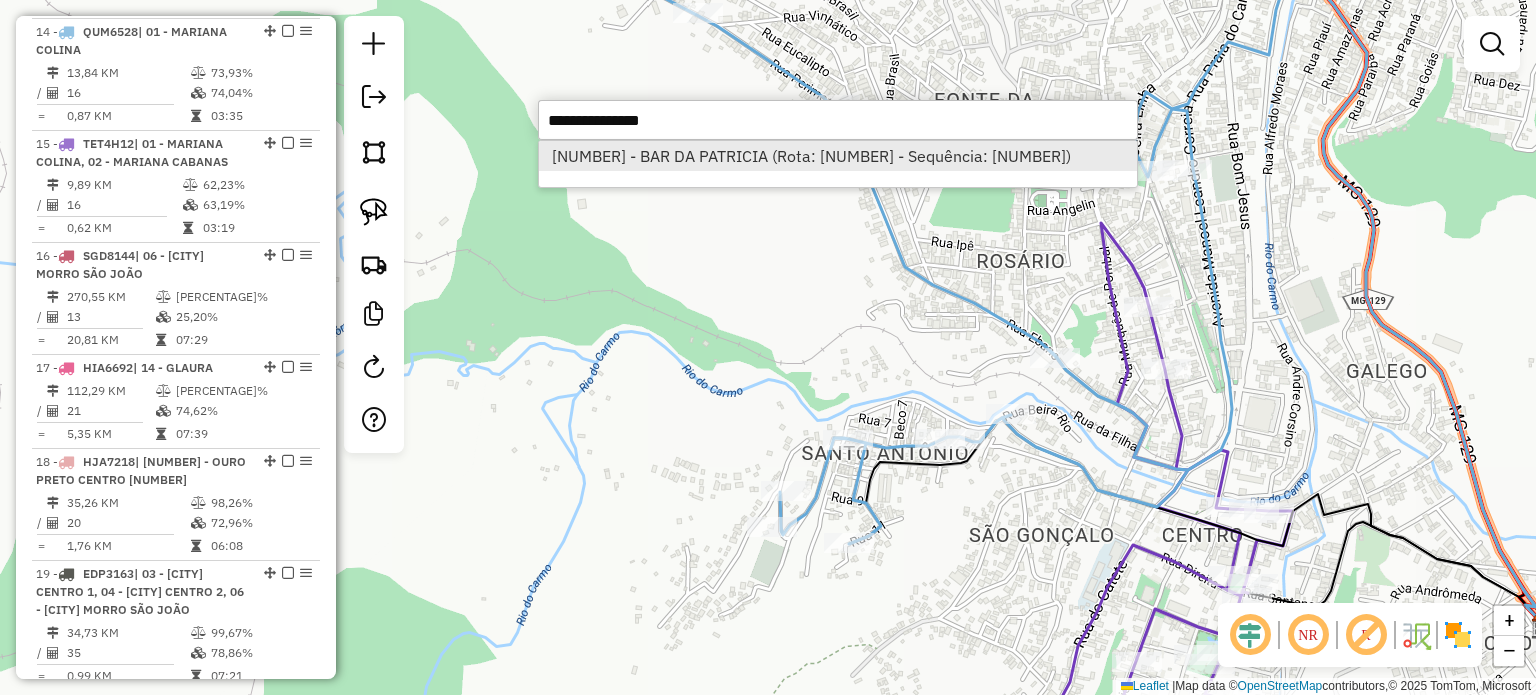 select on "**********" 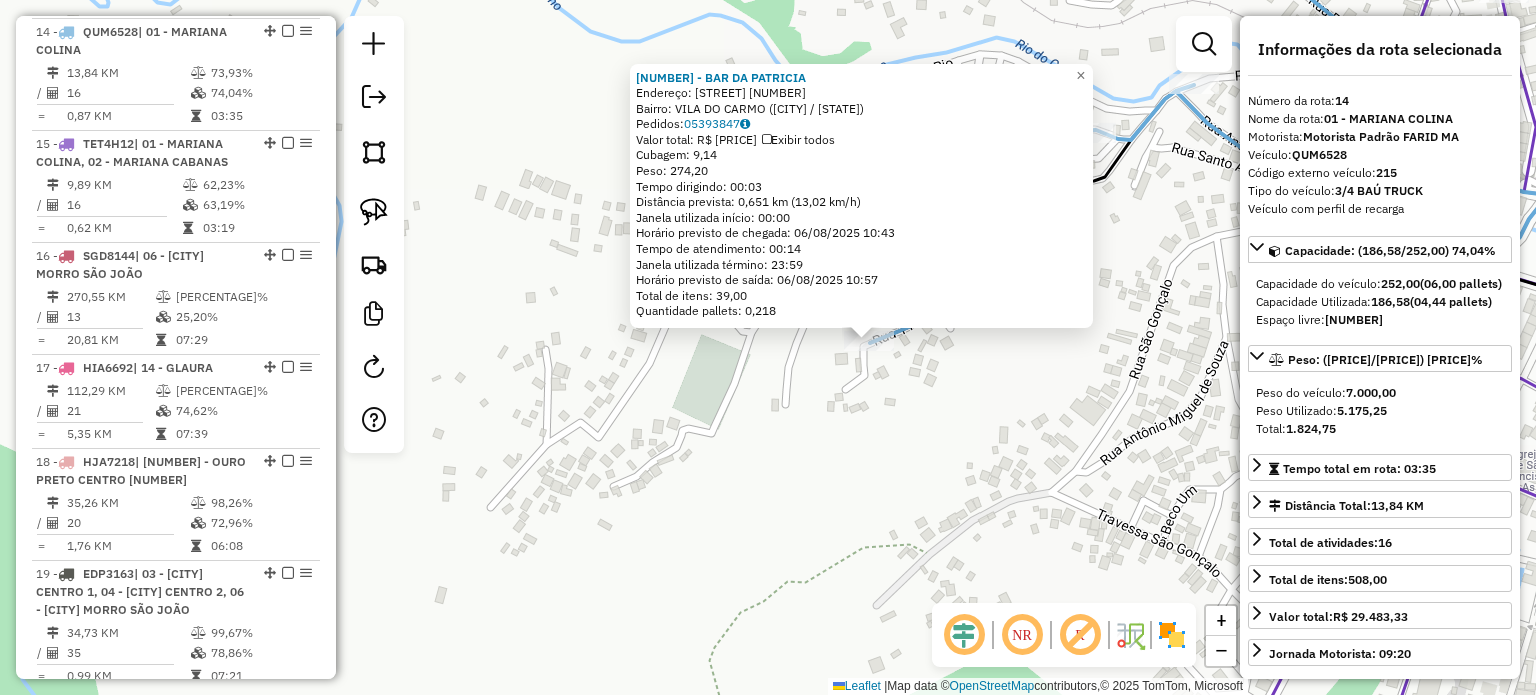 drag, startPoint x: 803, startPoint y: 455, endPoint x: 888, endPoint y: 485, distance: 90.13878 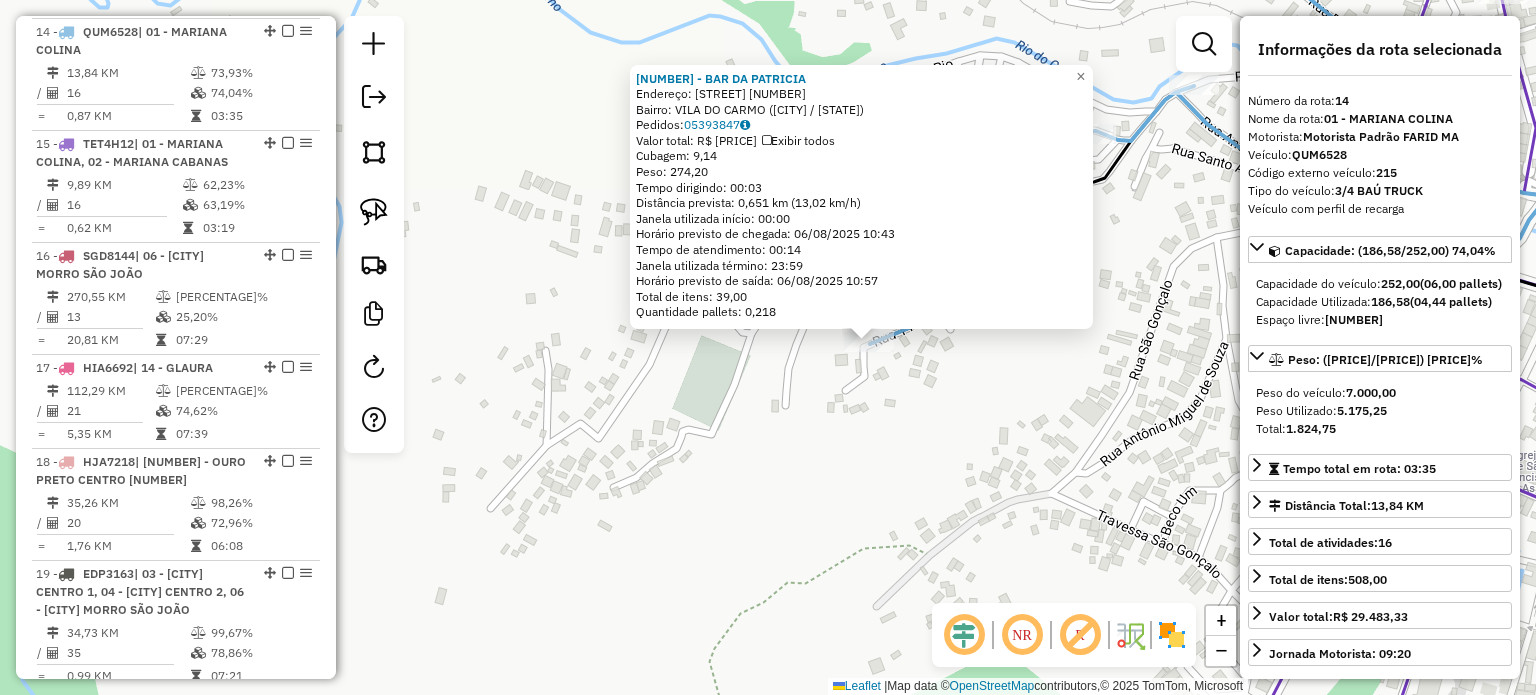 click on "[NUMBER] - [NAME]  Endereço:  [STREET] [NUMBER]   Bairro: [NEIGHBORHOOD] ([CITY] / [STATE])   Pedidos:  [ORDER_ID]   Valor total: R$ 2.464,37   Exibir todos   Cubagem: 9,14  Peso: 274,20  Tempo dirigindo: 00:03   Distância prevista: 0,651 km (13,02 km/h)   Janela utilizada início: 00:00   Horário previsto de chegada: [DATE] [TIME]   Tempo de atendimento: 00:14   Janela utilizada término: 23:59   Horário previsto de saída: [DATE] [TIME]   Total de itens: 39,00   Quantidade pallets: 0,218  × Janela de atendimento Grade de atendimento Capacidade Transportadoras Veículos Cliente Pedidos  Rotas Selecione os dias de semana para filtrar as janelas de atendimento  Seg   Ter   Qua   Qui   Sex   Sáb   Dom  Informe o período da janela de atendimento: De: Até:  Filtrar exatamente a janela do cliente  Considerar janela de atendimento padrão  Selecione os dias de semana para filtrar as grades de atendimento  Seg   Ter   Qua   Qui   Sex   Sáb   Dom   Clientes fora do dia de atendimento selecionado" 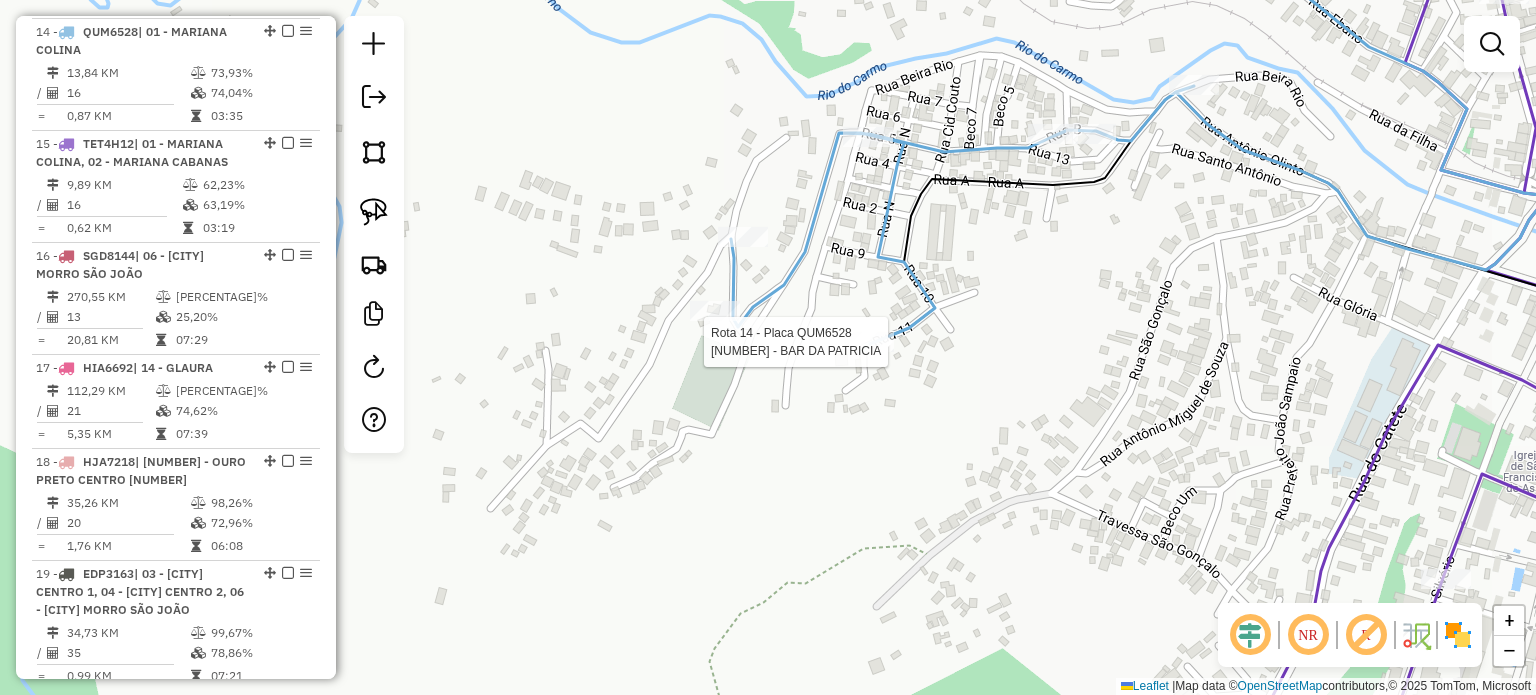 select on "**********" 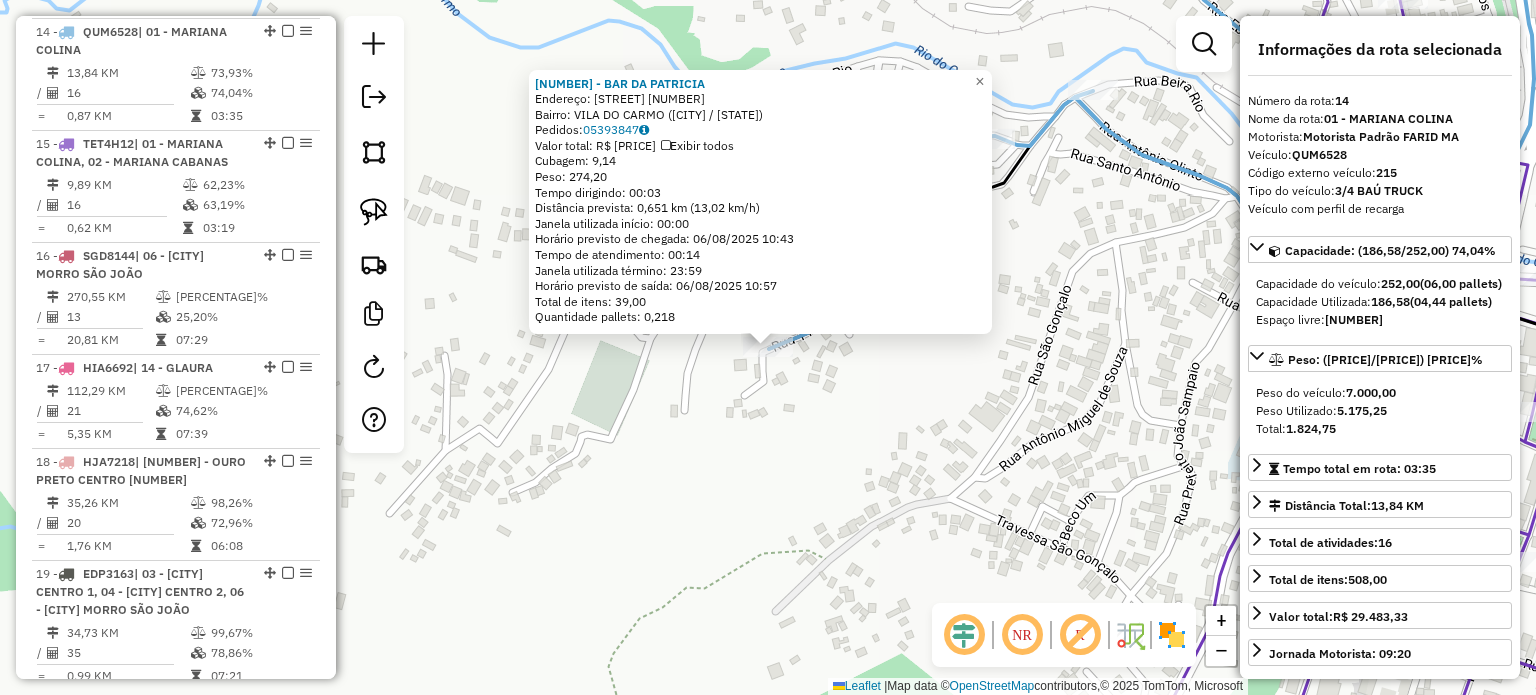 click on "[NUMBER] - [NAME]  Endereço:  [STREET] [NUMBER]   Bairro: [NEIGHBORHOOD] ([CITY] / [STATE])   Pedidos:  [ORDER_ID]   Valor total: R$ 2.464,37   Exibir todos   Cubagem: 9,14  Peso: 274,20  Tempo dirigindo: 00:03   Distância prevista: 0,651 km (13,02 km/h)   Janela utilizada início: 00:00   Horário previsto de chegada: [DATE] [TIME]   Tempo de atendimento: 00:14   Janela utilizada término: 23:59   Horário previsto de saída: [DATE] [TIME]   Total de itens: 39,00   Quantidade pallets: 0,218  × Janela de atendimento Grade de atendimento Capacidade Transportadoras Veículos Cliente Pedidos  Rotas Selecione os dias de semana para filtrar as janelas de atendimento  Seg   Ter   Qua   Qui   Sex   Sáb   Dom  Informe o período da janela de atendimento: De: Até:  Filtrar exatamente a janela do cliente  Considerar janela de atendimento padrão  Selecione os dias de semana para filtrar as grades de atendimento  Seg   Ter   Qua   Qui   Sex   Sáb   Dom   Clientes fora do dia de atendimento selecionado" 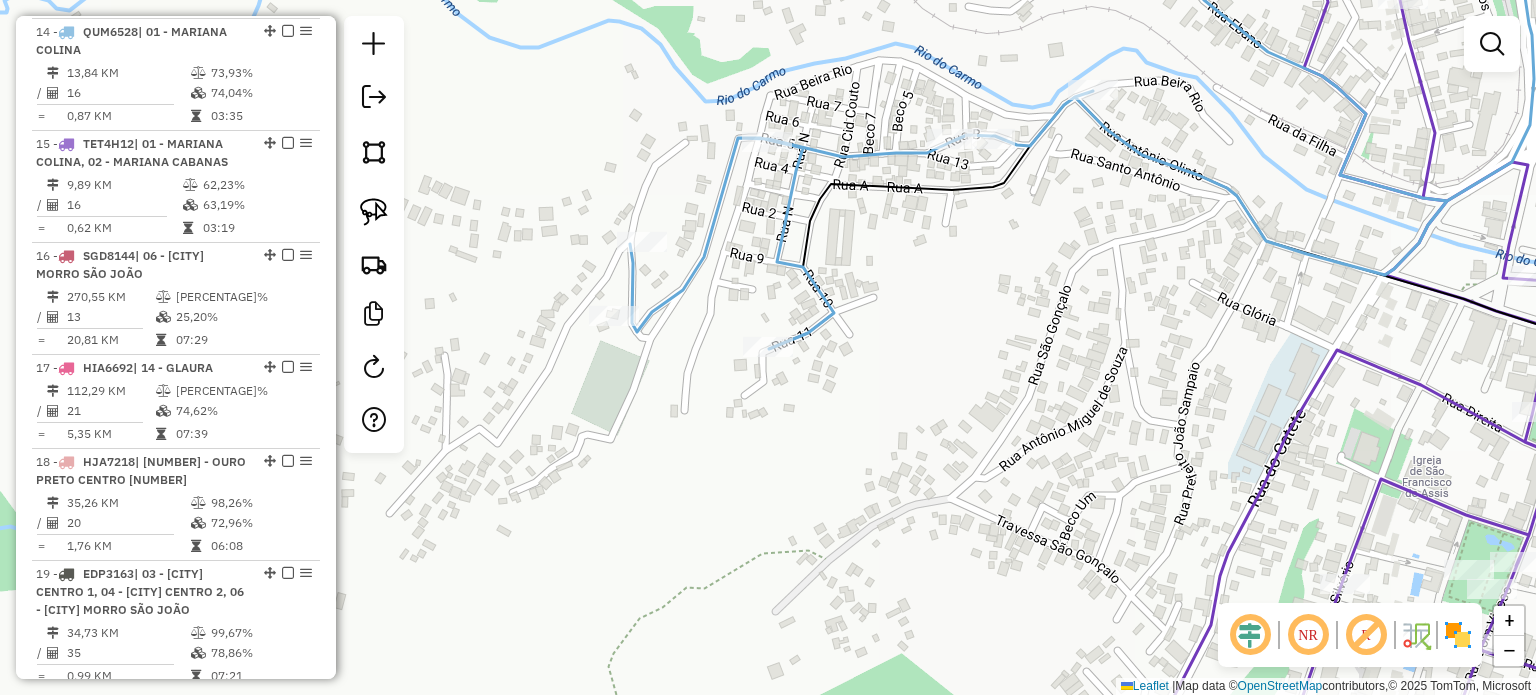click 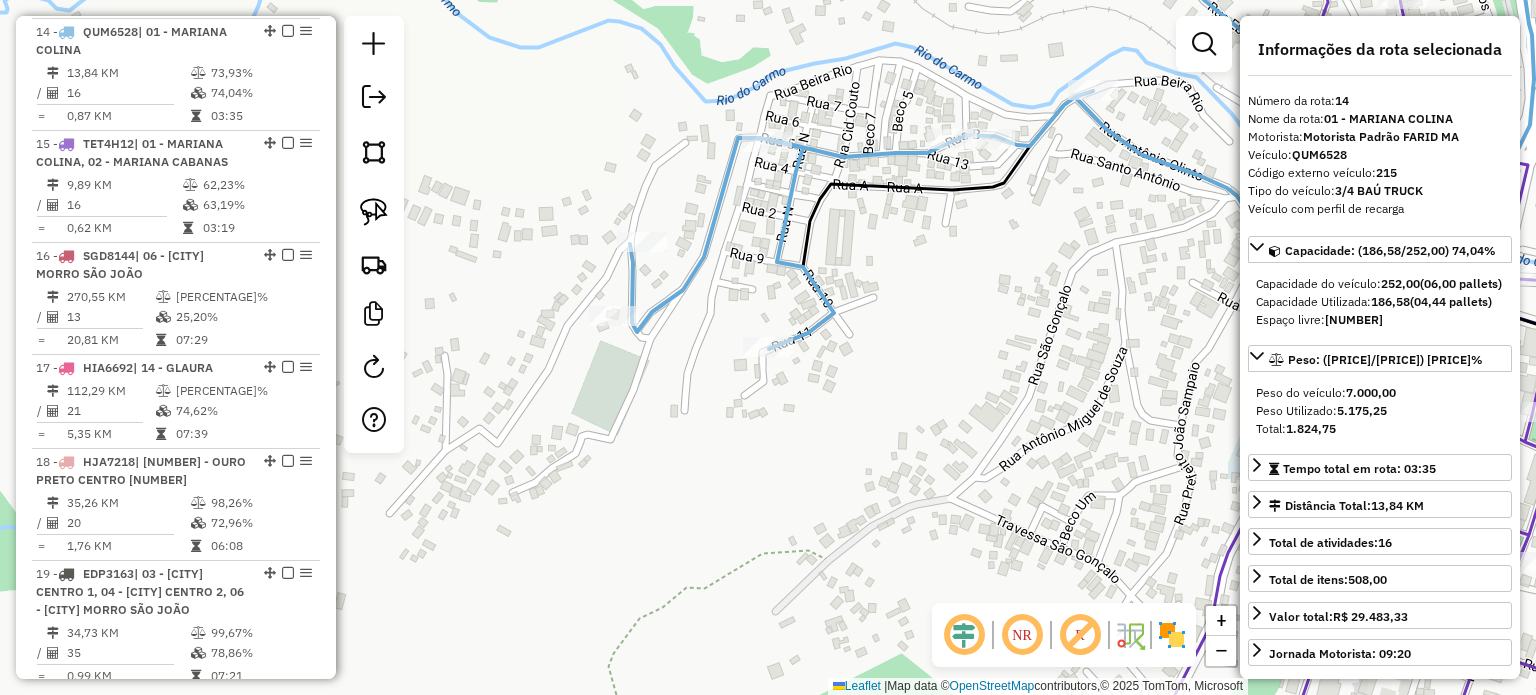 drag, startPoint x: 879, startPoint y: 277, endPoint x: 812, endPoint y: 420, distance: 157.9177 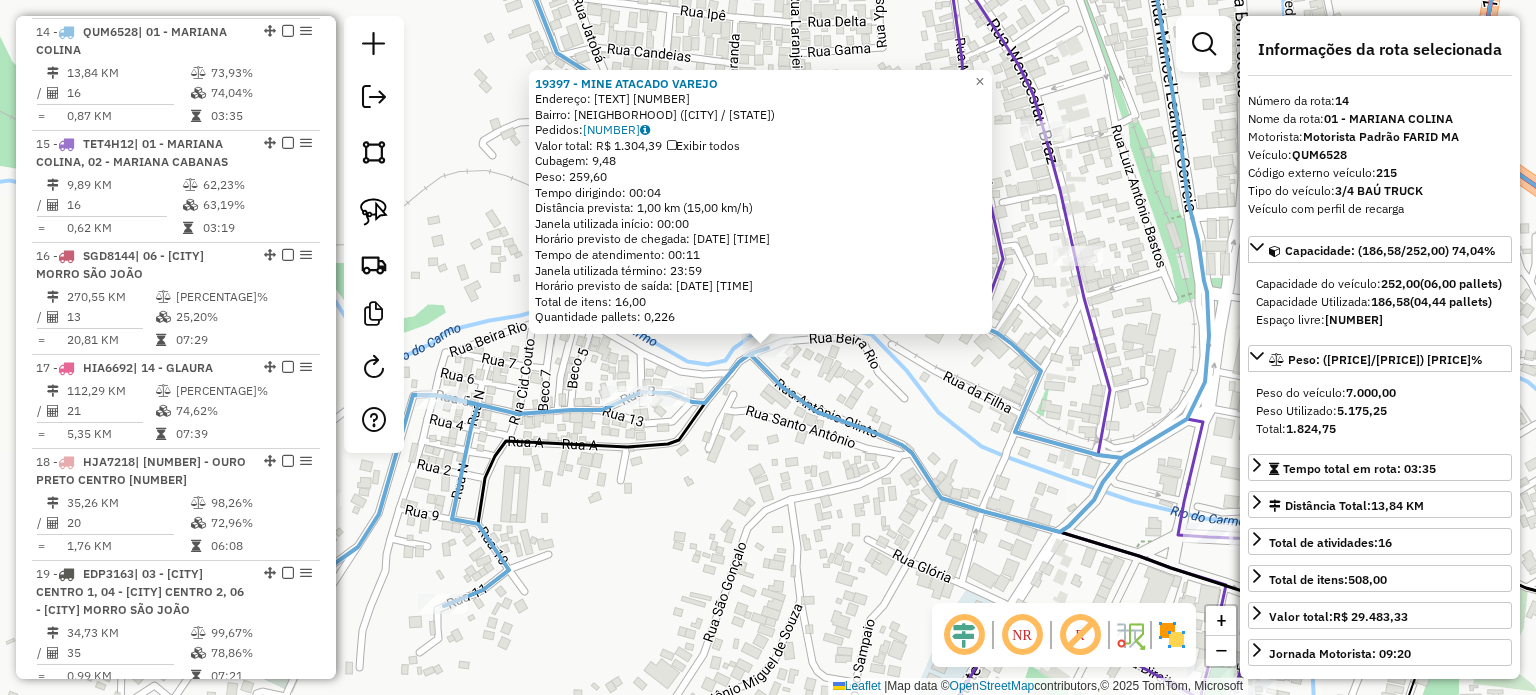 click on "[NUMBER] - MINE ATACADO VAREJO  Endereço:  SAO PAULO [NUMBER]   Bairro: SANTO ANTONIO ([CITY] / [STATE])   Pedidos:  [ORDER_ID]   Valor total: R$ 1.304,39   Exibir todos   Cubagem: 9,48  Peso: 259,60  Tempo dirigindo: 00:04   Distância prevista: 1,00 km (15,00 km/h)   Janela utilizada início: 00:00   Horário previsto de chegada: 06/08/2025 09:40   Tempo de atendimento: 00:11   Janela utilizada término: 23:59   Horário previsto de saída: 06/08/2025 09:51   Total de itens: 16,00   Quantidade pallets: 0,226  × Janela de atendimento Grade de atendimento Capacidade Transportadoras Veículos Cliente Pedidos  Rotas Selecione os dias de semana para filtrar as janelas de atendimento  Seg   Ter   Qua   Qui   Sex   Sáb   Dom  Informe o período da janela de atendimento: De: Até:  Filtrar exatamente a janela do cliente  Considerar janela de atendimento padrão  Selecione os dias de semana para filtrar as grades de atendimento  Seg   Ter   Qua   Qui   Sex   Sáb   Dom   Considerar clientes sem dia de atendimento cadastrado De:" 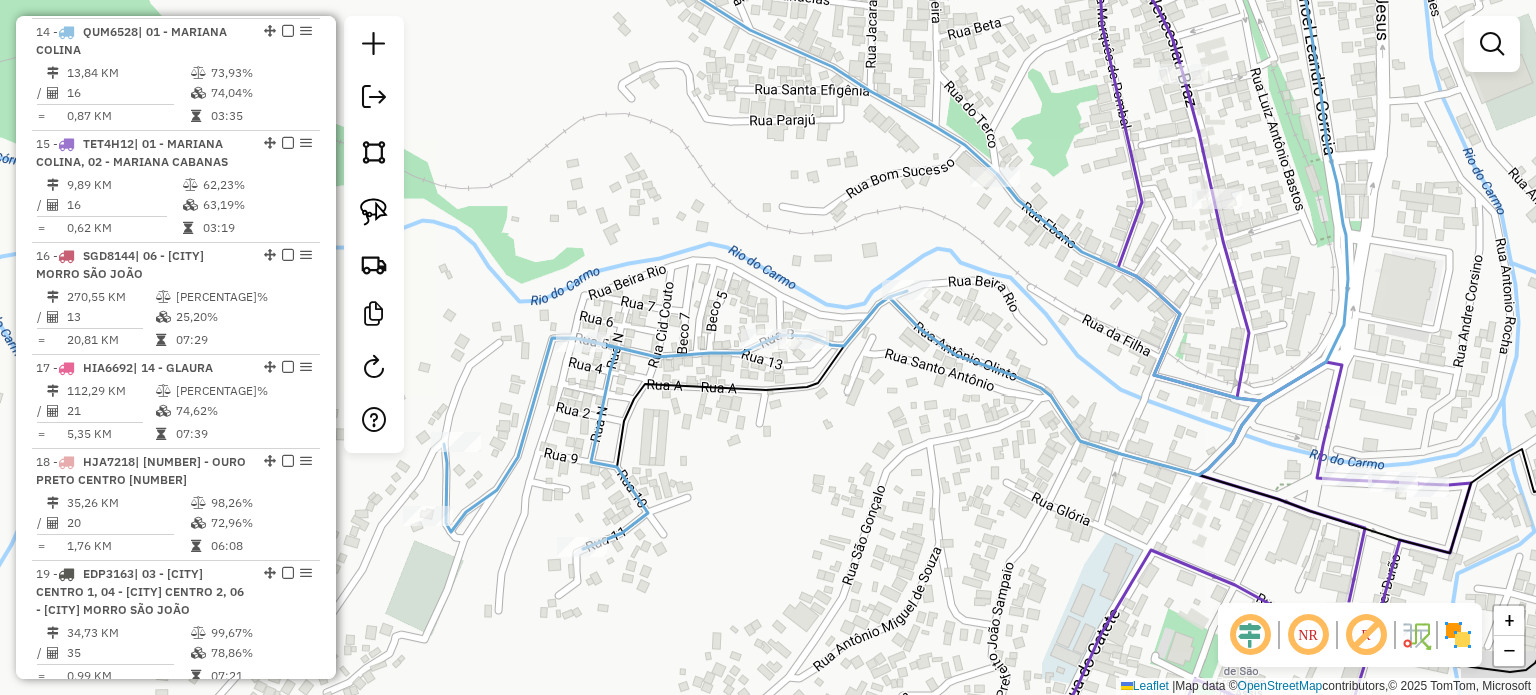 drag, startPoint x: 833, startPoint y: 521, endPoint x: 888, endPoint y: 407, distance: 126.57409 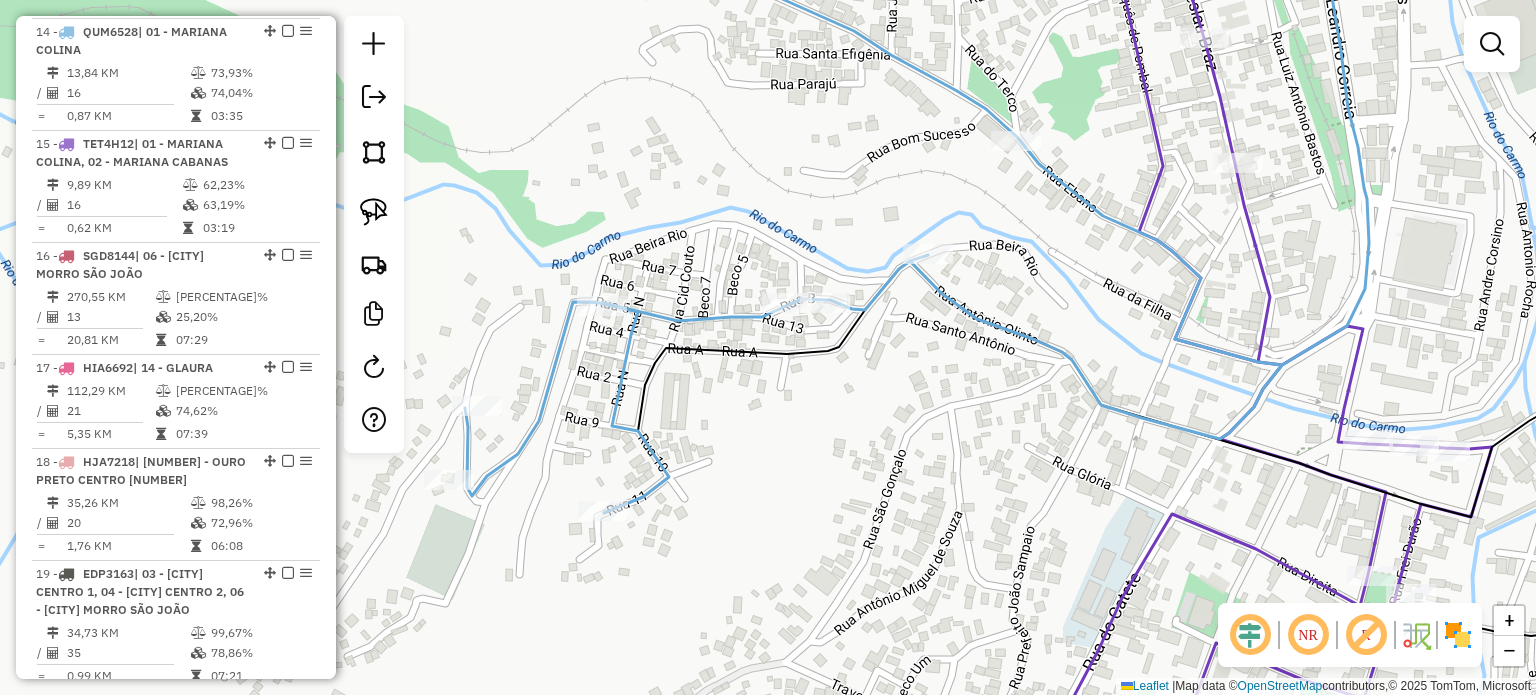 drag, startPoint x: 668, startPoint y: 355, endPoint x: 703, endPoint y: 315, distance: 53.15073 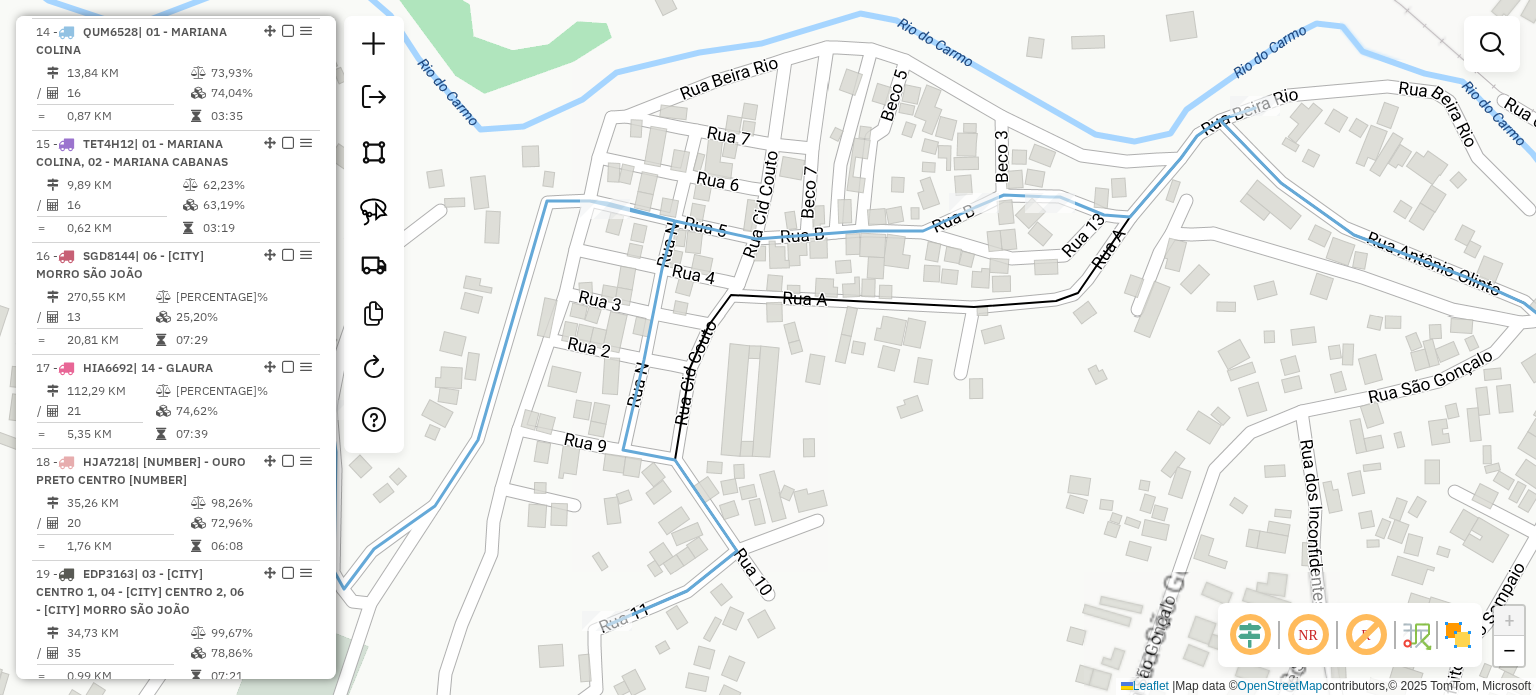 click 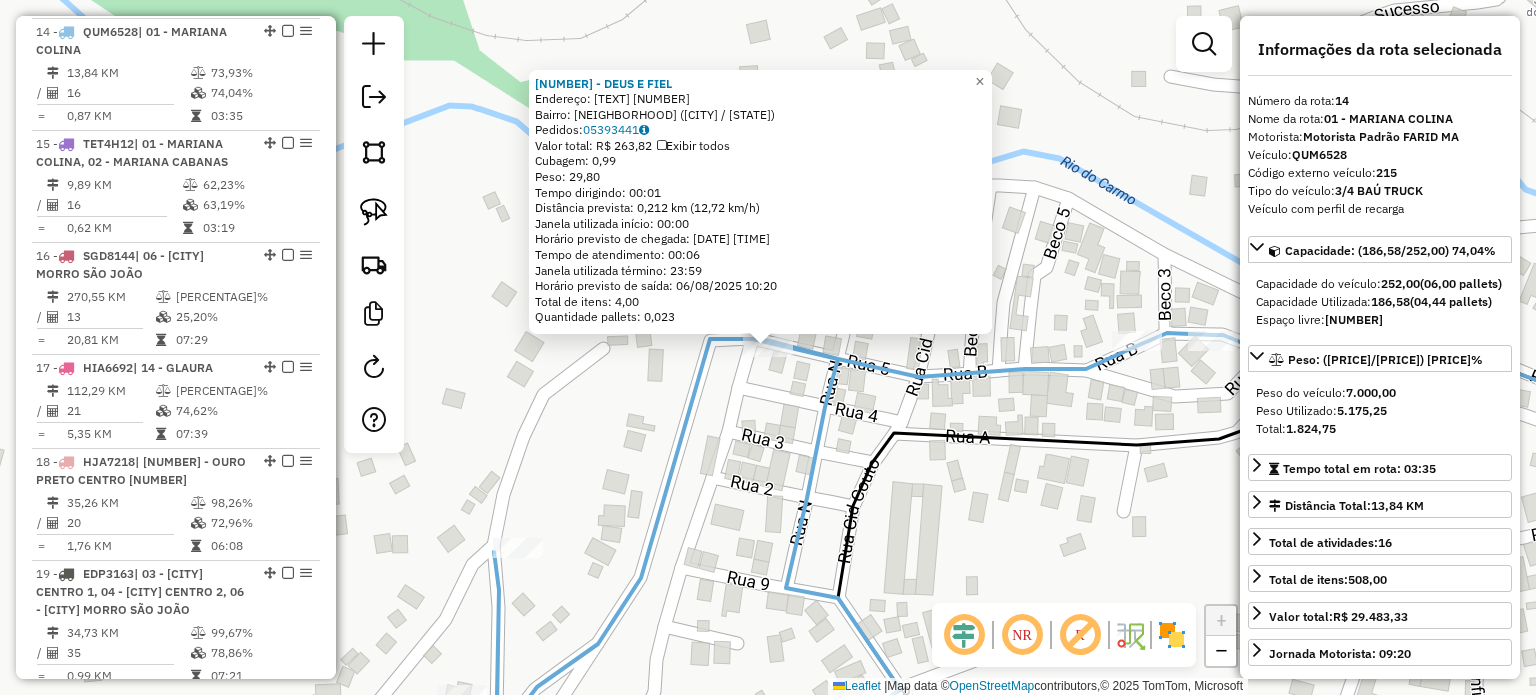 drag, startPoint x: 834, startPoint y: 602, endPoint x: 762, endPoint y: 546, distance: 91.214035 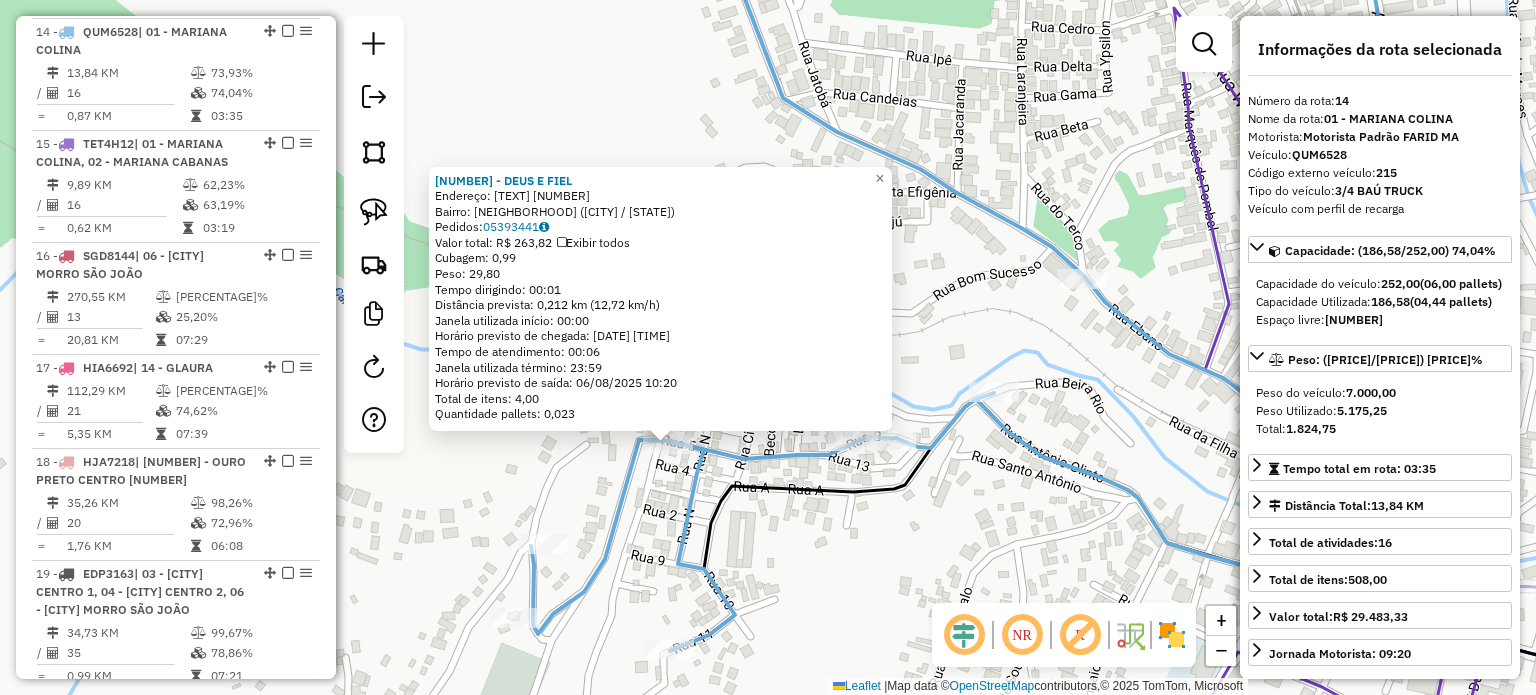 click on "[NUMBER] - DEUS E FIEL  Endereço:  [STREET] [NUMBER]   Bairro: [NEIGHBORHOOD] ([CITY] / [STATE])   Pedidos:  [ORDER_ID]   Valor total: R$ 263,82   Exibir todos   Cubagem: 0,99  Peso: 29,80  Tempo dirigindo: 00:01   Distância prevista: 0,212 km (12,72 km/h)   Janela utilizada início: 00:00   Horário previsto de chegada: 06/08/2025 10:14   Tempo de atendimento: 00:06   Janela utilizada término: 23:59   Horário previsto de saída: 06/08/2025 10:20   Total de itens: 4,00   Quantidade pallets: 0,023  × Janela de atendimento Grade de atendimento Capacidade Transportadoras Veículos Cliente Pedidos  Rotas Selecione os dias de semana para filtrar as janelas de atendimento  Seg   Ter   Qua   Qui   Sex   Sáb   Dom  Informe o período da janela de atendimento: De: Até:  Filtrar exatamente a janela do cliente  Considerar janela de atendimento padrão  Selecione os dias de semana para filtrar as grades de atendimento  Seg   Ter   Qua   Qui   Sex   Sáb   Dom   Considerar clientes sem dia de atendimento cadastrado  De:   Até:" 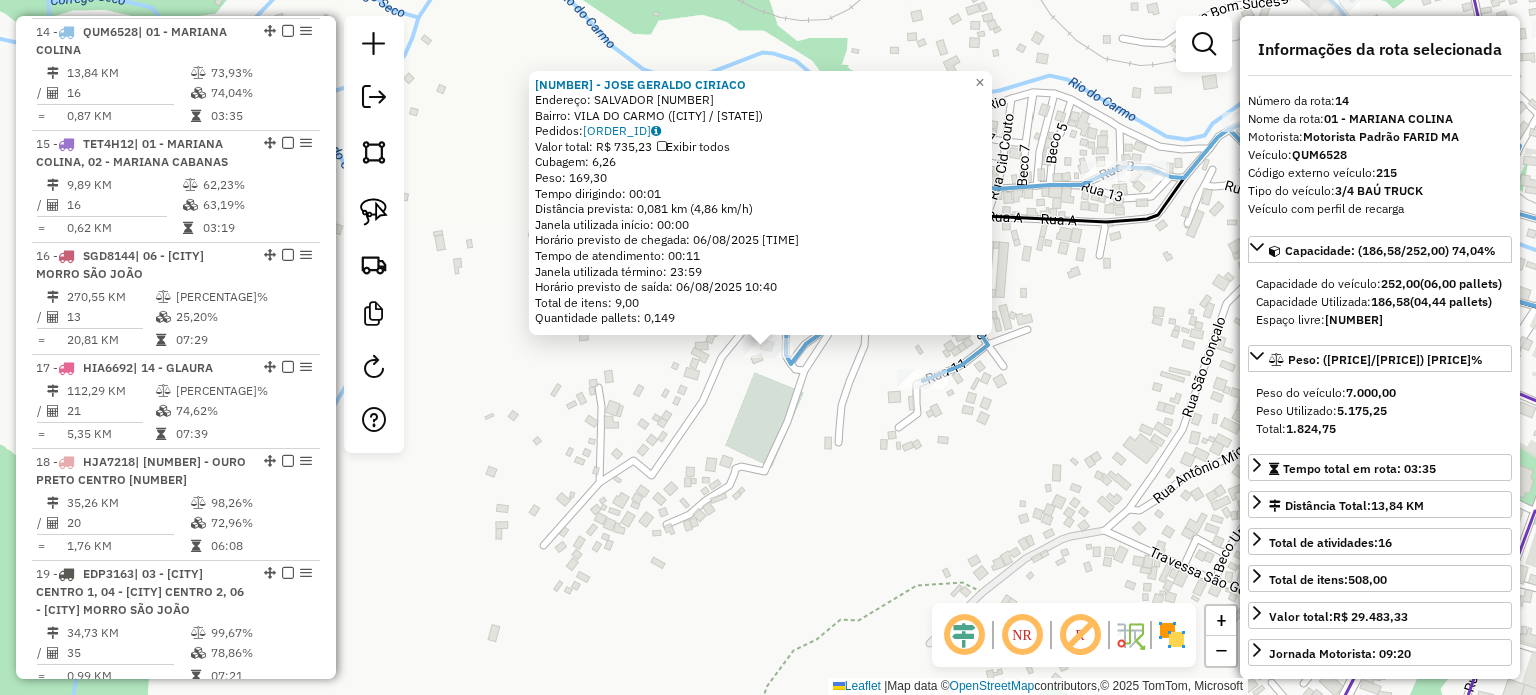 click on "15374 - JOSE GERALDO CIRIACO  Endereço:  SALVADOR [NUMBER]   Bairro: VILA DO CARMO ([CITY] / [STATE])   Pedidos:  05393742   Valor total: R$ 735,23   Exibir todos   Cubagem: 6,26  Peso: 169,30  Tempo dirigindo: 00:01   Distância prevista: 0,081 km (4,86 km/h)   Janela utilizada início: 00:00   Horário previsto de chegada: 06/08/2025 10:29   Tempo de atendimento: 00:11   Janela utilizada término: 23:59   Horário previsto de saída: 06/08/2025 10:40   Total de itens: 9,00   Quantidade pallets: 0,149  × Janela de atendimento Grade de atendimento Capacidade Transportadoras Veículos Cliente Pedidos  Rotas Selecione os dias de semana para filtrar as janelas de atendimento  Seg   Ter   Qua   Qui   Sex   Sáb   Dom  Informe o período da janela de atendimento: De: Até:  Filtrar exatamente a janela do cliente  Considerar janela de atendimento padrão  Selecione os dias de semana para filtrar as grades de atendimento  Seg   Ter   Qua   Qui   Sex   Sáb   Dom   Considerar clientes sem dia de atendimento cadastrado  De:" 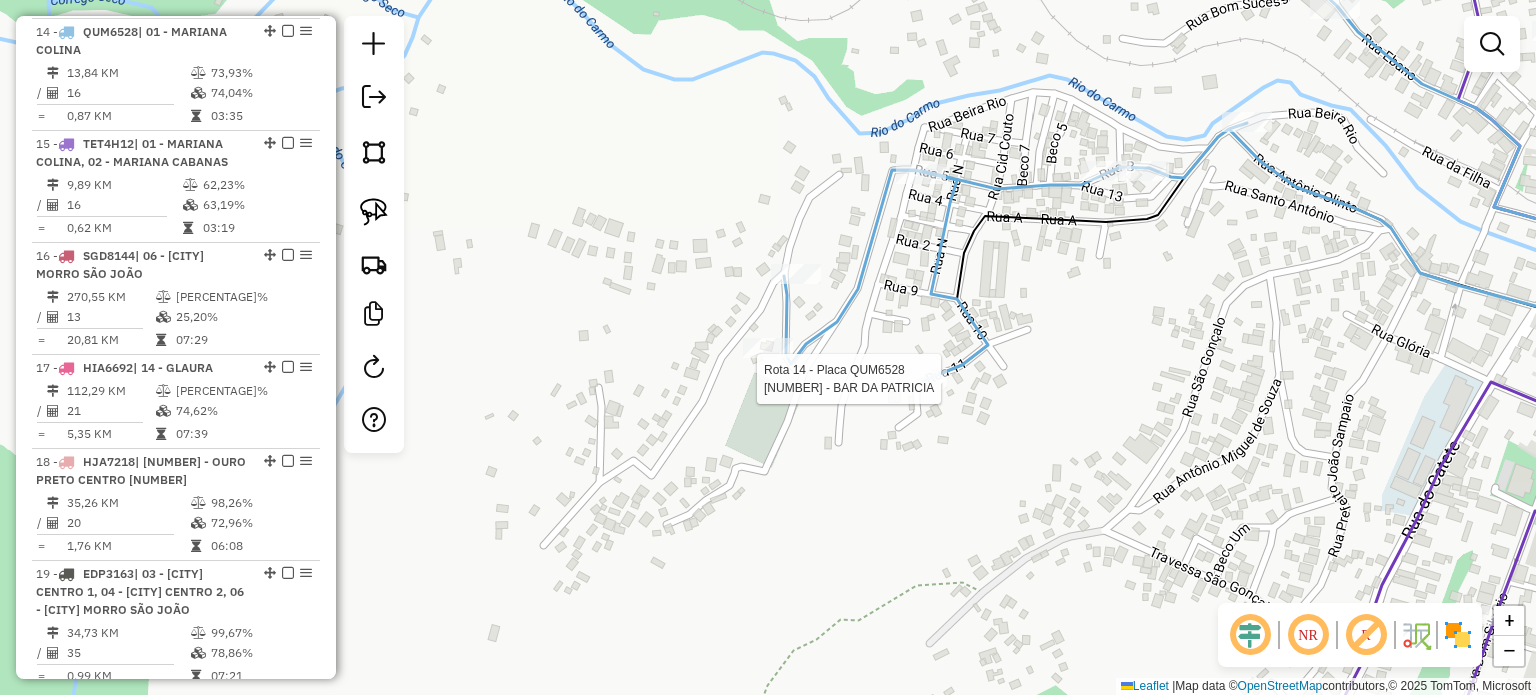 select on "**********" 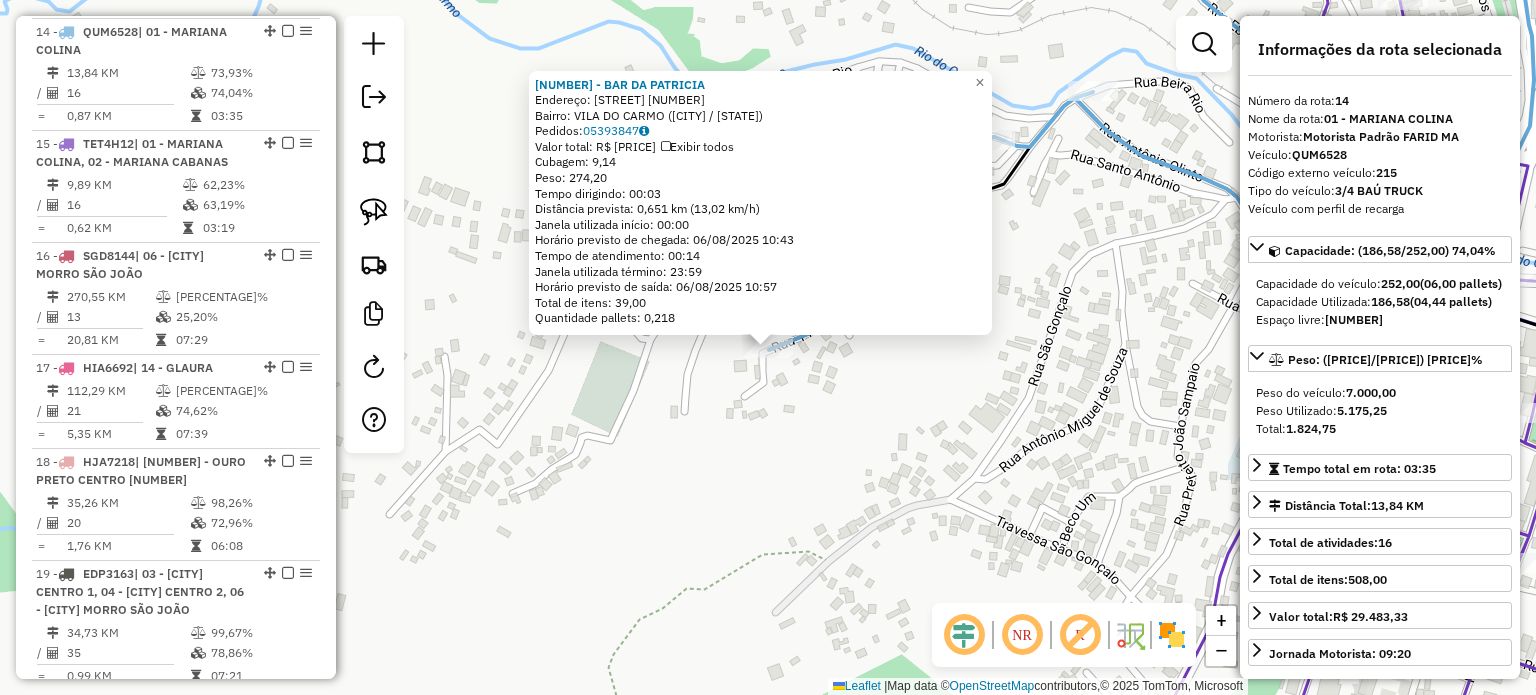 click on "[NUMBER] - [NAME]  Endereço:  [STREET] [NUMBER]   Bairro: [NEIGHBORHOOD] ([CITY] / [STATE])   Pedidos:  [ORDER_ID]   Valor total: R$ 2.464,37   Exibir todos   Cubagem: 9,14  Peso: 274,20  Tempo dirigindo: 00:03   Distância prevista: 0,651 km (13,02 km/h)   Janela utilizada início: 00:00   Horário previsto de chegada: [DATE] [TIME]   Tempo de atendimento: 00:14   Janela utilizada término: 23:59   Horário previsto de saída: [DATE] [TIME]   Total de itens: 39,00   Quantidade pallets: 0,218  × Janela de atendimento Grade de atendimento Capacidade Transportadoras Veículos Cliente Pedidos  Rotas Selecione os dias de semana para filtrar as janelas de atendimento  Seg   Ter   Qua   Qui   Sex   Sáb   Dom  Informe o período da janela de atendimento: De: Até:  Filtrar exatamente a janela do cliente  Considerar janela de atendimento padrão  Selecione os dias de semana para filtrar as grades de atendimento  Seg   Ter   Qua   Qui   Sex   Sáb   Dom   Clientes fora do dia de atendimento selecionado" 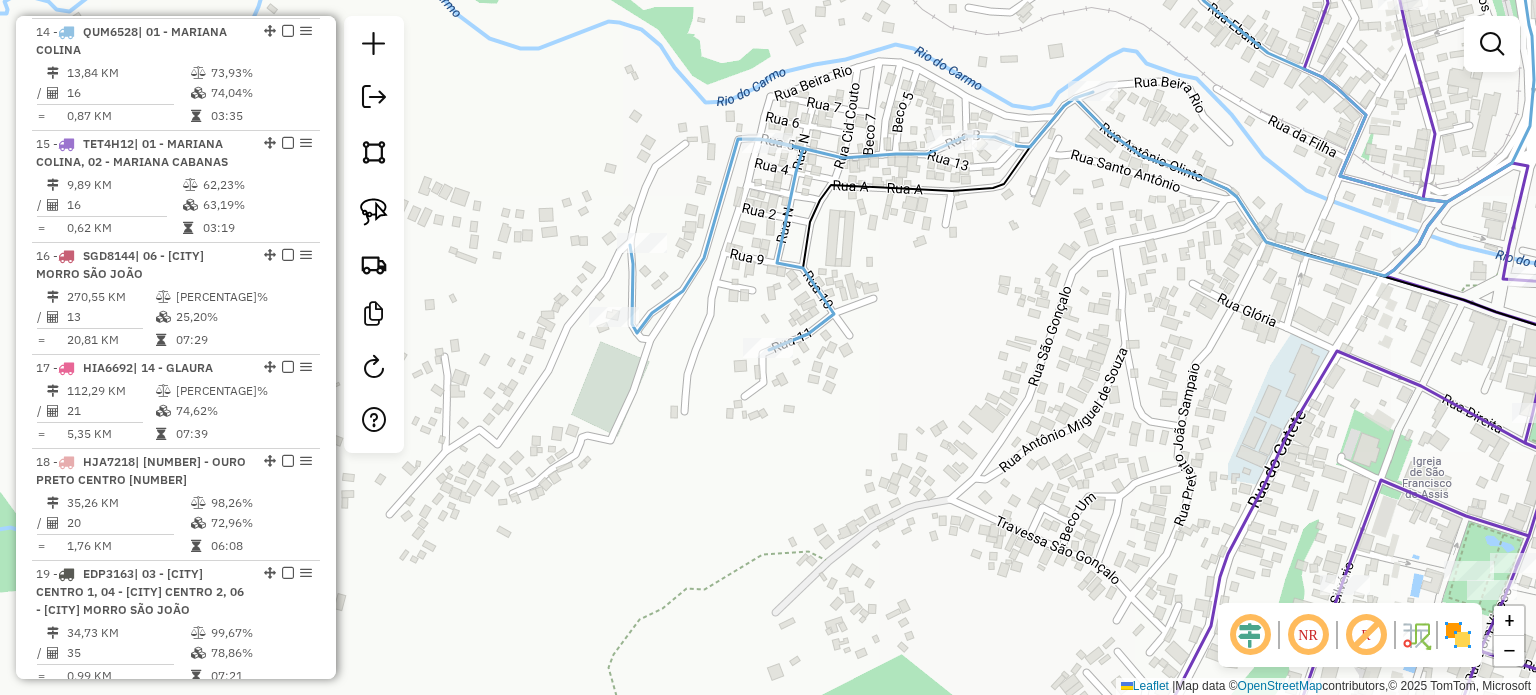 click 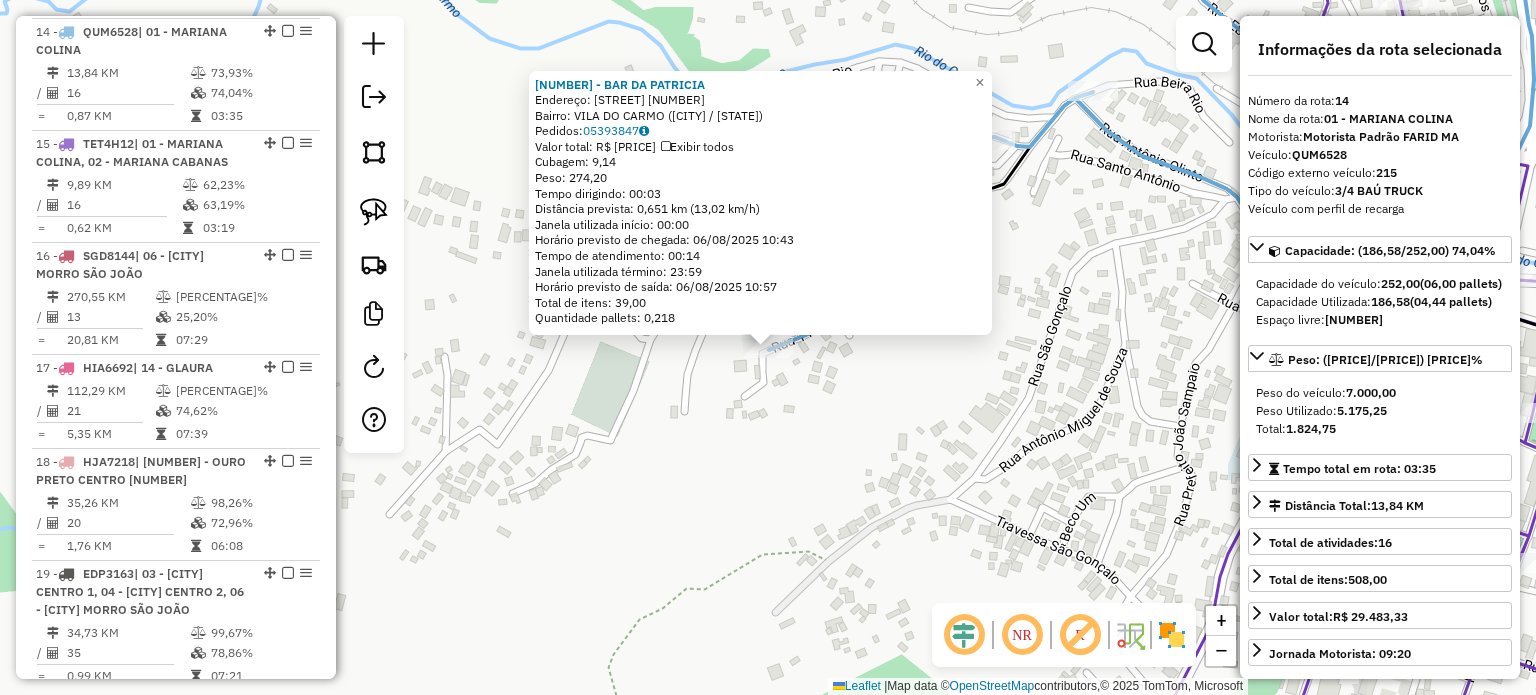 click on "[NUMBER] - [NAME]  Endereço:  [STREET] [NUMBER]   Bairro: [NEIGHBORHOOD] ([CITY] / [STATE])   Pedidos:  [ORDER_ID]   Valor total: R$ 2.464,37   Exibir todos   Cubagem: 9,14  Peso: 274,20  Tempo dirigindo: 00:03   Distância prevista: 0,651 km (13,02 km/h)   Janela utilizada início: 00:00   Horário previsto de chegada: [DATE] [TIME]   Tempo de atendimento: 00:14   Janela utilizada término: 23:59   Horário previsto de saída: [DATE] [TIME]   Total de itens: 39,00   Quantidade pallets: 0,218  × Janela de atendimento Grade de atendimento Capacidade Transportadoras Veículos Cliente Pedidos  Rotas Selecione os dias de semana para filtrar as janelas de atendimento  Seg   Ter   Qua   Qui   Sex   Sáb   Dom  Informe o período da janela de atendimento: De: Até:  Filtrar exatamente a janela do cliente  Considerar janela de atendimento padrão  Selecione os dias de semana para filtrar as grades de atendimento  Seg   Ter   Qua   Qui   Sex   Sáb   Dom   Clientes fora do dia de atendimento selecionado" 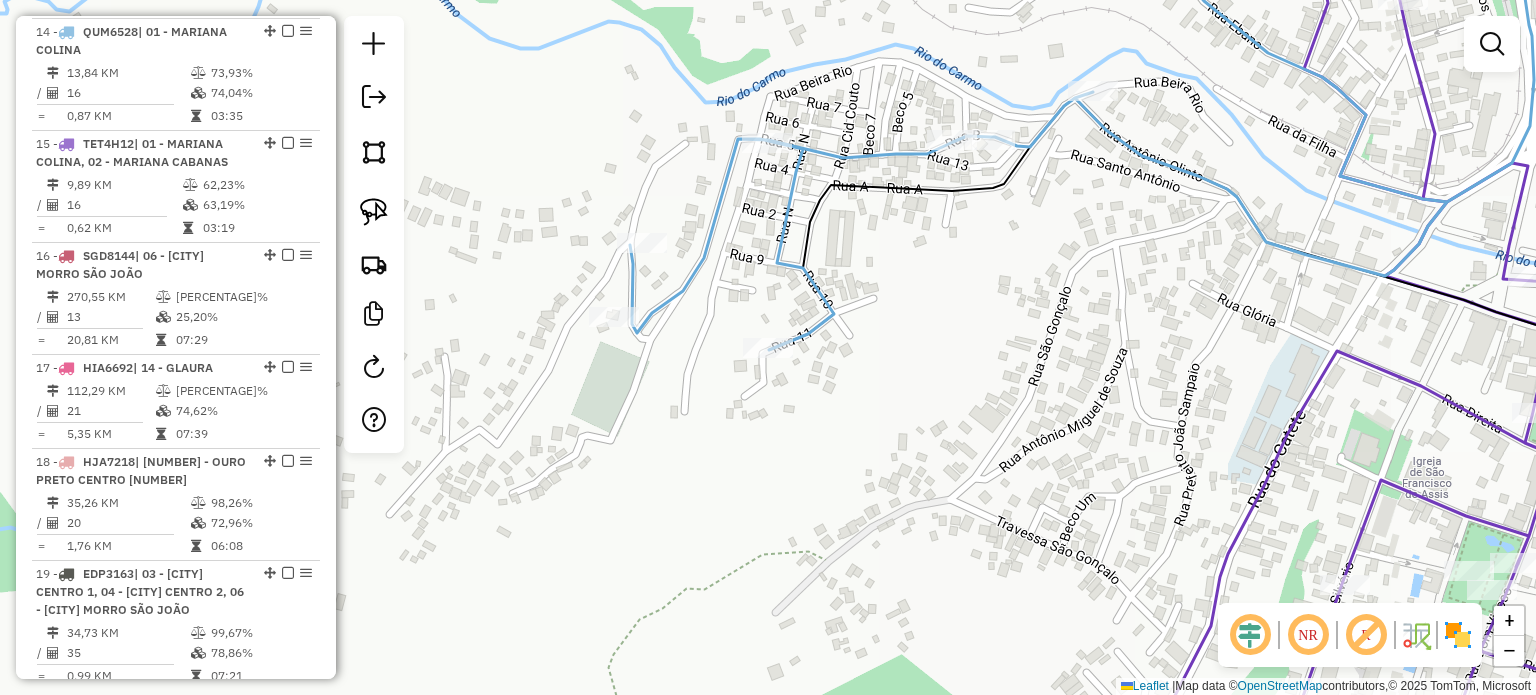 click 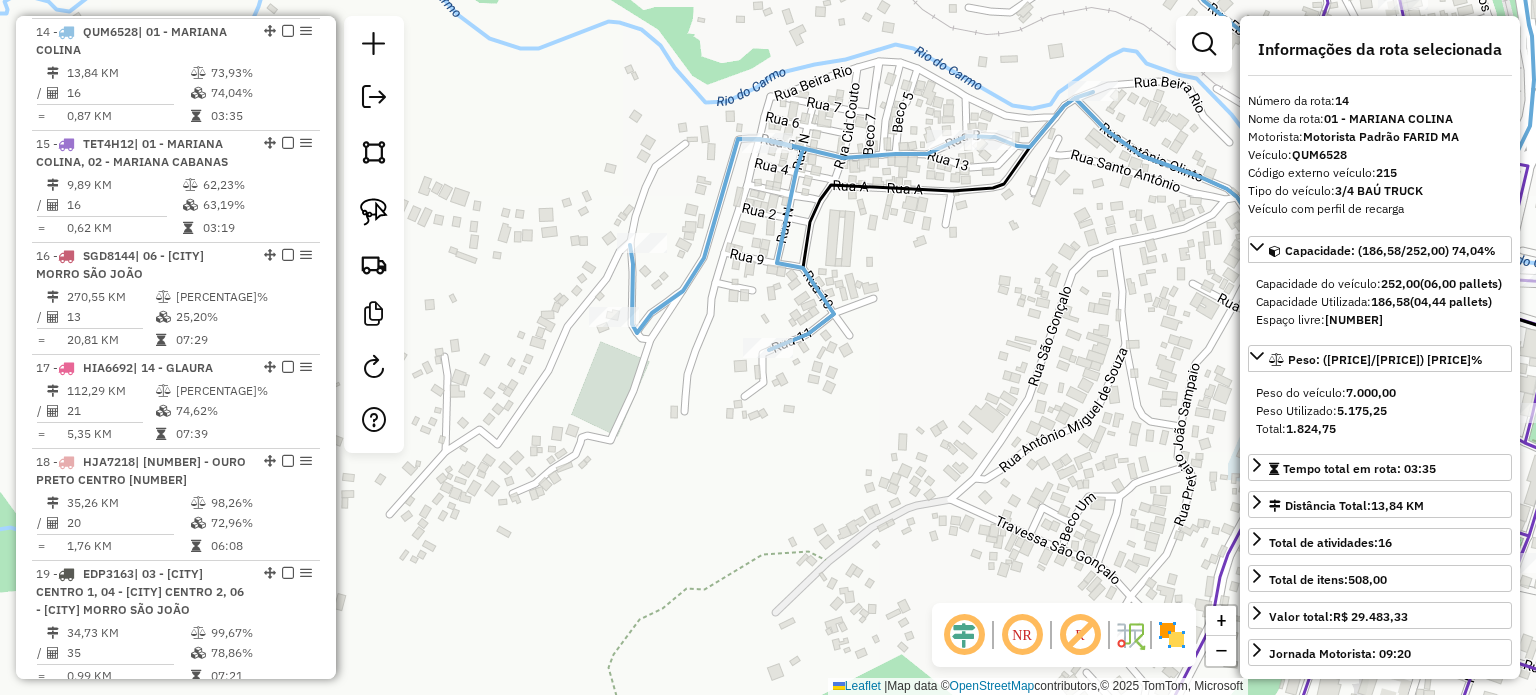 click on "Janela de atendimento Grade de atendimento Capacidade Transportadoras Veículos Cliente Pedidos  Rotas Selecione os dias de semana para filtrar as janelas de atendimento  Seg   Ter   Qua   Qui   Sex   Sáb   Dom  Informe o período da janela de atendimento: De: Até:  Filtrar exatamente a janela do cliente  Considerar janela de atendimento padrão  Selecione os dias de semana para filtrar as grades de atendimento  Seg   Ter   Qua   Qui   Sex   Sáb   Dom   Considerar clientes sem dia de atendimento cadastrado  Clientes fora do dia de atendimento selecionado Filtrar as atividades entre os valores definidos abaixo:  Peso mínimo:   Peso máximo:   Cubagem mínima:   Cubagem máxima:   De:   Até:  Filtrar as atividades entre o tempo de atendimento definido abaixo:  De:   Até:   Considerar capacidade total dos clientes não roteirizados Transportadora: Selecione um ou mais itens Tipo de veículo: Selecione um ou mais itens Veículo: Selecione um ou mais itens Motorista: Selecione um ou mais itens Nome: Rótulo:" 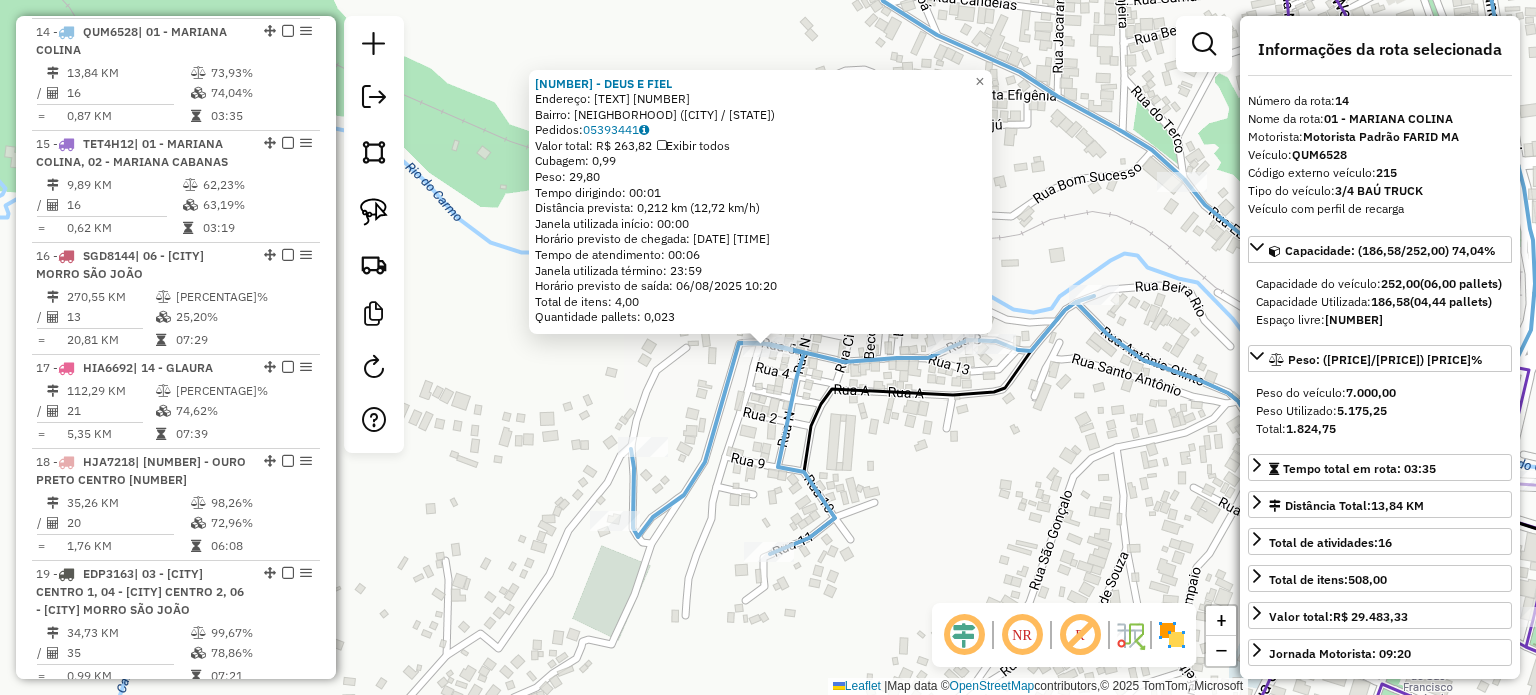 click 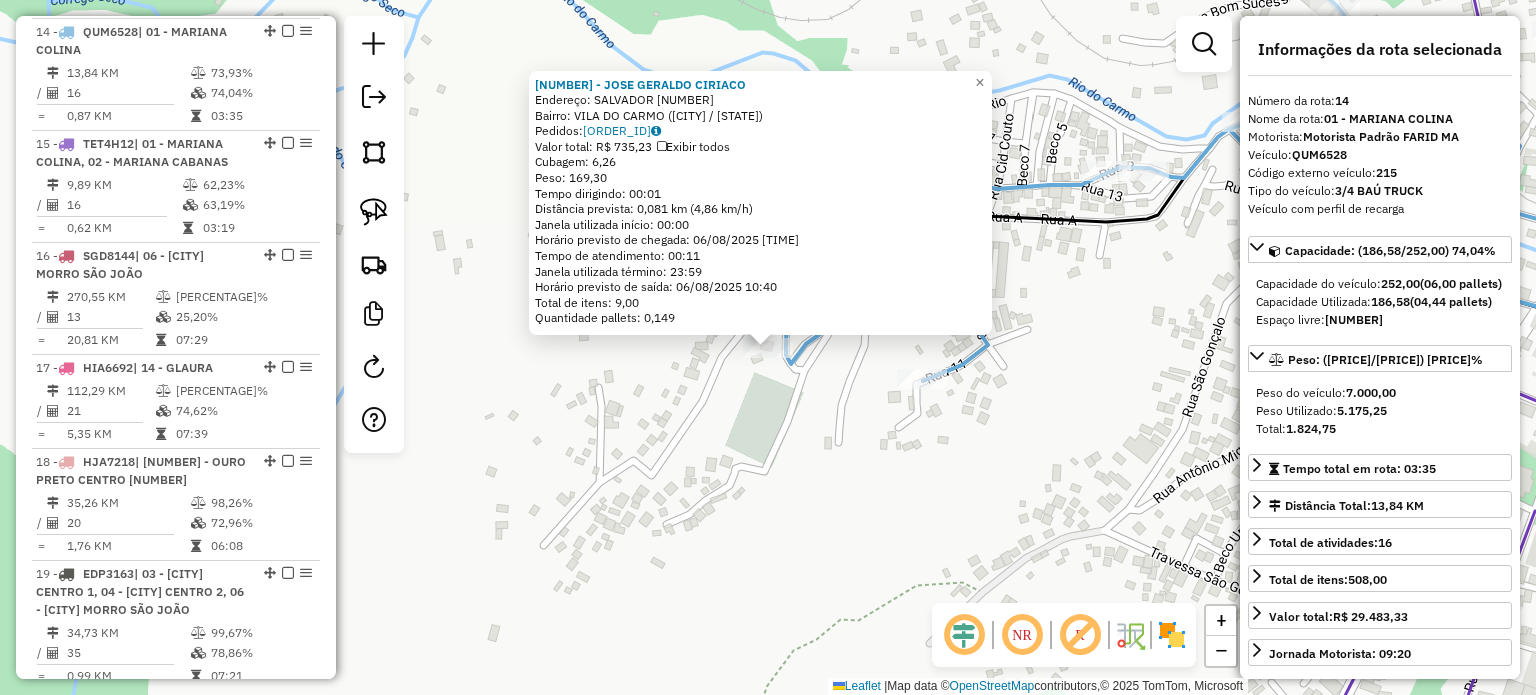 drag, startPoint x: 754, startPoint y: 405, endPoint x: 847, endPoint y: 398, distance: 93.26307 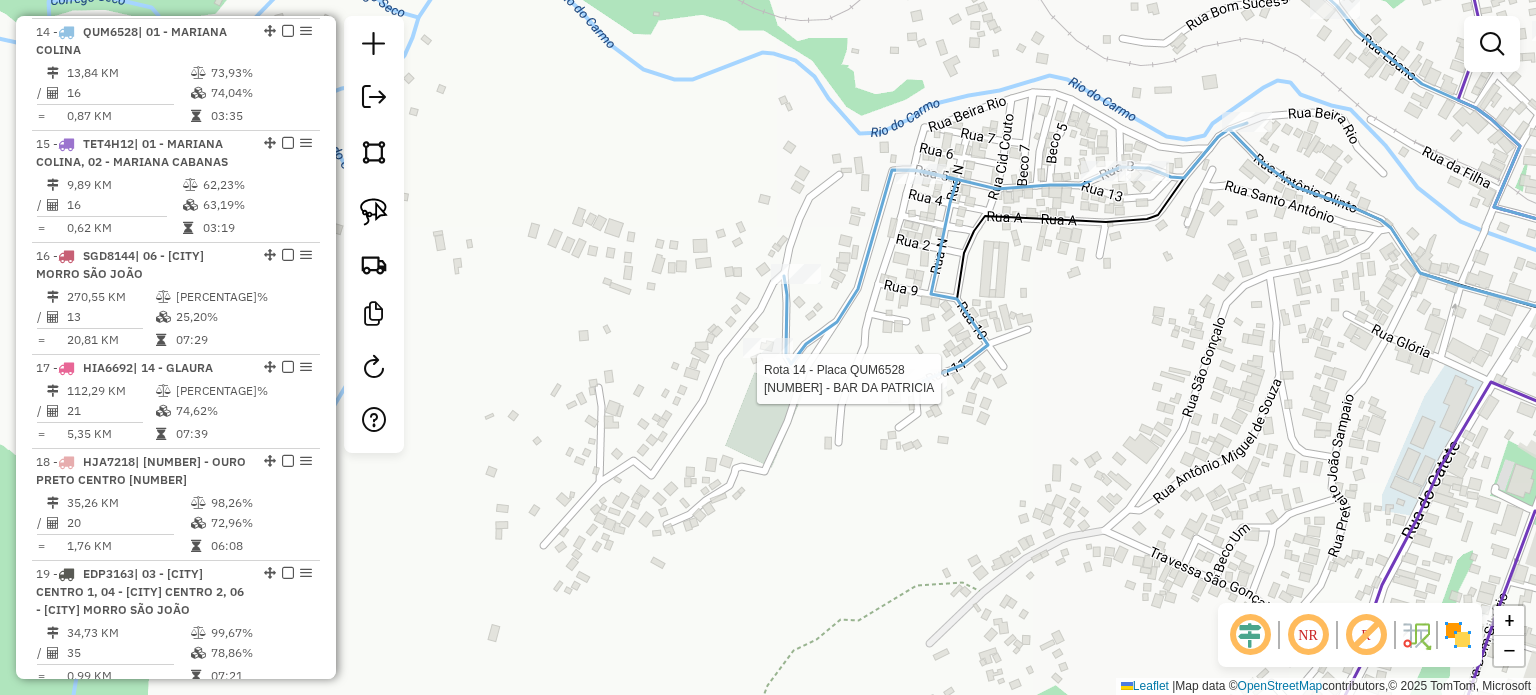 select on "**********" 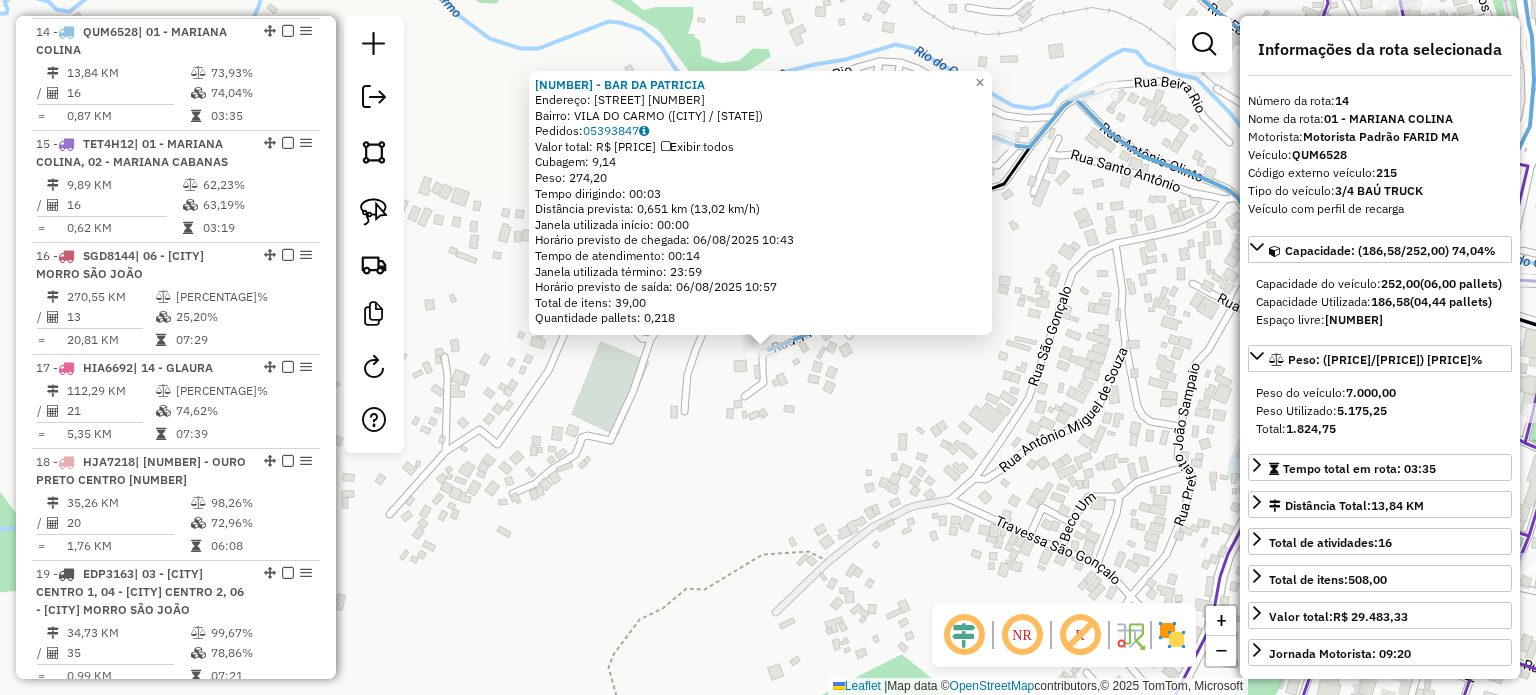 click on "[NUMBER] - [NAME]  Endereço:  [STREET] [NUMBER]   Bairro: [NEIGHBORHOOD] ([CITY] / [STATE])   Pedidos:  [ORDER_ID]   Valor total: R$ 2.464,37   Exibir todos   Cubagem: 9,14  Peso: 274,20  Tempo dirigindo: 00:03   Distância prevista: 0,651 km (13,02 km/h)   Janela utilizada início: 00:00   Horário previsto de chegada: [DATE] [TIME]   Tempo de atendimento: 00:14   Janela utilizada término: 23:59   Horário previsto de saída: [DATE] [TIME]   Total de itens: 39,00   Quantidade pallets: 0,218  × Janela de atendimento Grade de atendimento Capacidade Transportadoras Veículos Cliente Pedidos  Rotas Selecione os dias de semana para filtrar as janelas de atendimento  Seg   Ter   Qua   Qui   Sex   Sáb   Dom  Informe o período da janela de atendimento: De: Até:  Filtrar exatamente a janela do cliente  Considerar janela de atendimento padrão  Selecione os dias de semana para filtrar as grades de atendimento  Seg   Ter   Qua   Qui   Sex   Sáb   Dom   Clientes fora do dia de atendimento selecionado" 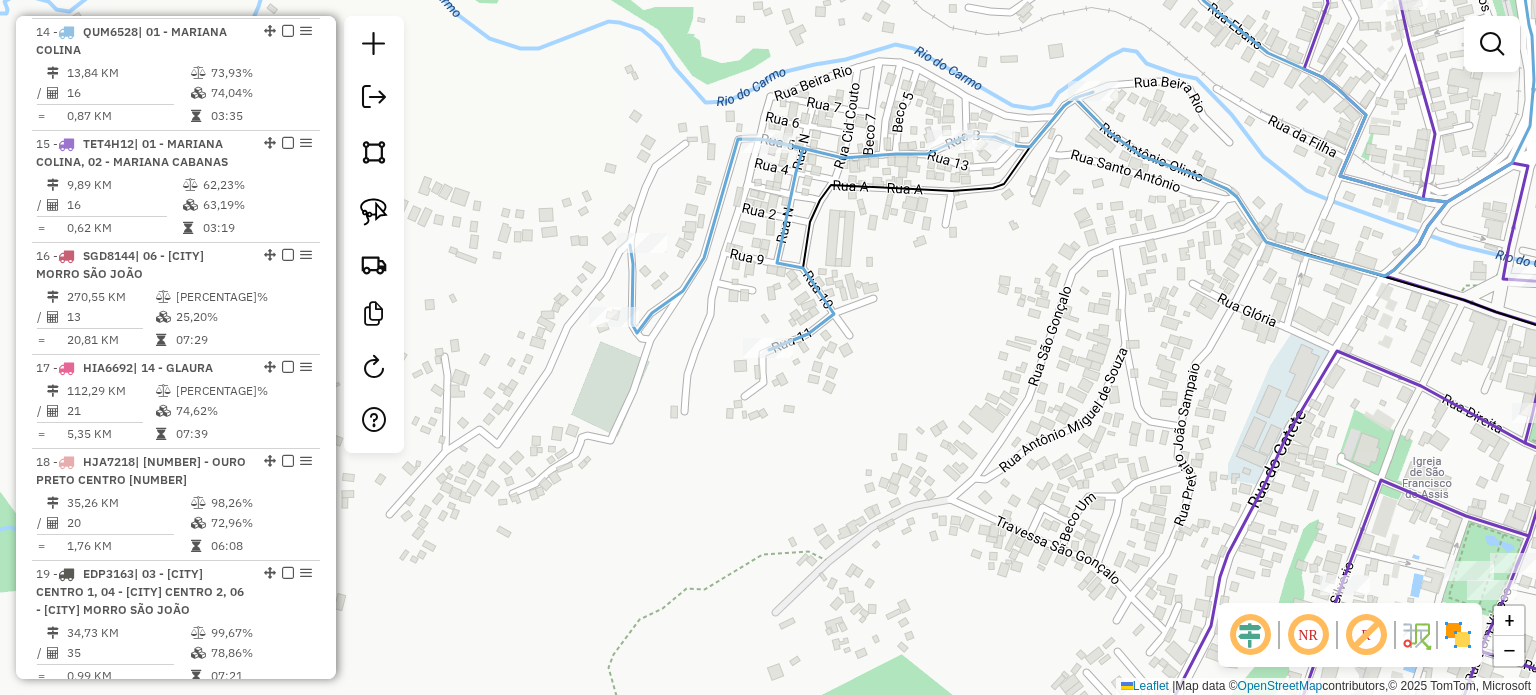 select on "**********" 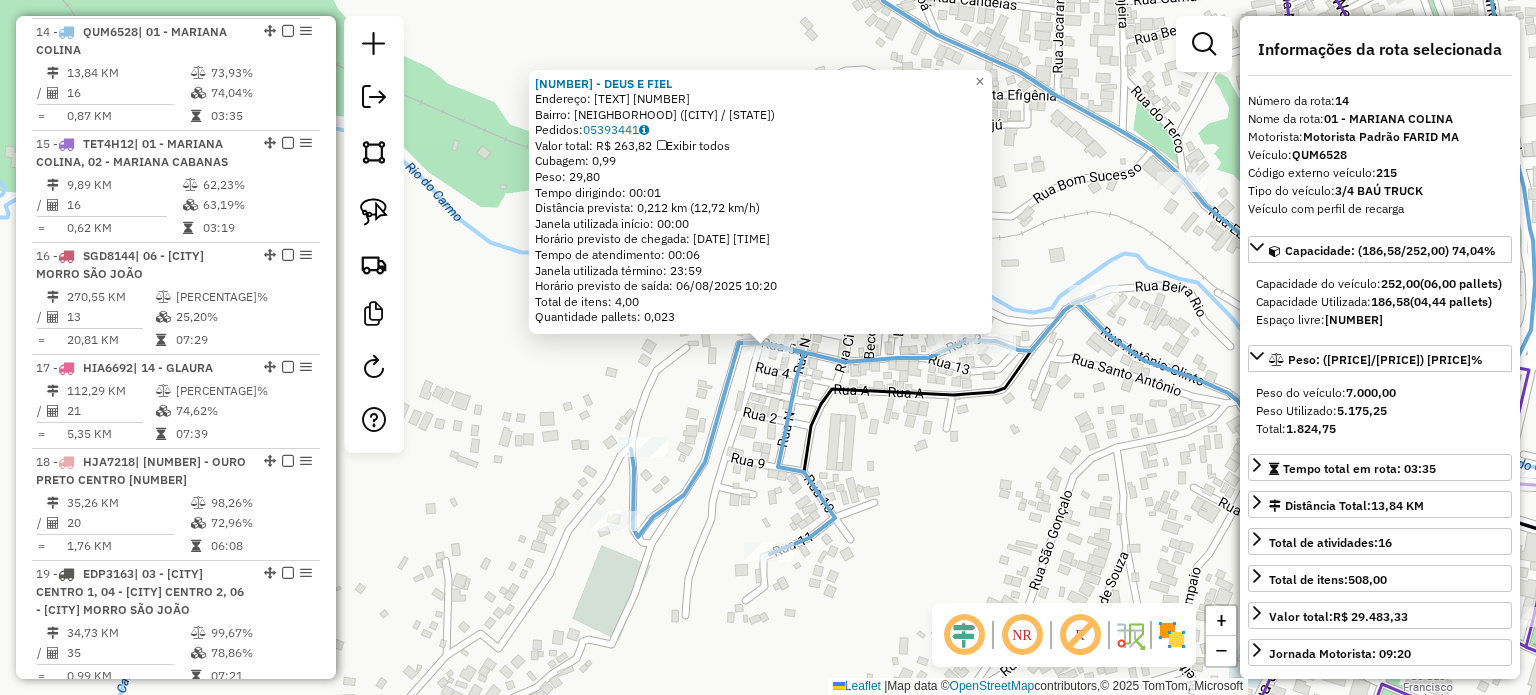 click on "[NUMBER] - DEUS E FIEL  Endereço:  [STREET] [NUMBER]   Bairro: [NEIGHBORHOOD] ([CITY] / [STATE])   Pedidos:  [ORDER_ID]   Valor total: R$ 263,82   Exibir todos   Cubagem: 0,99  Peso: 29,80  Tempo dirigindo: 00:01   Distância prevista: 0,212 km (12,72 km/h)   Janela utilizada início: 00:00   Horário previsto de chegada: 06/08/2025 10:14   Tempo de atendimento: 00:06   Janela utilizada término: 23:59   Horário previsto de saída: 06/08/2025 10:20   Total de itens: 4,00   Quantidade pallets: 0,023  × Janela de atendimento Grade de atendimento Capacidade Transportadoras Veículos Cliente Pedidos  Rotas Selecione os dias de semana para filtrar as janelas de atendimento  Seg   Ter   Qua   Qui   Sex   Sáb   Dom  Informe o período da janela de atendimento: De: Até:  Filtrar exatamente a janela do cliente  Considerar janela de atendimento padrão  Selecione os dias de semana para filtrar as grades de atendimento  Seg   Ter   Qua   Qui   Sex   Sáb   Dom   Considerar clientes sem dia de atendimento cadastrado  De:   Até:" 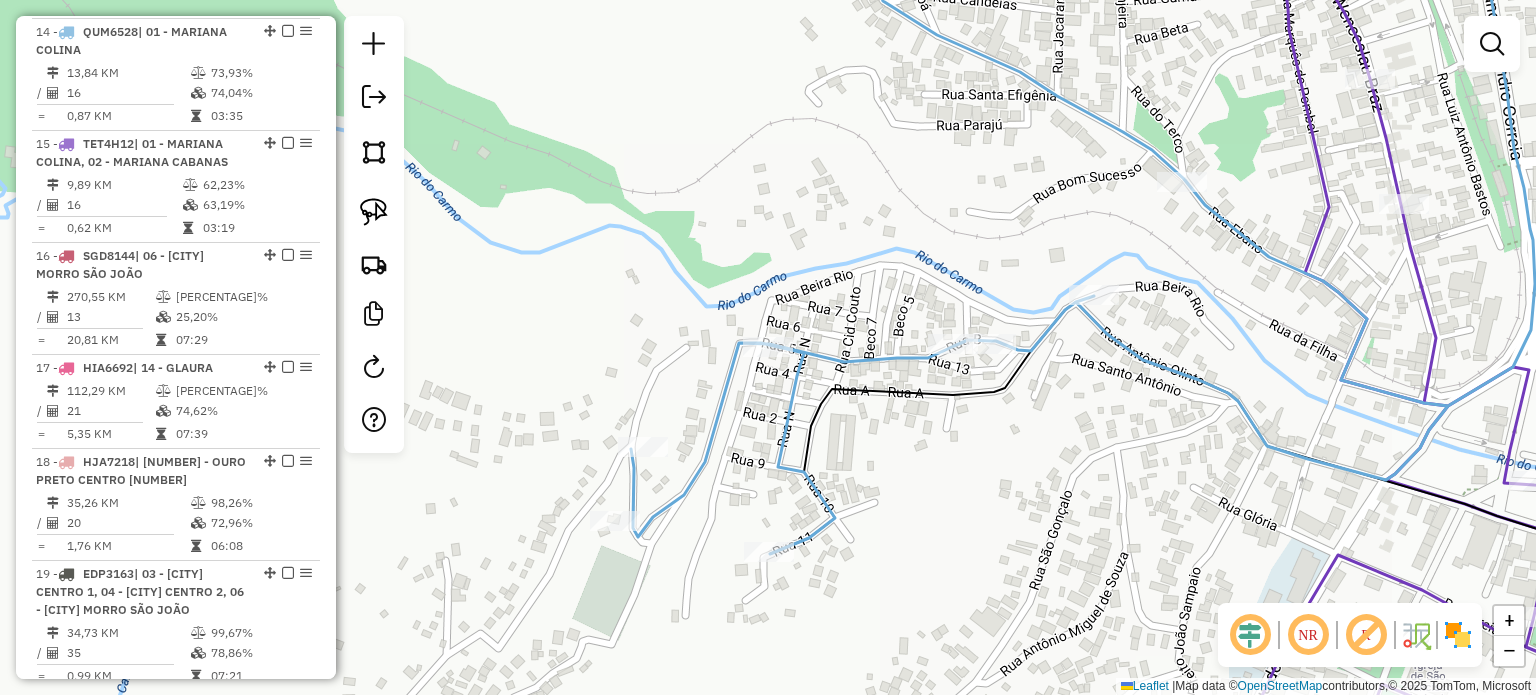 drag, startPoint x: 940, startPoint y: 486, endPoint x: 881, endPoint y: 525, distance: 70.724815 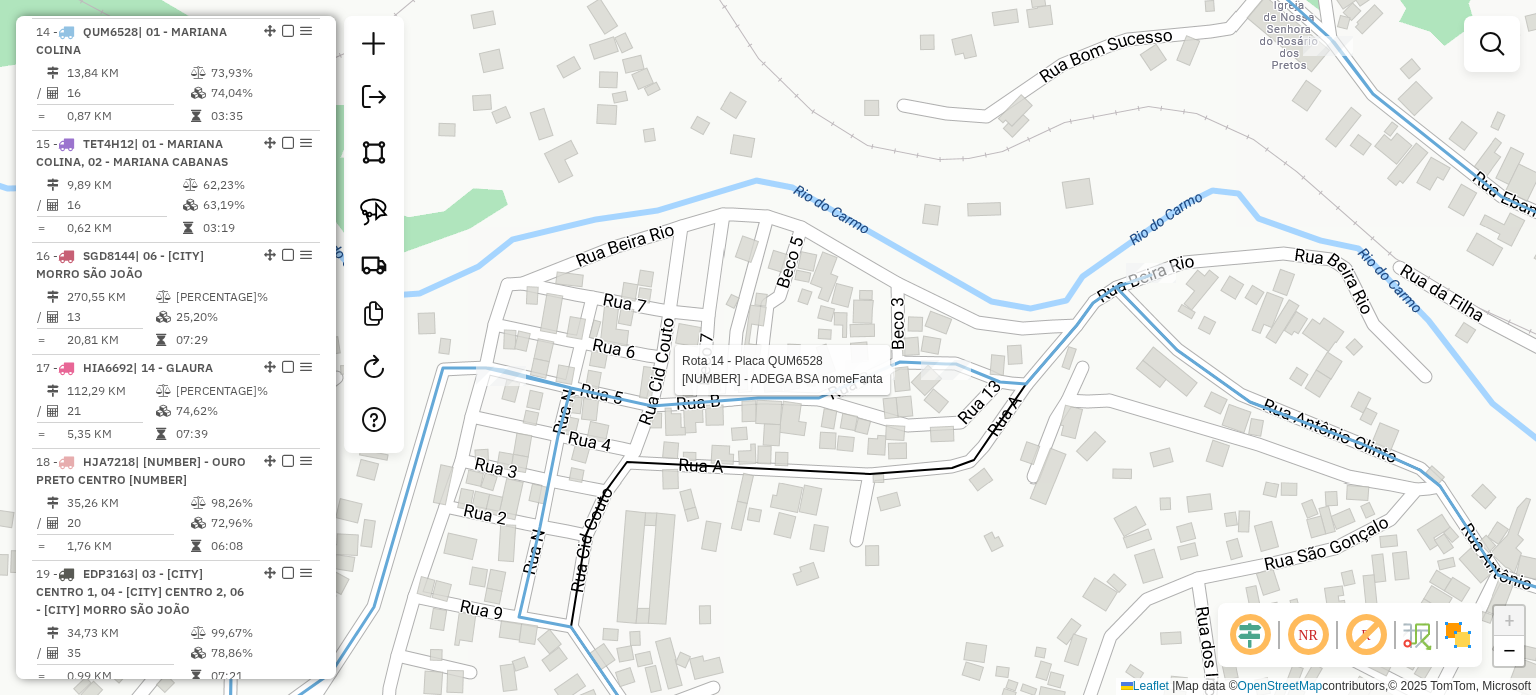 select on "**********" 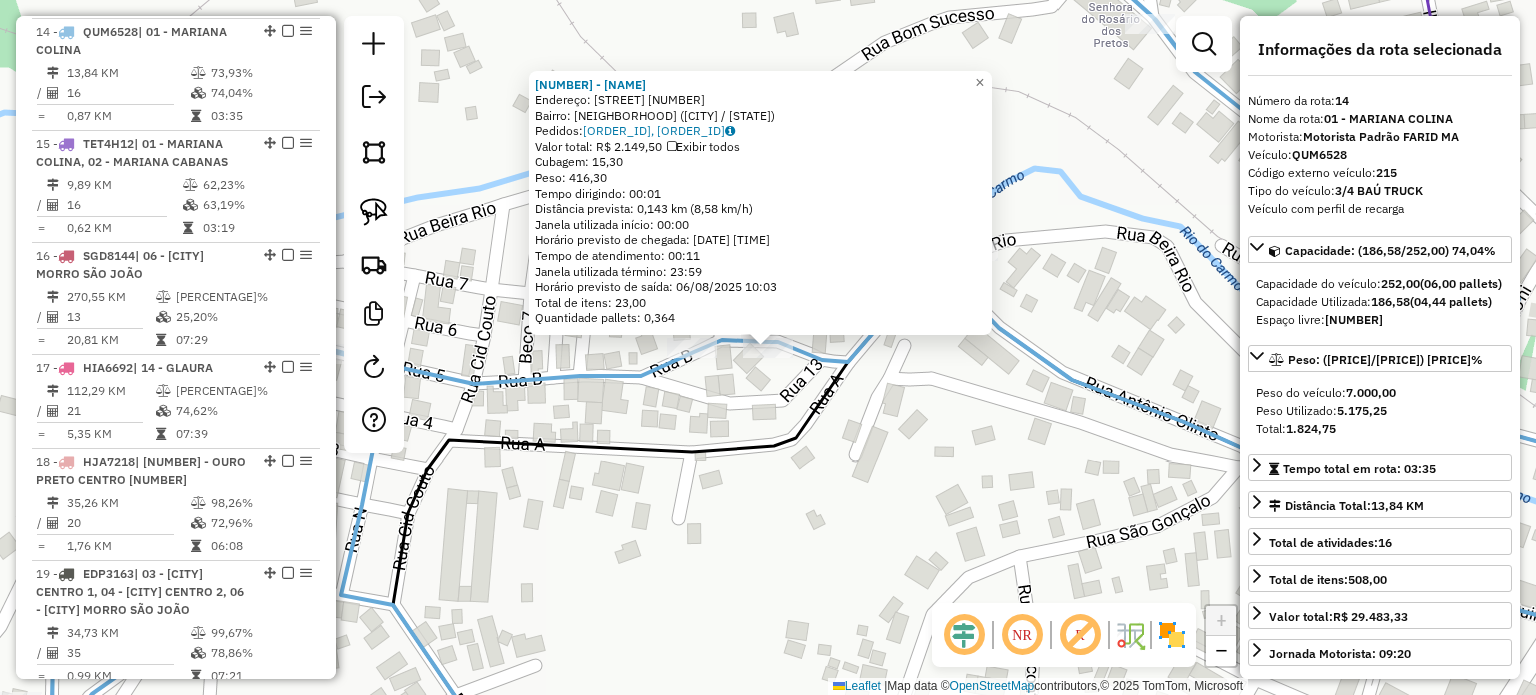 click on "11910 - IMACULADA GERALDA  Endereço:  SAO PAULO [NUMBER]   Bairro: SANTO ANTONIO ([CITY] / [STATE])   Pedidos:  05393698, 05393842   Valor total: R$ 2.149,50   Exibir todos   Cubagem: 15,30  Peso: 416,30  Tempo dirigindo: 00:01   Distância prevista: 0,143 km (8,58 km/h)   Janela utilizada início: 00:00   Horário previsto de chegada: 06/08/2025 09:52   Tempo de atendimento: 00:11   Janela utilizada término: 23:59   Horário previsto de saída: 06/08/2025 10:03   Total de itens: 23,00   Quantidade pallets: 0,364  × Janela de atendimento Grade de atendimento Capacidade Transportadoras Veículos Cliente Pedidos  Rotas Selecione os dias de semana para filtrar as janelas de atendimento  Seg   Ter   Qua   Qui   Sex   Sáb   Dom  Informe o período da janela de atendimento: De: Até:  Filtrar exatamente a janela do cliente  Considerar janela de atendimento padrão  Selecione os dias de semana para filtrar as grades de atendimento  Seg   Ter   Qua   Qui   Sex   Sáb   Dom   Clientes fora do dia de atendimento selecionado +" 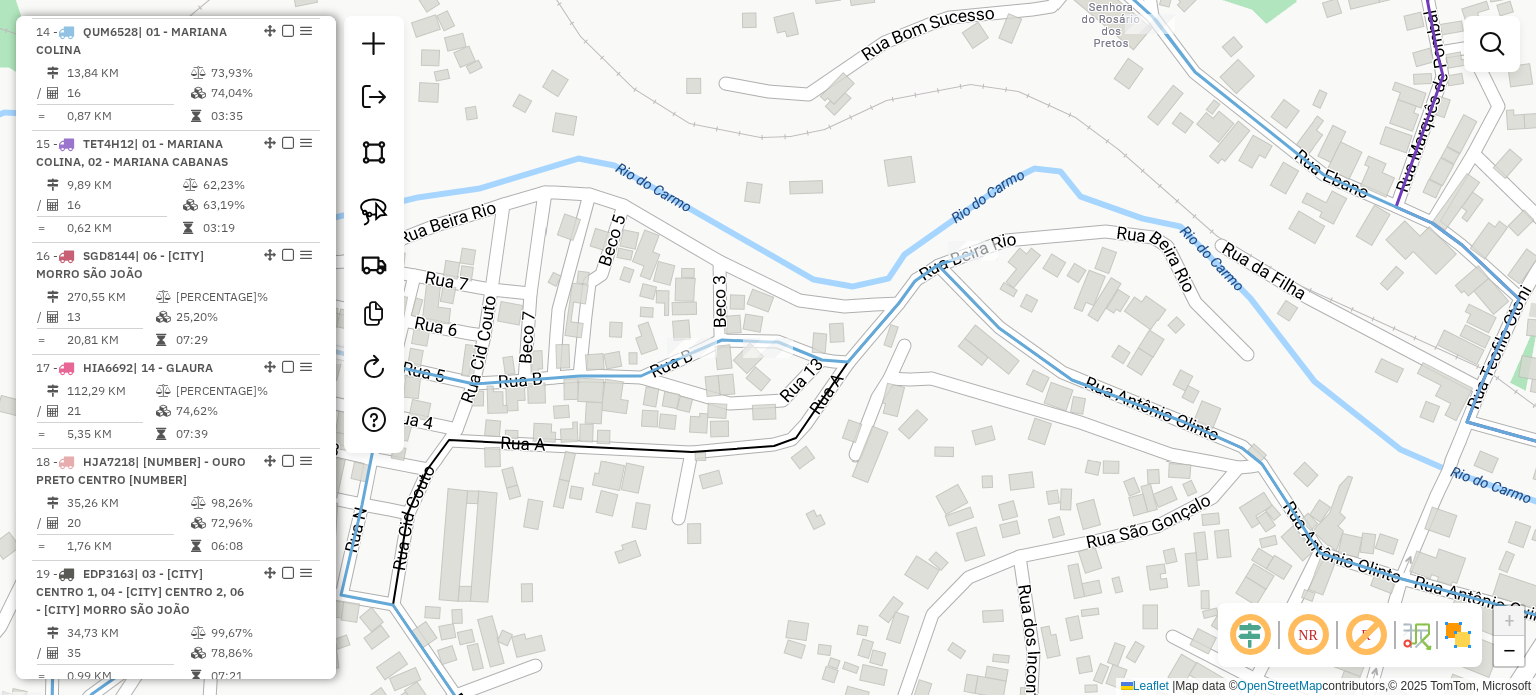 drag, startPoint x: 858, startPoint y: 401, endPoint x: 778, endPoint y: 439, distance: 88.56636 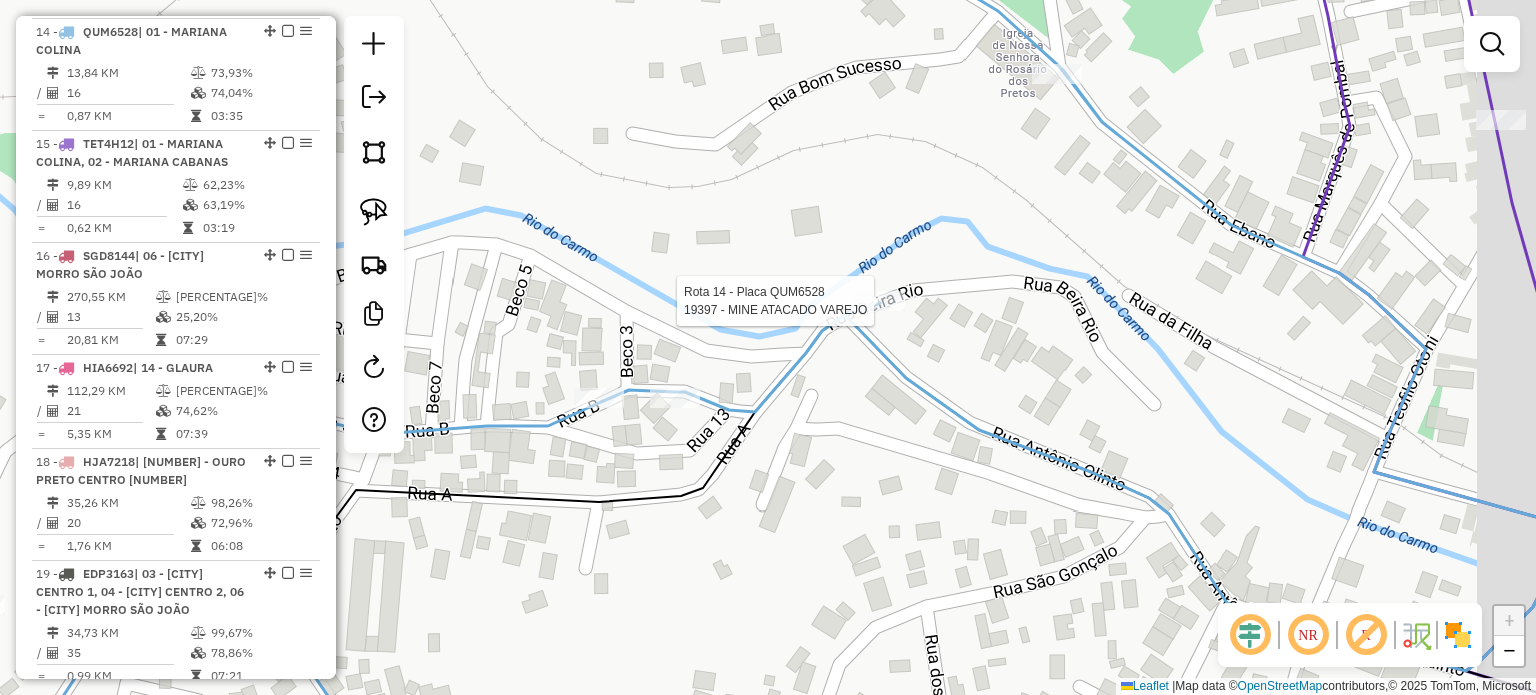 click on "Rota 14 - Placa [PLATE]  [NUMBER] - MINE ATACADO VAREJO Janela de atendimento Grade de atendimento Capacidade Transportadoras Veículos Cliente Pedidos  Rotas Selecione os dias de semana para filtrar as janelas de atendimento  Seg   Ter   Qua   Qui   Sex   Sáb   Dom  Informe o período da janela de atendimento: De: [TIME] Até: [TIME]  Filtrar exatamente a janela do cliente  Considerar janela de atendimento padrão  Selecione os dias de semana para filtrar as grades de atendimento  Seg   Ter   Qua   Qui   Sex   Sáb   Dom   Considerar clientes sem dia de atendimento cadastrado  Clientes fora do dia de atendimento selecionado Filtrar as atividades entre os valores definidos abaixo:  Peso mínimo:   Peso máximo:   Cubagem mínima:   Cubagem máxima:   De: [TIME]   Até: [TIME]  Filtrar as atividades entre o tempo de atendimento definido abaixo:  De: [TIME]   Até: [TIME]  Considerar capacidade total dos clientes não roteirizados Transportadora: Selecione um ou mais itens Tipo de veículo: Selecione um ou mais itens Veículo: Selecione um ou mais itens" 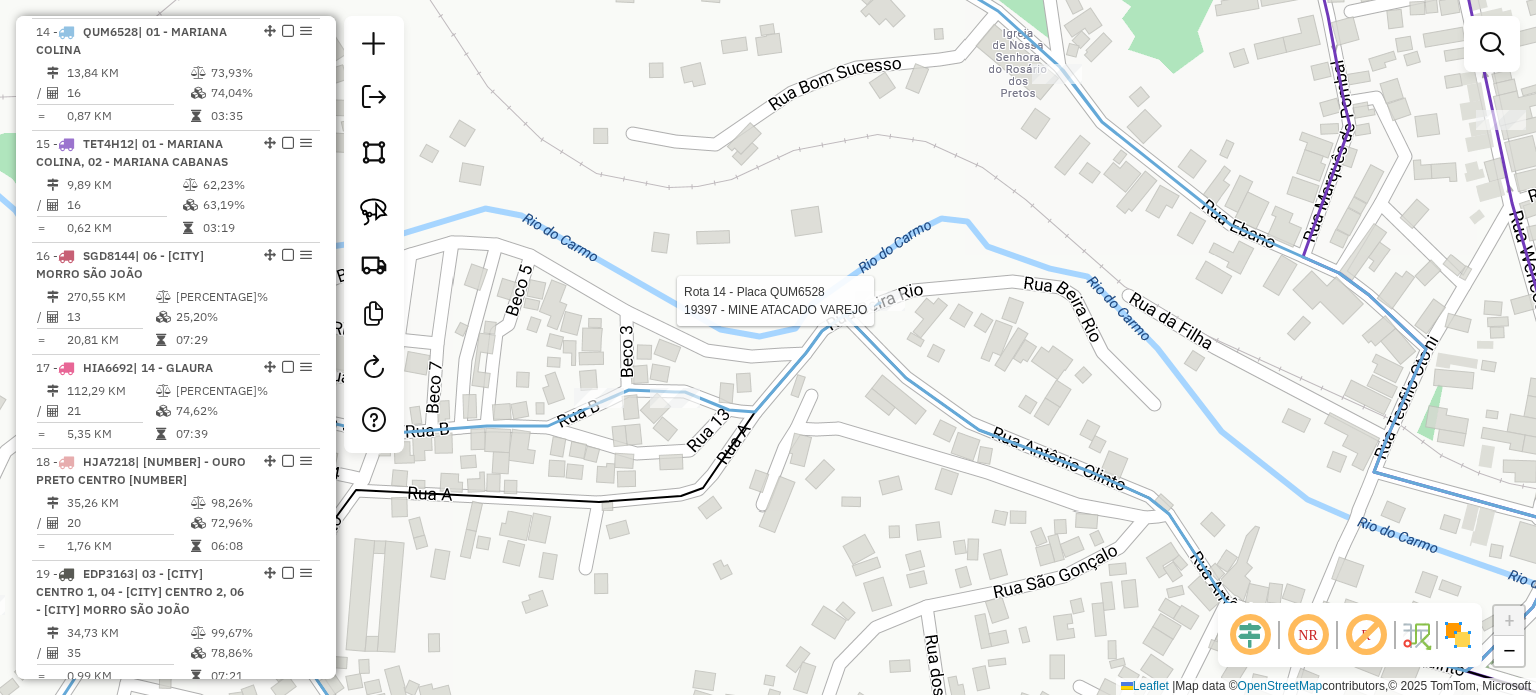 select on "**********" 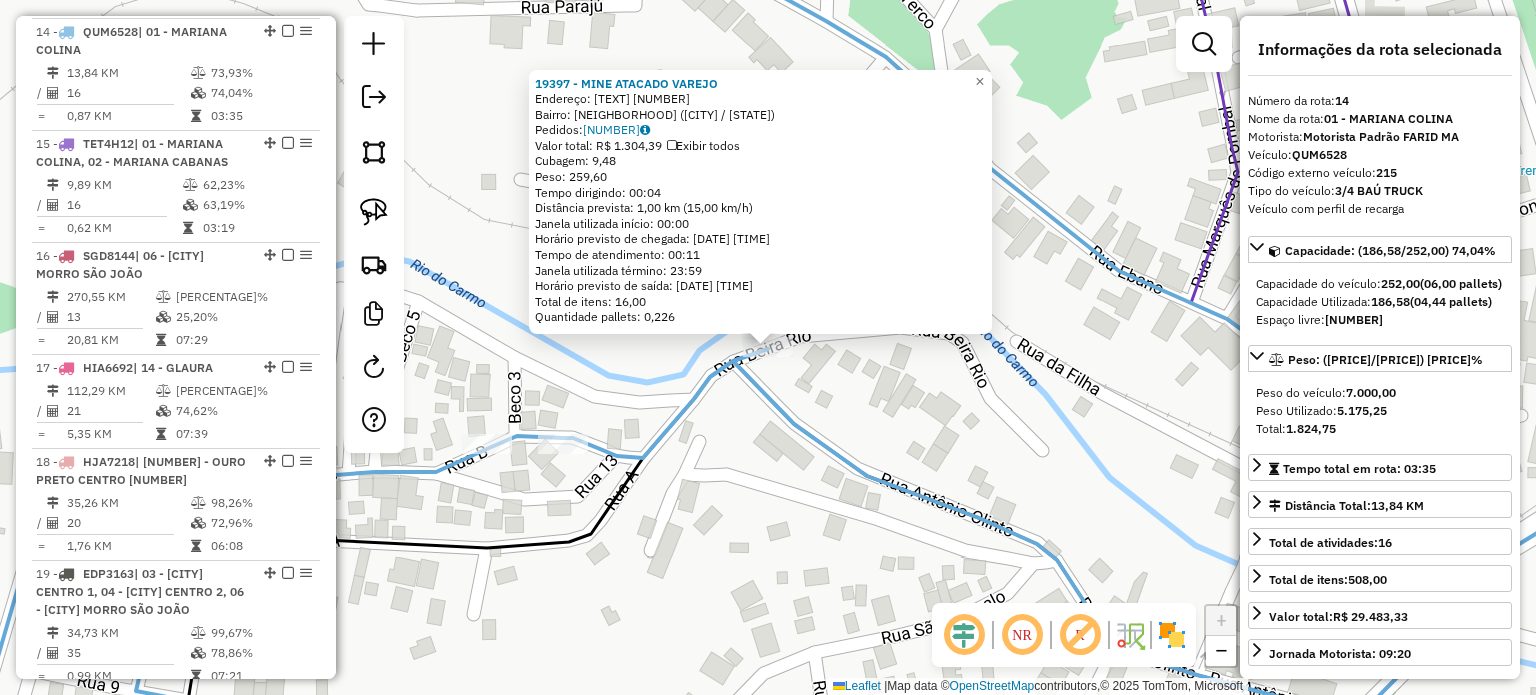 click on "[NUMBER] - MINE ATACADO VAREJO  Endereço:  SAO PAULO [NUMBER]   Bairro: SANTO ANTONIO ([CITY] / [STATE])   Pedidos:  [ORDER_ID]   Valor total: R$ 1.304,39   Exibir todos   Cubagem: 9,48  Peso: 259,60  Tempo dirigindo: 00:04   Distância prevista: 1,00 km (15,00 km/h)   Janela utilizada início: 00:00   Horário previsto de chegada: 06/08/2025 09:40   Tempo de atendimento: 00:11   Janela utilizada término: 23:59   Horário previsto de saída: 06/08/2025 09:51   Total de itens: 16,00   Quantidade pallets: 0,226  × Janela de atendimento Grade de atendimento Capacidade Transportadoras Veículos Cliente Pedidos  Rotas Selecione os dias de semana para filtrar as janelas de atendimento  Seg   Ter   Qua   Qui   Sex   Sáb   Dom  Informe o período da janela de atendimento: De: Até:  Filtrar exatamente a janela do cliente  Considerar janela de atendimento padrão  Selecione os dias de semana para filtrar as grades de atendimento  Seg   Ter   Qua   Qui   Sex   Sáb   Dom   Considerar clientes sem dia de atendimento cadastrado De:" 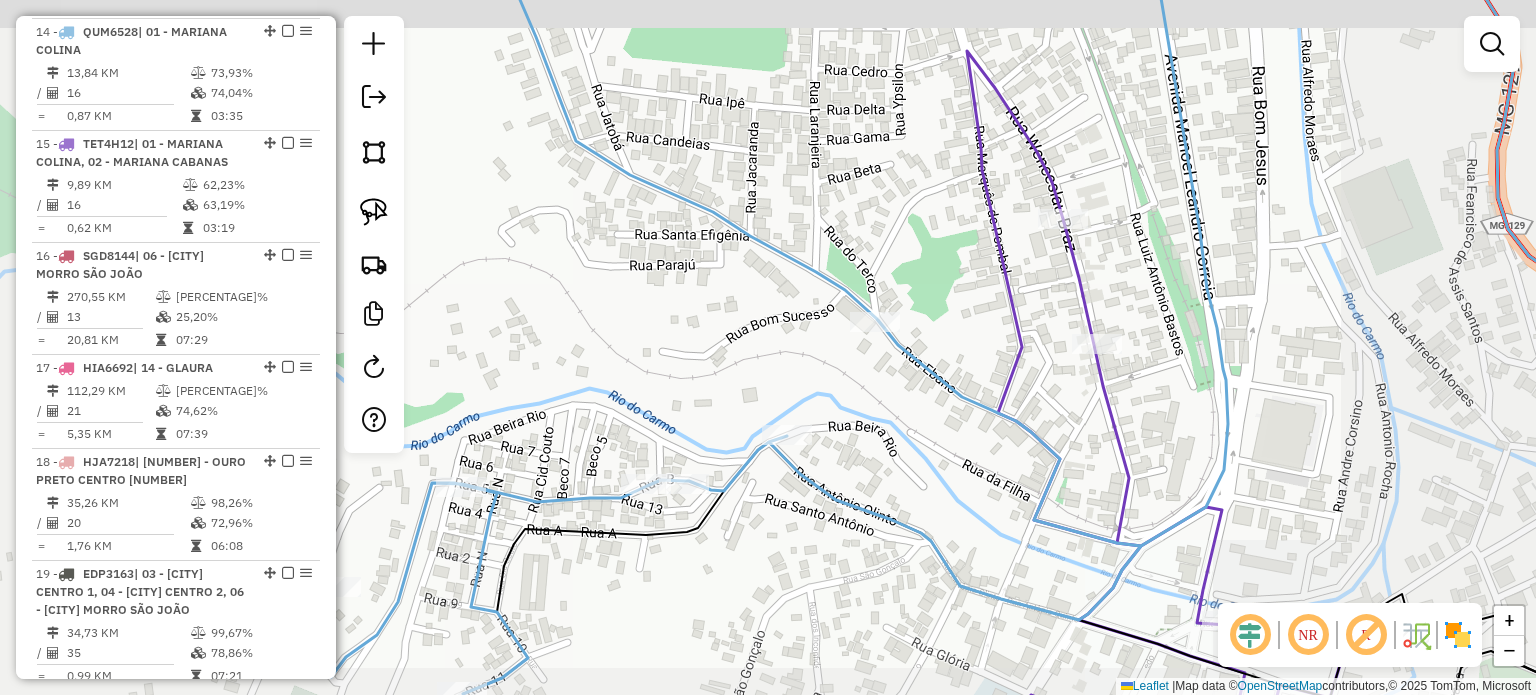 drag, startPoint x: 935, startPoint y: 555, endPoint x: 762, endPoint y: 459, distance: 197.85095 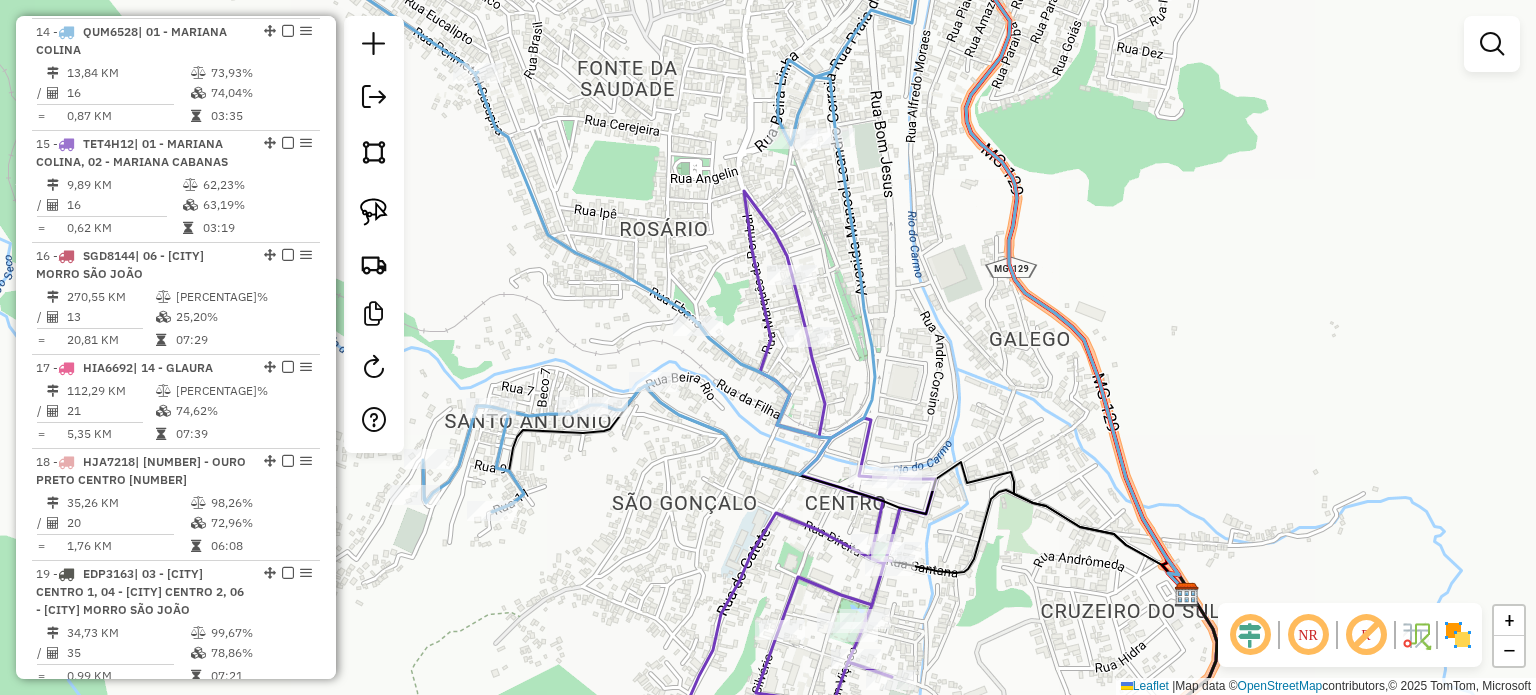 drag, startPoint x: 596, startPoint y: 519, endPoint x: 679, endPoint y: 491, distance: 87.595665 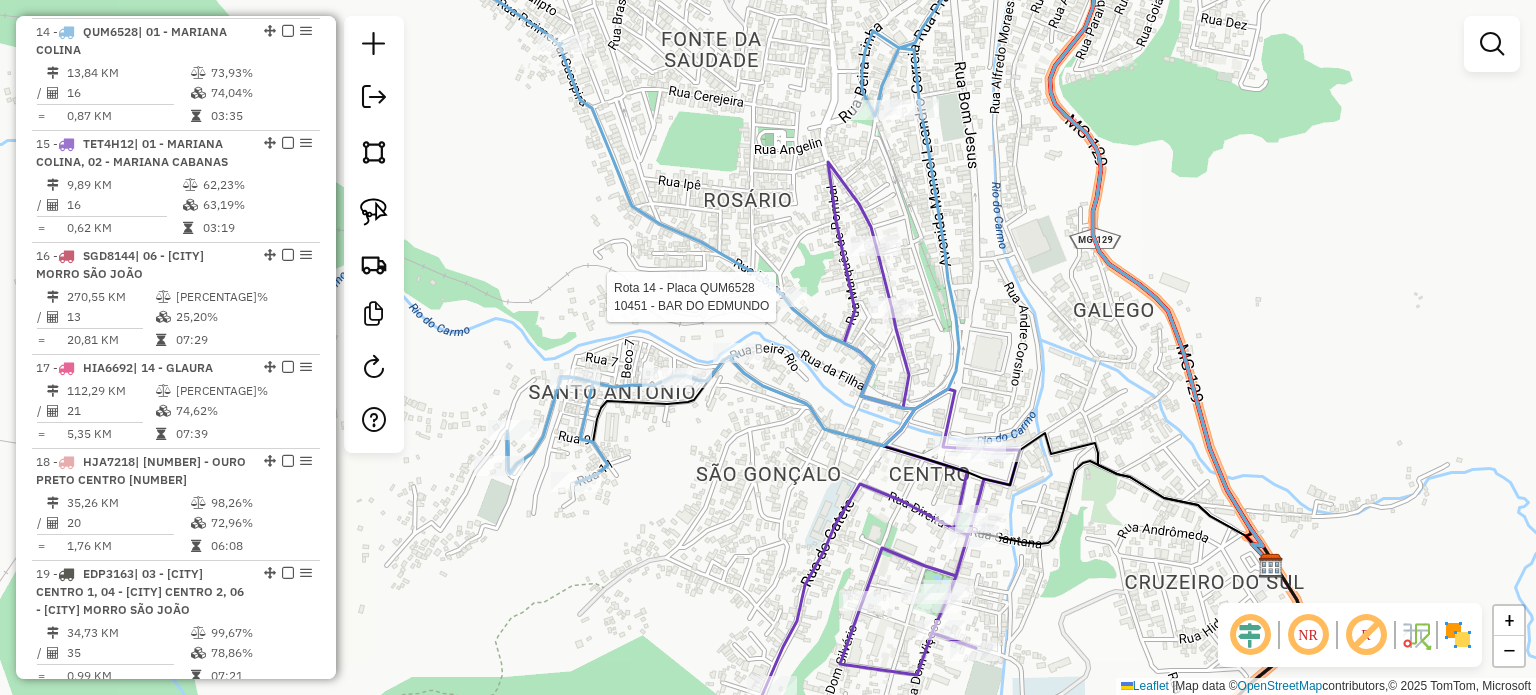 select on "**********" 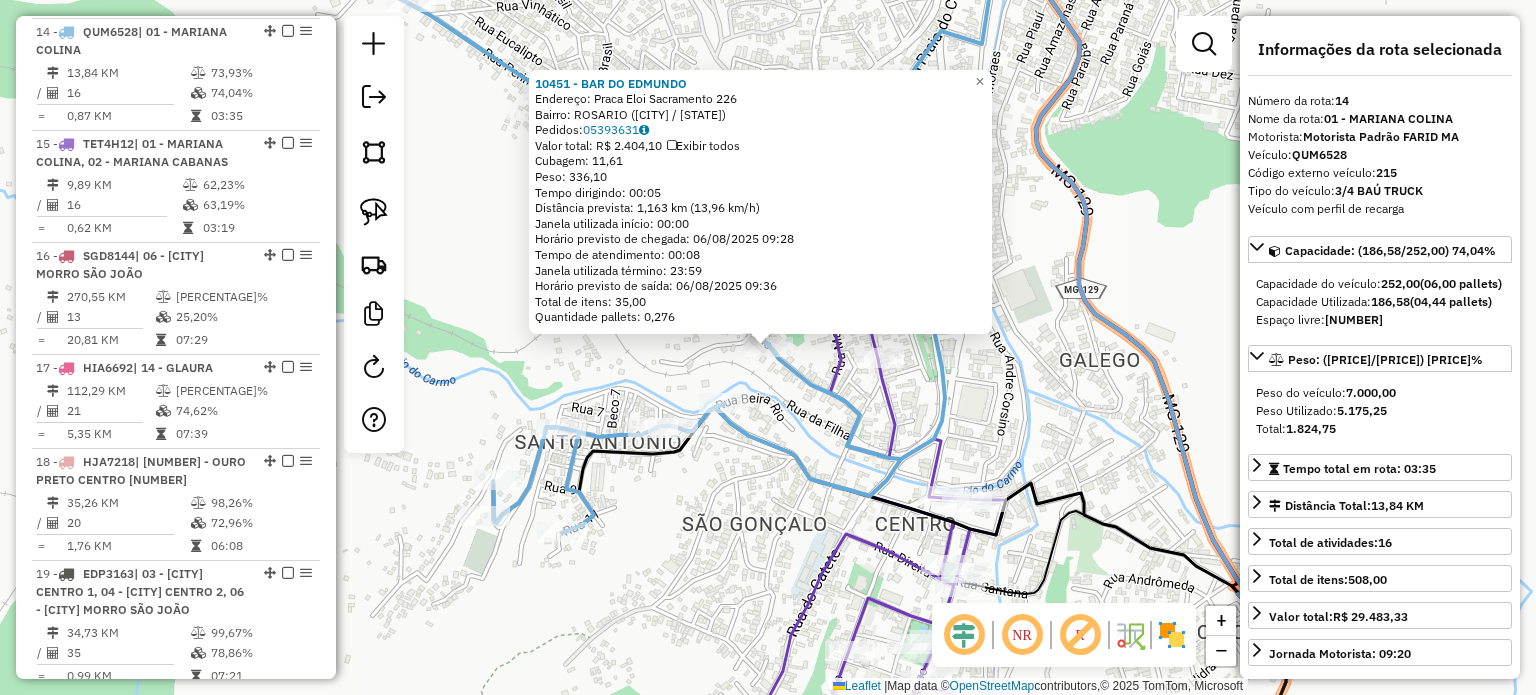 click on "[NUMBER] - BAR DO EDMUNDO  Endereço:  [STREET] [NUMBER]   Bairro: [NEIGHBORHOOD] ([CITY] / [STATE])   Pedidos:  [ORDER_ID]   Valor total: R$ 2.404,10   Exibir todos   Cubagem: 11,61  Peso: 336,10  Tempo dirigindo: 00:05   Distância prevista: 1,163 km (13,96 km/h)   Janela utilizada início: 00:00   Horário previsto de chegada: 06/08/2025 09:28   Tempo de atendimento: 00:08   Janela utilizada término: 23:59   Horário previsto de saída: 06/08/2025 09:36   Total de itens: 35,00   Quantidade pallets: 0,276  × Janela de atendimento Grade de atendimento Capacidade Transportadoras Veículos Cliente Pedidos  Rotas Selecione os dias de semana para filtrar as janelas de atendimento  Seg   Ter   Qua   Qui   Sex   Sáb   Dom  Informe o período da janela de atendimento: De: Até:  Filtrar exatamente a janela do cliente  Considerar janela de atendimento padrão  Selecione os dias de semana para filtrar as grades de atendimento  Seg   Ter   Qua   Qui   Sex   Sáb   Dom   Considerar clientes sem dia de atendimento cadastrado" 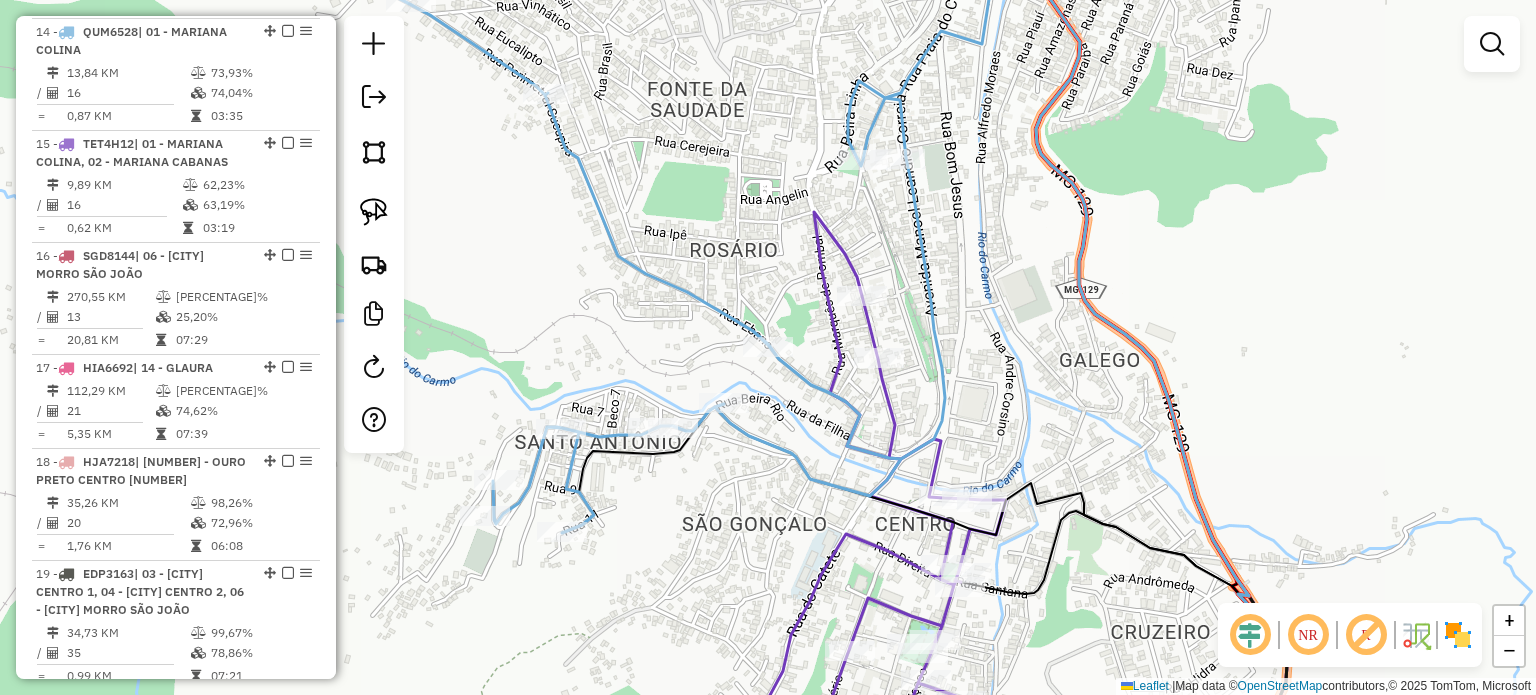 drag, startPoint x: 706, startPoint y: 583, endPoint x: 788, endPoint y: 512, distance: 108.46658 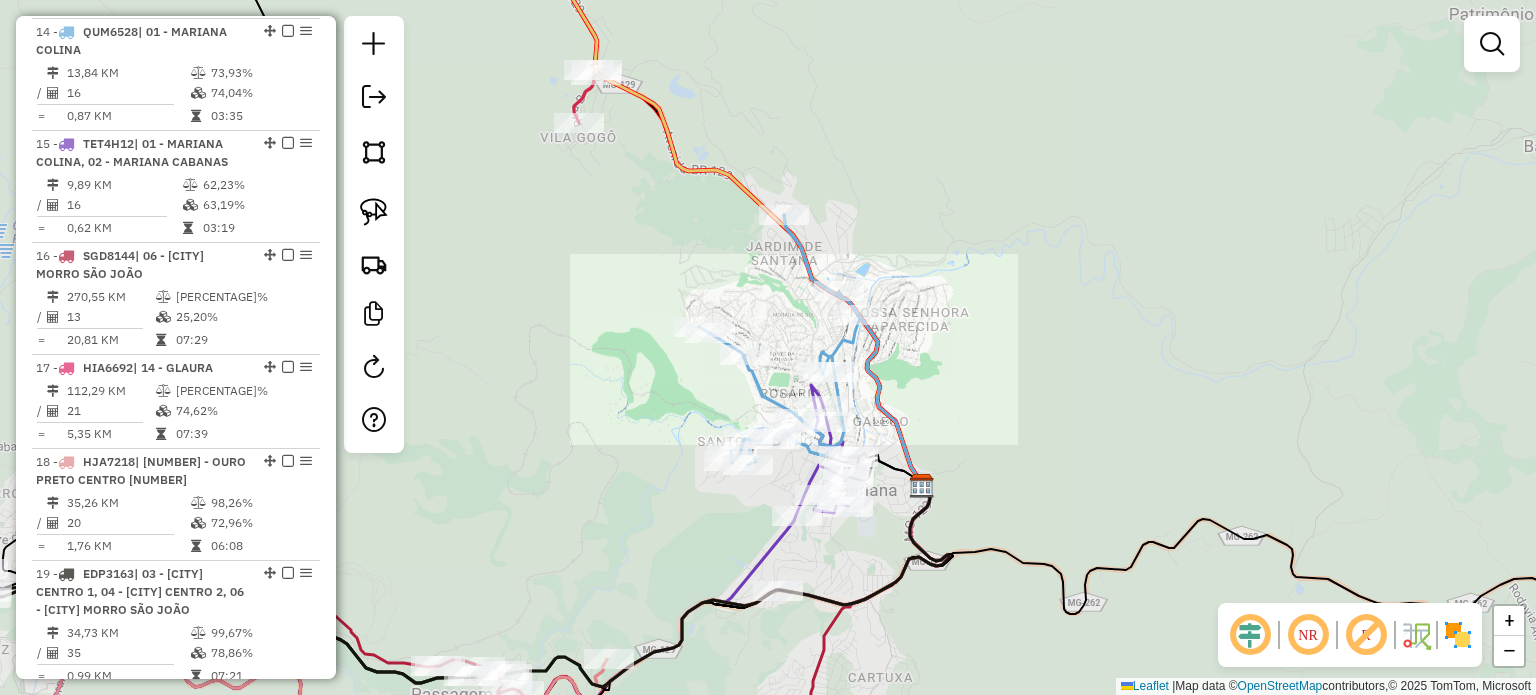 click on "Janela de atendimento Grade de atendimento Capacidade Transportadoras Veículos Cliente Pedidos  Rotas Selecione os dias de semana para filtrar as janelas de atendimento  Seg   Ter   Qua   Qui   Sex   Sáb   Dom  Informe o período da janela de atendimento: De: Até:  Filtrar exatamente a janela do cliente  Considerar janela de atendimento padrão  Selecione os dias de semana para filtrar as grades de atendimento  Seg   Ter   Qua   Qui   Sex   Sáb   Dom   Considerar clientes sem dia de atendimento cadastrado  Clientes fora do dia de atendimento selecionado Filtrar as atividades entre os valores definidos abaixo:  Peso mínimo:   Peso máximo:   Cubagem mínima:   Cubagem máxima:   De:   Até:  Filtrar as atividades entre o tempo de atendimento definido abaixo:  De:   Até:   Considerar capacidade total dos clientes não roteirizados Transportadora: Selecione um ou mais itens Tipo de veículo: Selecione um ou mais itens Veículo: Selecione um ou mais itens Motorista: Selecione um ou mais itens Nome: Rótulo:" 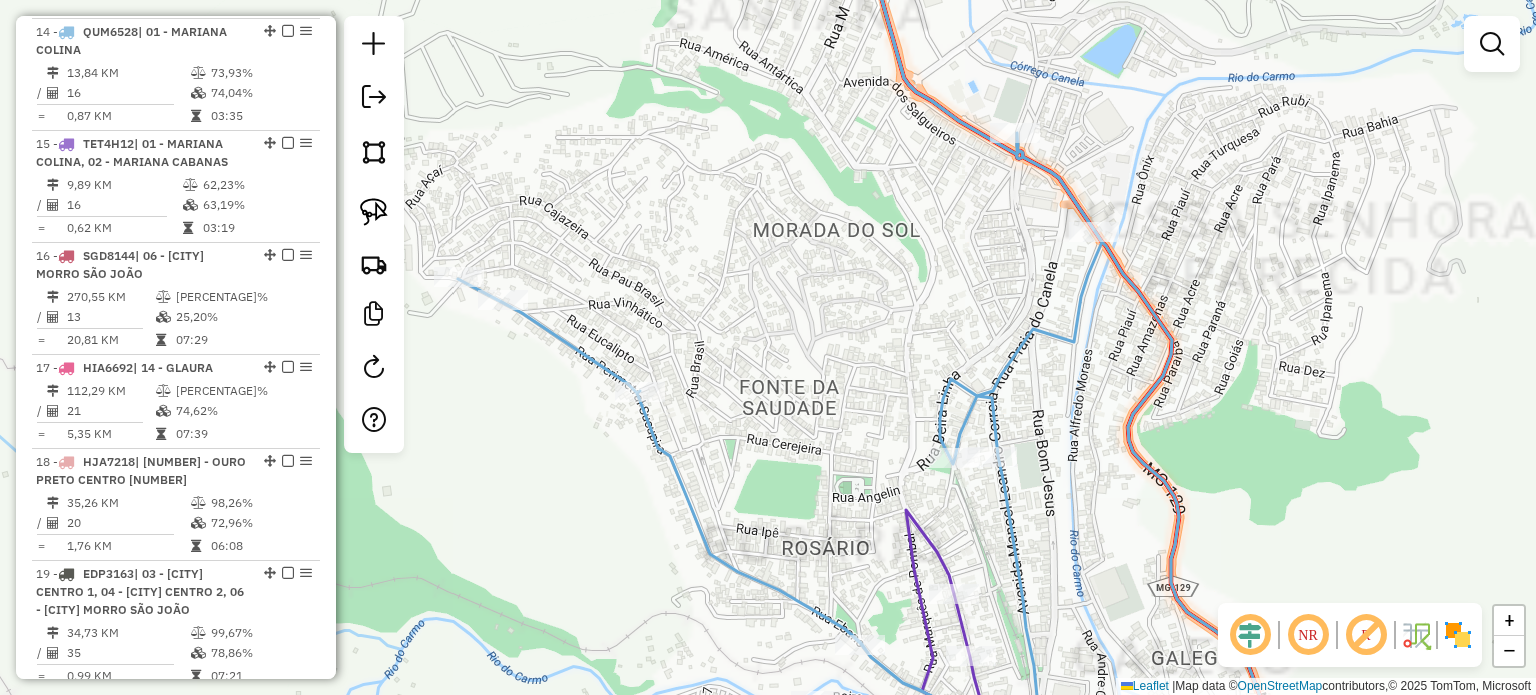 drag, startPoint x: 691, startPoint y: 458, endPoint x: 771, endPoint y: 398, distance: 100 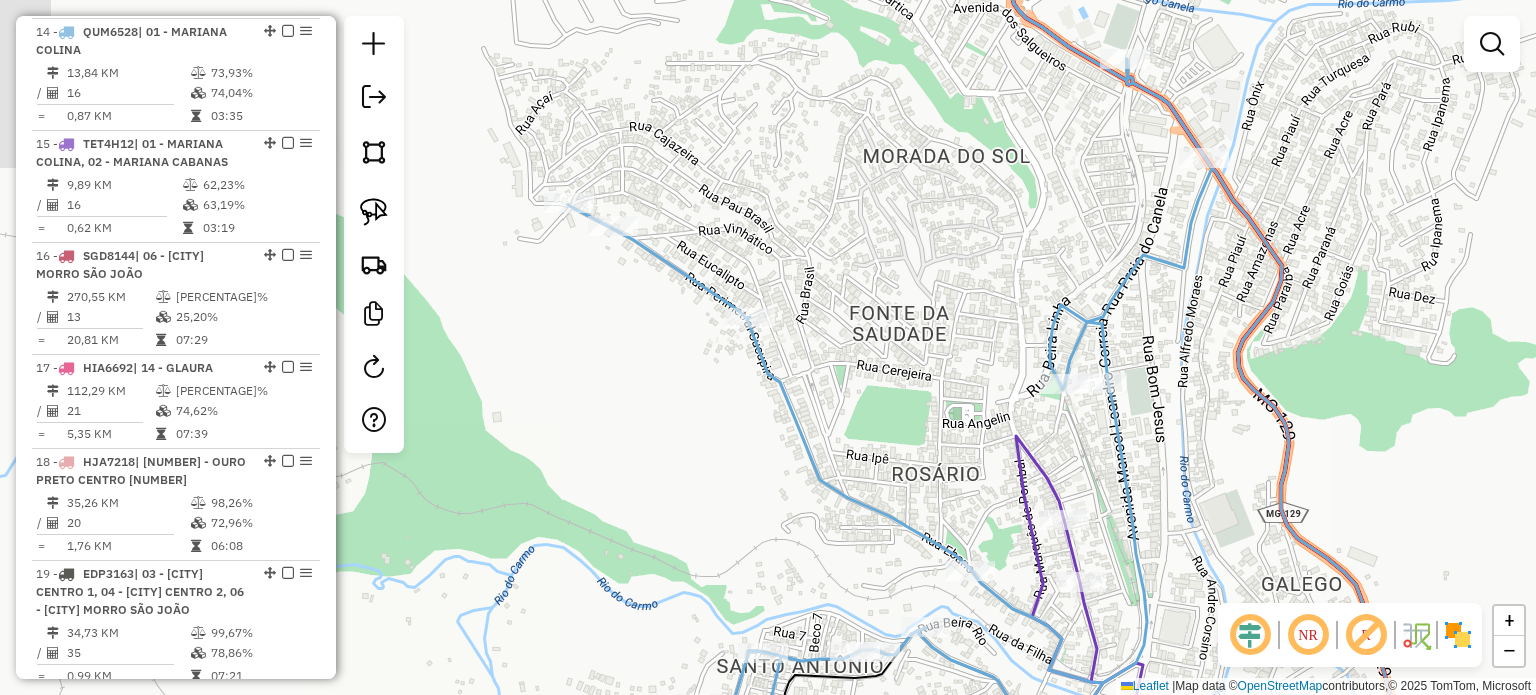 drag, startPoint x: 633, startPoint y: 464, endPoint x: 608, endPoint y: 312, distance: 154.0422 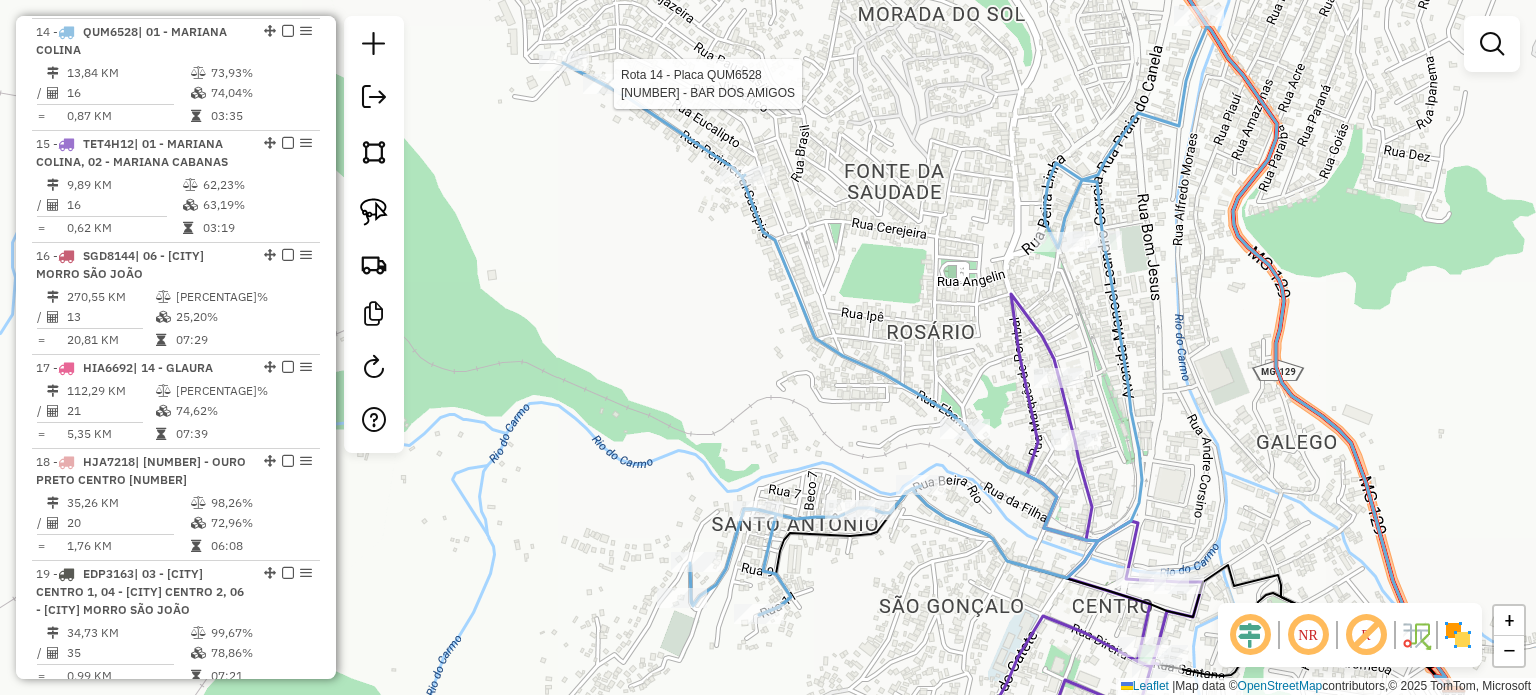 select on "**********" 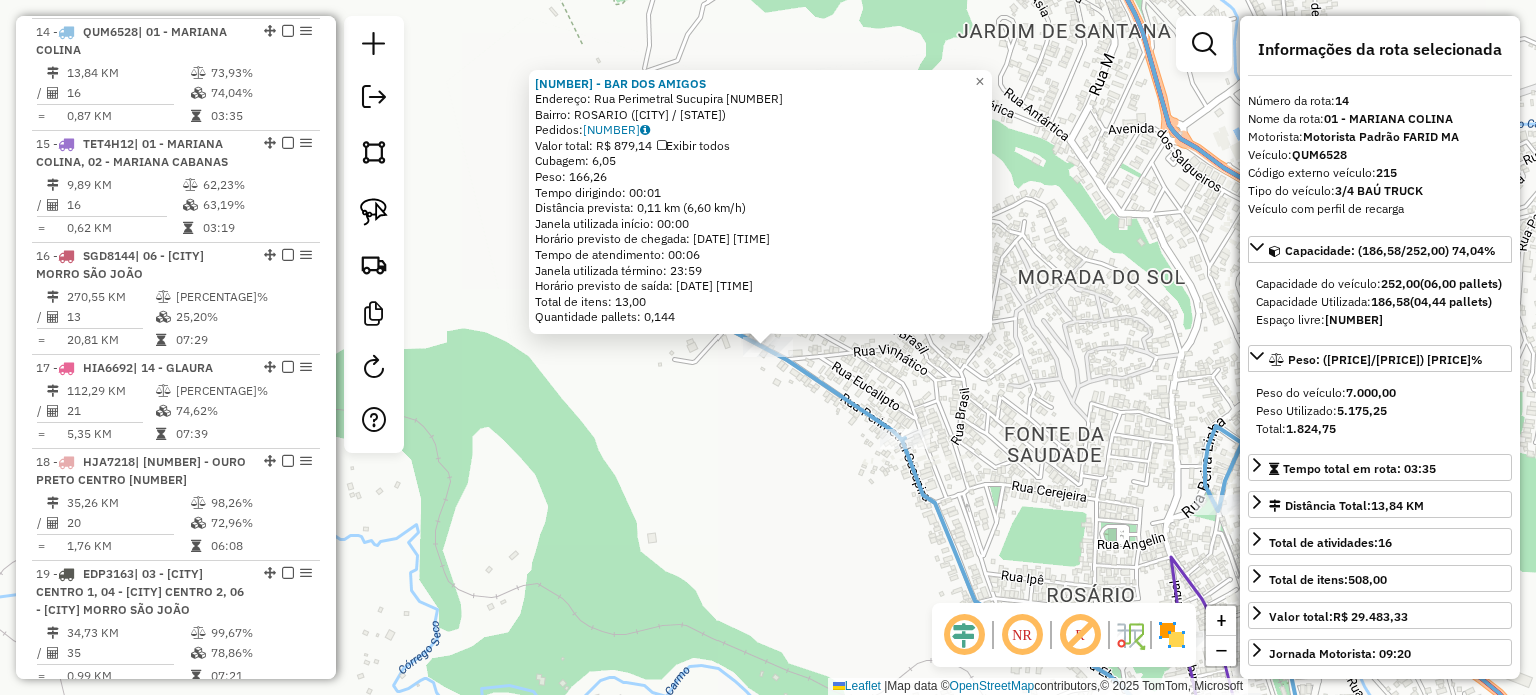 click on "[NUMBER] - [TEXT] [TEXT]  Endereço:  [TEXT] [TEXT] [NUMBER]   Bairro: [TEXT] ([TEXT] / [TEXT])   Pedidos:  [NUMBER]   Valor total: R$ [PRICE]   Exibir todos   Cubagem: [NUMBER]  Peso: [NUMBER]  Tempo dirigindo: [TIME]   Distância prevista: [NUMBER] km ([NUMBER] km/h)   Janela utilizada início: [TIME]   Horário previsto de chegada: [DATE] [TIME]   Tempo de atendimento: [TIME]   Janela utilizada término: [TIME]   Horário previsto de saída: [DATE] [TIME]   Total de itens: [NUMBER]   Quantidade pallets: [NUMBER]  × Janela de atendimento Grade de atendimento Capacidade Transportadoras Veículos Cliente Pedidos  Rotas Selecione os dias de semana para filtrar as janelas de atendimento  Seg   Ter   Qua   Qui   Sex   Sáb   Dom  Informe o período da janela de atendimento: De: Até:  Filtrar exatamente a janela do cliente  Considerar janela de atendimento padrão  Selecione os dias de semana para filtrar as grades de atendimento  Seg   Ter   Qua   Qui   Sex   Sáb   Dom   Considerar clientes sem dia de atendimento cadastrado De:" 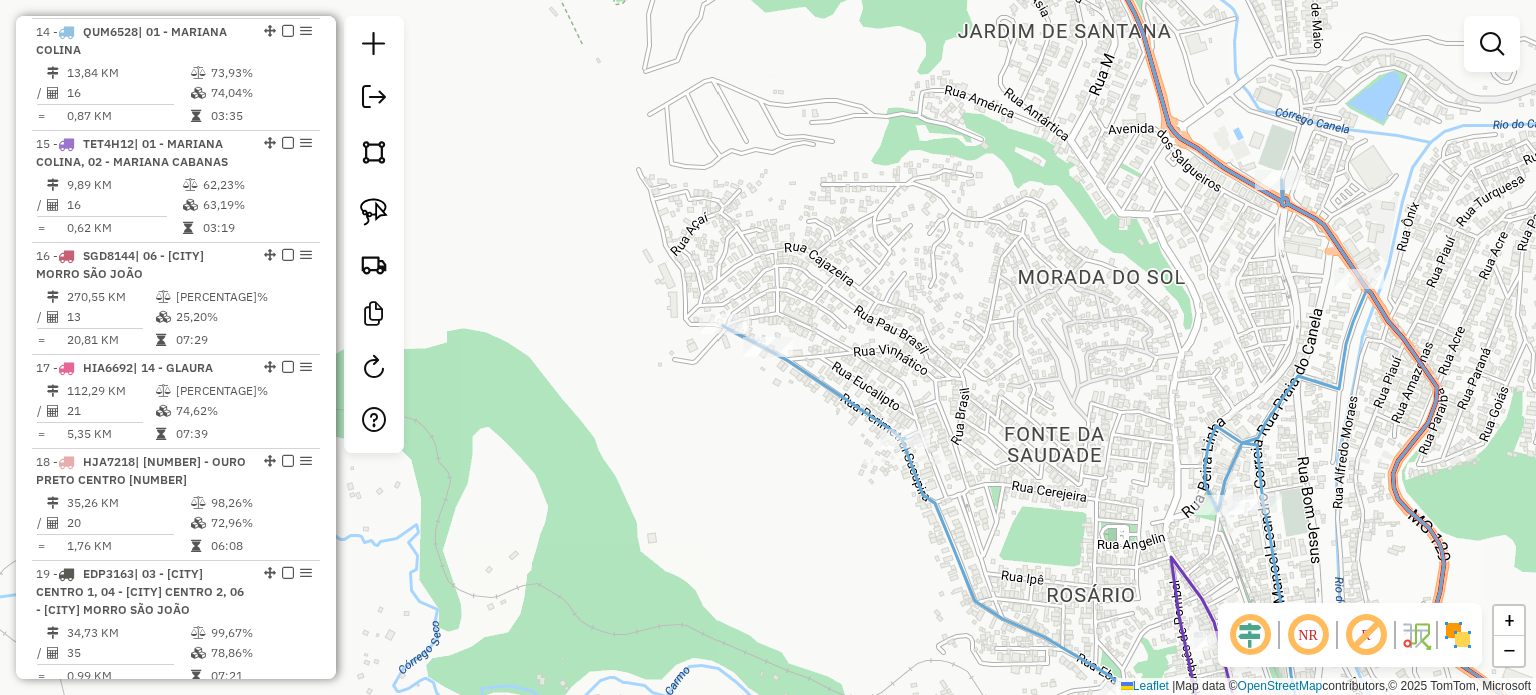 select on "**********" 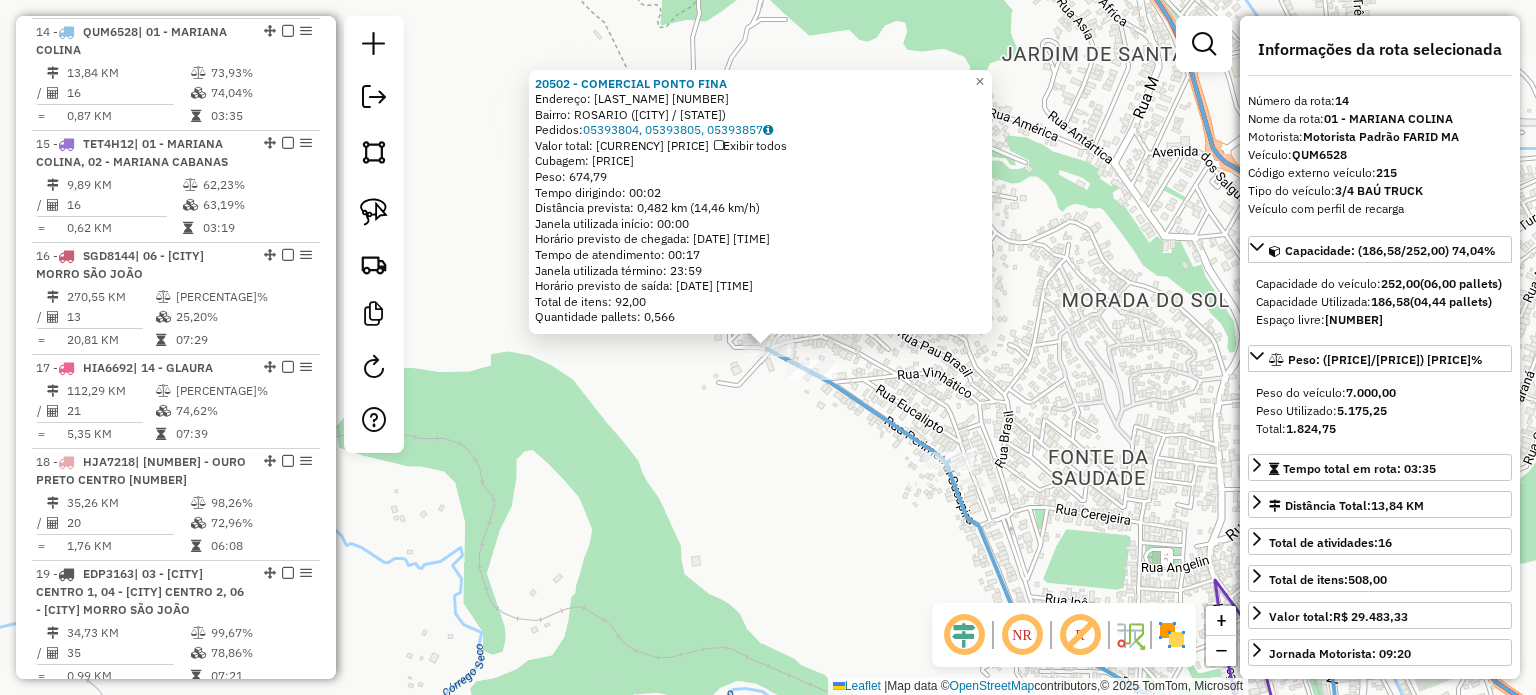 click on "20502 - COMERCIAL PONTO FINA  Endereço: PINHO   [NUMBER]   Bairro: ROSARIO ([CITY] / [STATE])   Pedidos:  05393804, 05393805, 05393857   Valor total: R$ 4.049,21   Exibir todos   Cubagem: 23,76  Peso: 674,79  Tempo dirigindo: 00:02   Distância prevista: 0,482 km (14,46 km/h)   Janela utilizada início: 00:00   Horário previsto de chegada: 06/08/2025 08:59   Tempo de atendimento: 00:17   Janela utilizada término: 23:59   Horário previsto de saída: 06/08/2025 09:16   Total de itens: 92,00   Quantidade pallets: 0,566  × Janela de atendimento Grade de atendimento Capacidade Transportadoras Veículos Cliente Pedidos  Rotas Selecione os dias de semana para filtrar as janelas de atendimento  Seg   Ter   Qua   Qui   Sex   Sáb   Dom  Informe o período da janela de atendimento: De: Até:  Filtrar exatamente a janela do cliente  Considerar janela de atendimento padrão  Selecione os dias de semana para filtrar as grades de atendimento  Seg   Ter   Qua   Qui   Sex   Sáb   Dom   Peso mínimo:   Peso máximo:   De:   De:" 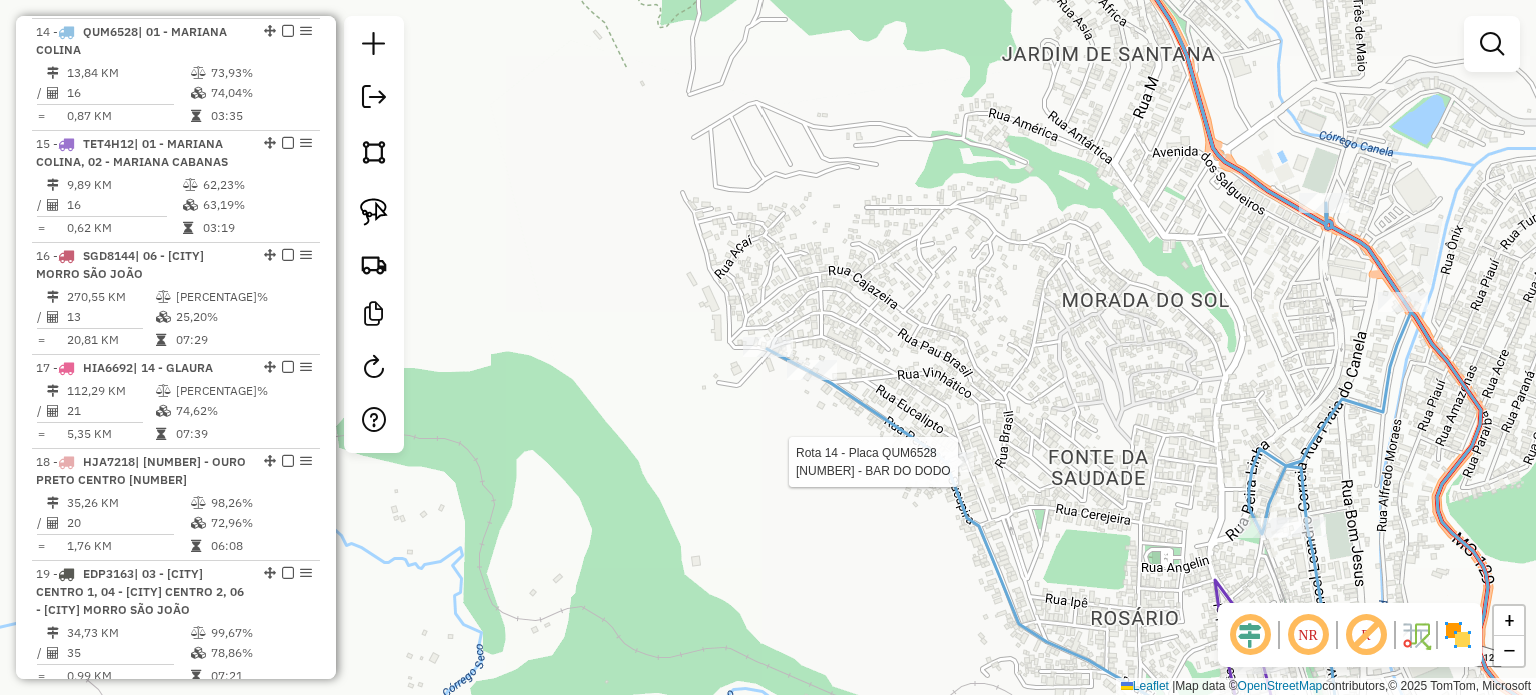 click 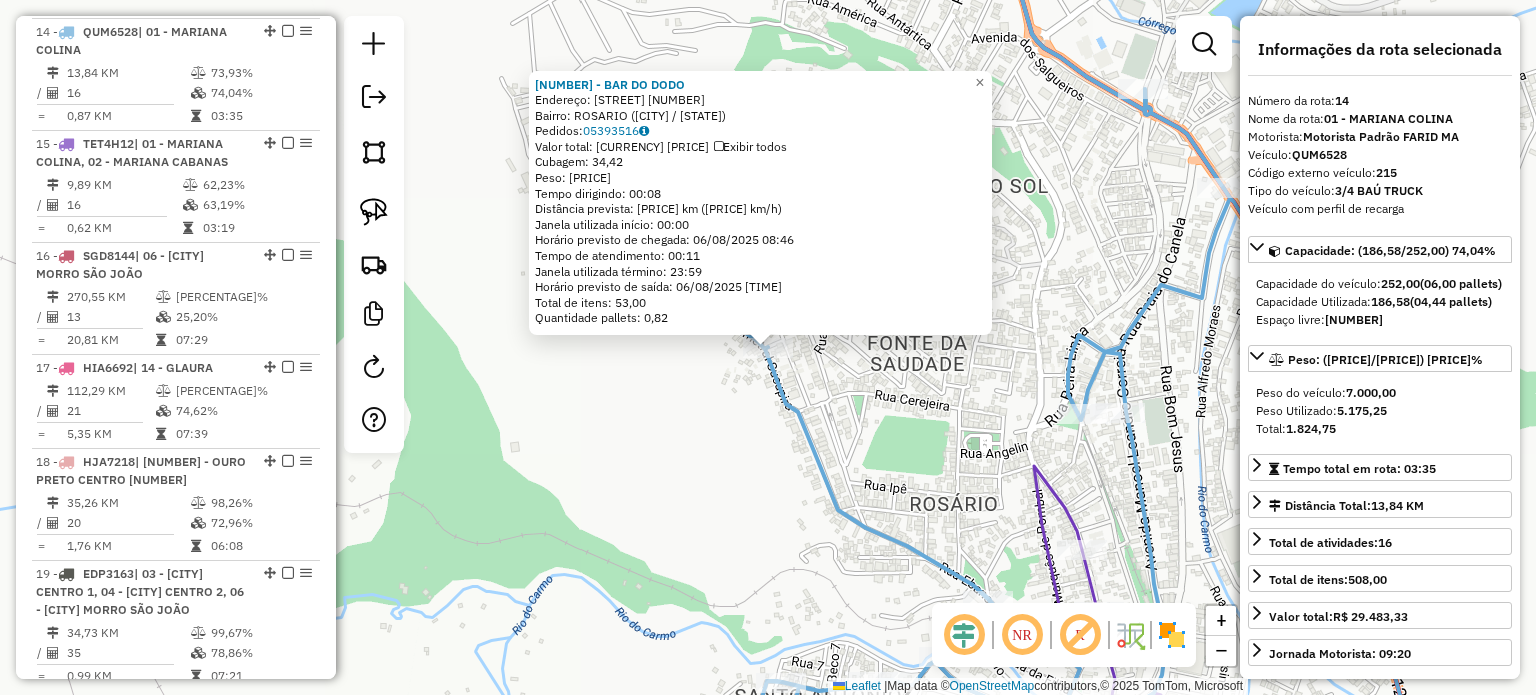 click on "[NUMBER] - BAR DO DODO  Endereço:  Rua Perimetral Sucupira [NUMBER]   Bairro: ROSARIO ([CITY] / [STATE])   Pedidos:  [NUMBER]   Valor total: [CURRENCY] [PRICE]   Exibir todos   Cubagem: [PRICE]  Peso: [PRICE]  Tempo dirigindo: [TIME]   Distância prevista: [PRICE] km ([PRICE] km/h)   Janela utilizada início: [TIME]   Horário previsto de chegada: [DATE] [TIME]   Tempo de atendimento: [TIME]   Janela utilizada término: [TIME]   Horário previsto de saída: [DATE] [TIME]   Total de itens: [PRICE]   Quantidade pallets: [PRICE]  × Janela de atendimento Grade de atendimento Capacidade Transportadoras Veículos Cliente Pedidos  Rotas Selecione os dias de semana para filtrar as janelas de atendimento  Seg   Ter   Qua   Qui   Sex   Sáb   Dom  Informe o período da janela de atendimento: De: [TIME] Até: [TIME]  Filtrar exatamente a janela do cliente  Considerar janela de atendimento padrão  Selecione os dias de semana para filtrar as grades de atendimento  Seg   Ter   Qua   Qui   Sex   Sáb   Dom   Considerar clientes sem dia de atendimento cadastrado +" 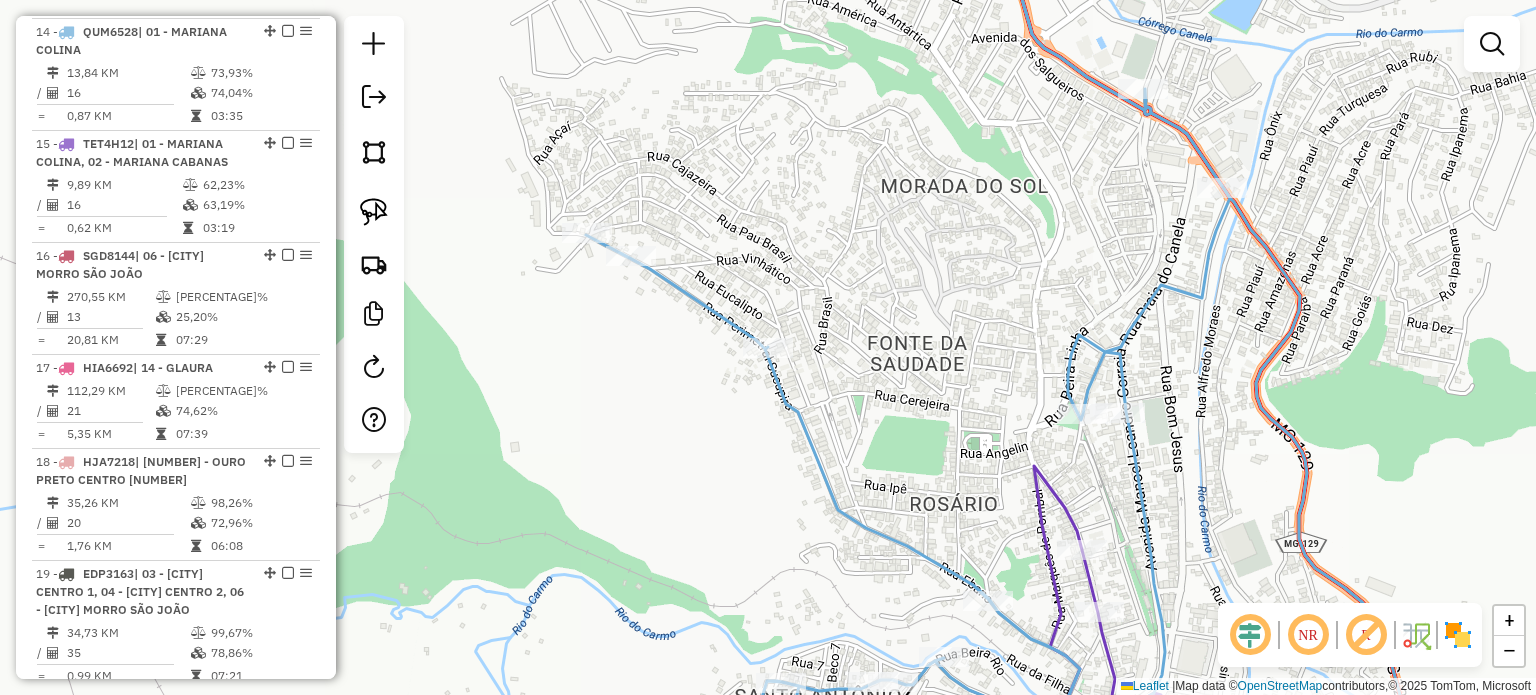 drag, startPoint x: 965, startPoint y: 454, endPoint x: 725, endPoint y: 440, distance: 240.40799 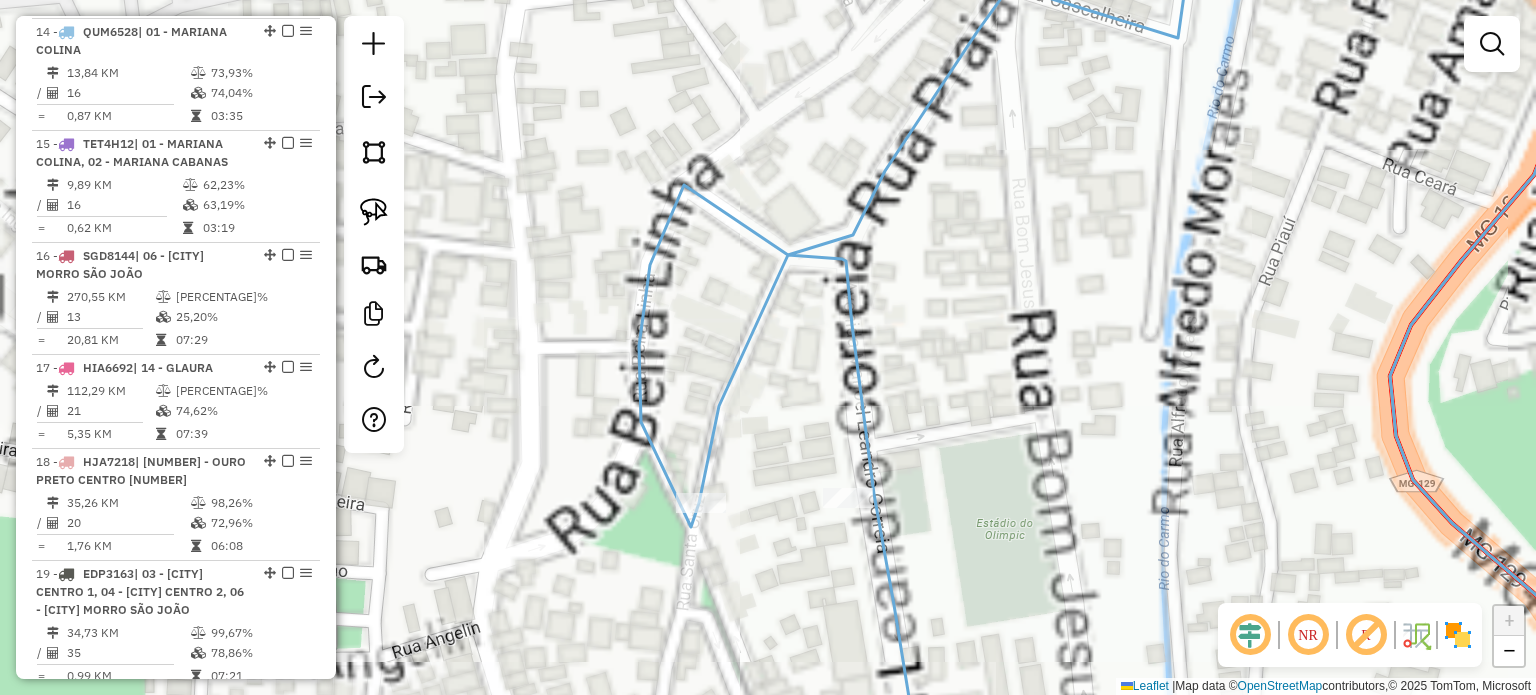 click 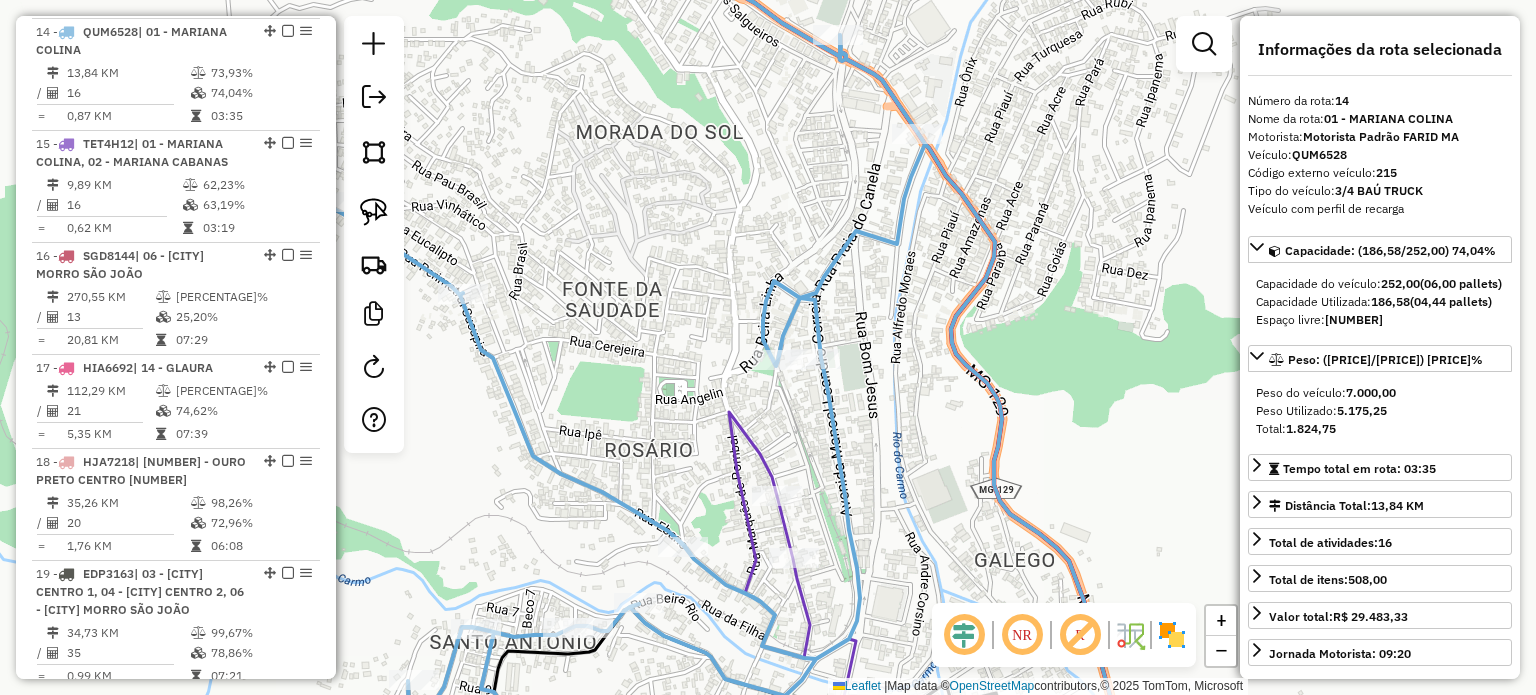 drag, startPoint x: 1144, startPoint y: 246, endPoint x: 779, endPoint y: 331, distance: 374.7666 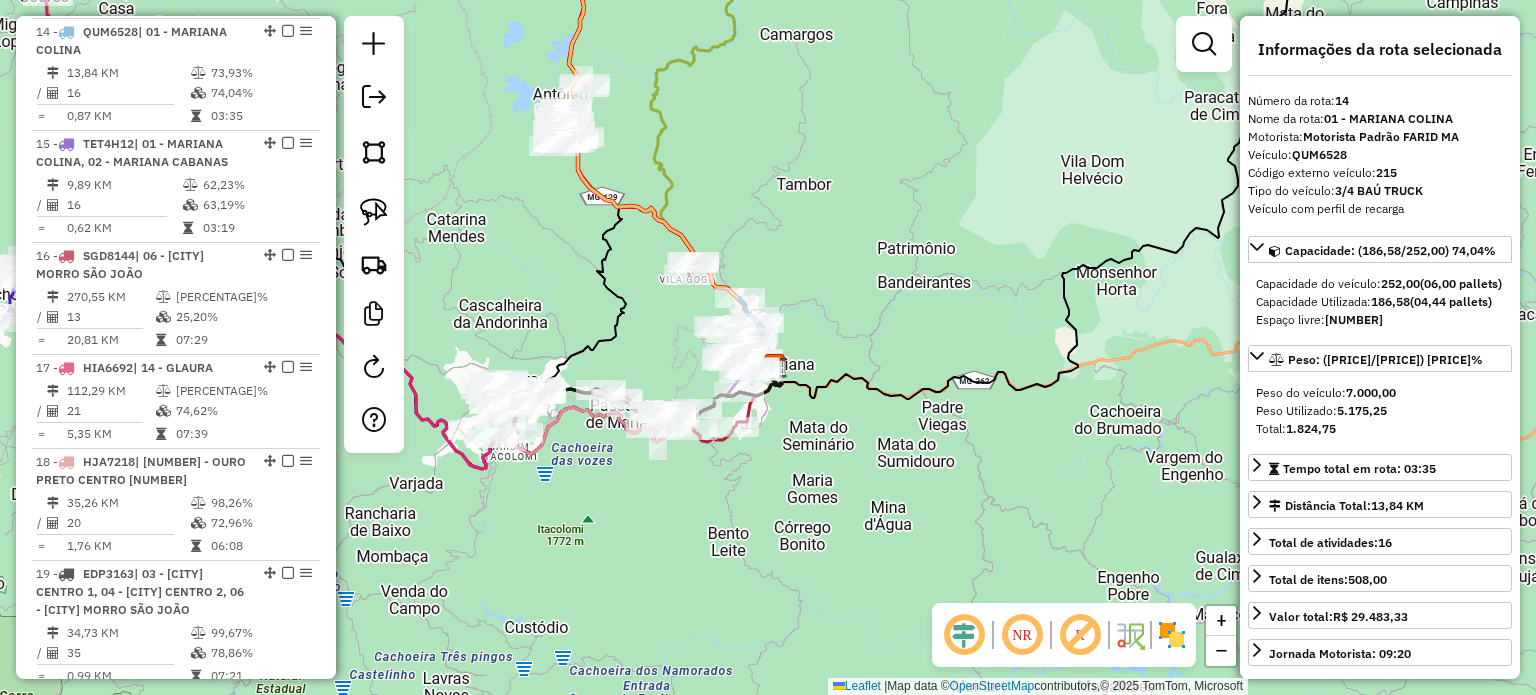 drag, startPoint x: 988, startPoint y: 390, endPoint x: 998, endPoint y: 406, distance: 18.867962 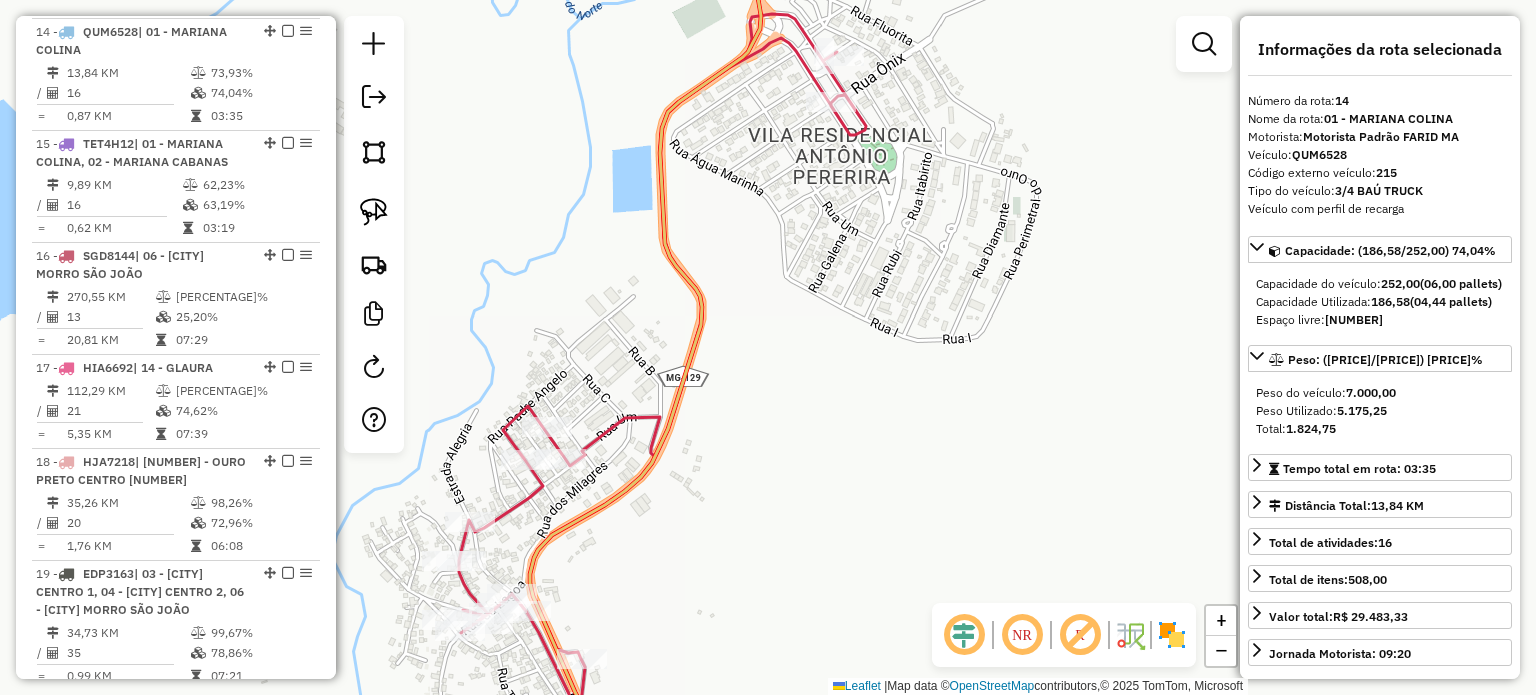 click 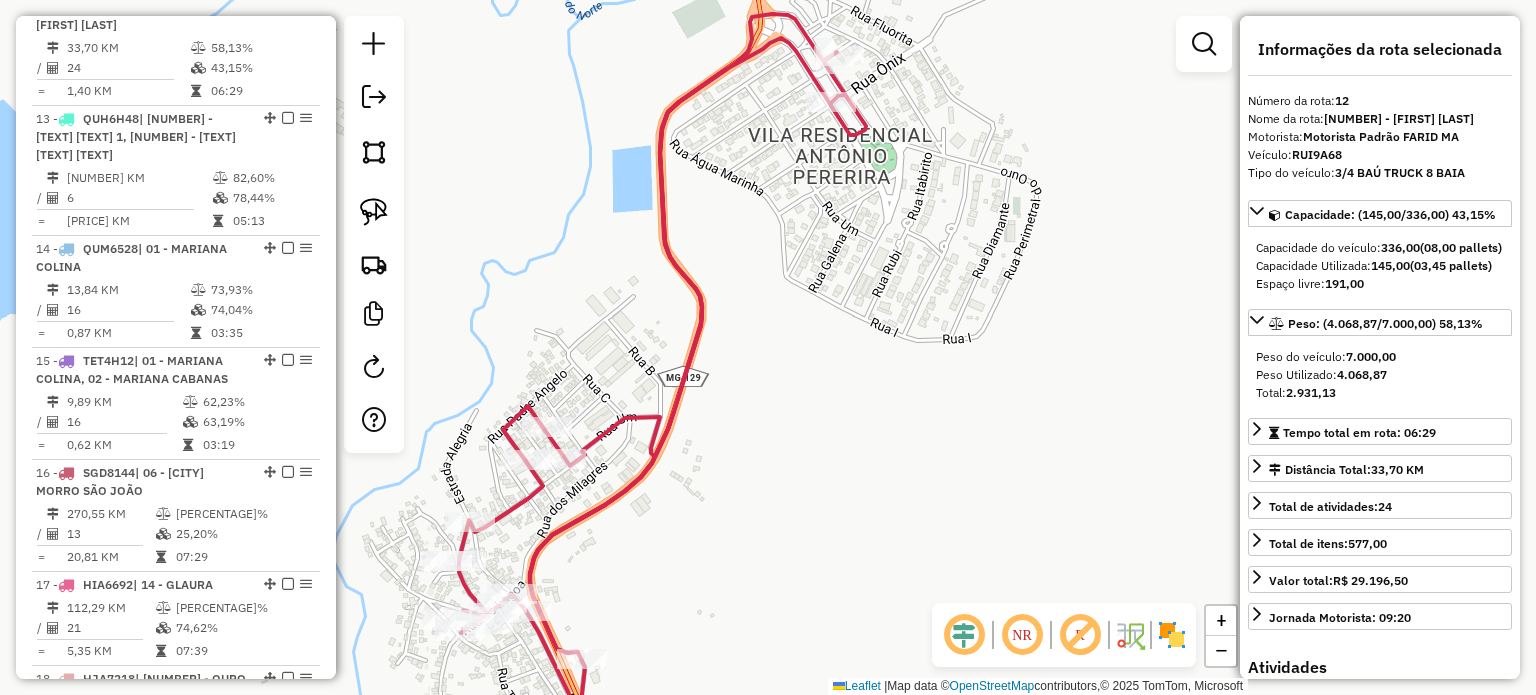 scroll, scrollTop: 2064, scrollLeft: 0, axis: vertical 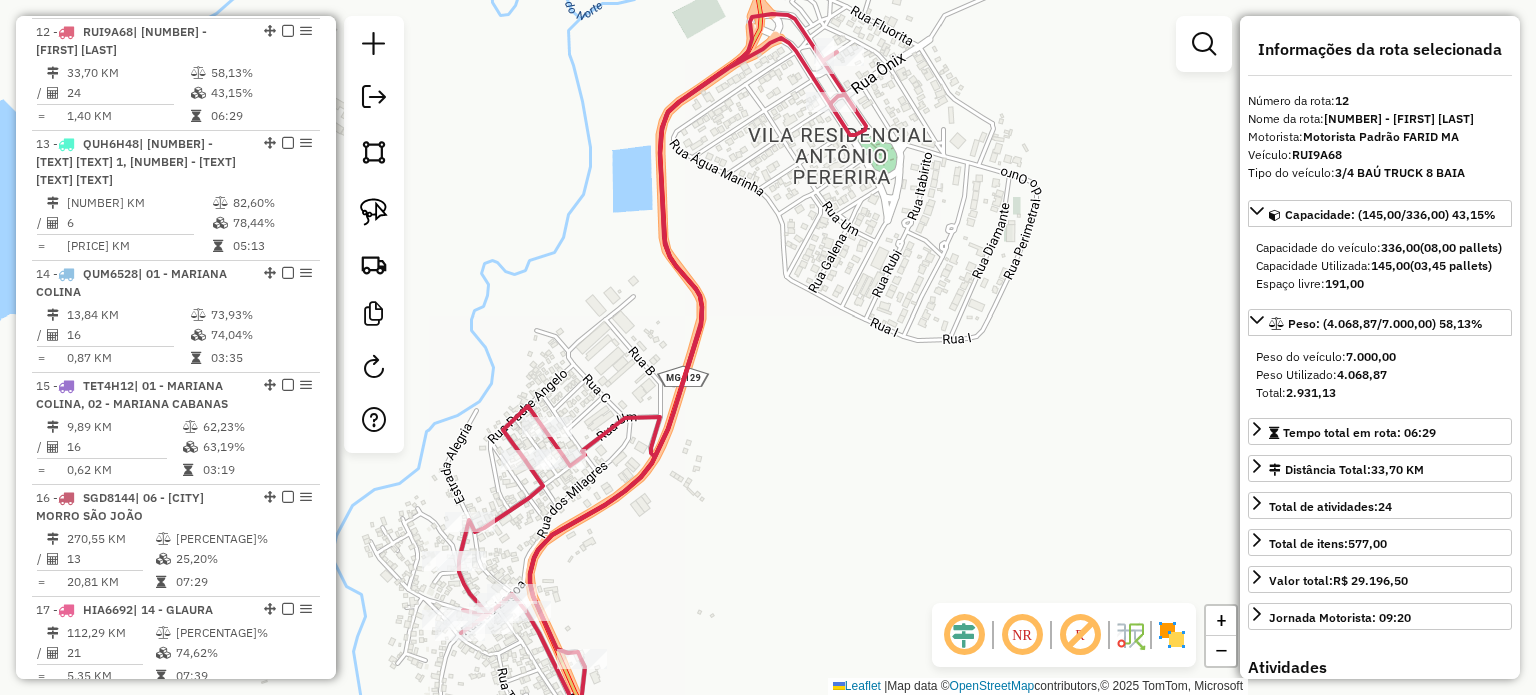 drag, startPoint x: 907, startPoint y: 419, endPoint x: 873, endPoint y: 383, distance: 49.517673 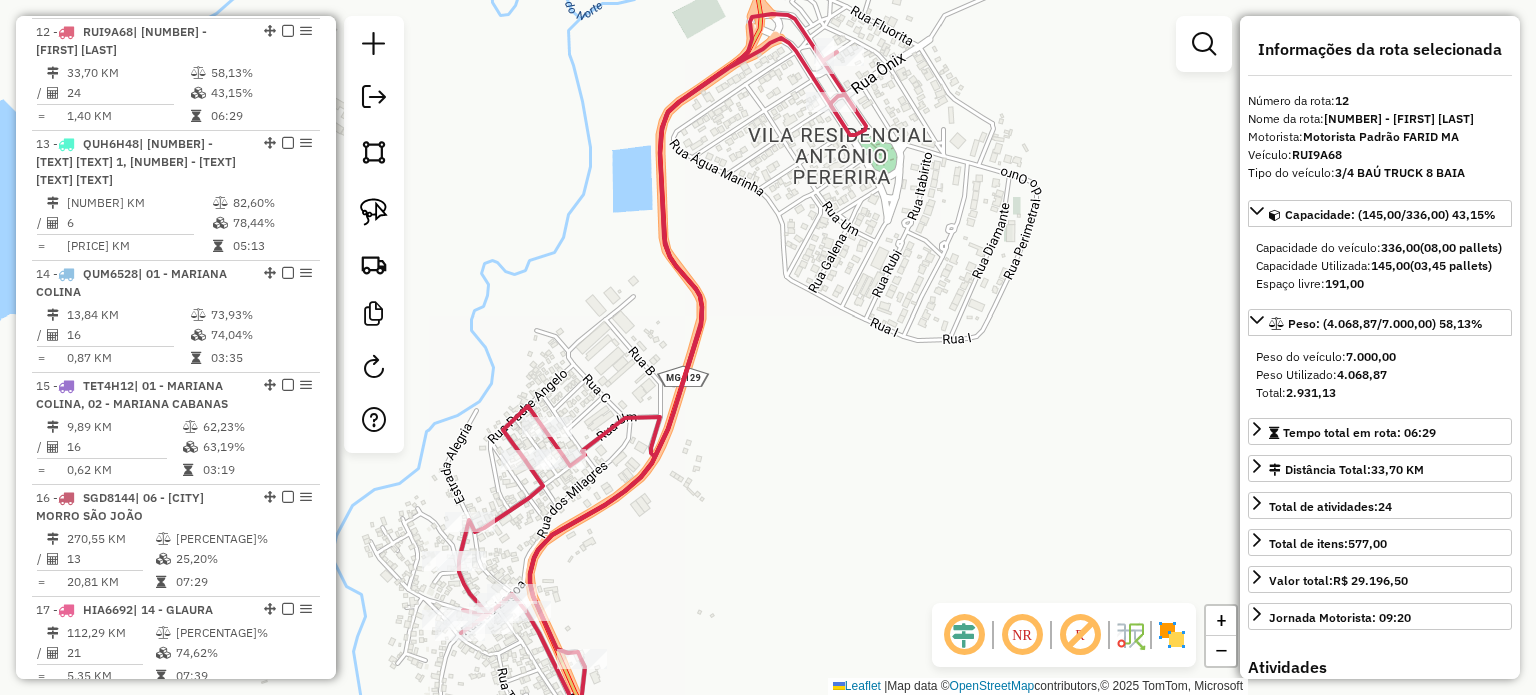 click on "Janela de atendimento Grade de atendimento Capacidade Transportadoras Veículos Cliente Pedidos  Rotas Selecione os dias de semana para filtrar as janelas de atendimento  Seg   Ter   Qua   Qui   Sex   Sáb   Dom  Informe o período da janela de atendimento: De: Até:  Filtrar exatamente a janela do cliente  Considerar janela de atendimento padrão  Selecione os dias de semana para filtrar as grades de atendimento  Seg   Ter   Qua   Qui   Sex   Sáb   Dom   Considerar clientes sem dia de atendimento cadastrado  Clientes fora do dia de atendimento selecionado Filtrar as atividades entre os valores definidos abaixo:  Peso mínimo:   Peso máximo:   Cubagem mínima:   Cubagem máxima:   De:   Até:  Filtrar as atividades entre o tempo de atendimento definido abaixo:  De:   Até:   Considerar capacidade total dos clientes não roteirizados Transportadora: Selecione um ou mais itens Tipo de veículo: Selecione um ou mais itens Veículo: Selecione um ou mais itens Motorista: Selecione um ou mais itens Nome: Rótulo:" 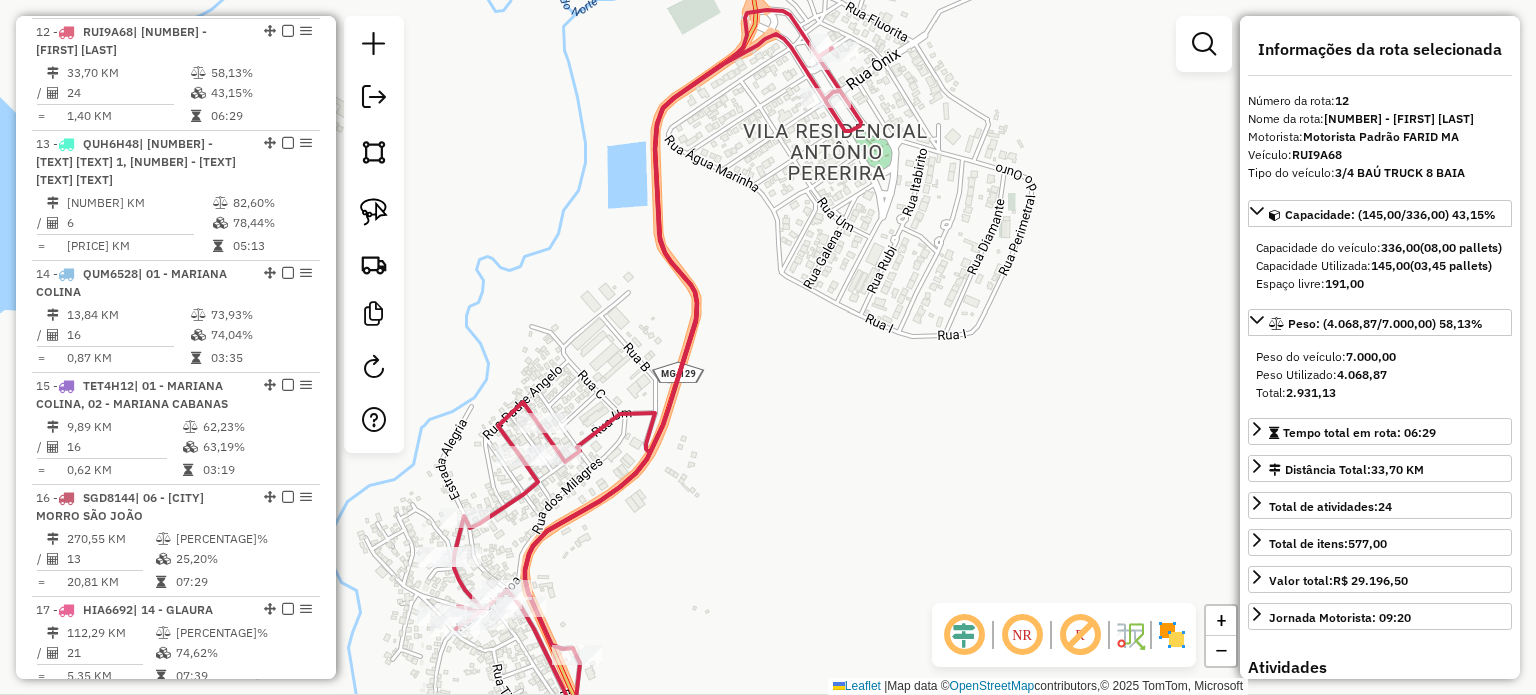 click on "Janela de atendimento Grade de atendimento Capacidade Transportadoras Veículos Cliente Pedidos  Rotas Selecione os dias de semana para filtrar as janelas de atendimento  Seg   Ter   Qua   Qui   Sex   Sáb   Dom  Informe o período da janela de atendimento: De: Até:  Filtrar exatamente a janela do cliente  Considerar janela de atendimento padrão  Selecione os dias de semana para filtrar as grades de atendimento  Seg   Ter   Qua   Qui   Sex   Sáb   Dom   Considerar clientes sem dia de atendimento cadastrado  Clientes fora do dia de atendimento selecionado Filtrar as atividades entre os valores definidos abaixo:  Peso mínimo:   Peso máximo:   Cubagem mínima:   Cubagem máxima:   De:   Até:  Filtrar as atividades entre o tempo de atendimento definido abaixo:  De:   Até:   Considerar capacidade total dos clientes não roteirizados Transportadora: Selecione um ou mais itens Tipo de veículo: Selecione um ou mais itens Veículo: Selecione um ou mais itens Motorista: Selecione um ou mais itens Nome: Rótulo:" 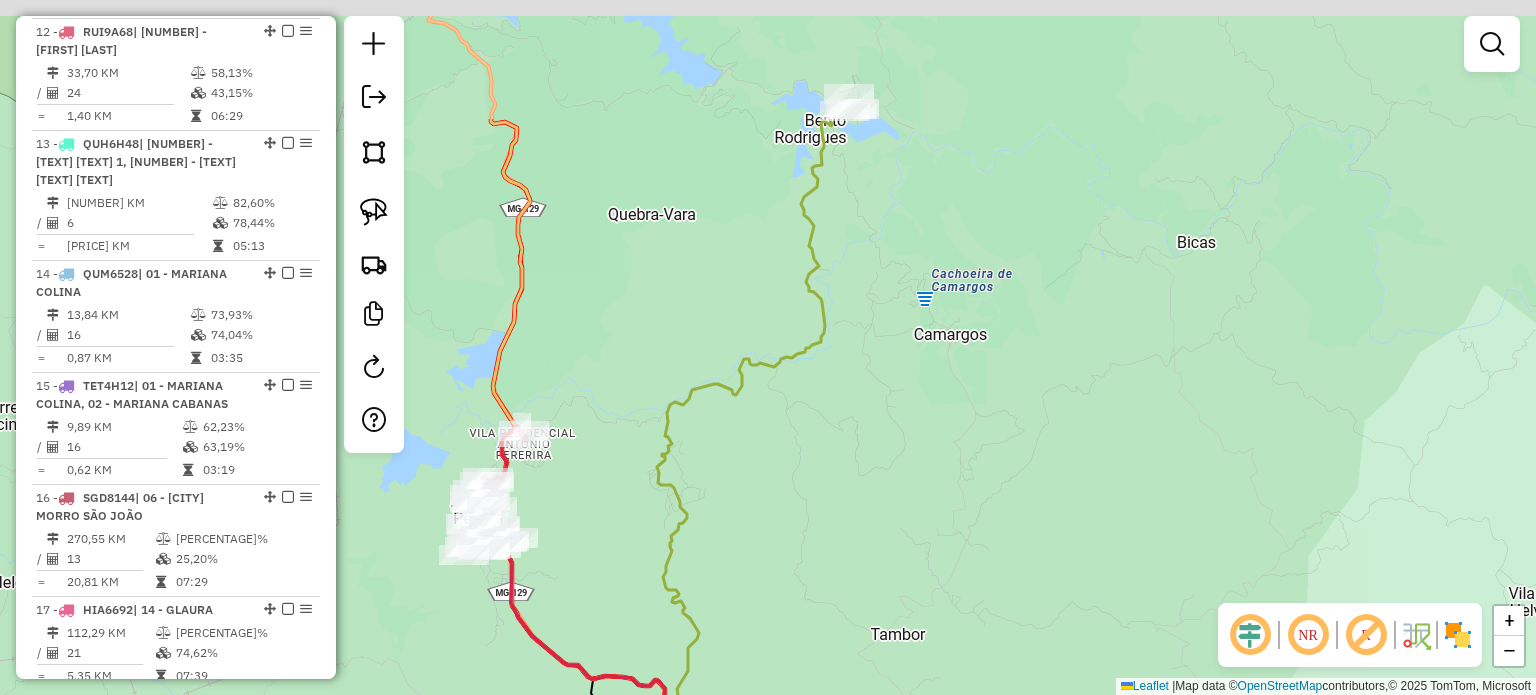 drag, startPoint x: 884, startPoint y: 387, endPoint x: 846, endPoint y: 357, distance: 48.414875 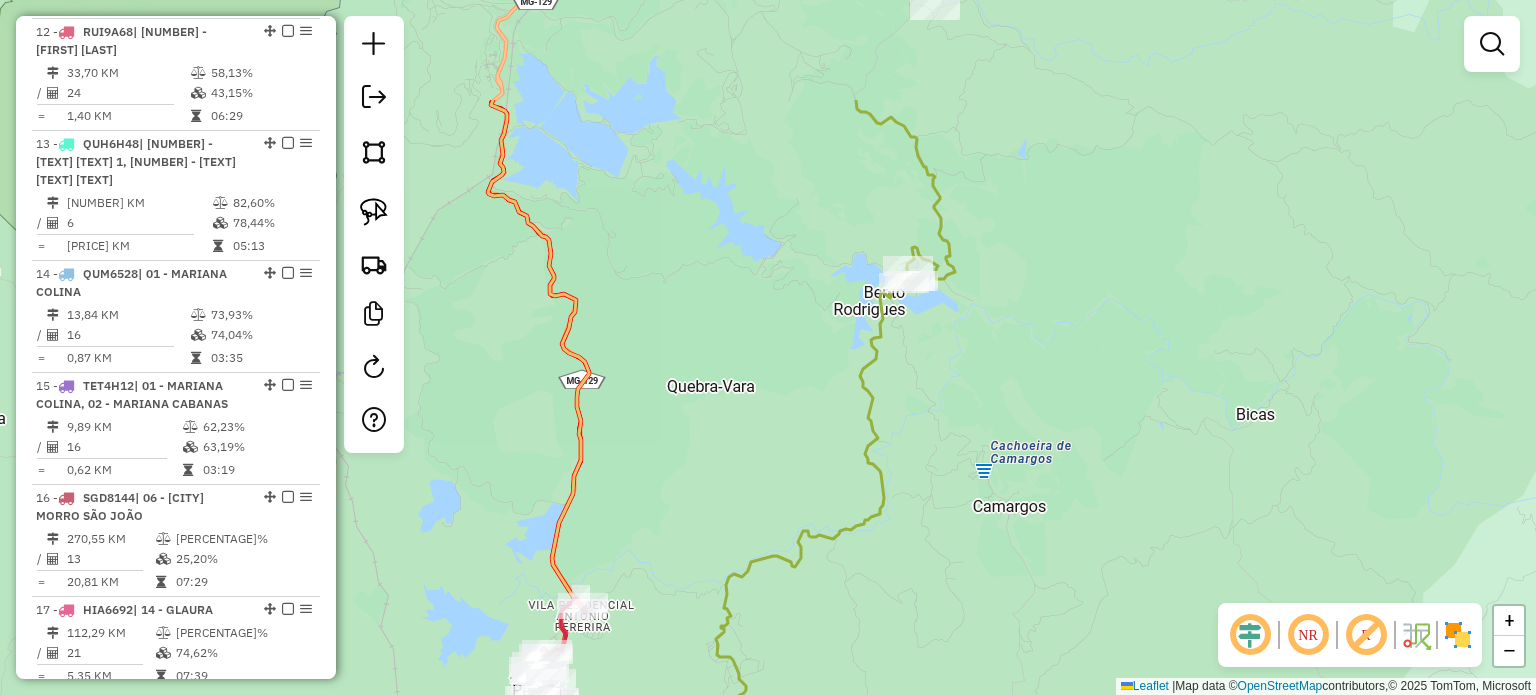 drag, startPoint x: 785, startPoint y: 257, endPoint x: 818, endPoint y: 331, distance: 81.02469 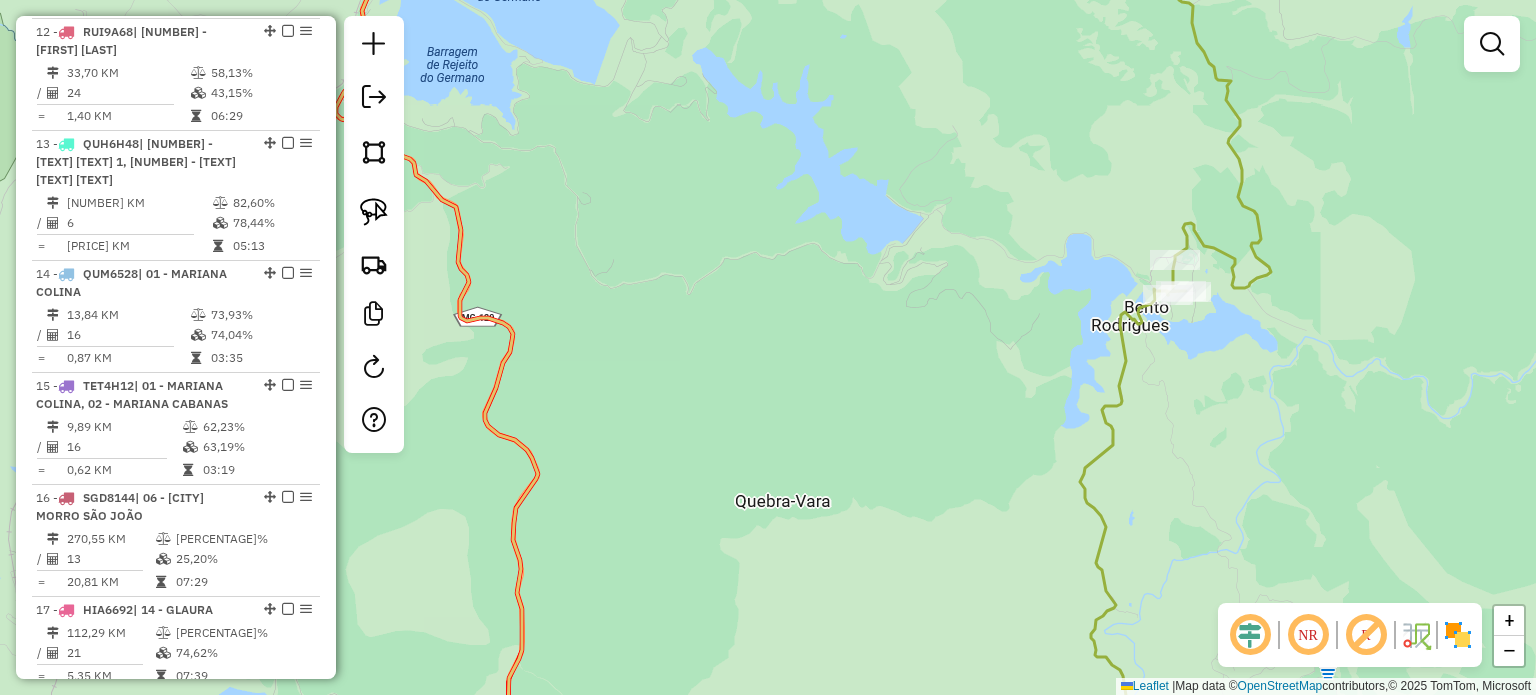 drag, startPoint x: 540, startPoint y: 209, endPoint x: 705, endPoint y: 297, distance: 187 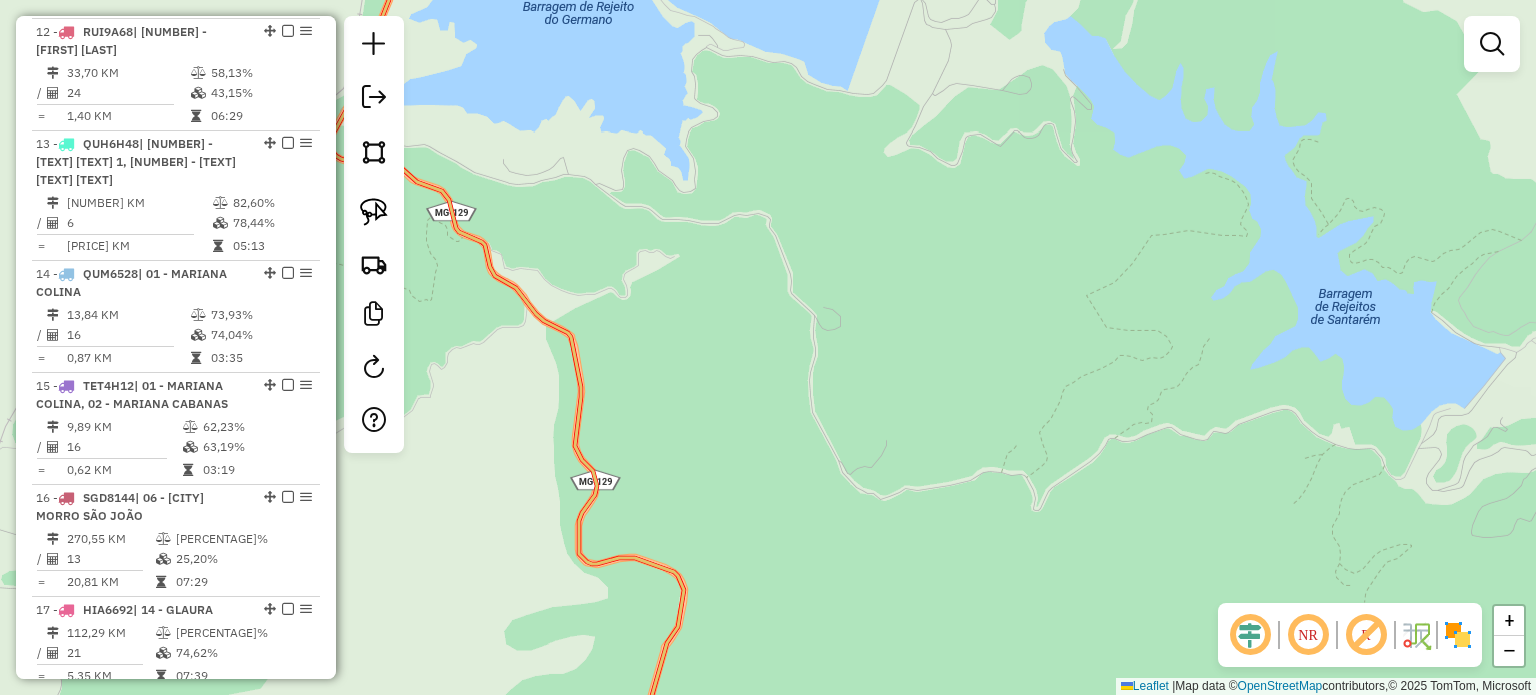drag, startPoint x: 727, startPoint y: 311, endPoint x: 704, endPoint y: 217, distance: 96.77293 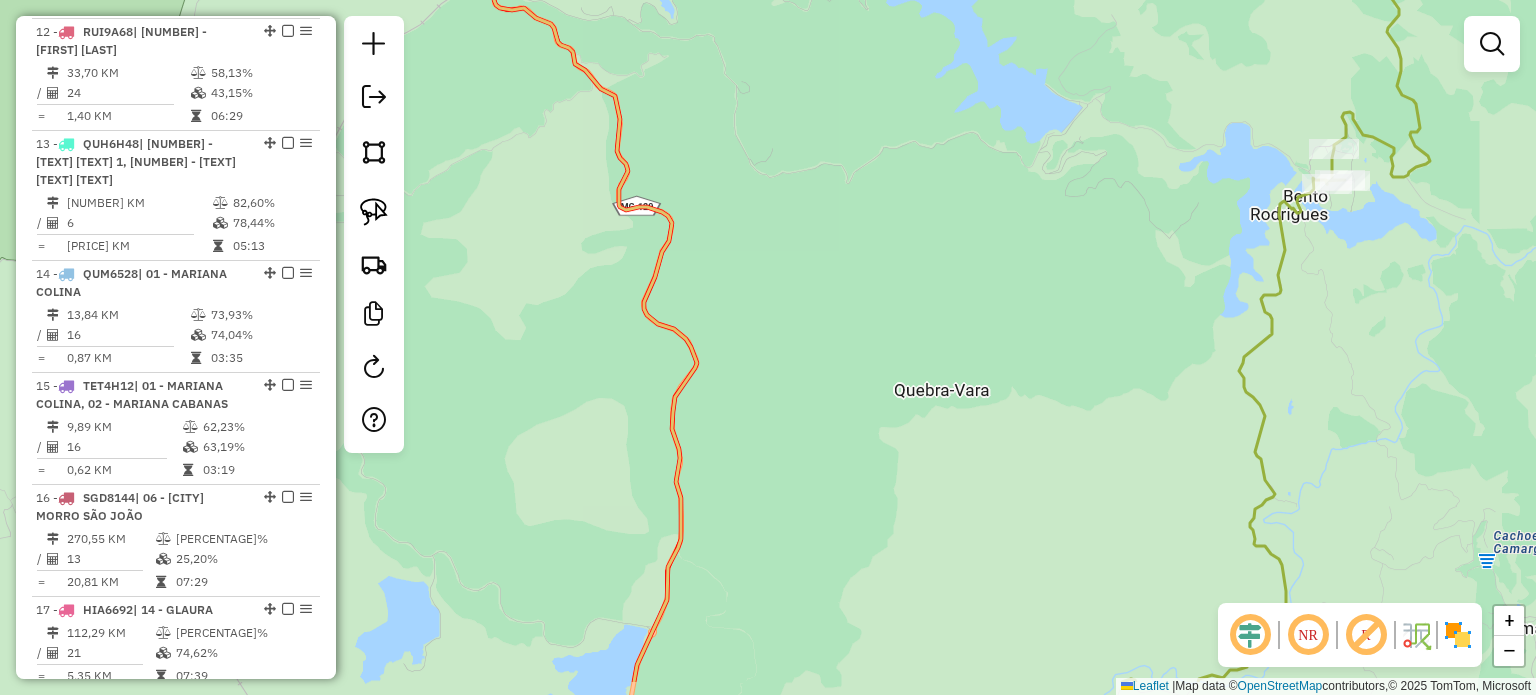 drag, startPoint x: 973, startPoint y: 367, endPoint x: 991, endPoint y: 164, distance: 203.79646 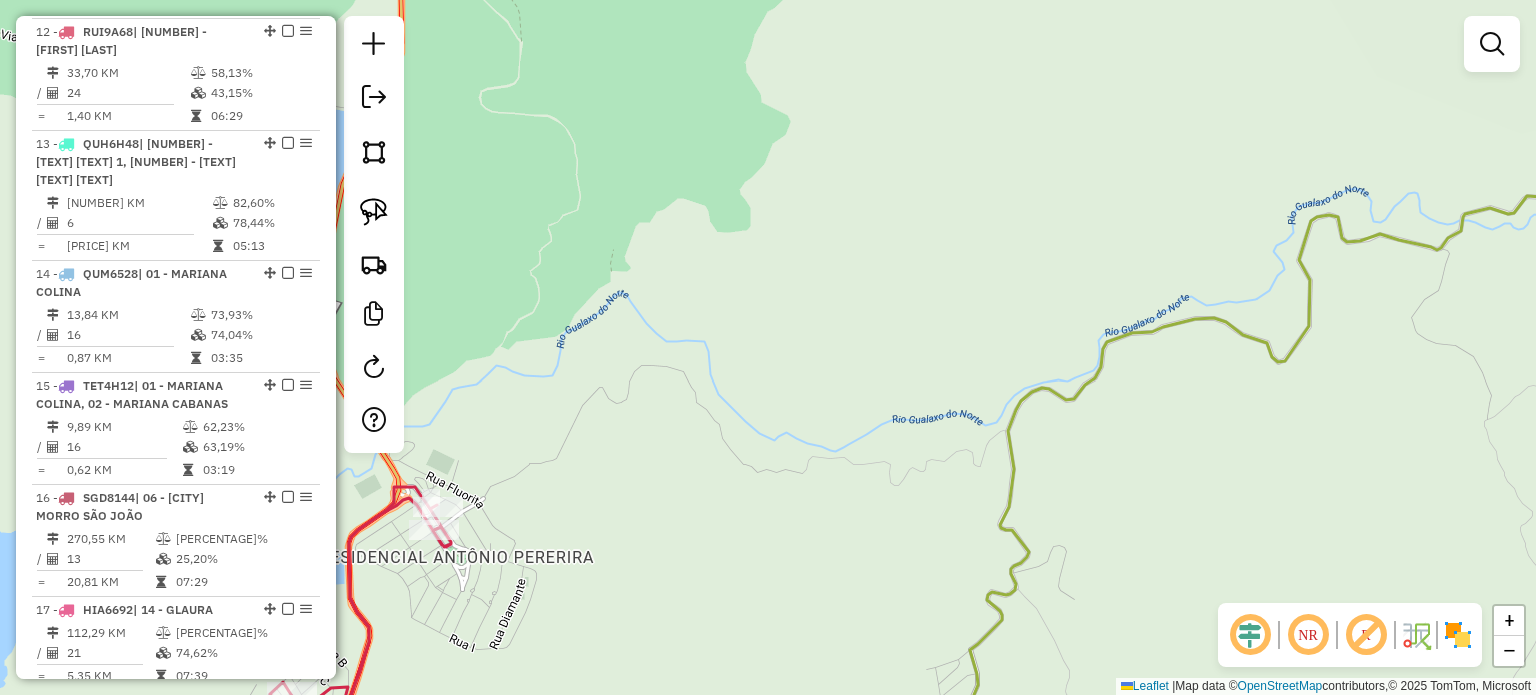 drag, startPoint x: 985, startPoint y: 561, endPoint x: 836, endPoint y: 587, distance: 151.25145 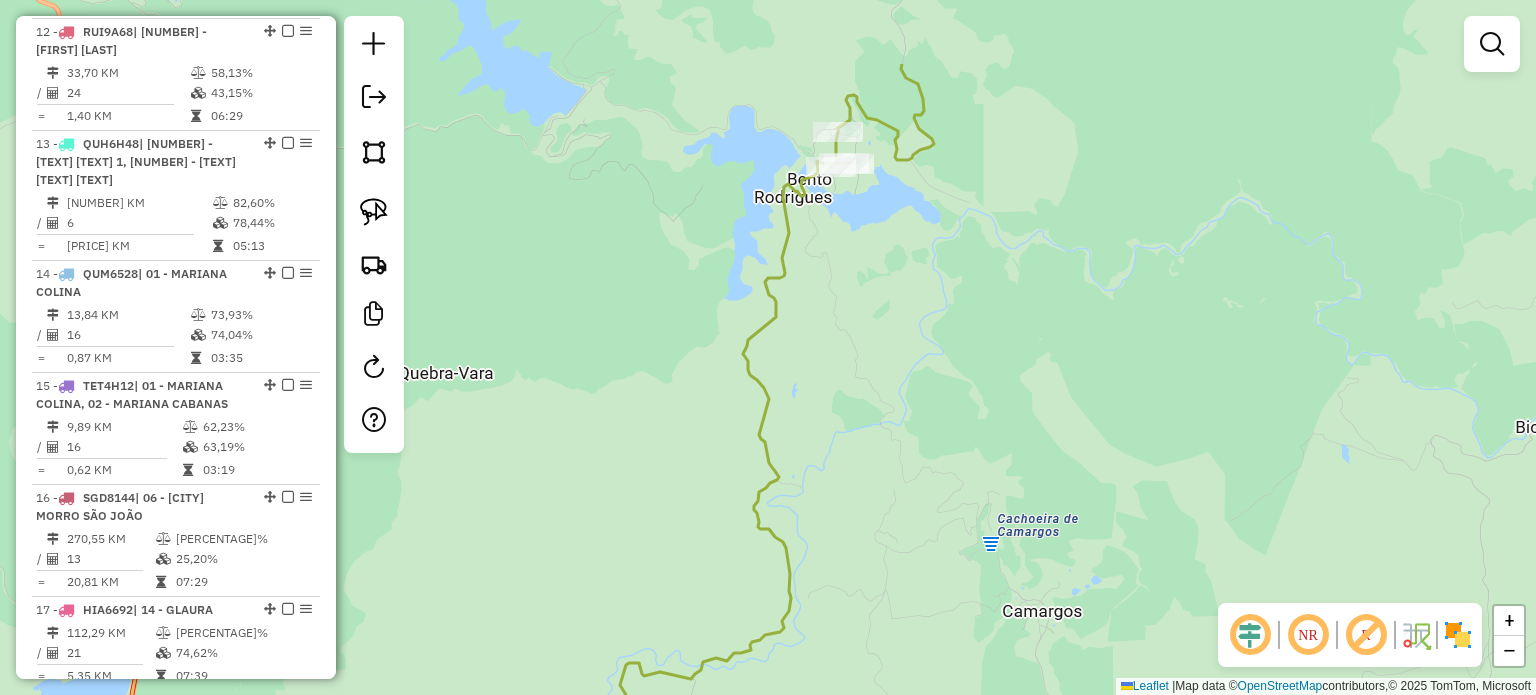 drag, startPoint x: 917, startPoint y: 527, endPoint x: 881, endPoint y: 566, distance: 53.075417 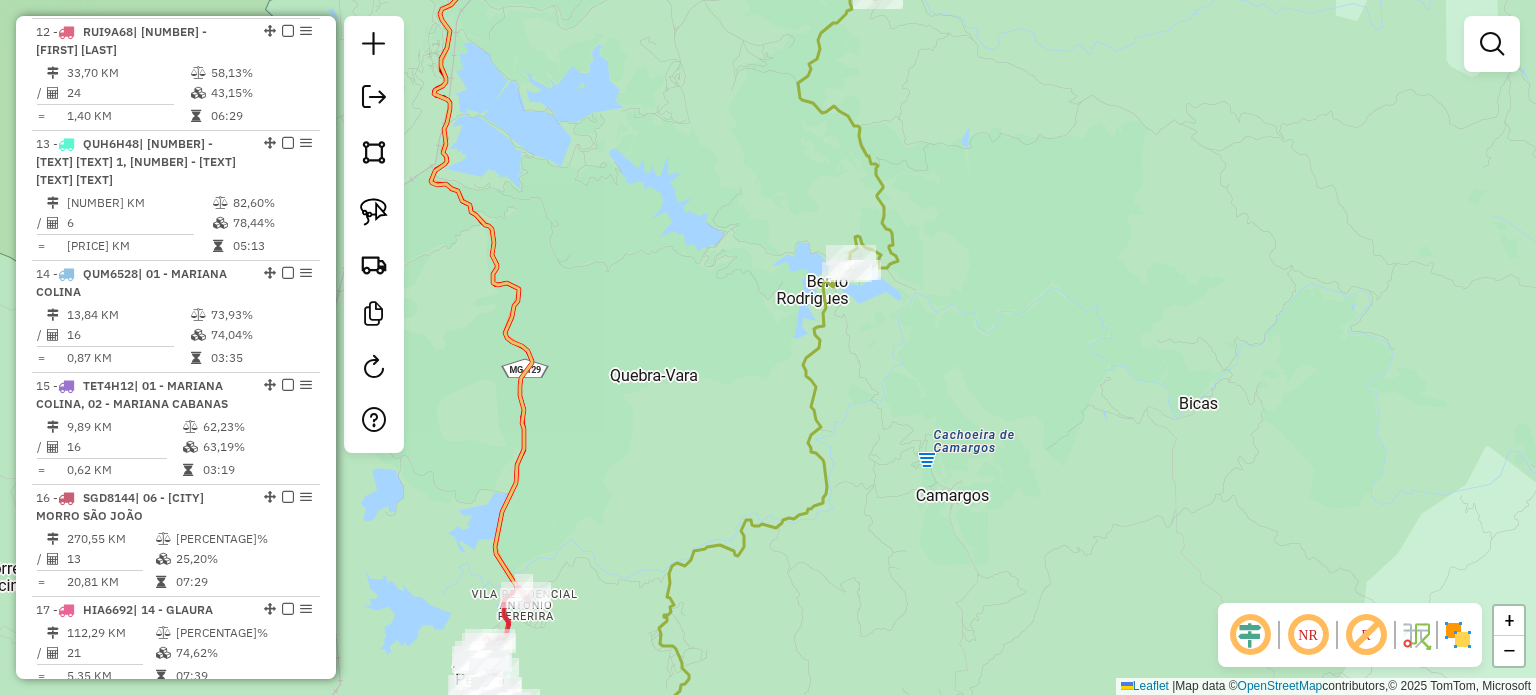 click 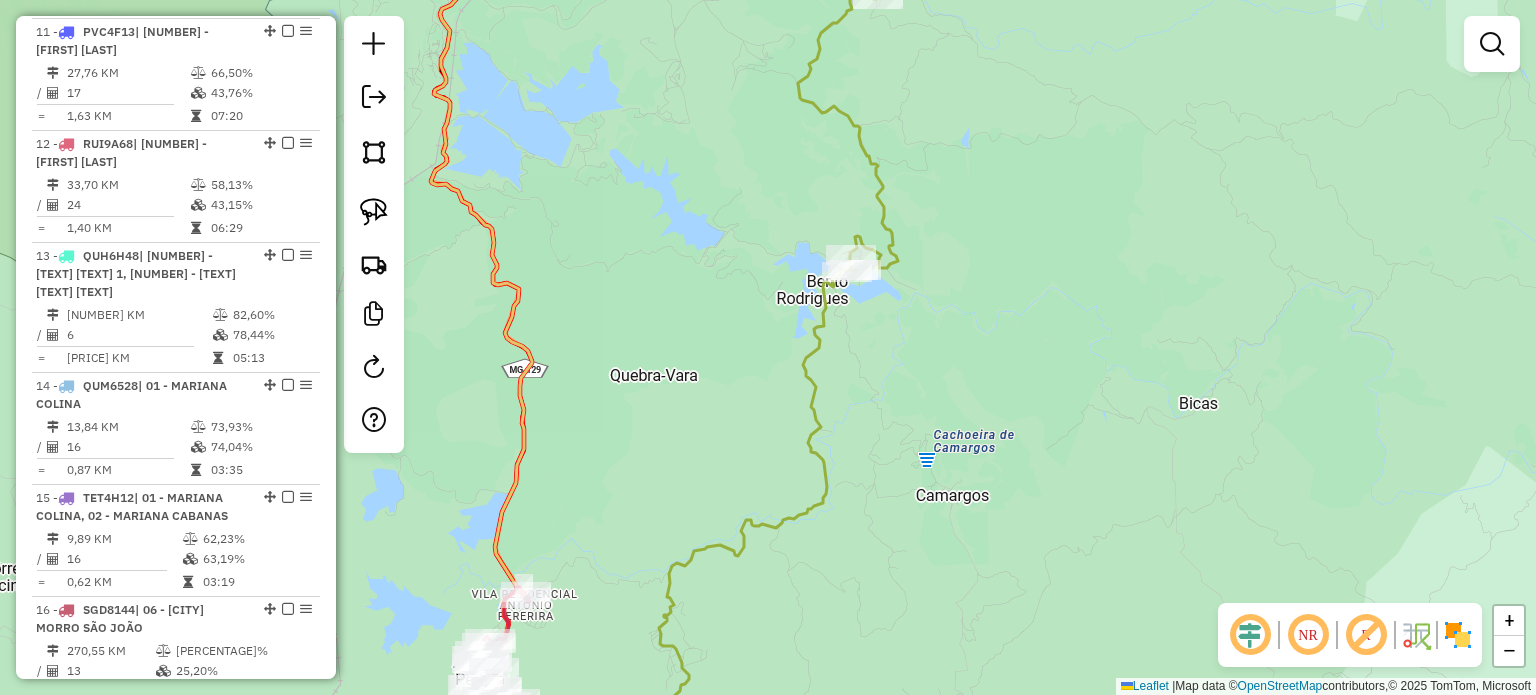select on "**********" 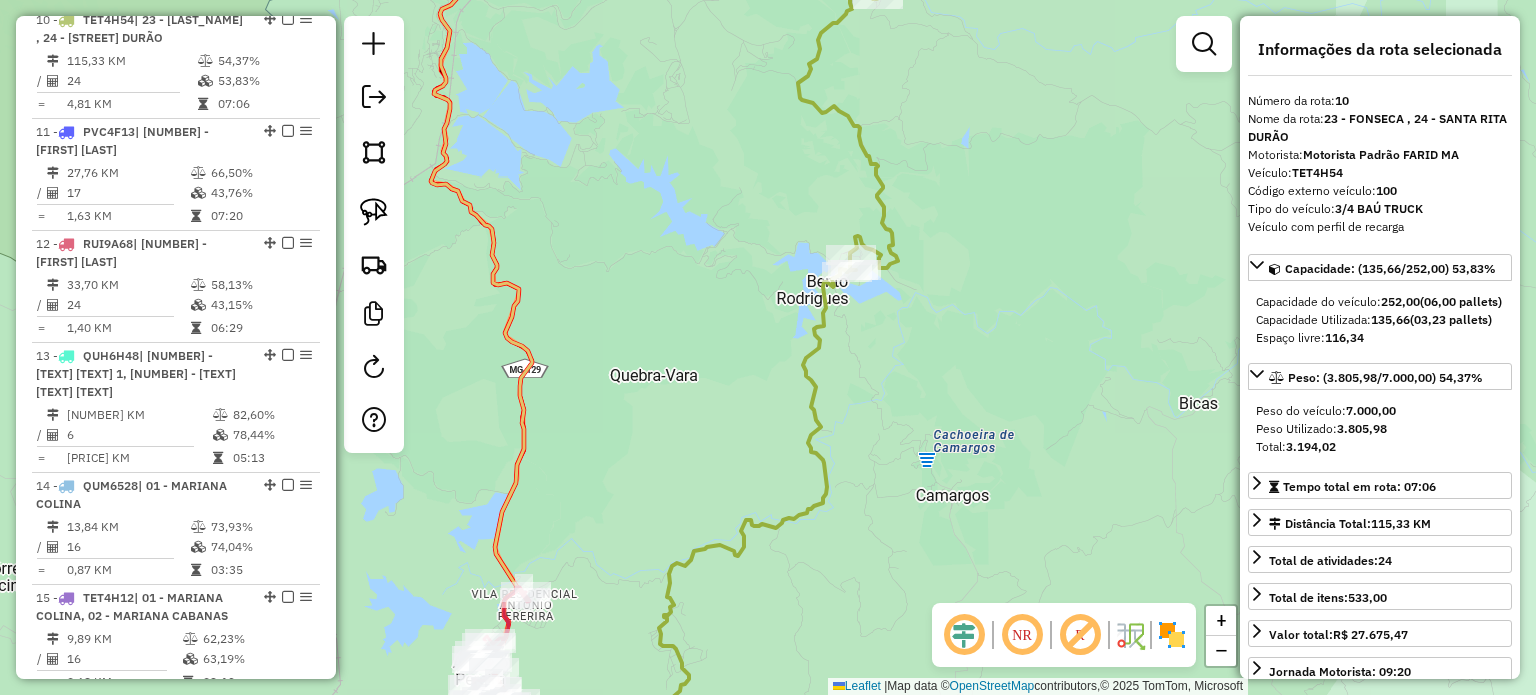 scroll, scrollTop: 1840, scrollLeft: 0, axis: vertical 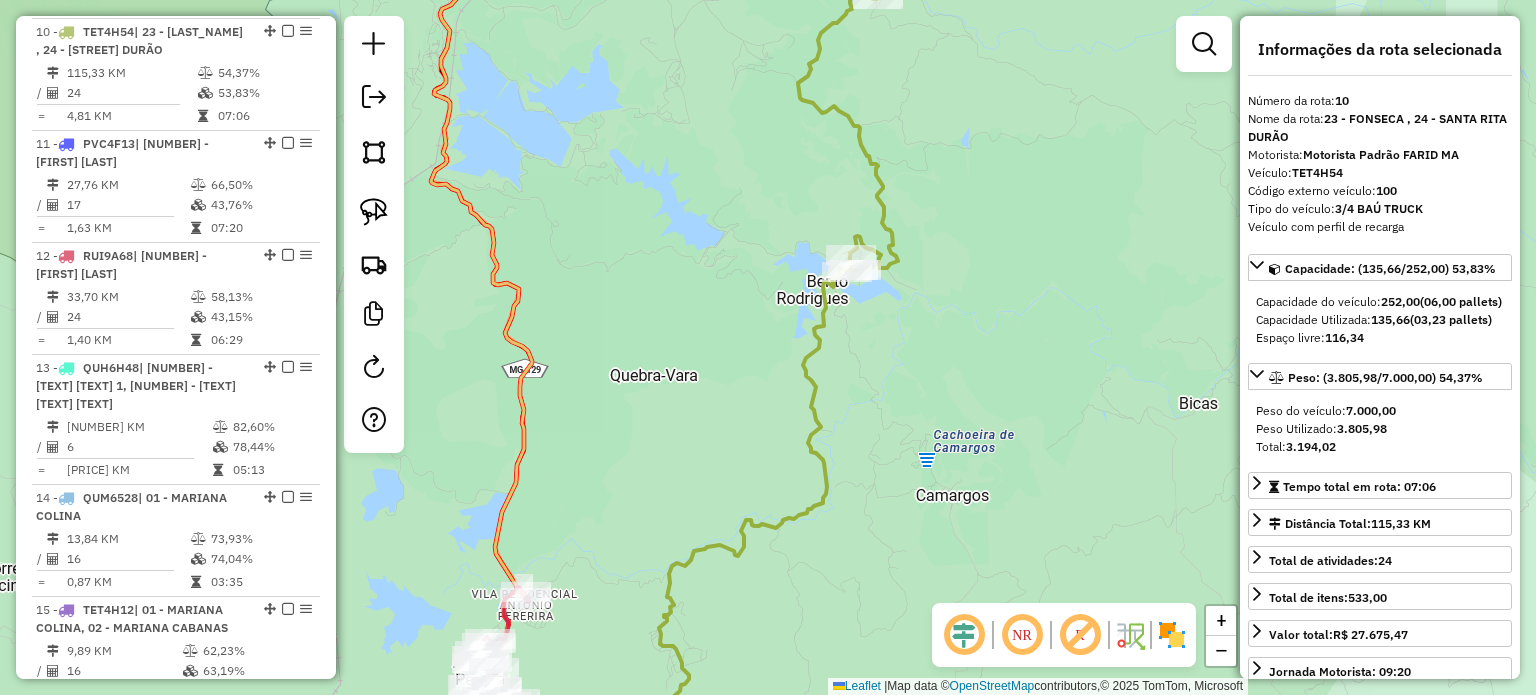 drag, startPoint x: 888, startPoint y: 415, endPoint x: 879, endPoint y: 480, distance: 65.62012 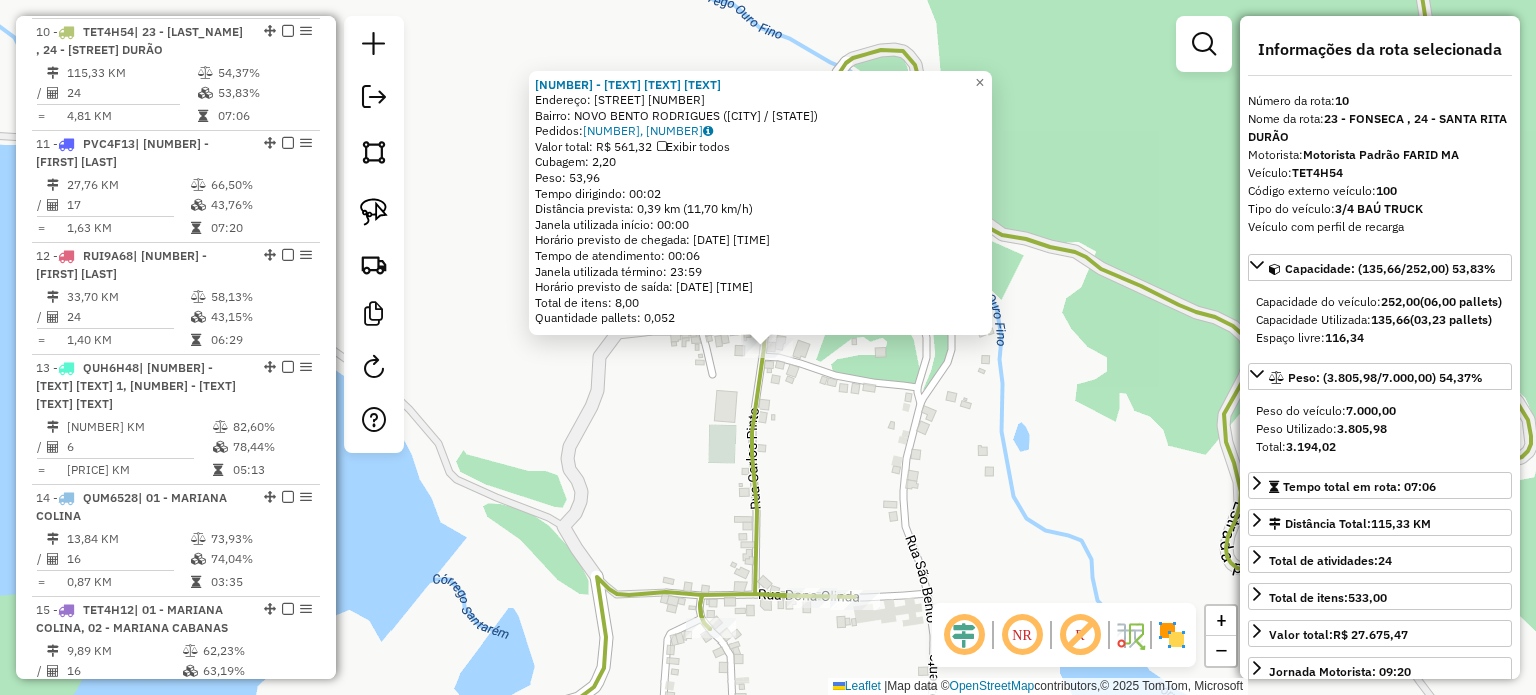 click on "[NUMBER] - CASA DE CARNES BENTO  Endereço:  [STREET] [NUMBER]   Bairro: [NEIGHBORHOOD] ([CITY] / [STATE])   Pedidos:  [ORDER_ID], [ORDER_ID]   Valor total: R$ 561,32   Exibir todos   Cubagem: 2,20  Peso: 53,96  Tempo dirigindo: 00:02   Distância prevista: 0,39 km (11,70 km/h)   Janela utilizada início: 00:00   Horário previsto de chegada: 06/08/2025 08:24   Tempo de atendimento: 00:06   Janela utilizada término: 23:59   Horário previsto de saída: 06/08/2025 08:30   Total de itens: 8,00   Quantidade pallets: 0,052  × Janela de atendimento Grade de atendimento Capacidade Transportadoras Veículos Cliente Pedidos  Rotas Selecione os dias de semana para filtrar as janelas de atendimento  Seg   Ter   Qua   Qui   Sex   Sáb   Dom  Informe o período da janela de atendimento: De: Até:  Filtrar exatamente a janela do cliente  Considerar janela de atendimento padrão  Selecione os dias de semana para filtrar as grades de atendimento  Seg   Ter   Qua   Qui   Sex   Sáb   Dom   Peso mínimo:   Peso máximo:   De:  De:" 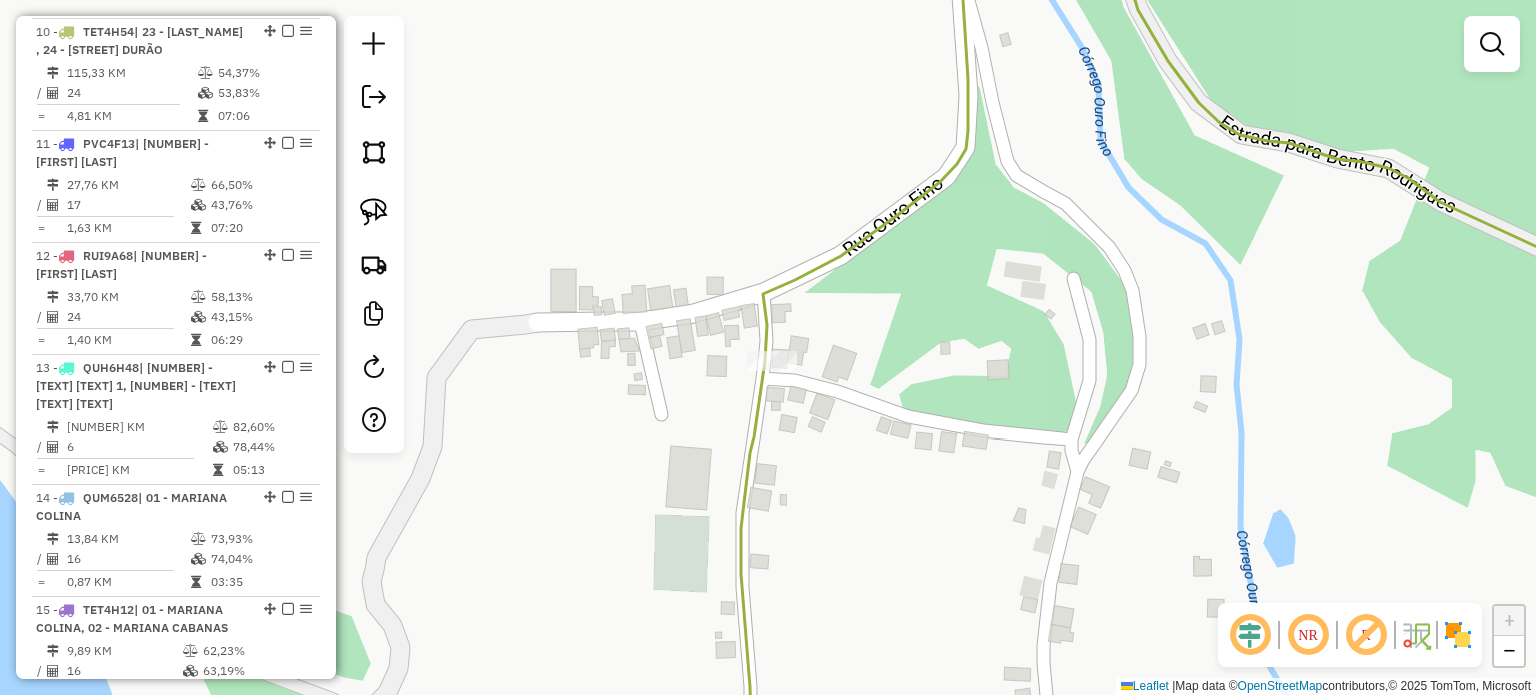 click 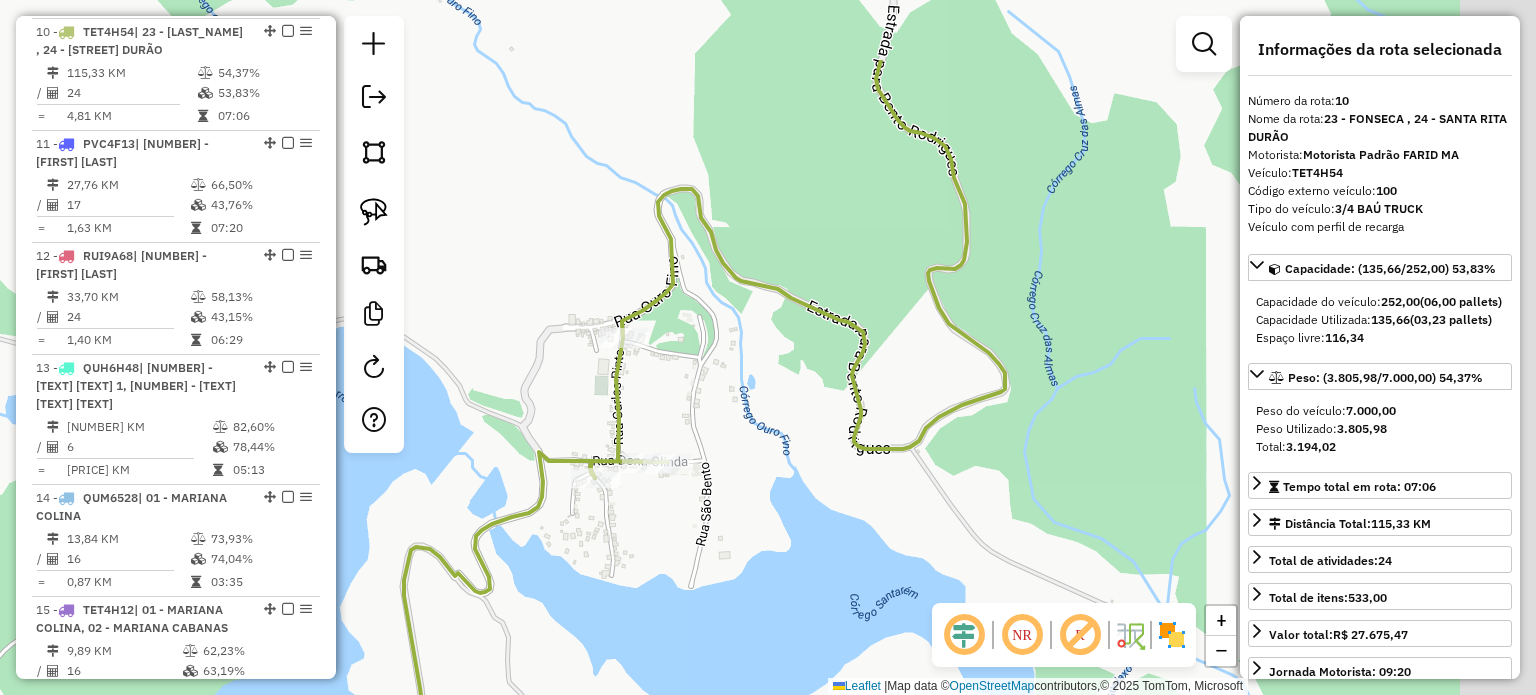 drag, startPoint x: 1022, startPoint y: 299, endPoint x: 731, endPoint y: 416, distance: 313.63992 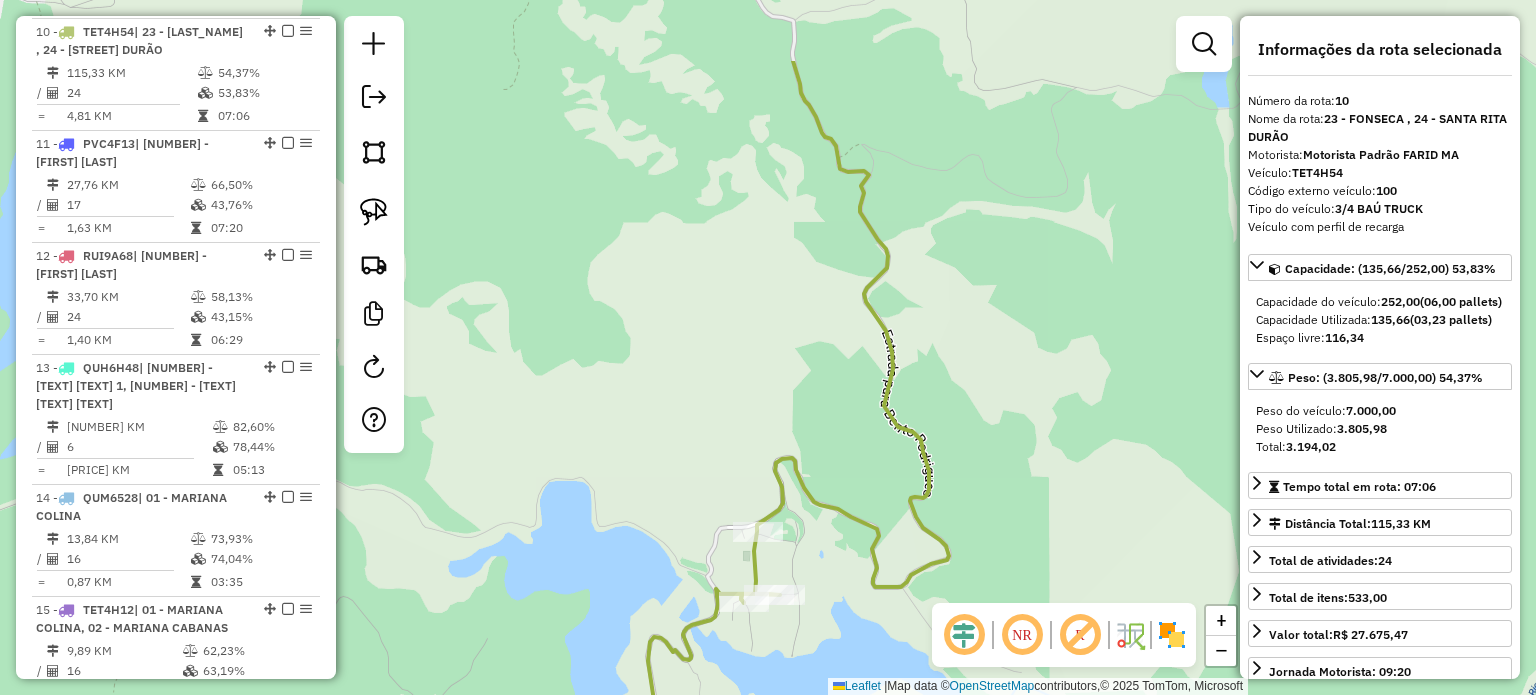 drag, startPoint x: 988, startPoint y: 293, endPoint x: 964, endPoint y: 587, distance: 294.97797 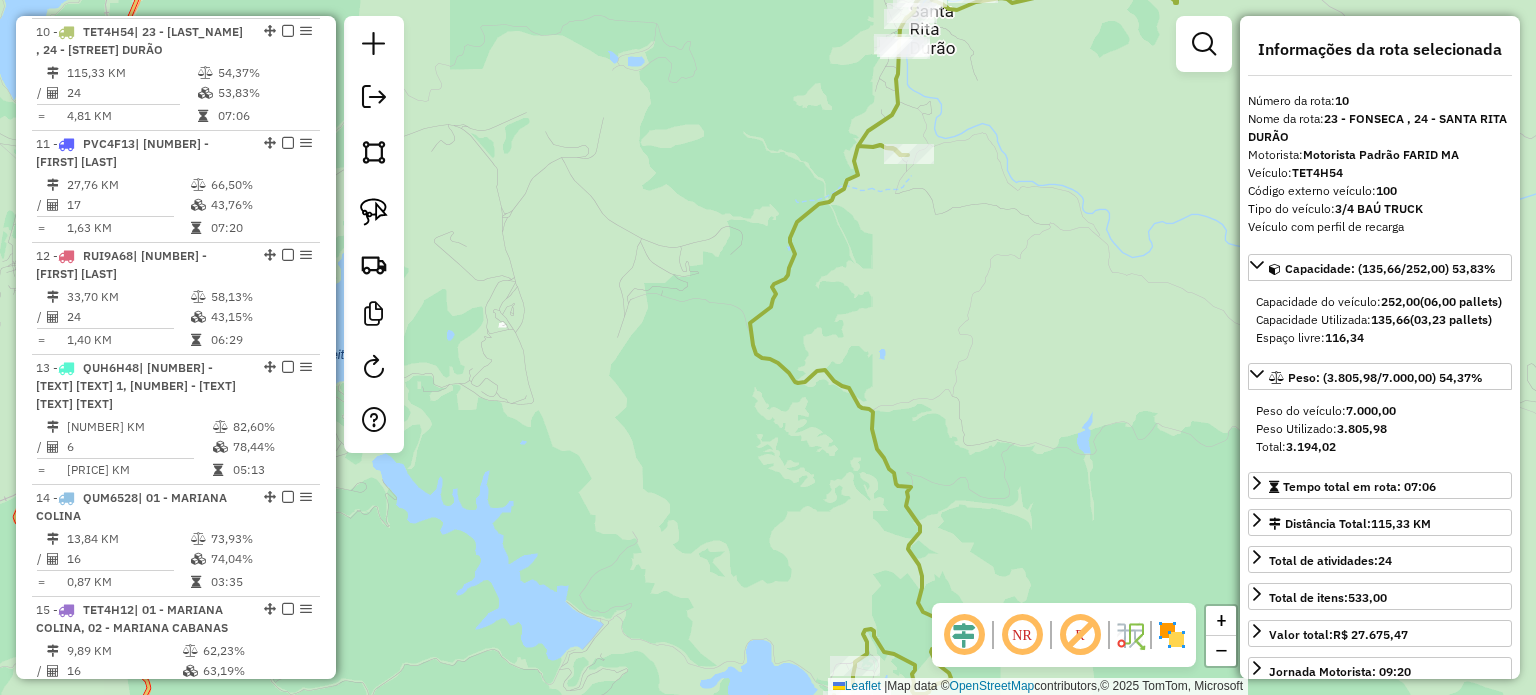 drag, startPoint x: 914, startPoint y: 315, endPoint x: 904, endPoint y: 419, distance: 104.47966 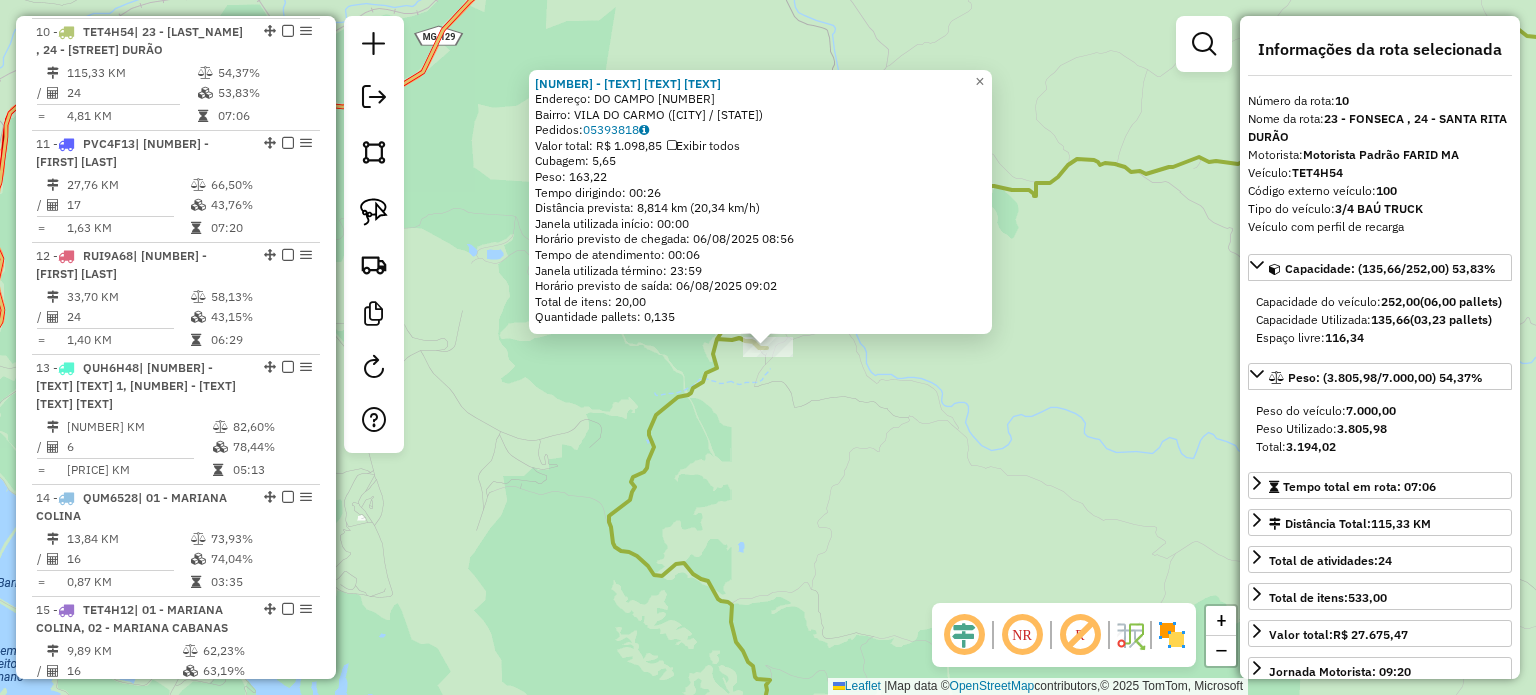 click on "[NUMBER] - [NAME]  Endereço:  [STREET] [NUMBER]   Bairro: [NEIGHBORHOOD] ([CITY] / [STATE])   Pedidos:  [ORDER_ID]   Valor total: R$ 1.098,85   Exibir todos   Cubagem: 5,65  Peso: 163,22  Tempo dirigindo: 00:26   Distância prevista: 8,814 km (20,34 km/h)   Janela utilizada início: 00:00   Horário previsto de chegada: [DATE] [TIME]   Tempo de atendimento: 00:06   Janela utilizada término: 23:59   Horário previsto de saída: [DATE] [TIME]   Total de itens: 20,00   Quantidade pallets: 0,135  × Janela de atendimento Grade de atendimento Capacidade Transportadoras Veículos Cliente Pedidos  Rotas Selecione os dias de semana para filtrar as janelas de atendimento  Seg   Ter   Qua   Qui   Sex   Sáb   Dom  Informe o período da janela de atendimento: De: Até:  Filtrar exatamente a janela do cliente  Considerar janela de atendimento padrão  Selecione os dias de semana para filtrar as grades de atendimento  Seg   Ter   Qua   Qui   Sex   Sáb   Dom   Considerar clientes sem dia de atendimento cadastrado +" 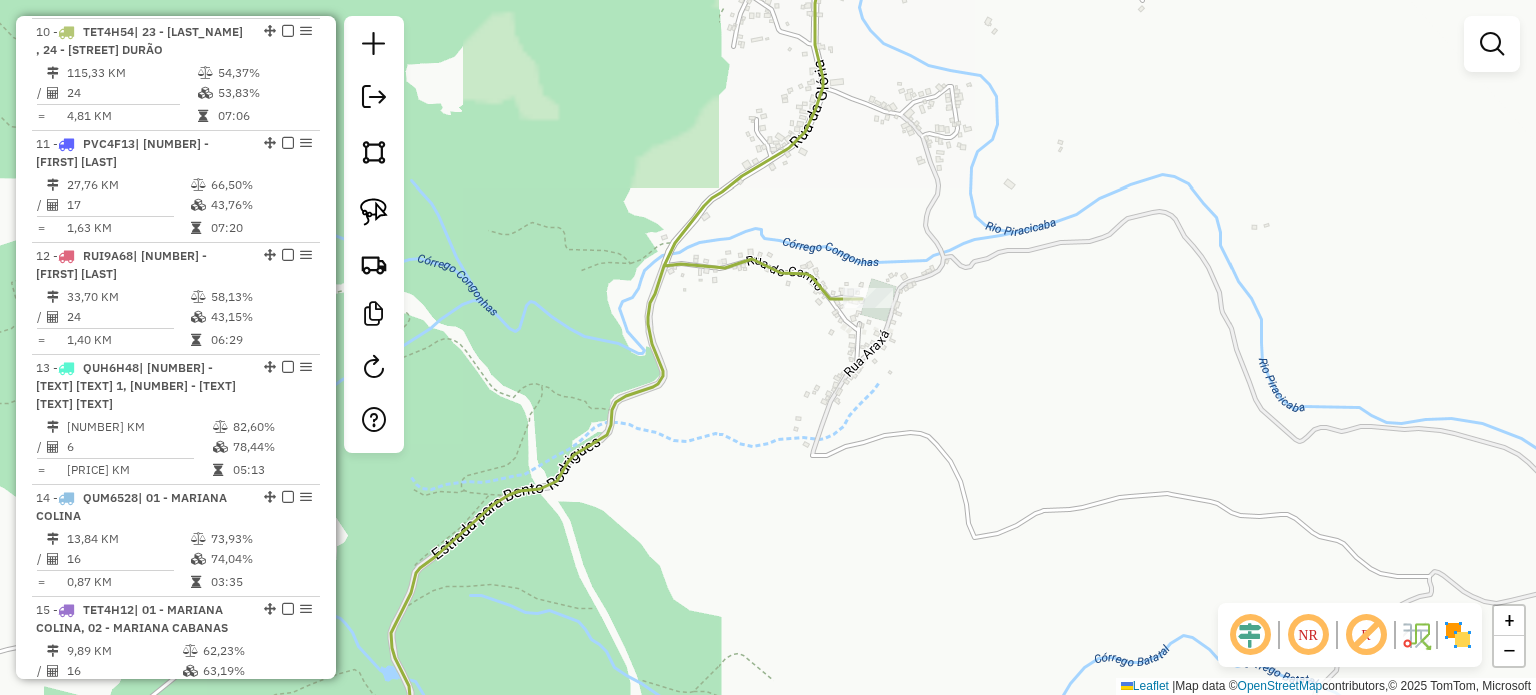 click 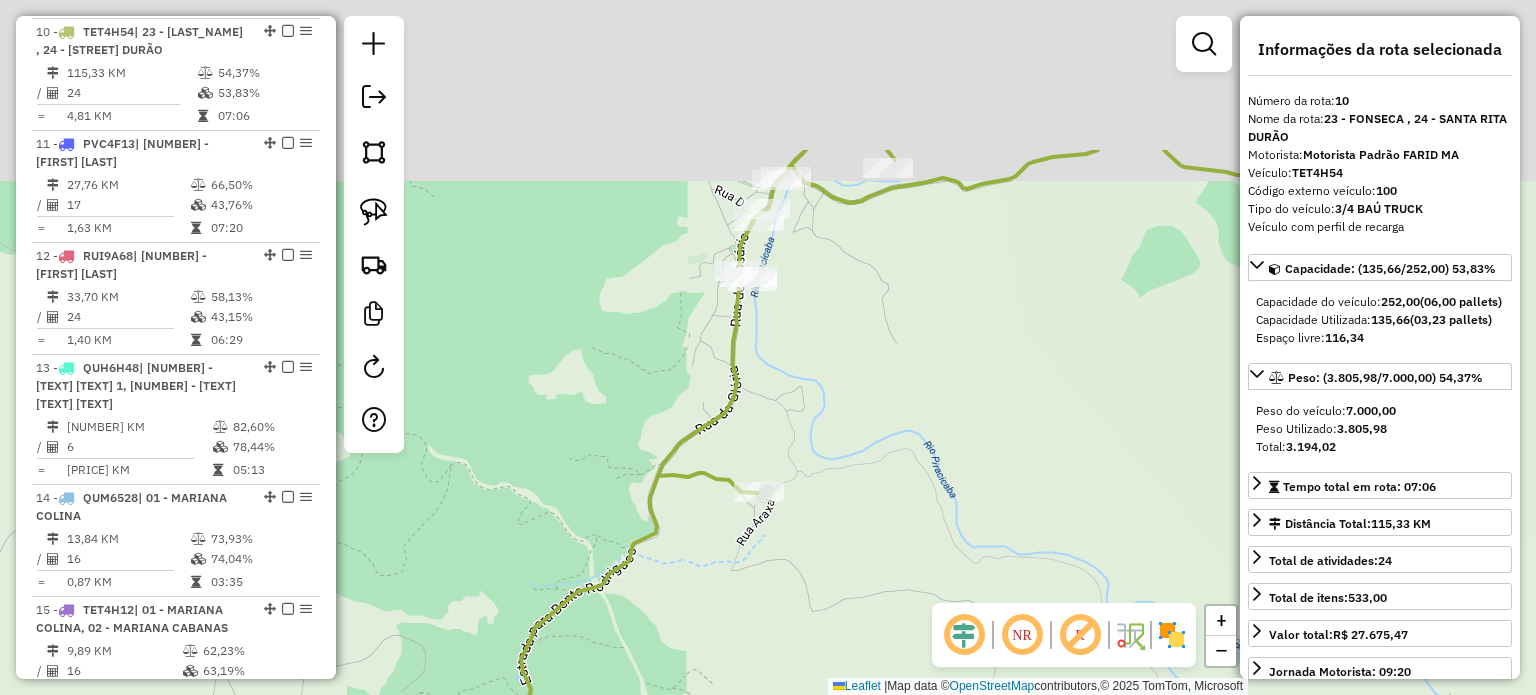 drag, startPoint x: 776, startPoint y: 188, endPoint x: 766, endPoint y: 407, distance: 219.2282 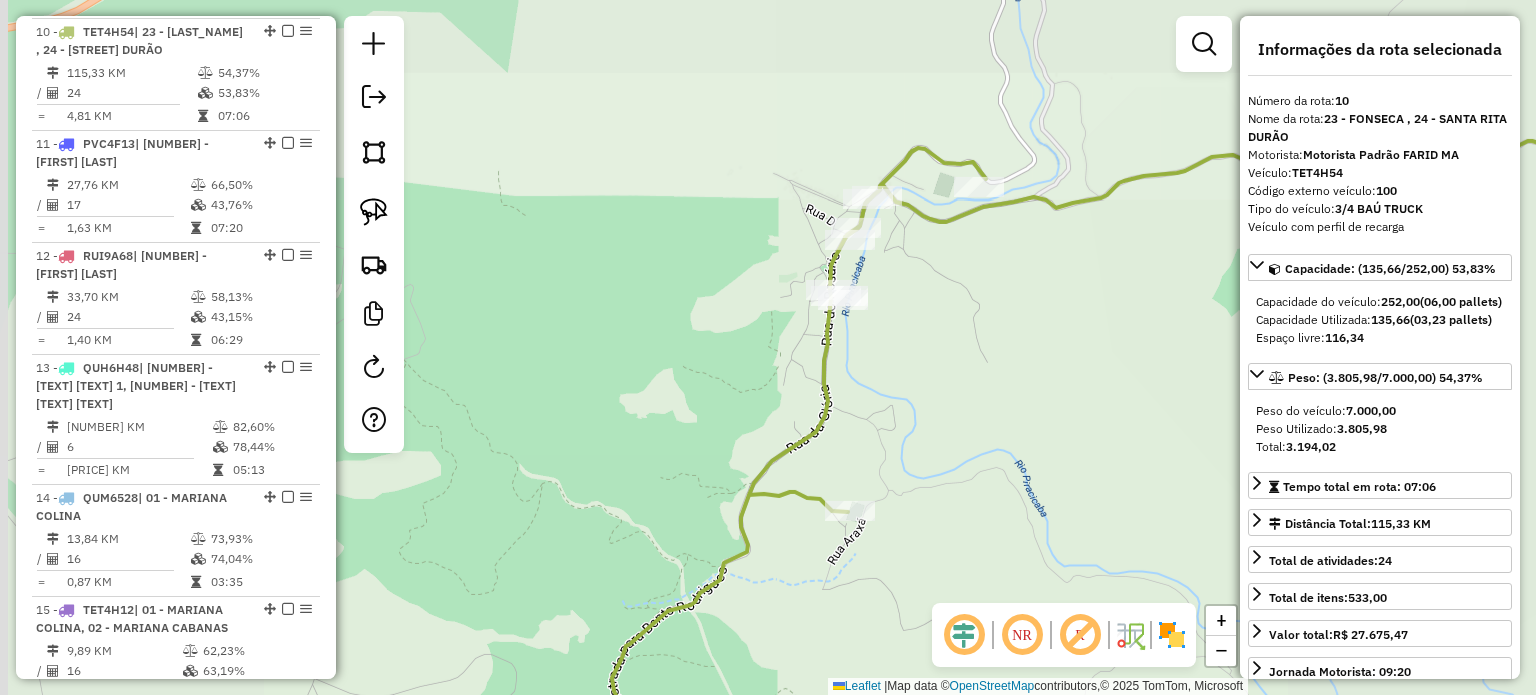 drag, startPoint x: 1016, startPoint y: 167, endPoint x: 940, endPoint y: 371, distance: 217.69704 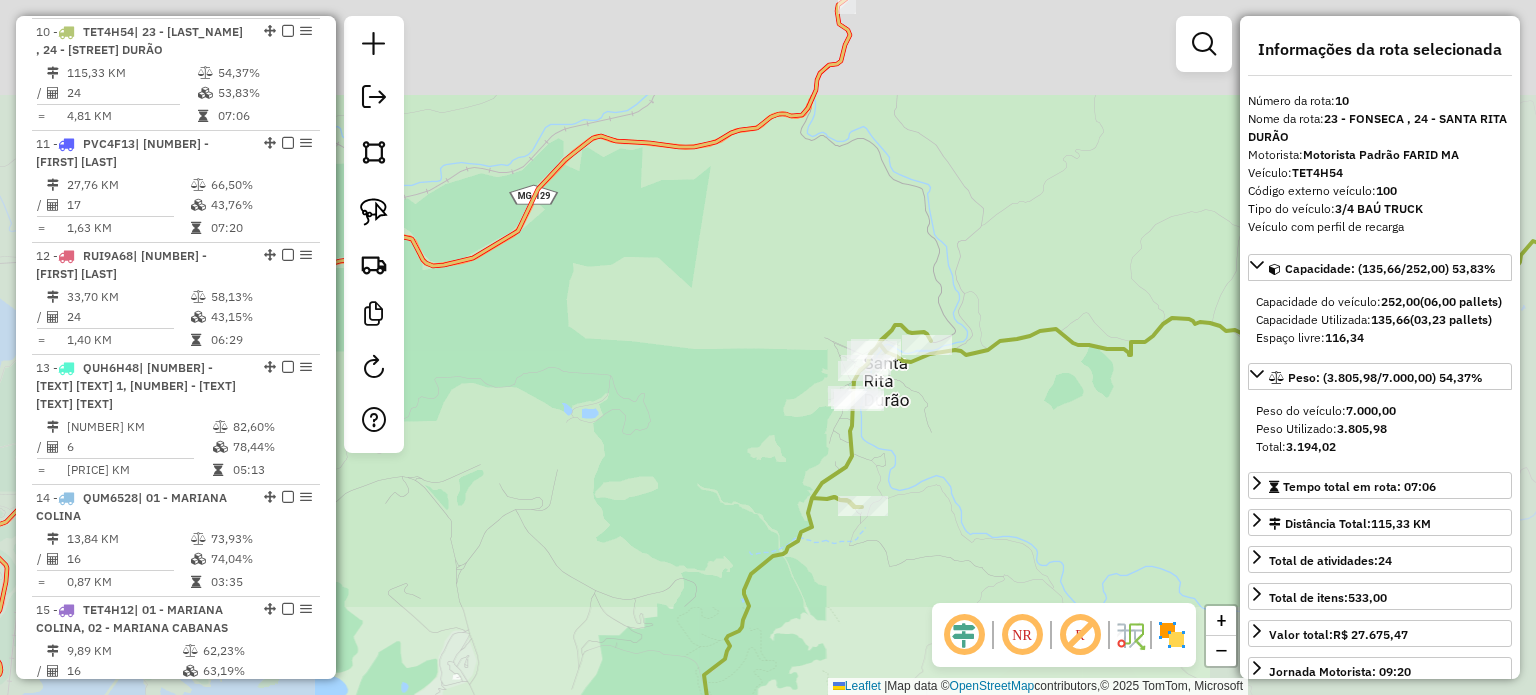 drag, startPoint x: 1081, startPoint y: 462, endPoint x: 846, endPoint y: 445, distance: 235.61409 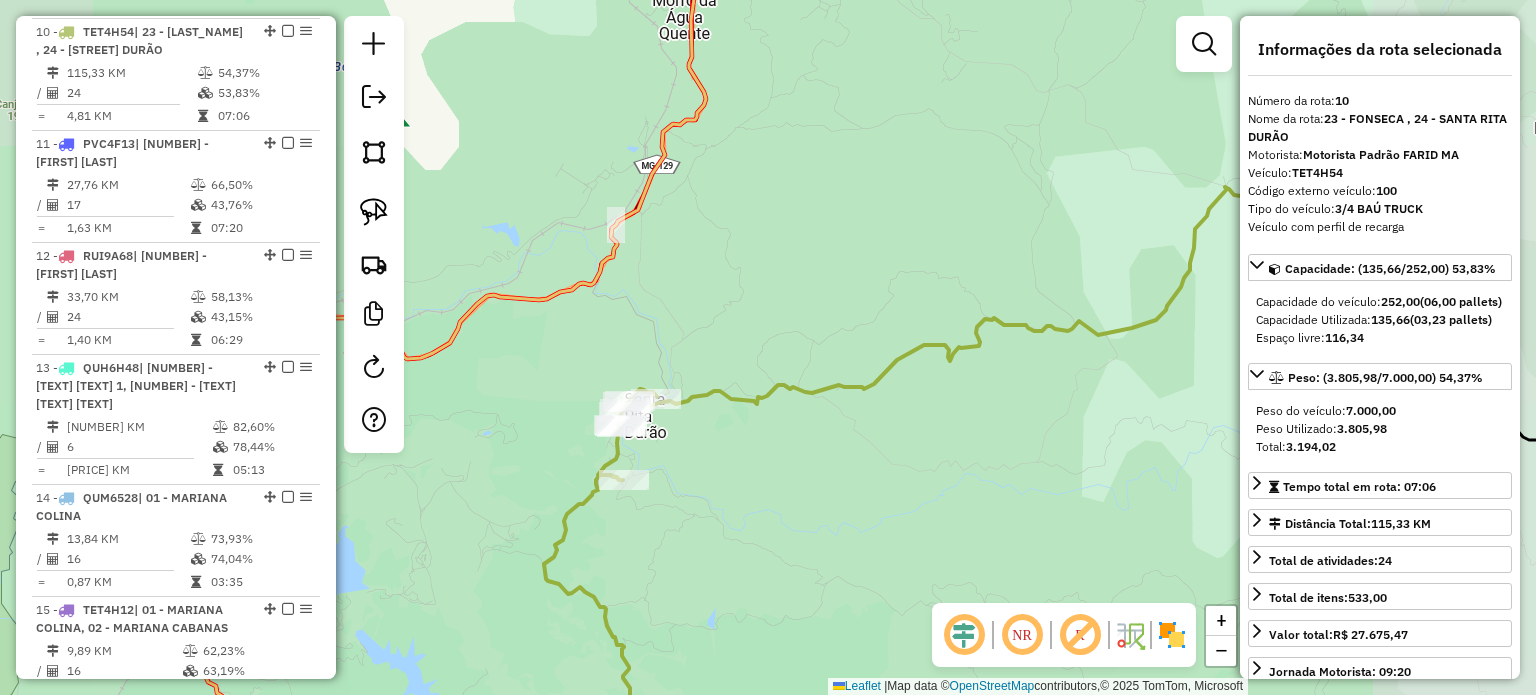 drag, startPoint x: 884, startPoint y: 449, endPoint x: 566, endPoint y: 411, distance: 320.2624 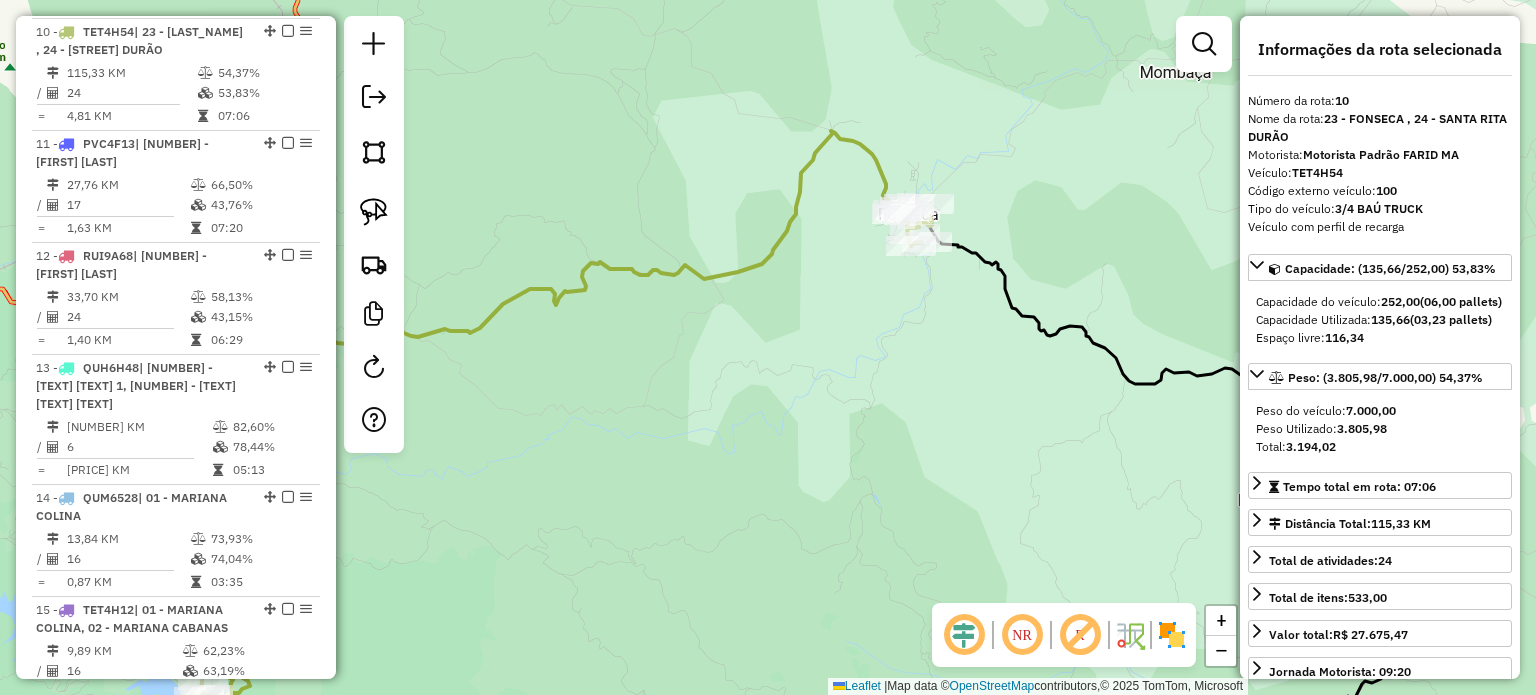 click on "Janela de atendimento Grade de atendimento Capacidade Transportadoras Veículos Cliente Pedidos  Rotas Selecione os dias de semana para filtrar as janelas de atendimento  Seg   Ter   Qua   Qui   Sex   Sáb   Dom  Informe o período da janela de atendimento: De: Até:  Filtrar exatamente a janela do cliente  Considerar janela de atendimento padrão  Selecione os dias de semana para filtrar as grades de atendimento  Seg   Ter   Qua   Qui   Sex   Sáb   Dom   Considerar clientes sem dia de atendimento cadastrado  Clientes fora do dia de atendimento selecionado Filtrar as atividades entre os valores definidos abaixo:  Peso mínimo:   Peso máximo:   Cubagem mínima:   Cubagem máxima:   De:   Até:  Filtrar as atividades entre o tempo de atendimento definido abaixo:  De:   Até:   Considerar capacidade total dos clientes não roteirizados Transportadora: Selecione um ou mais itens Tipo de veículo: Selecione um ou mais itens Veículo: Selecione um ou mais itens Motorista: Selecione um ou mais itens Nome: Rótulo:" 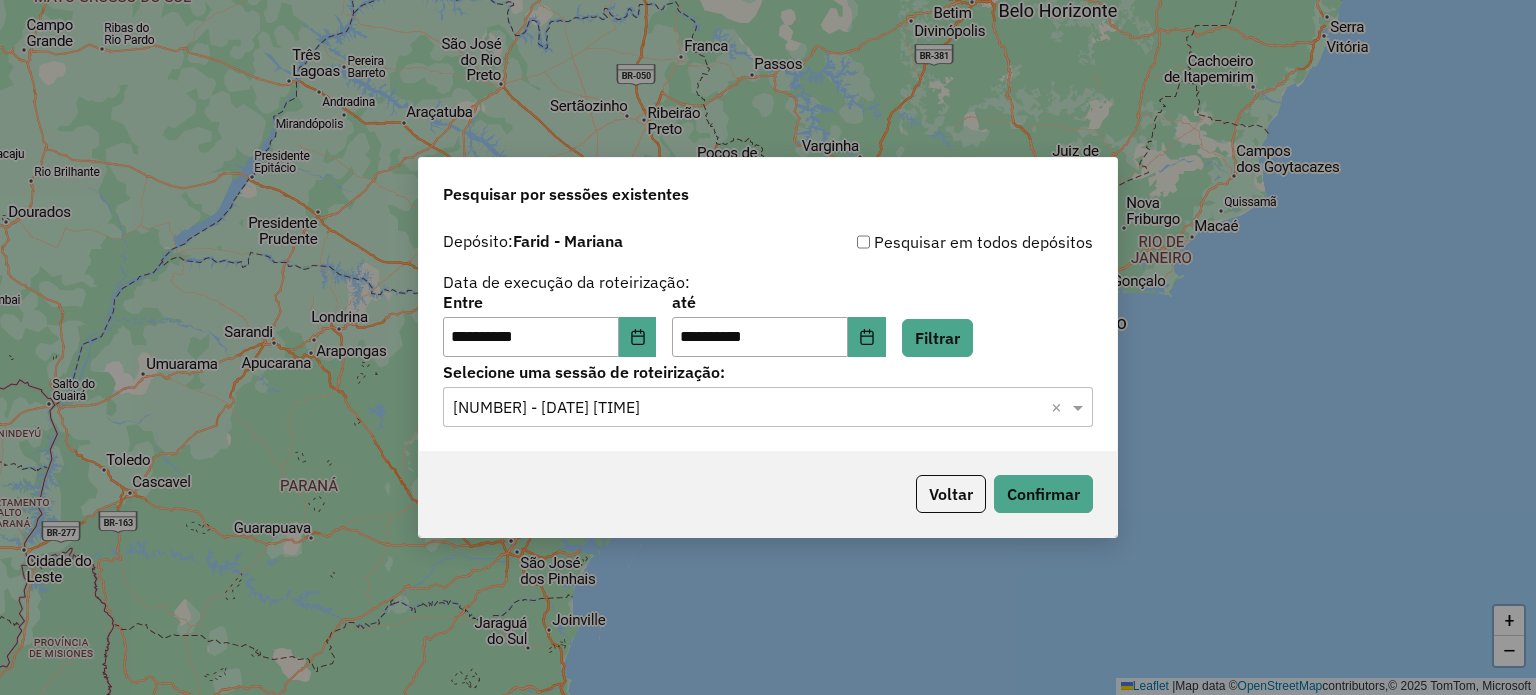 scroll, scrollTop: 0, scrollLeft: 0, axis: both 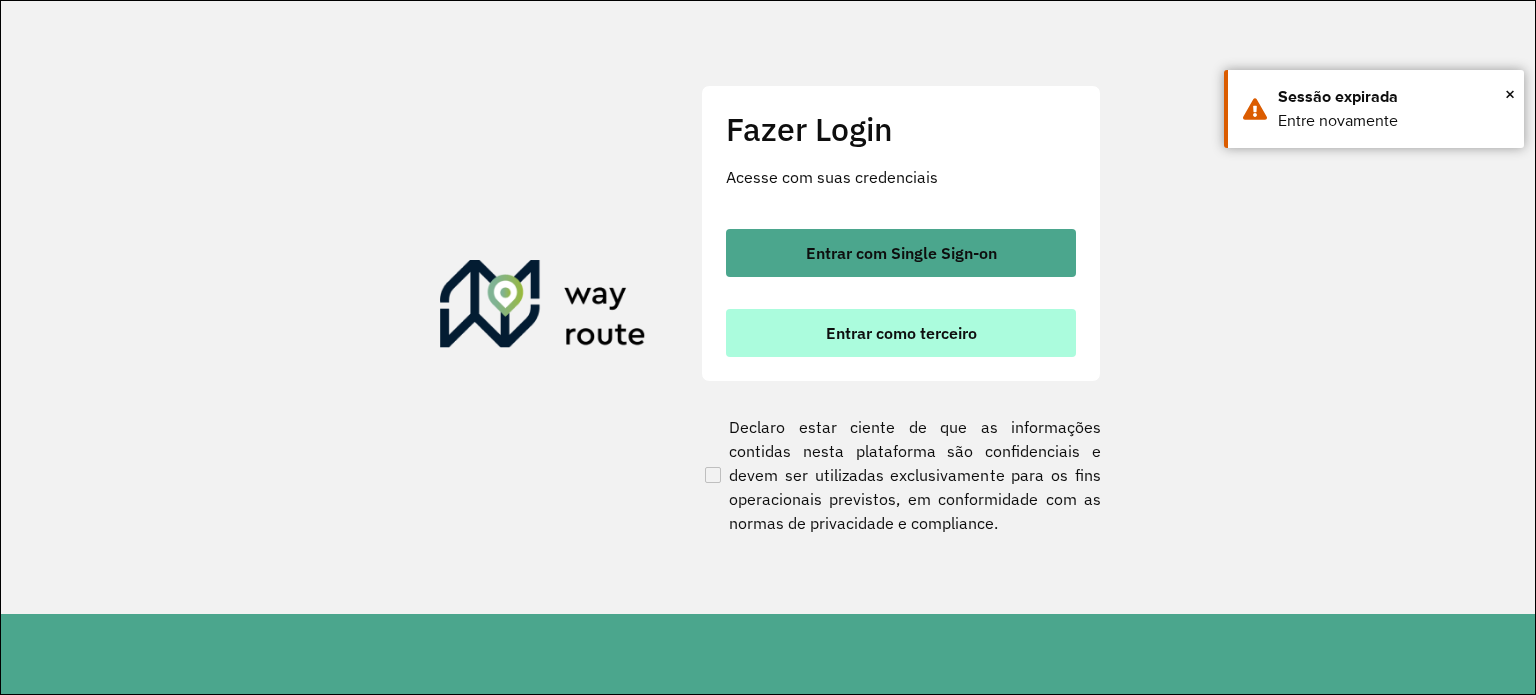 click on "Entrar como terceiro" at bounding box center (901, 333) 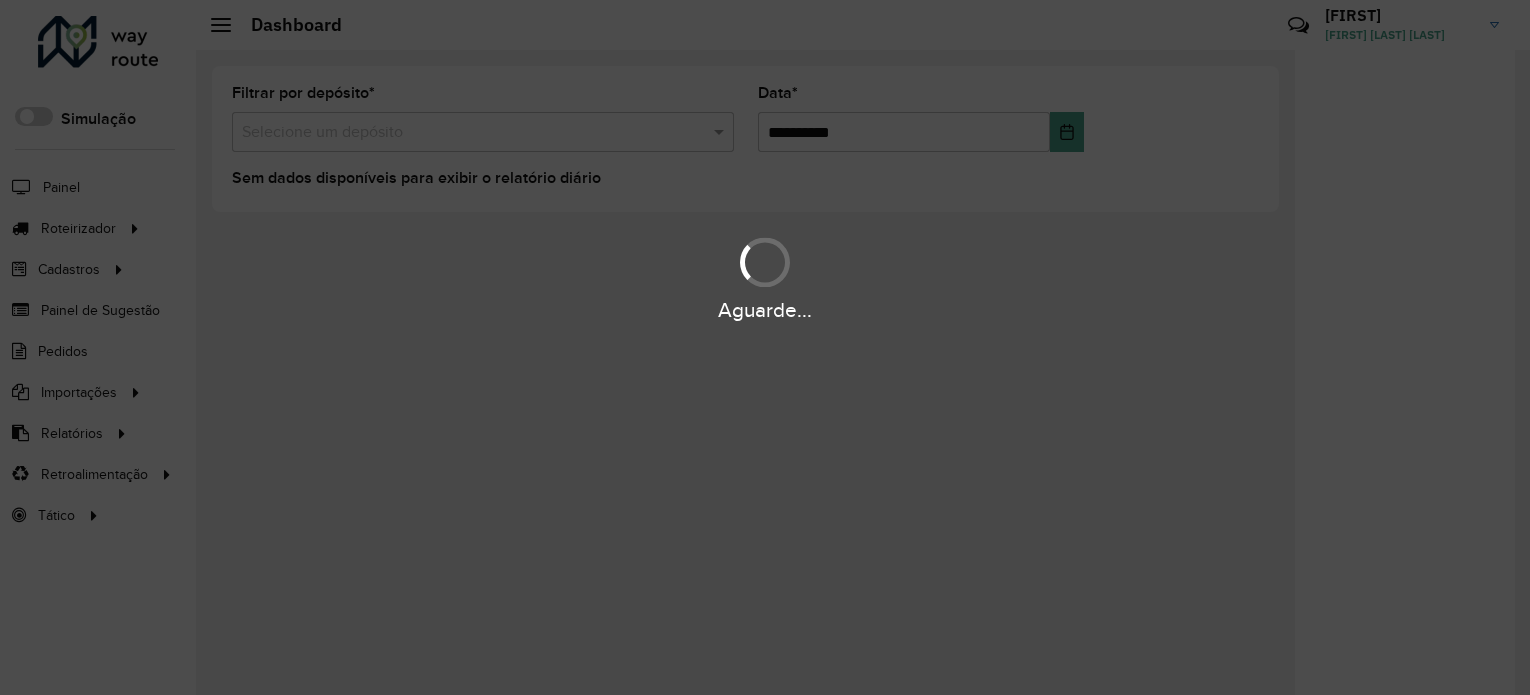 scroll, scrollTop: 0, scrollLeft: 0, axis: both 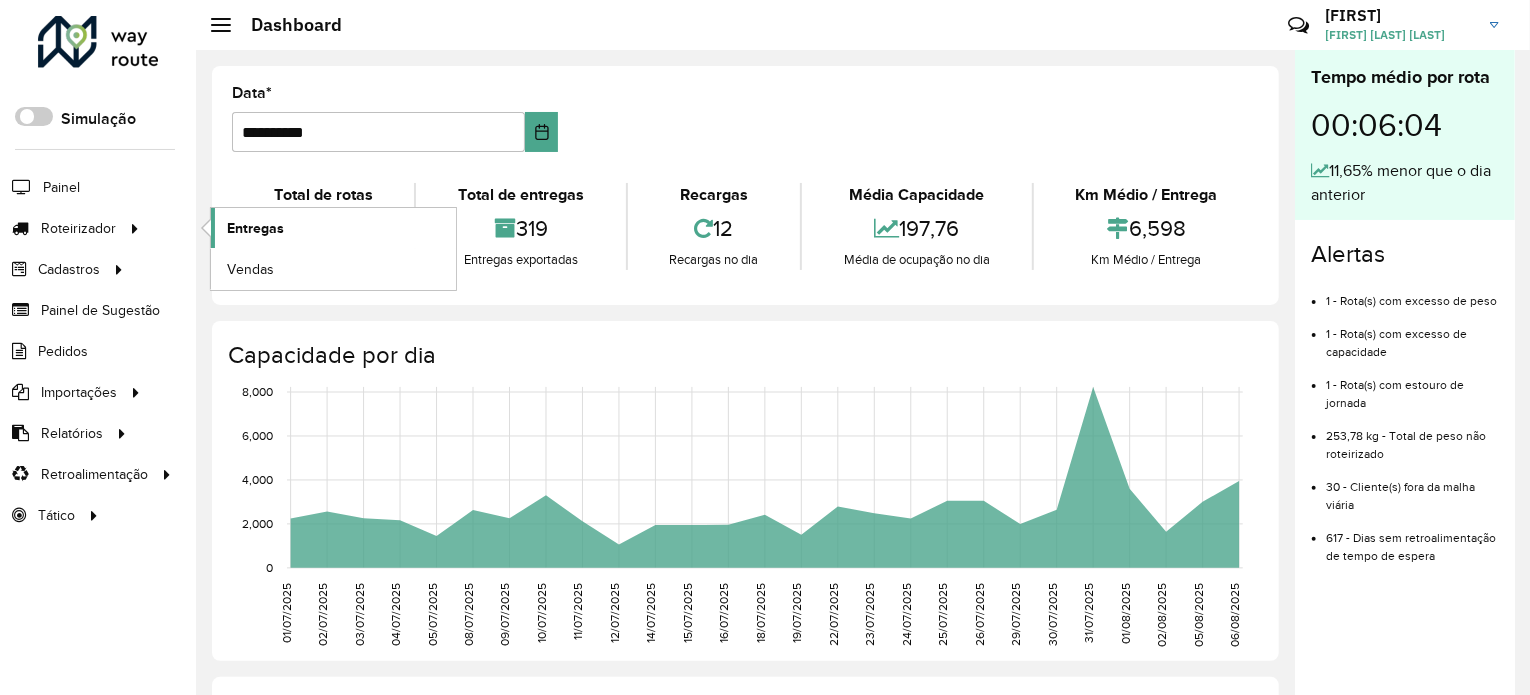click on "Entregas" 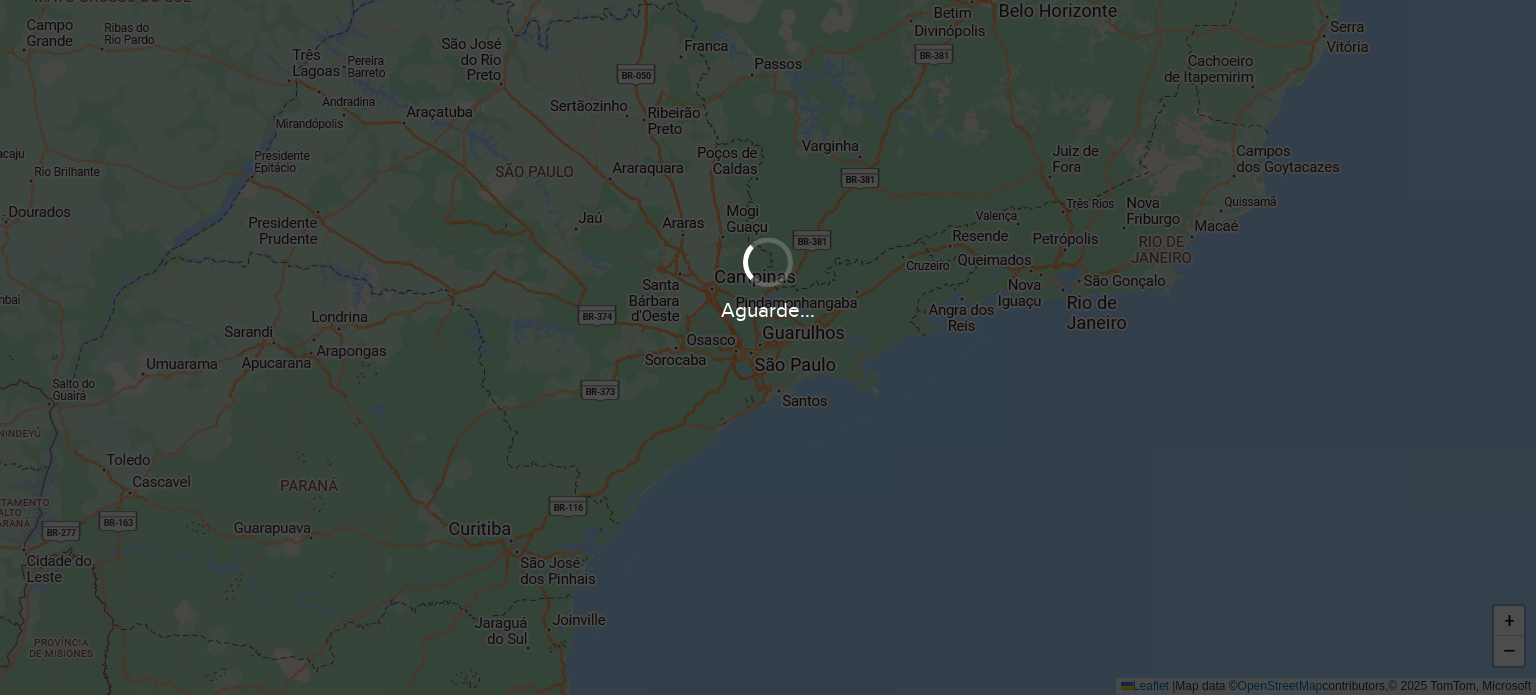 scroll, scrollTop: 0, scrollLeft: 0, axis: both 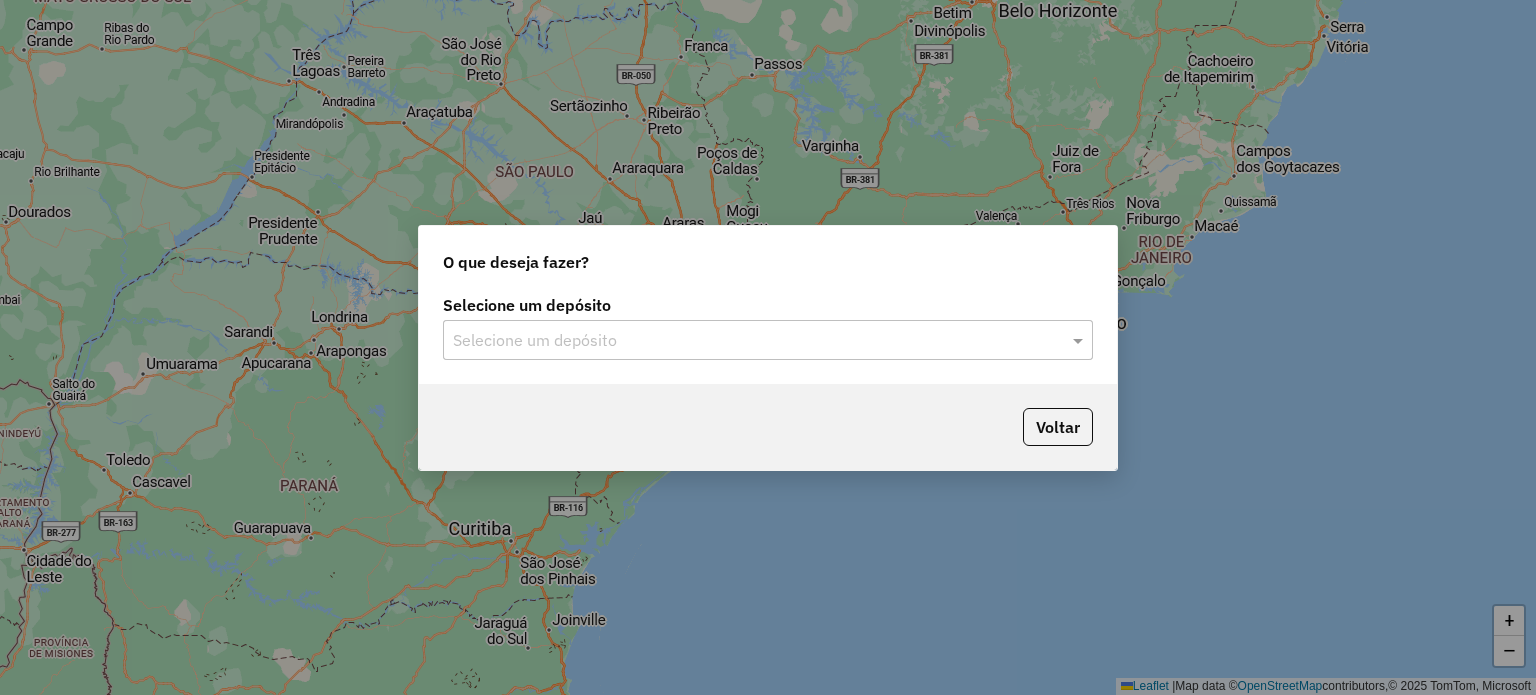 click on "Selecione um depósito" 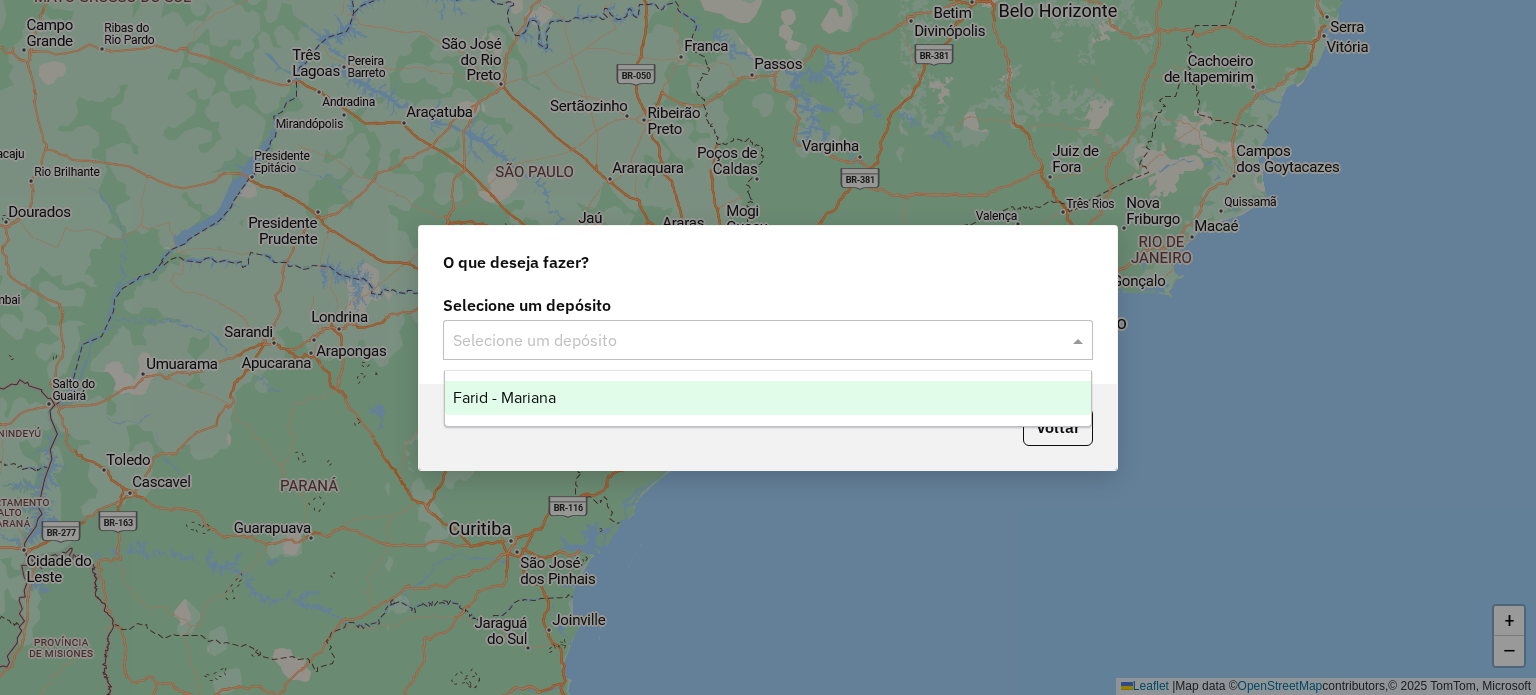 click on "Farid - Mariana" at bounding box center [768, 398] 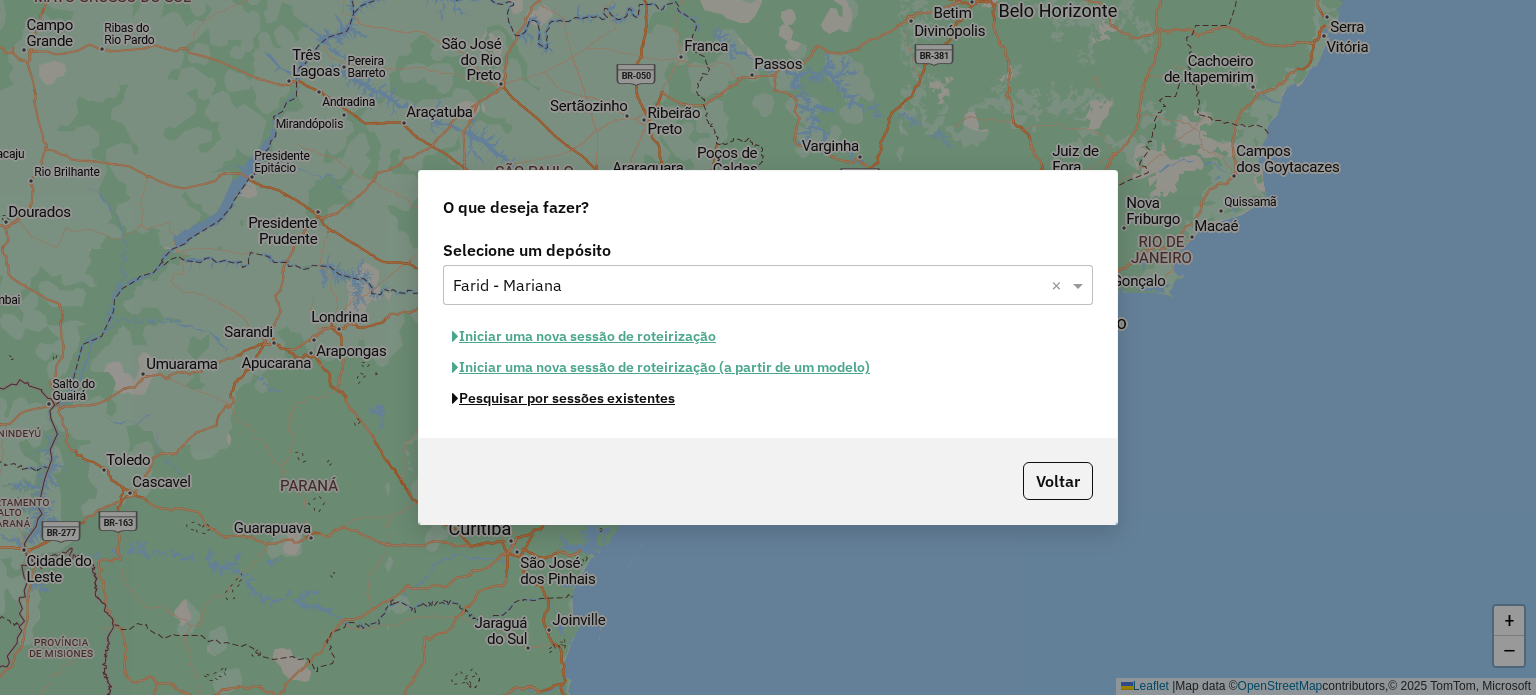 click on "Pesquisar por sessões existentes" 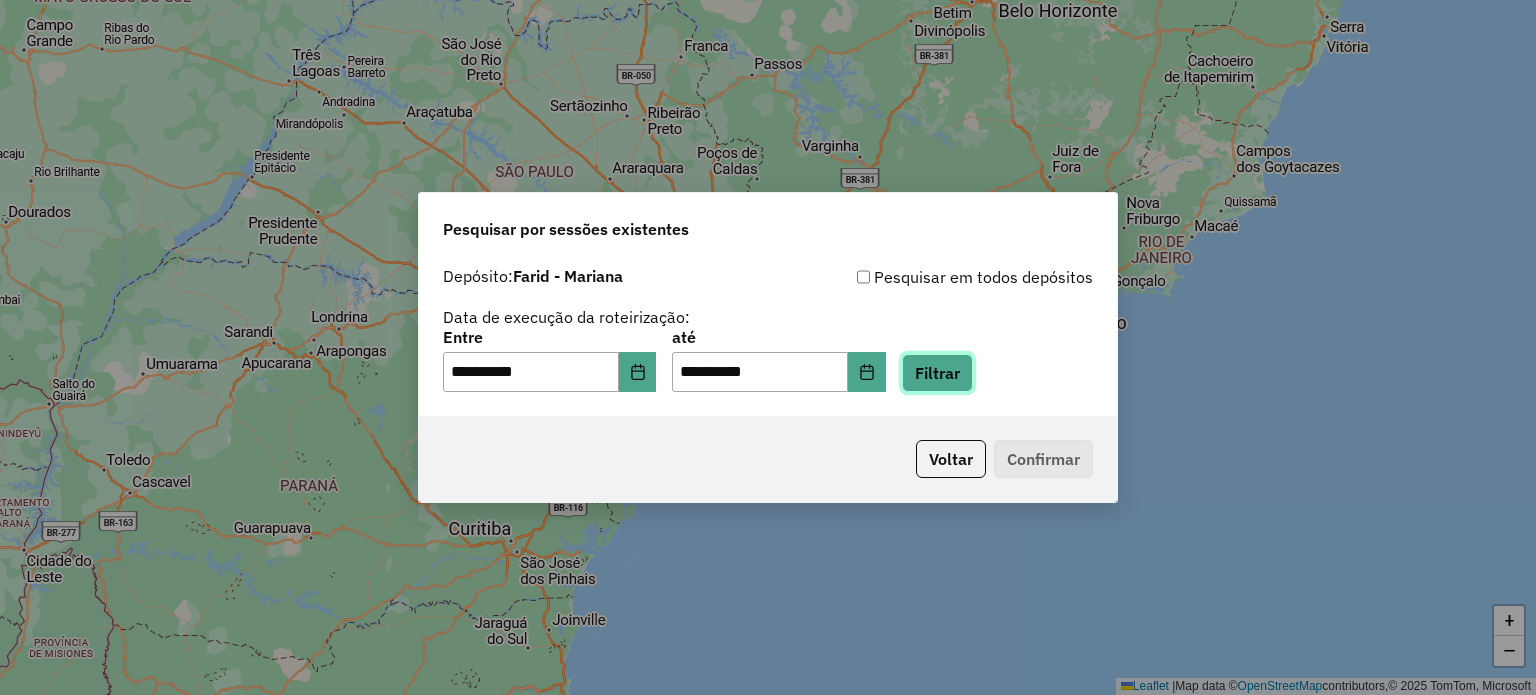 click on "Filtrar" 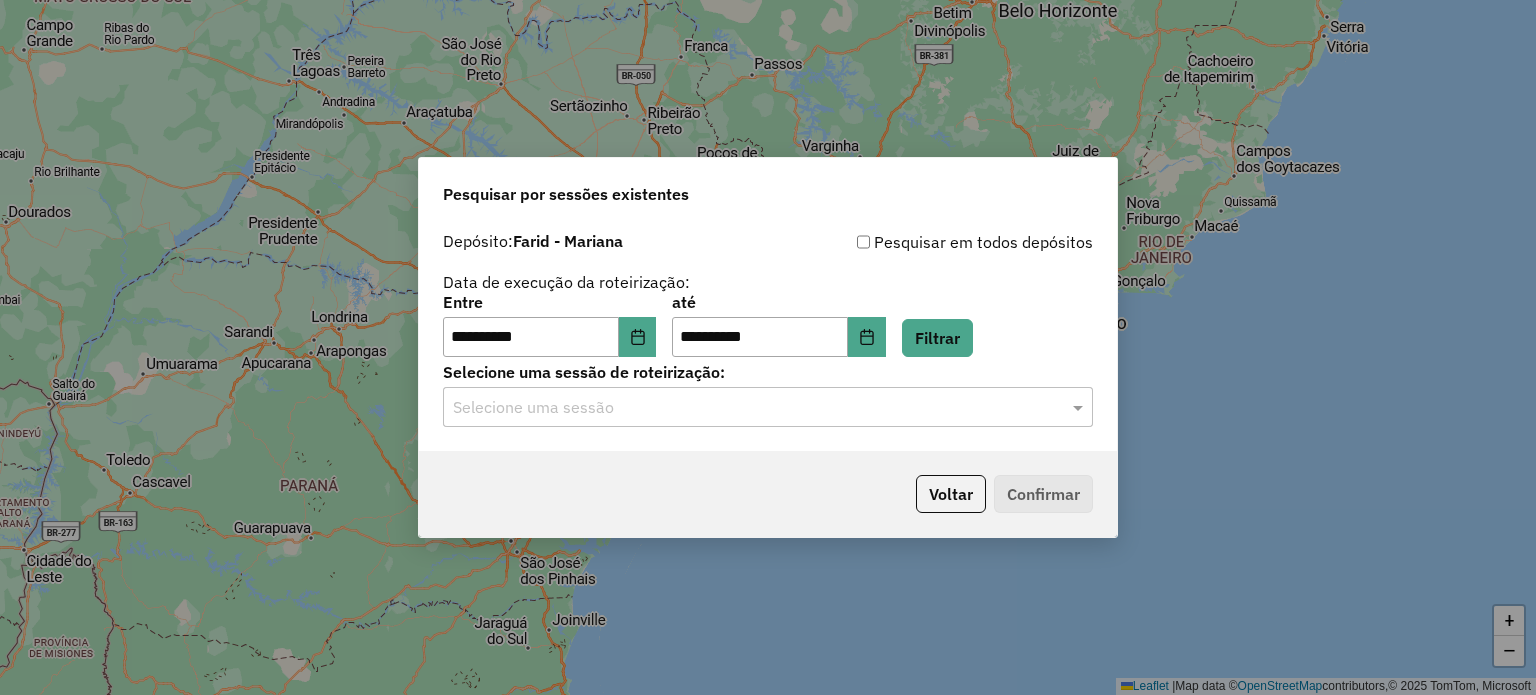 click 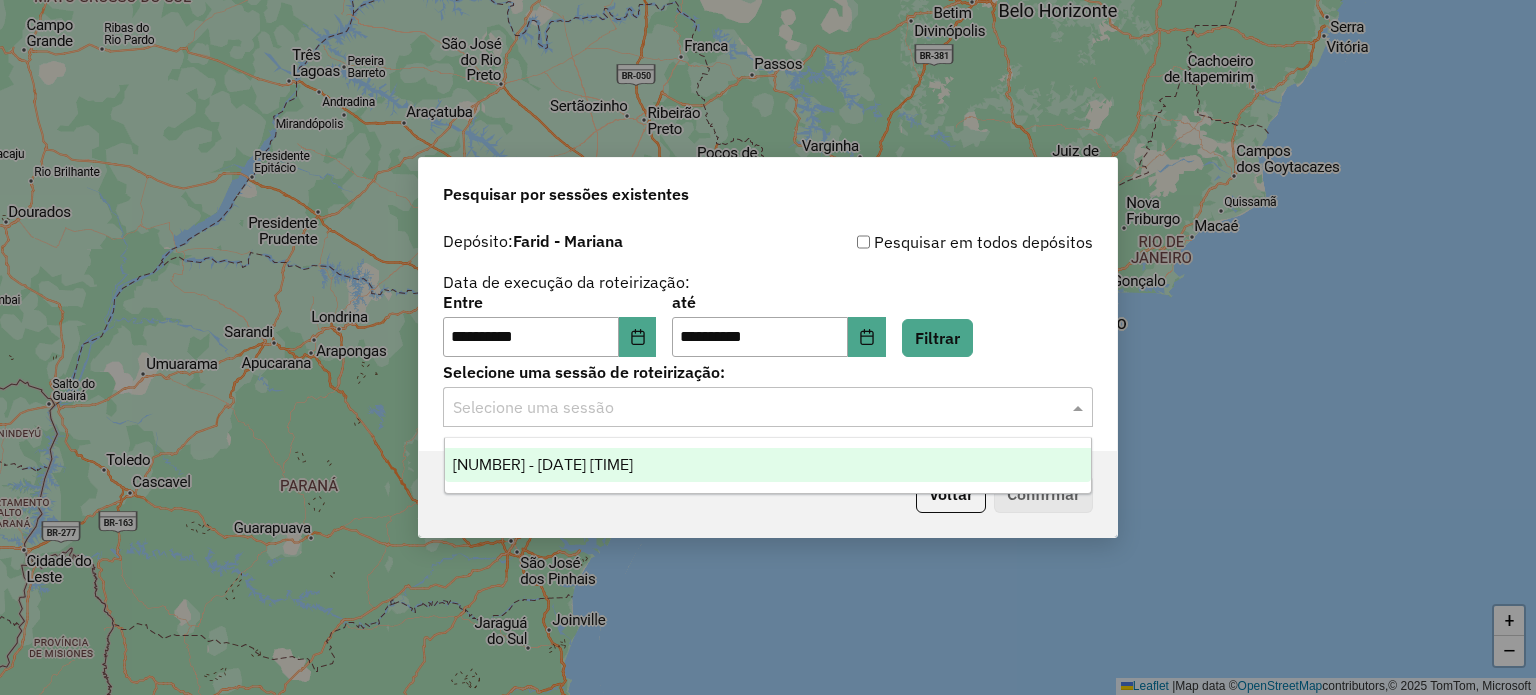 click on "975400 - 06/08/2025 17:53" at bounding box center [543, 464] 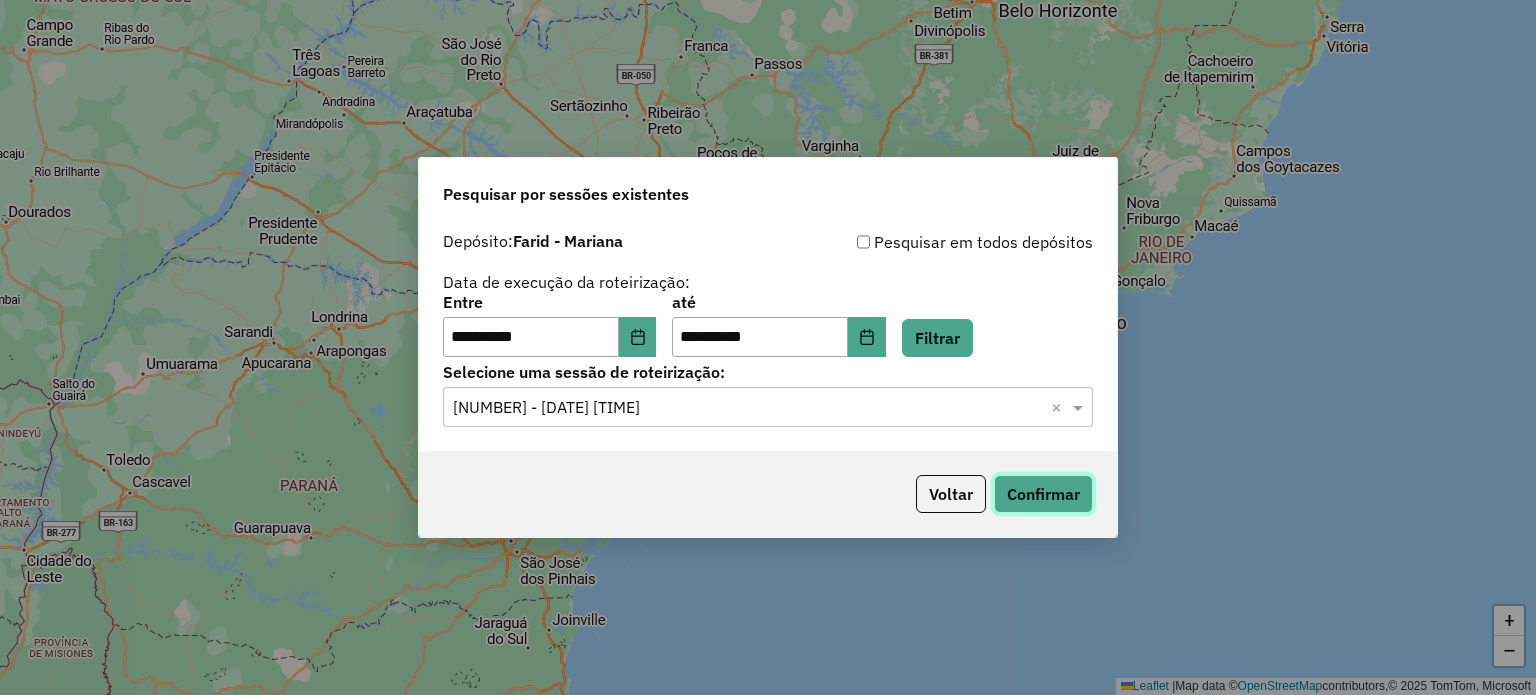 click on "Confirmar" 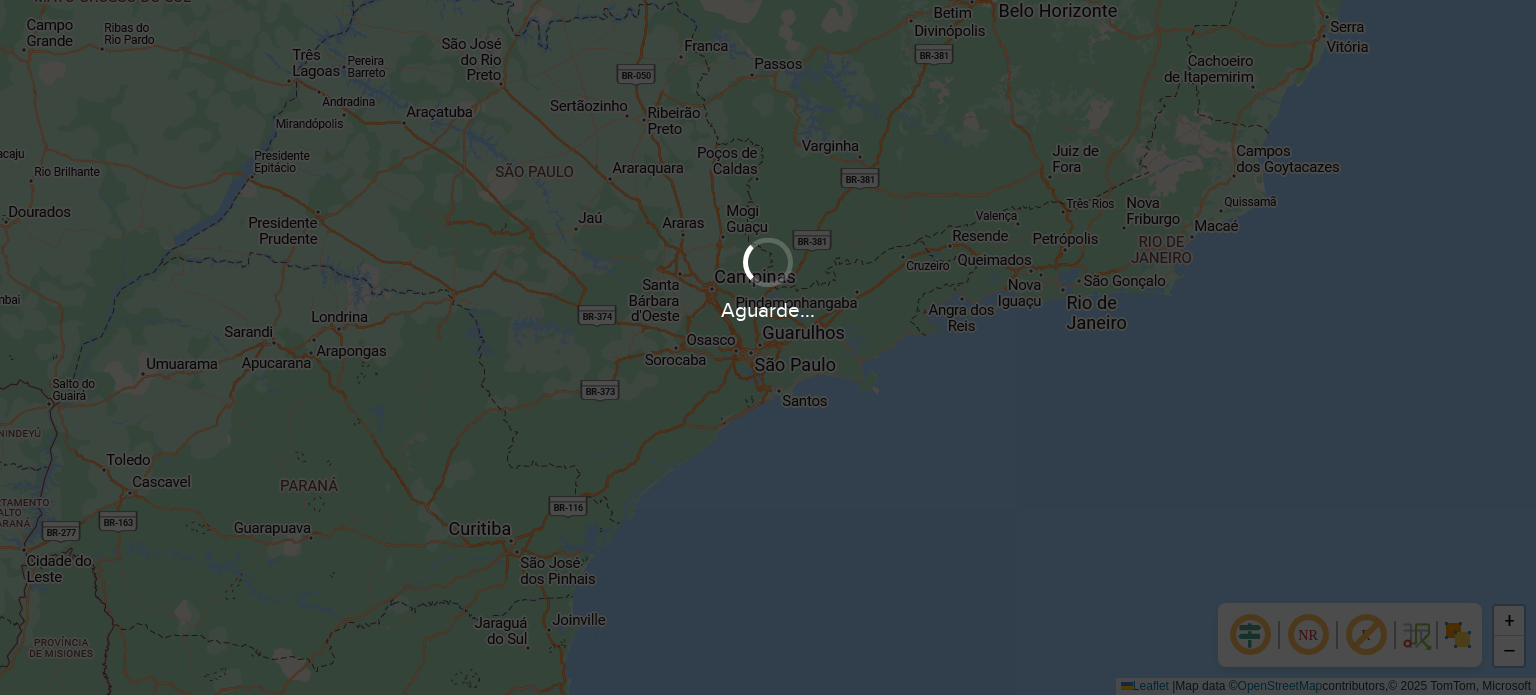 scroll, scrollTop: 0, scrollLeft: 0, axis: both 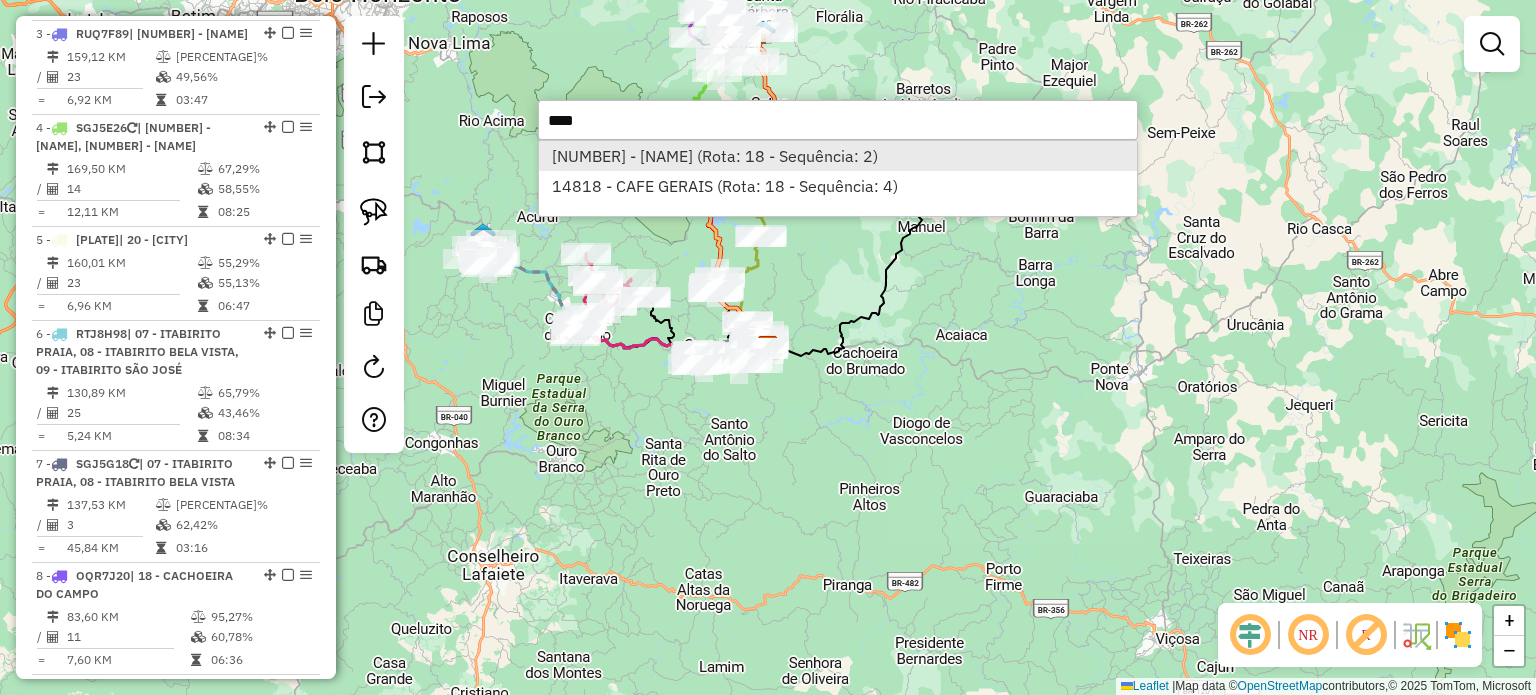 type on "****" 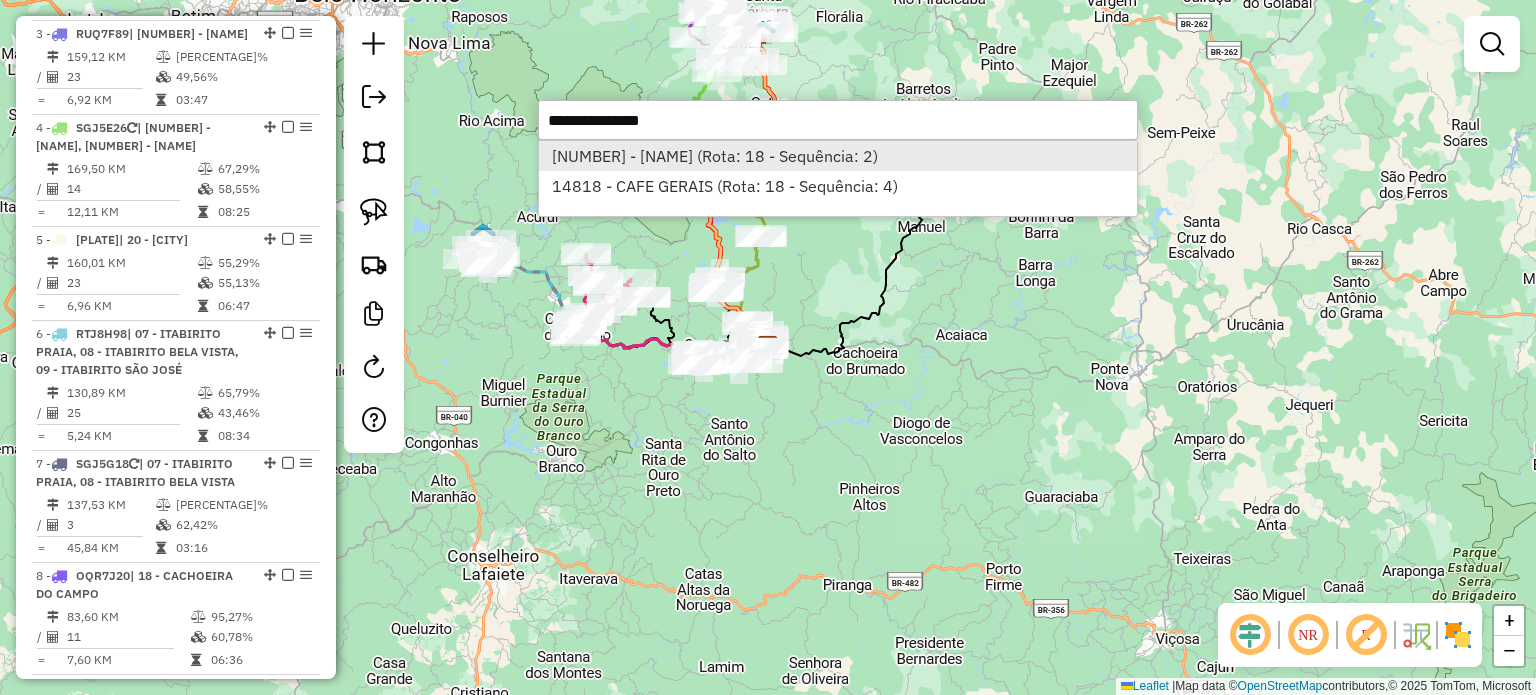 select on "**********" 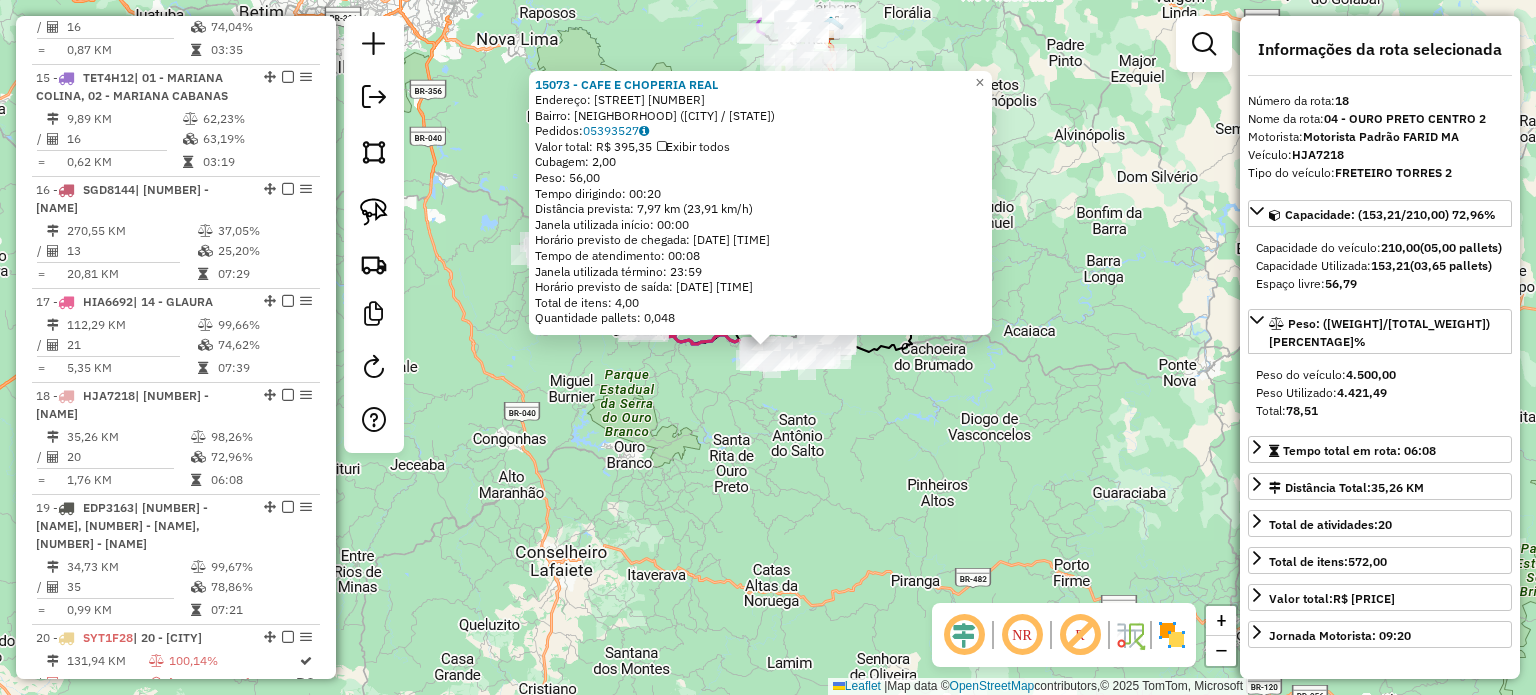 scroll, scrollTop: 2735, scrollLeft: 0, axis: vertical 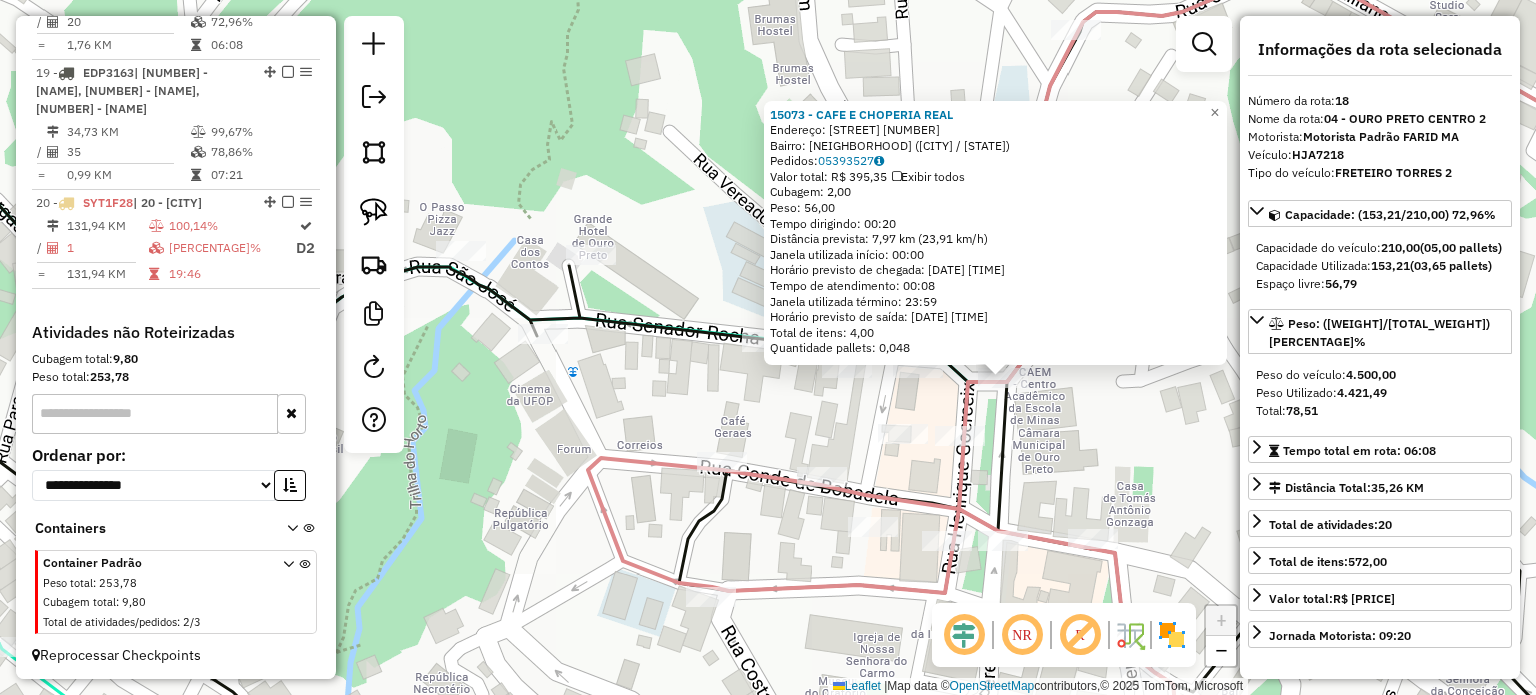 click on "[NUMBER] - [NAME]  Endereço:  [STREET] [NUMBER]   Bairro: [NEIGHBORHOOD] ([CITY] / [STATE])   Pedidos:  [ORDER_ID]   Valor total: R$ [PRICE]   Exibir todos   Cubagem: [CUBAGE]  Peso: [WEIGHT]  Tempo dirigindo: [TIME]   Distância prevista: [DISTANCE] km ([SPEED]/h)   Janela utilizada início: [TIME]   Horário previsto de chegada: [DATE] [TIME]   Tempo de atendimento: [TIME]   Janela utilizada término: [TIME]   Horário previsto de saída: [DATE] [TIME]   Total de itens: [ITEMS]   Quantidade pallets: [PALLETS]  × Janela de atendimento Grade de atendimento Capacidade Transportadoras Veículos Cliente Pedidos  Rotas Selecione os dias de semana para filtrar as janelas de atendimento  Seg   Ter   Qua   Qui   Sex   Sáb   Dom  Informe o período da janela de atendimento: De: Até:  Filtrar exatamente a janela do cliente  Considerar janela de atendimento padrão  Selecione os dias de semana para filtrar as grades de atendimento  Seg   Ter   Qua   Qui   Sex   Sáb   Dom   Considerar clientes sem dia de atendimento cadastrado  De:" 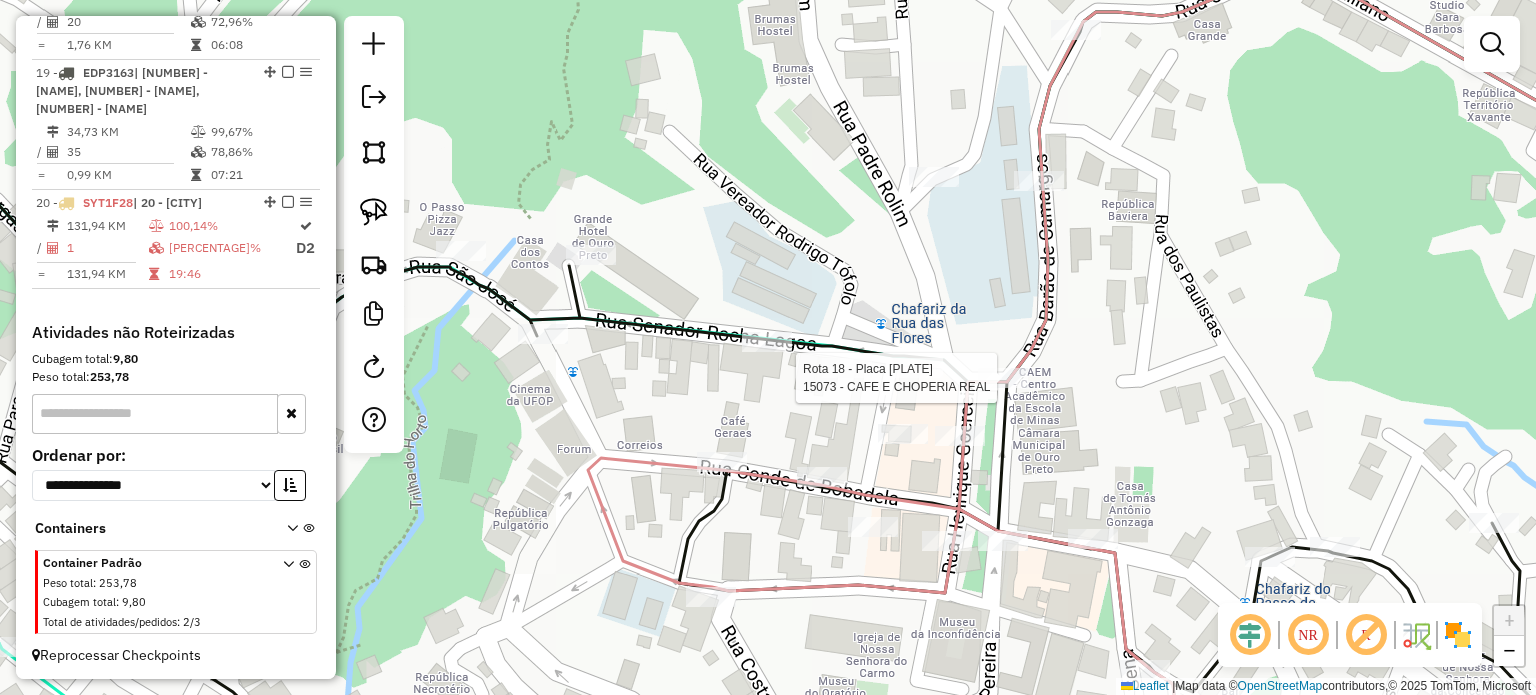 select on "**********" 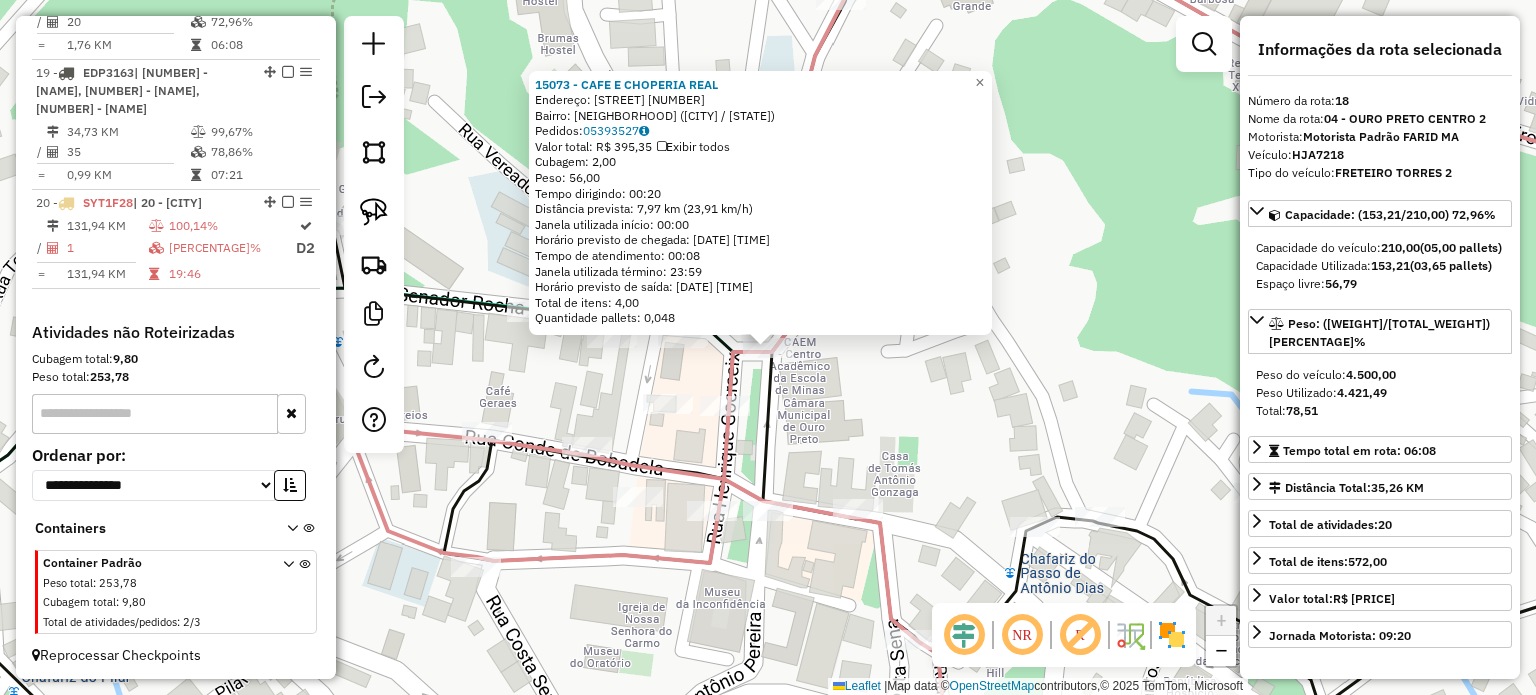 click on "[NUMBER] - [NAME]  Endereço:  [STREET] [NUMBER]   Bairro: [NEIGHBORHOOD] ([CITY] / [STATE])   Pedidos:  [ORDER_ID]   Valor total: R$ [PRICE]   Exibir todos   Cubagem: [CUBAGE]  Peso: [WEIGHT]  Tempo dirigindo: [TIME]   Distância prevista: [DISTANCE] km ([SPEED]/h)   Janela utilizada início: [TIME]   Horário previsto de chegada: [DATE] [TIME]   Tempo de atendimento: [TIME]   Janela utilizada término: [TIME]   Horário previsto de saída: [DATE] [TIME]   Total de itens: [ITEMS]   Quantidade pallets: [PALLETS]  × Janela de atendimento Grade de atendimento Capacidade Transportadoras Veículos Cliente Pedidos  Rotas Selecione os dias de semana para filtrar as janelas de atendimento  Seg   Ter   Qua   Qui   Sex   Sáb   Dom  Informe o período da janela de atendimento: De: Até:  Filtrar exatamente a janela do cliente  Considerar janela de atendimento padrão  Selecione os dias de semana para filtrar as grades de atendimento  Seg   Ter   Qua   Qui   Sex   Sáb   Dom   Considerar clientes sem dia de atendimento cadastrado  De:" 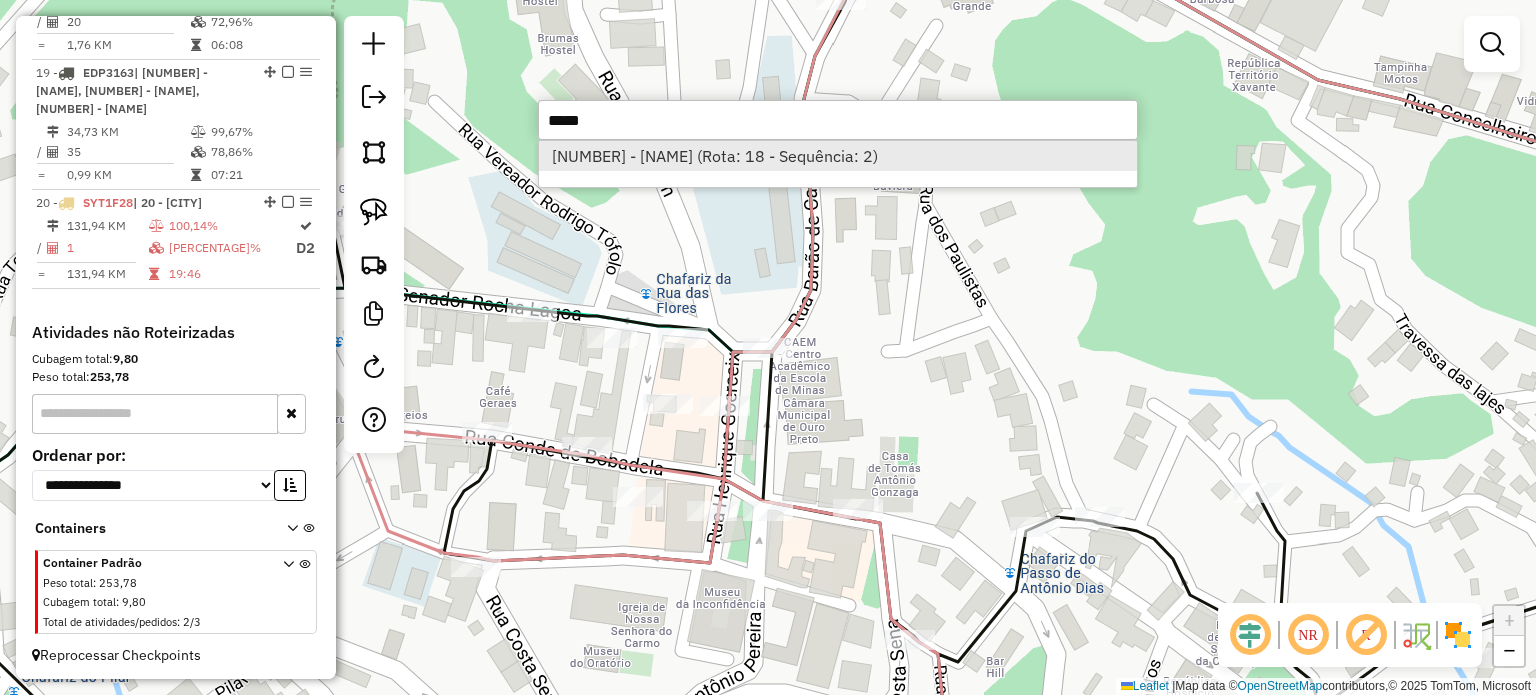 type on "*****" 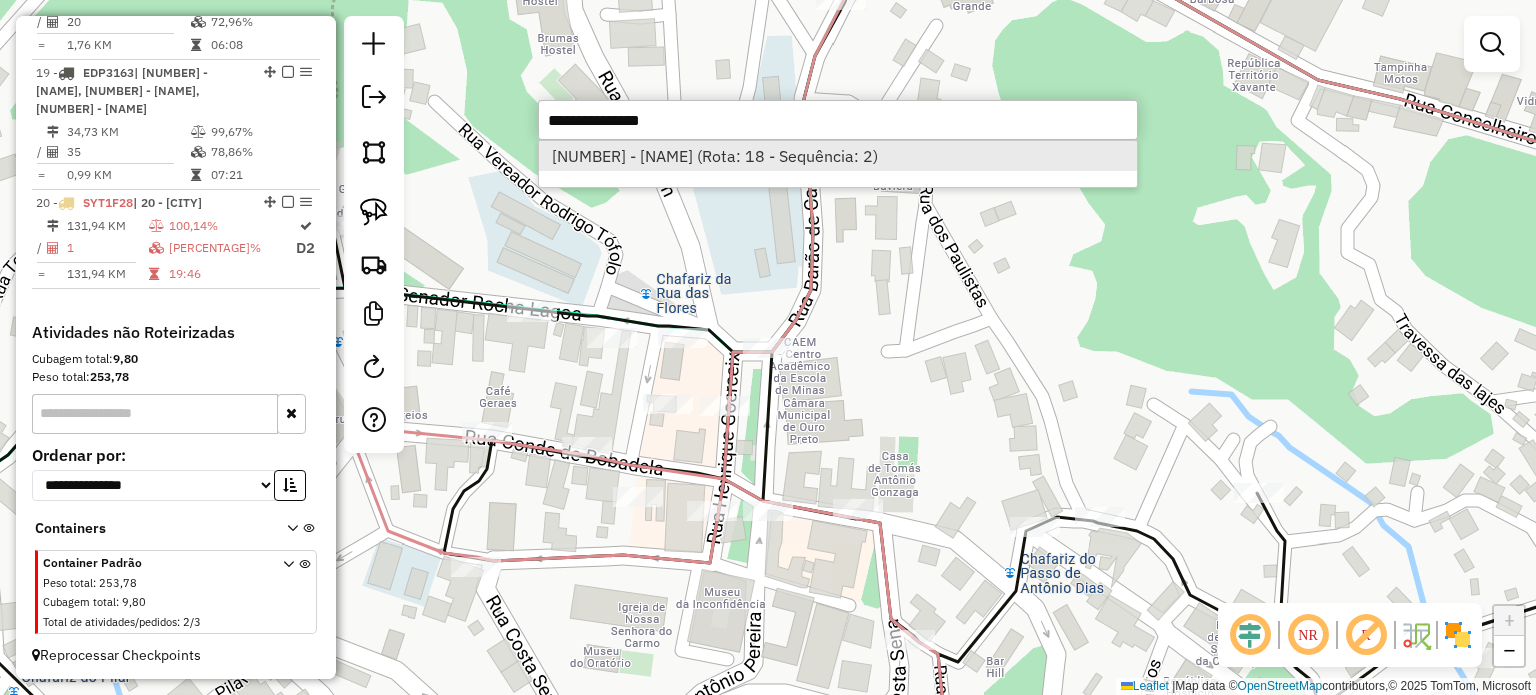 select on "**********" 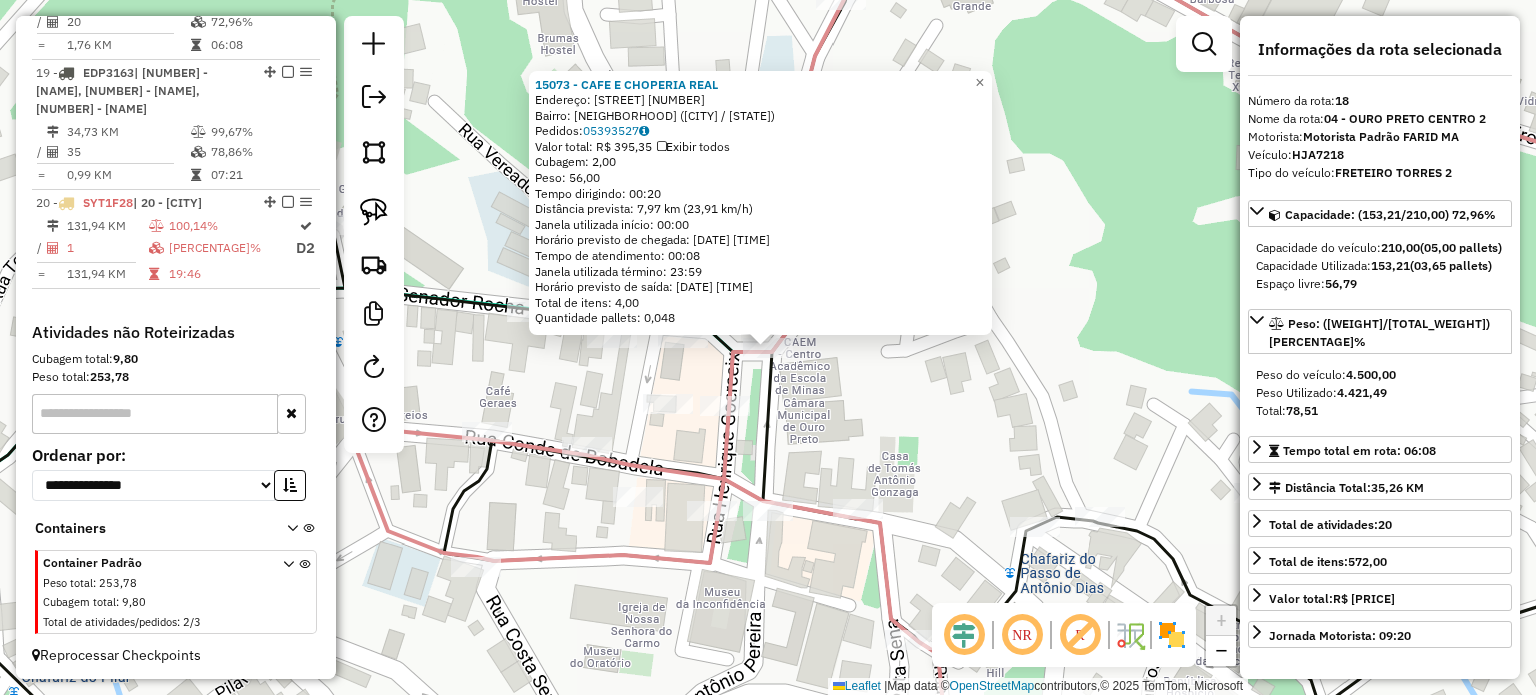 click on "15073 - CAFE E CHOPERIA REAL  Endereço:  BARAO DE CAMARGOS 8   Bairro: CENTRO (OURO PRETO / MG)   Pedidos:  05393527   Valor total: R$ 395,35   Exibir todos   Cubagem: 2,00  Peso: 56,00  Tempo dirigindo: 00:20   Distância prevista: 7,97 km (23,91 km/h)   Janela utilizada início: 00:00   Horário previsto de chegada: 06/08/2025 08:07   Tempo de atendimento: 00:08   Janela utilizada término: 23:59   Horário previsto de saída: 06/08/2025 08:15   Total de itens: 4,00   Quantidade pallets: 0,048  × Janela de atendimento Grade de atendimento Capacidade Transportadoras Veículos Cliente Pedidos  Rotas Selecione os dias de semana para filtrar as janelas de atendimento  Seg   Ter   Qua   Qui   Sex   Sáb   Dom  Informe o período da janela de atendimento: De: Até:  Filtrar exatamente a janela do cliente  Considerar janela de atendimento padrão  Selecione os dias de semana para filtrar as grades de atendimento  Seg   Ter   Qua   Qui   Sex   Sáb   Dom   Considerar clientes sem dia de atendimento cadastrado De:" 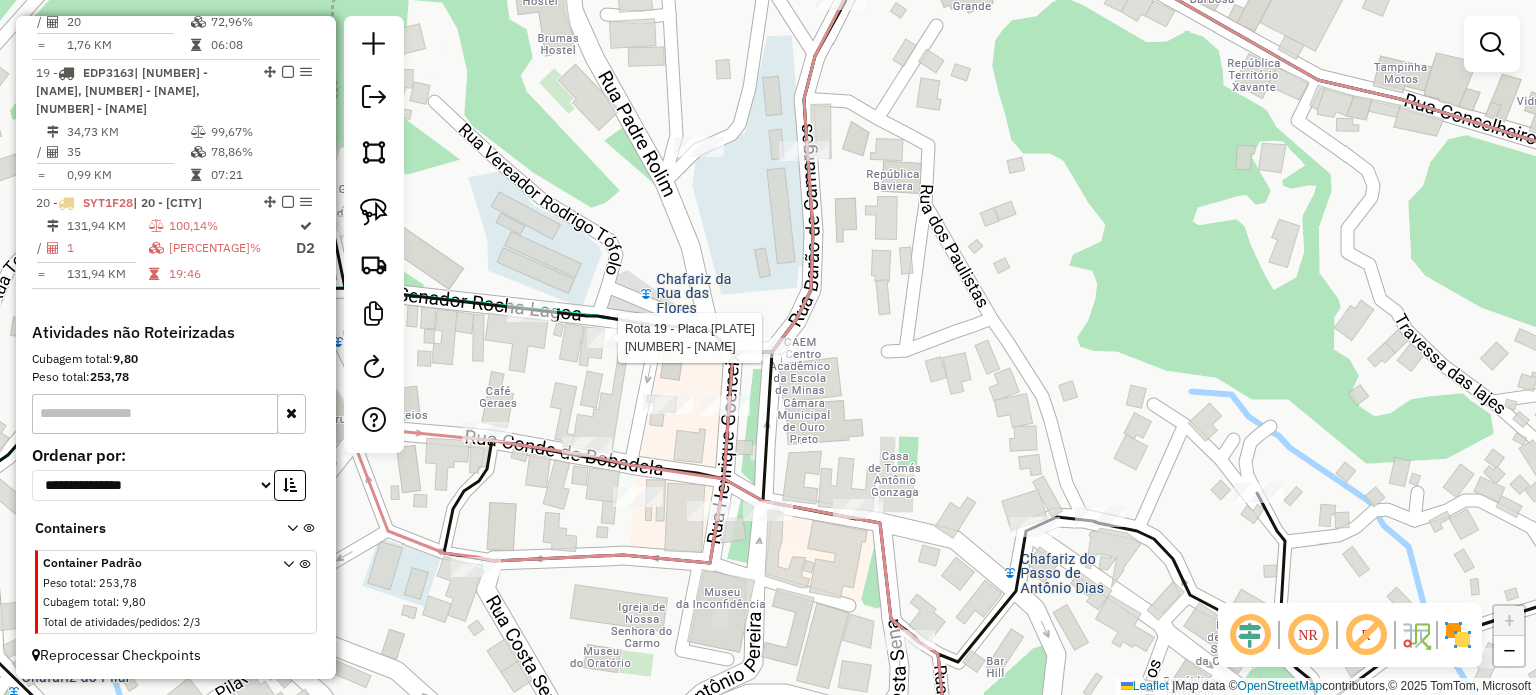 select on "**********" 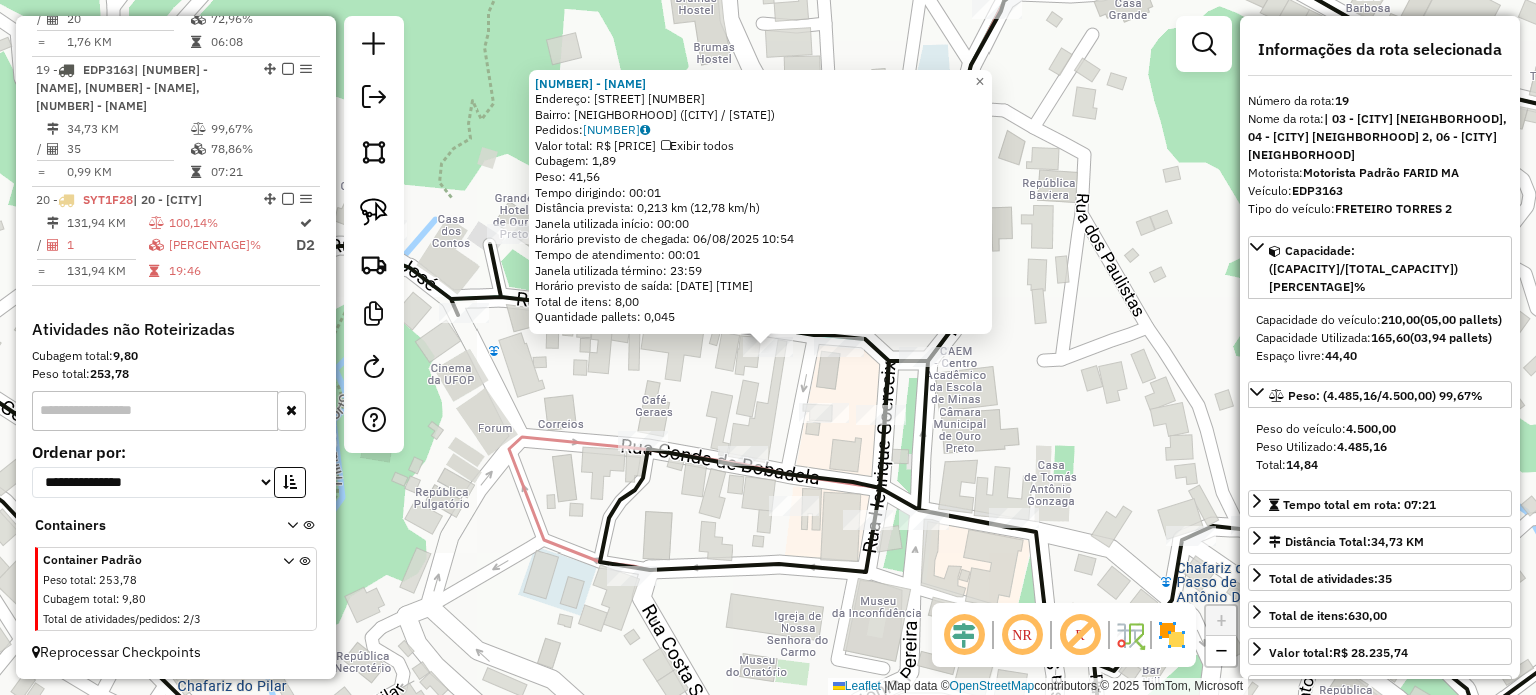 scroll, scrollTop: 2840, scrollLeft: 0, axis: vertical 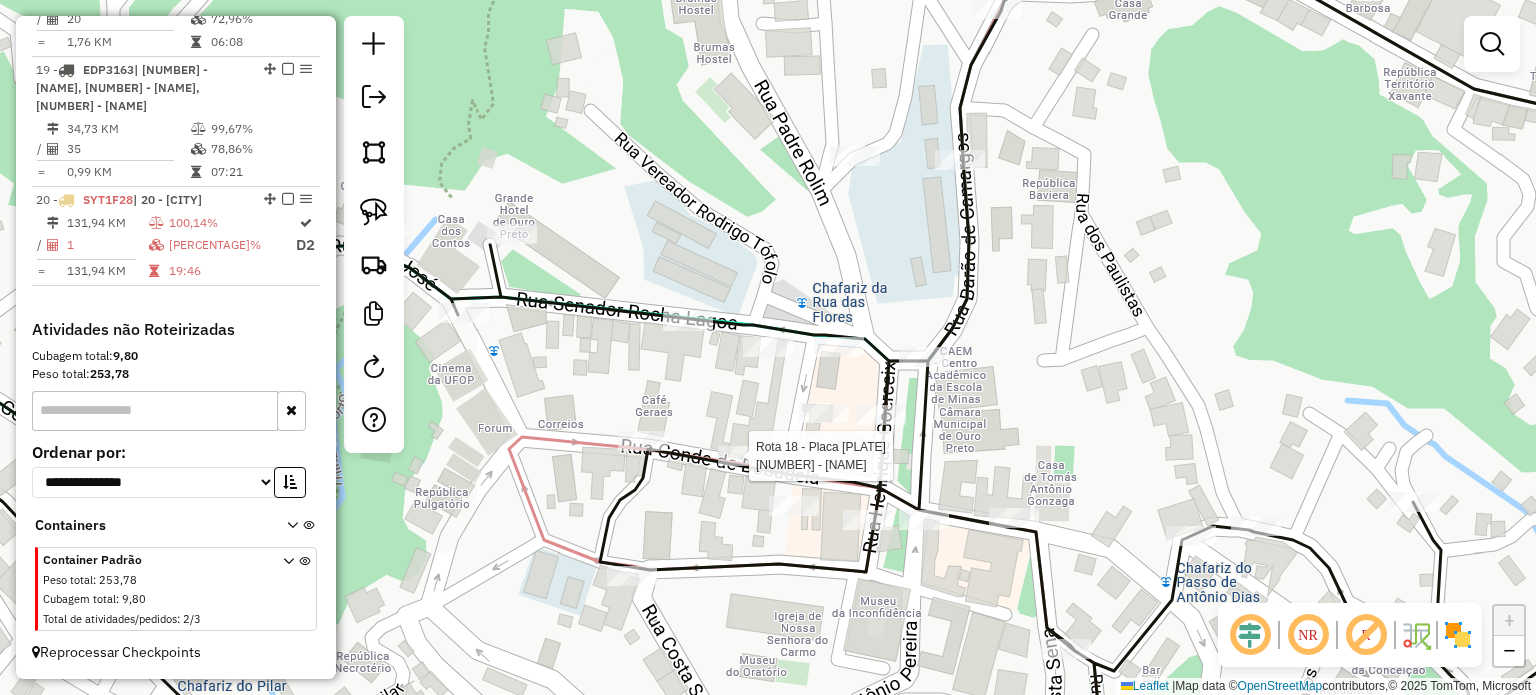 select on "**********" 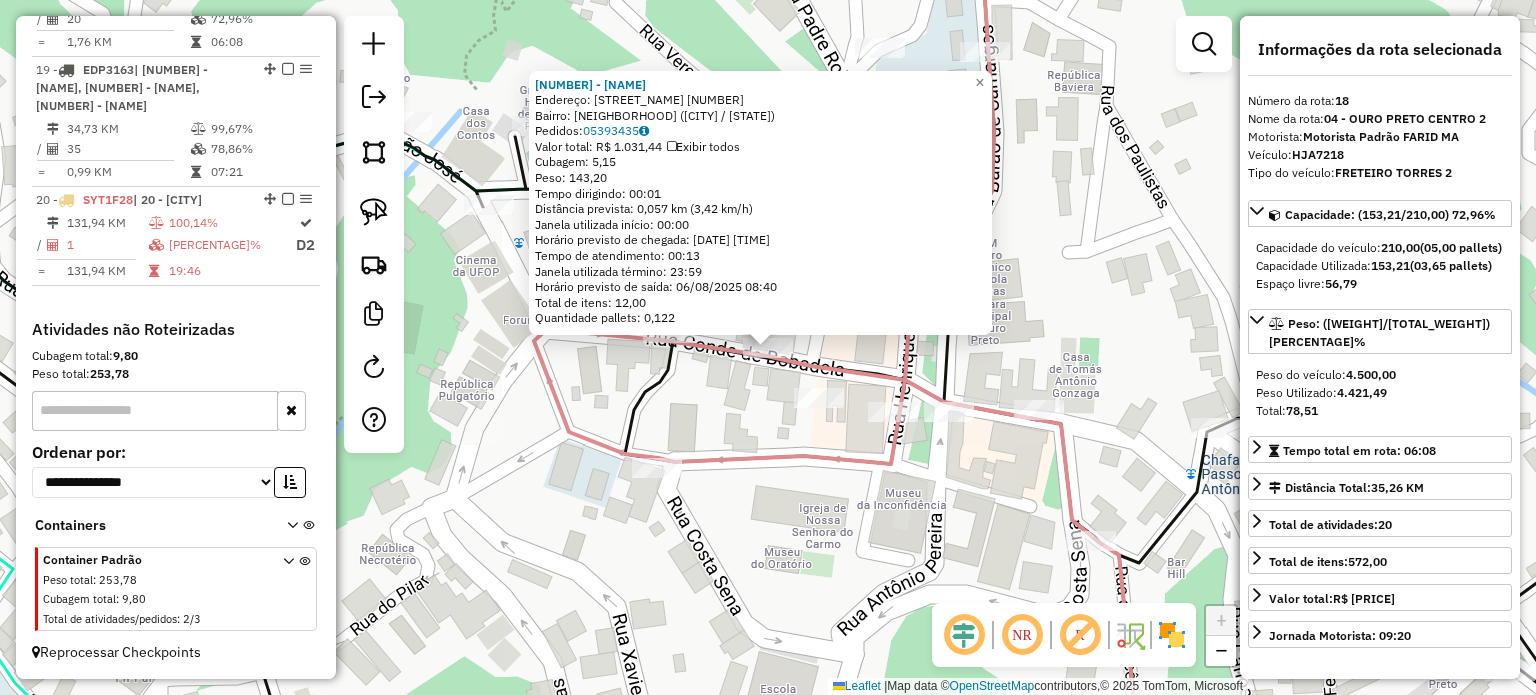 scroll, scrollTop: 2735, scrollLeft: 0, axis: vertical 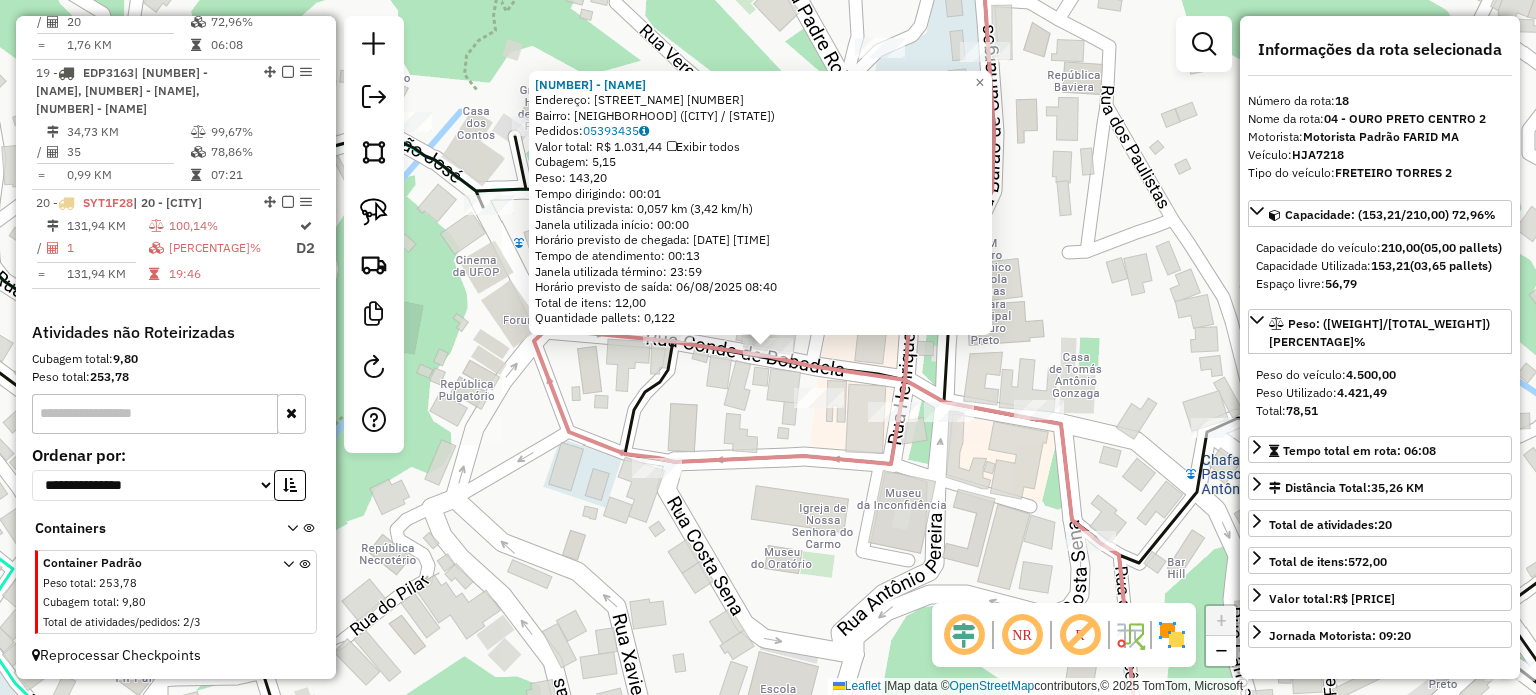 click on "17184 - CHURRASCARIA OURO PR  Endereço:  CONDE DE BOBADELA 76   Bairro: CENTRO (OURO PRETO / MG)   Pedidos:  05393435   Valor total: R$ 1.031,44   Exibir todos   Cubagem: 5,15  Peso: 143,20  Tempo dirigindo: 00:01   Distância prevista: 0,057 km (3,42 km/h)   Janela utilizada início: 00:00   Horário previsto de chegada: 06/08/2025 08:27   Tempo de atendimento: 00:13   Janela utilizada término: 23:59   Horário previsto de saída: 06/08/2025 08:40   Total de itens: 12,00   Quantidade pallets: 0,122  × Janela de atendimento Grade de atendimento Capacidade Transportadoras Veículos Cliente Pedidos  Rotas Selecione os dias de semana para filtrar as janelas de atendimento  Seg   Ter   Qua   Qui   Sex   Sáb   Dom  Informe o período da janela de atendimento: De: Até:  Filtrar exatamente a janela do cliente  Considerar janela de atendimento padrão  Selecione os dias de semana para filtrar as grades de atendimento  Seg   Ter   Qua   Qui   Sex   Sáb   Dom   Clientes fora do dia de atendimento selecionado De:" 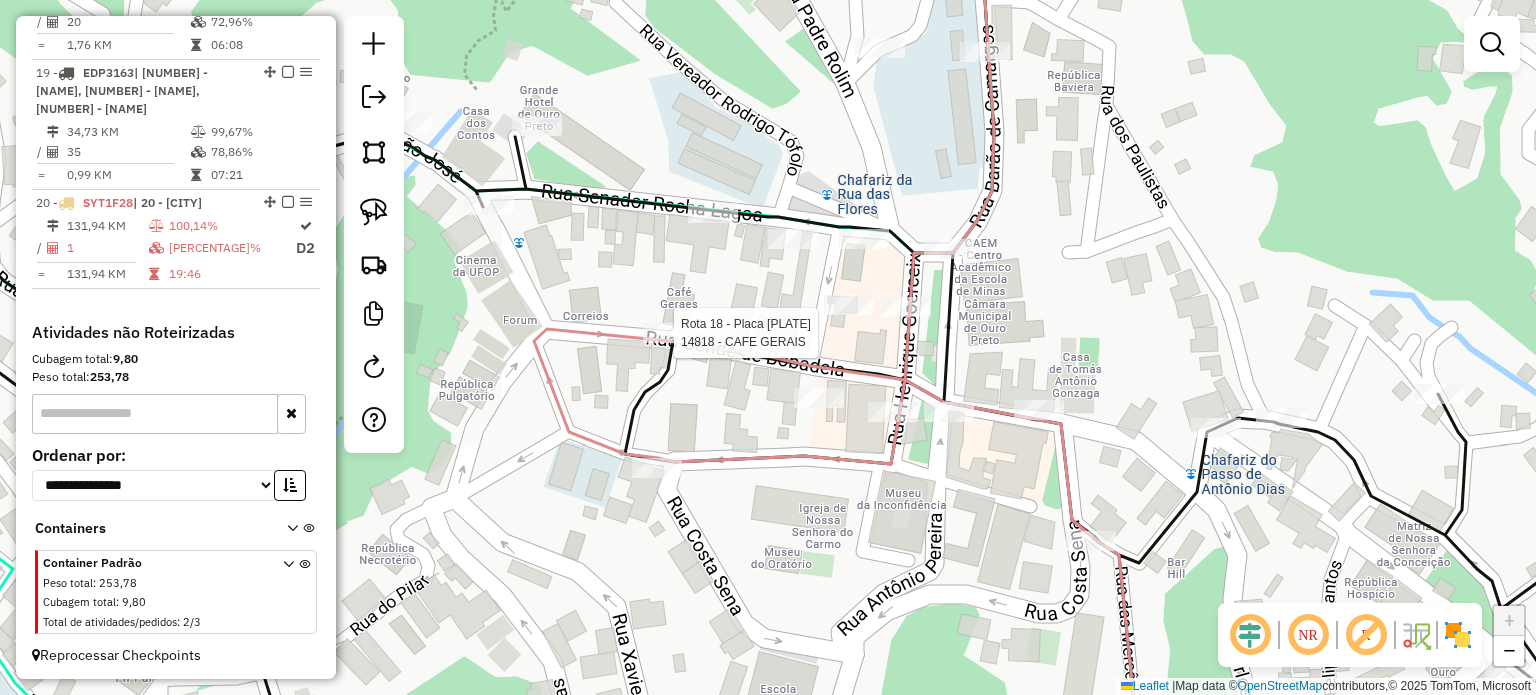 select on "**********" 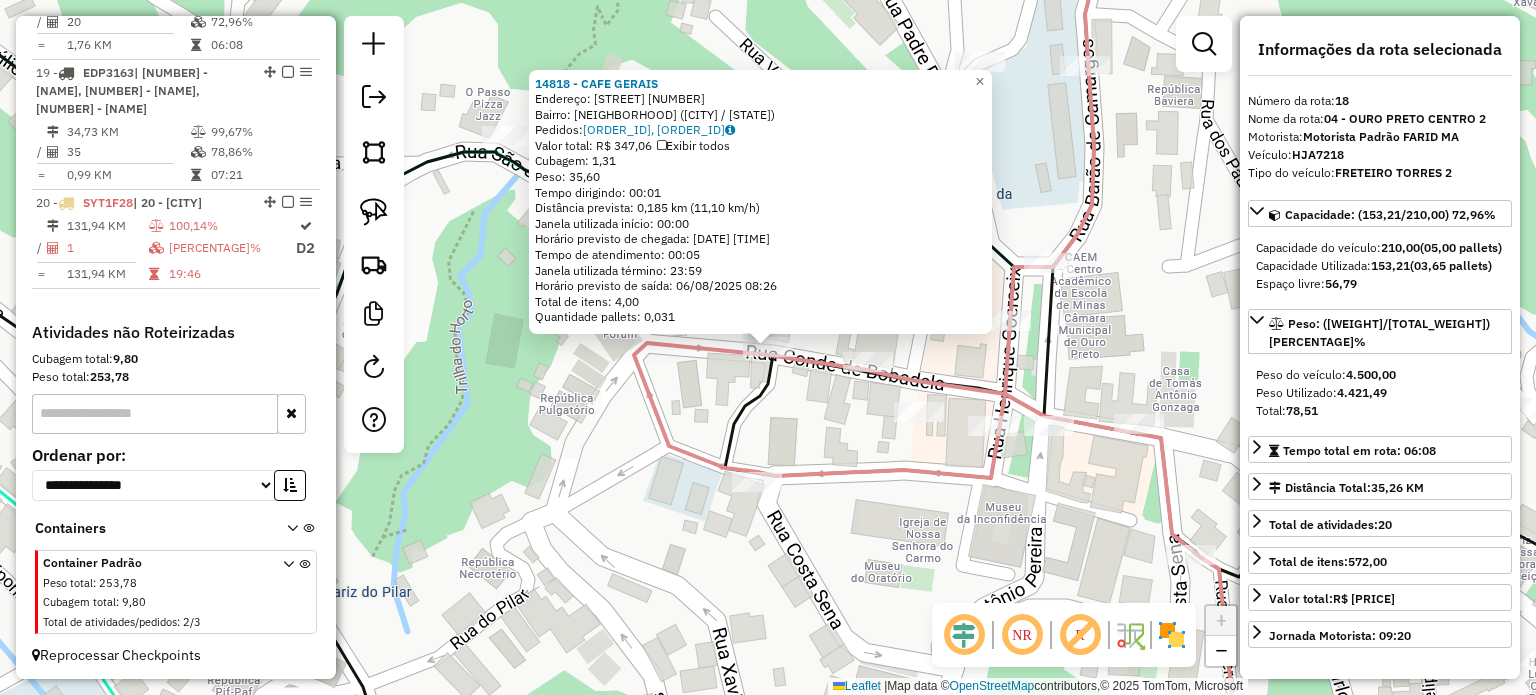 click on "14818 - CAFE GERAIS  Endereço:  CONDE DE BOBADELA 122 122   Bairro: CENTRO (OURO PRETO / MG)   Pedidos:  05393431, 05393432   Valor total: R$ 347,06   Exibir todos   Cubagem: 1,31  Peso: 35,60  Tempo dirigindo: 00:01   Distância prevista: 0,185 km (11,10 km/h)   Janela utilizada início: 00:00   Horário previsto de chegada: 06/08/2025 08:21   Tempo de atendimento: 00:05   Janela utilizada término: 23:59   Horário previsto de saída: 06/08/2025 08:26   Total de itens: 4,00   Quantidade pallets: 0,031  × Janela de atendimento Grade de atendimento Capacidade Transportadoras Veículos Cliente Pedidos  Rotas Selecione os dias de semana para filtrar as janelas de atendimento  Seg   Ter   Qua   Qui   Sex   Sáb   Dom  Informe o período da janela de atendimento: De: Até:  Filtrar exatamente a janela do cliente  Considerar janela de atendimento padrão  Selecione os dias de semana para filtrar as grades de atendimento  Seg   Ter   Qua   Qui   Sex   Sáb   Dom   Clientes fora do dia de atendimento selecionado +" 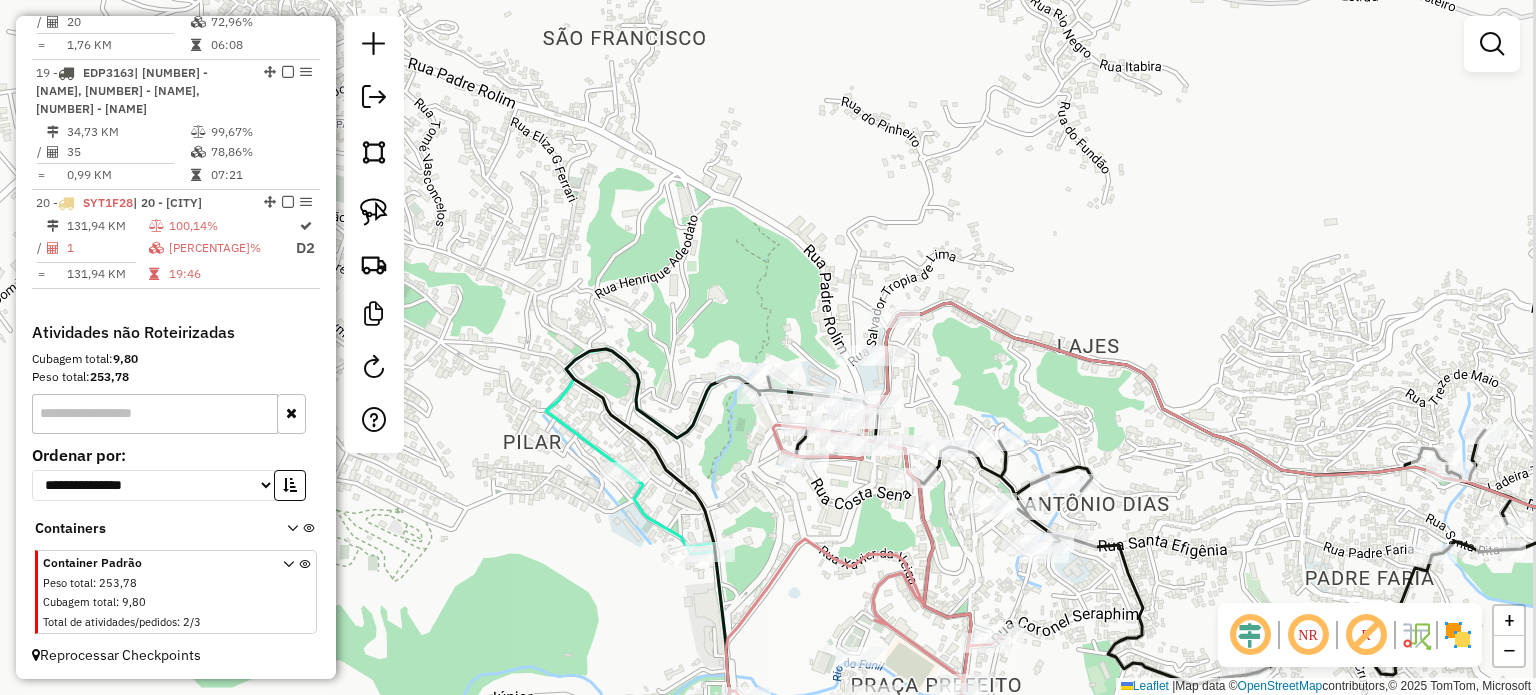 drag, startPoint x: 928, startPoint y: 523, endPoint x: 790, endPoint y: 498, distance: 140.24622 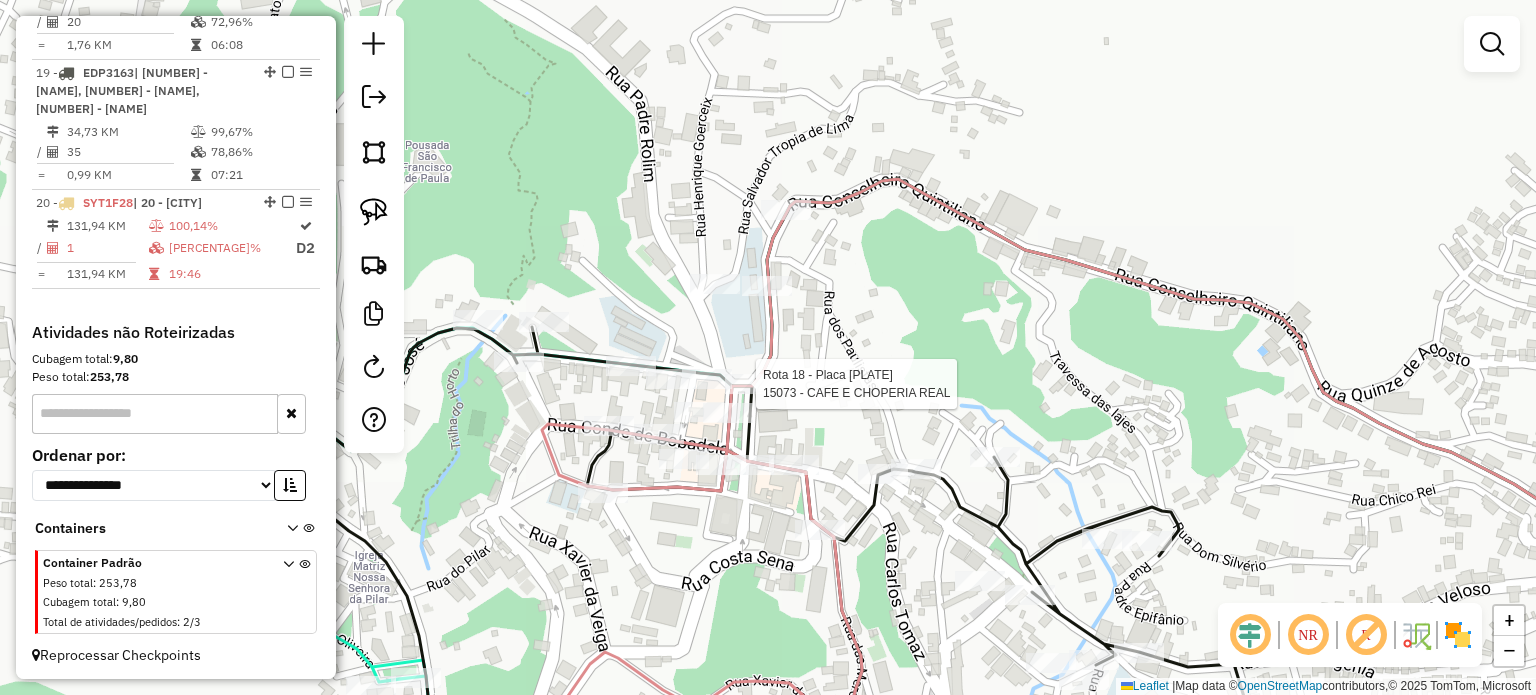 select on "**********" 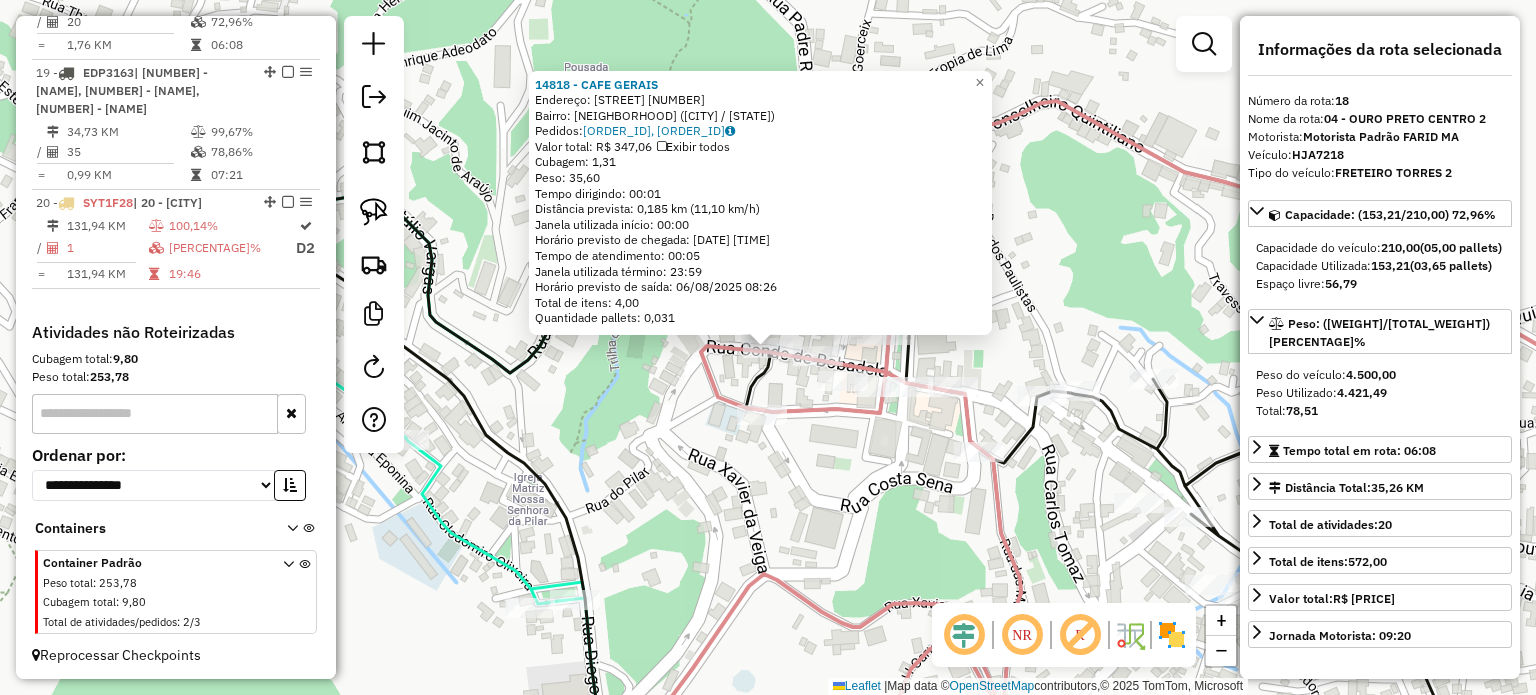 click on "14818 - CAFE GERAIS  Endereço:  CONDE DE BOBADELA 122 122   Bairro: CENTRO (OURO PRETO / MG)   Pedidos:  05393431, 05393432   Valor total: R$ 347,06   Exibir todos   Cubagem: 1,31  Peso: 35,60  Tempo dirigindo: 00:01   Distância prevista: 0,185 km (11,10 km/h)   Janela utilizada início: 00:00   Horário previsto de chegada: 06/08/2025 08:21   Tempo de atendimento: 00:05   Janela utilizada término: 23:59   Horário previsto de saída: 06/08/2025 08:26   Total de itens: 4,00   Quantidade pallets: 0,031  × Janela de atendimento Grade de atendimento Capacidade Transportadoras Veículos Cliente Pedidos  Rotas Selecione os dias de semana para filtrar as janelas de atendimento  Seg   Ter   Qua   Qui   Sex   Sáb   Dom  Informe o período da janela de atendimento: De: Até:  Filtrar exatamente a janela do cliente  Considerar janela de atendimento padrão  Selecione os dias de semana para filtrar as grades de atendimento  Seg   Ter   Qua   Qui   Sex   Sáb   Dom   Clientes fora do dia de atendimento selecionado +" 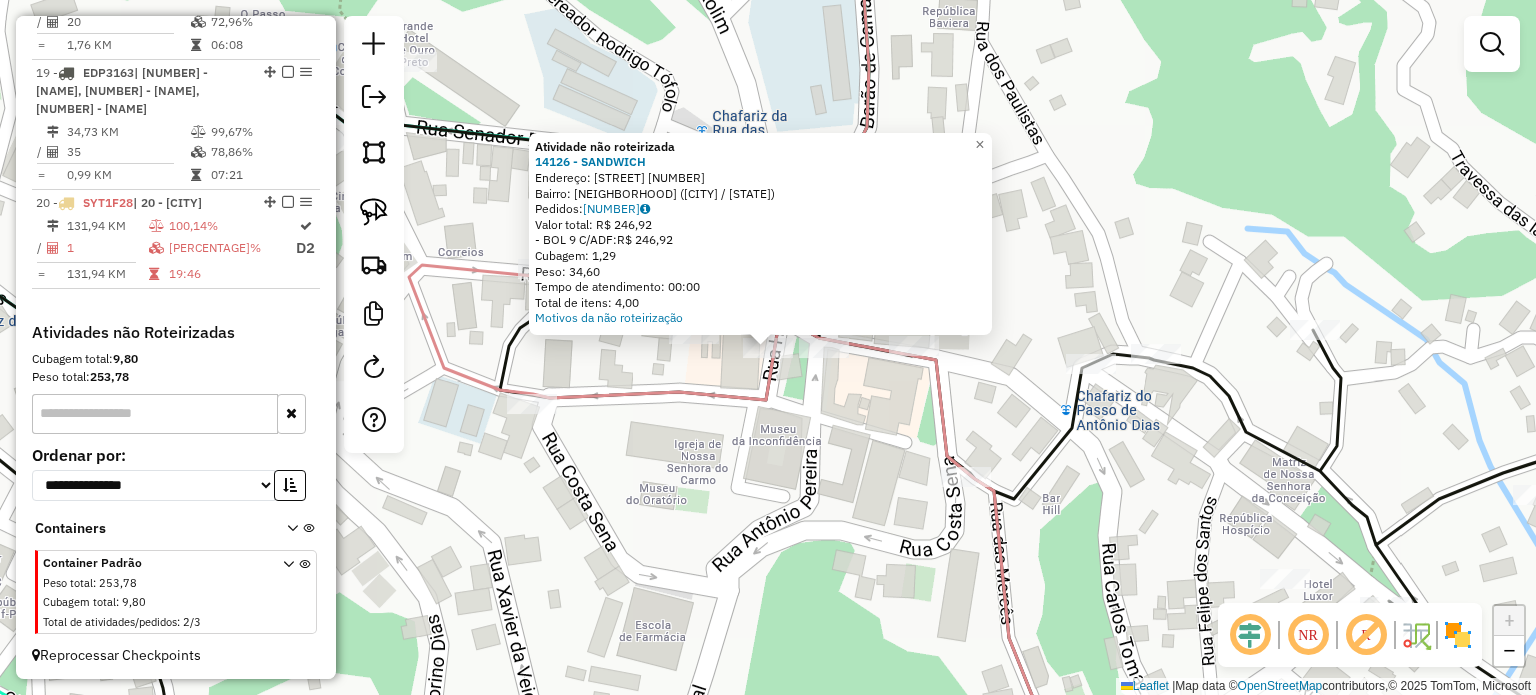 click on "Atividade não roteirizada [NUMBER] - [TEXT]  Endereço:  [TEXT] [NUMBER]   Bairro: [TEXT] ([TEXT] / [TEXT])   Pedidos:  [NUMBER]   Valor total: R$ [PRICE]   -BOL [NUMBER] C/ADF:  R$ [PRICE]   Cubagem: [NUMBER]   Peso: [NUMBER]   Tempo de atendimento: [TIME]   Total de itens: [NUMBER]  Motivos da não roteirização × Janela de atendimento Grade de atendimento Capacidade Transportadoras Veículos Cliente Pedidos  Rotas Selecione os dias de semana para filtrar as janelas de atendimento  Seg   Ter   Qua   Qui   Sex   Sáb   Dom  Informe o período da janela de atendimento: De: Até:  Filtrar exatamente a janela do cliente  Considerar janela de atendimento padrão  Selecione os dias de semana para filtrar as grades de atendimento  Seg   Ter   Qua   Qui   Sex   Sáb   Dom   Considerar clientes sem dia de atendimento cadastrado  Clientes fora do dia de atendimento selecionado Filtrar as atividades entre os valores definidos abaixo:  Peso mínimo:   Peso máximo:   Cubagem mínima:   Cubagem máxima:   De:   Até:  De:" 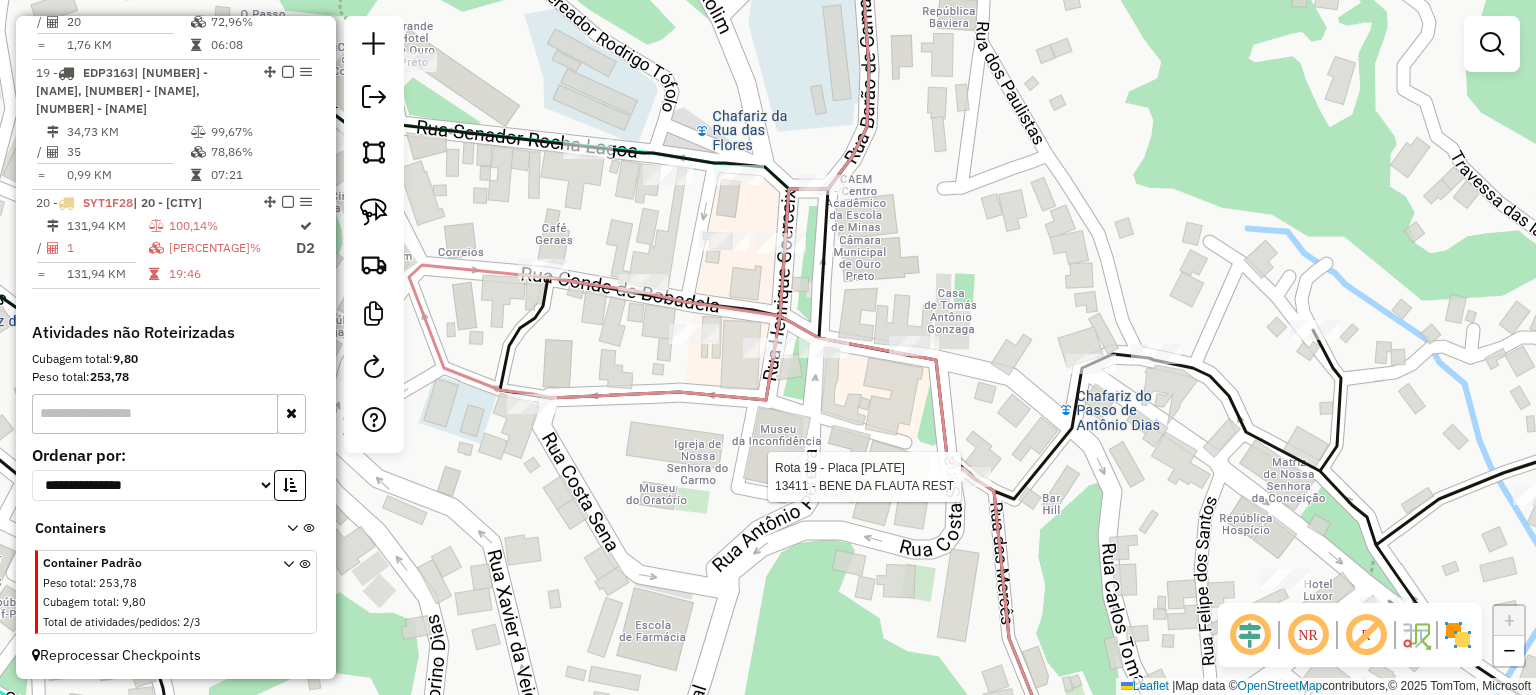 select on "**********" 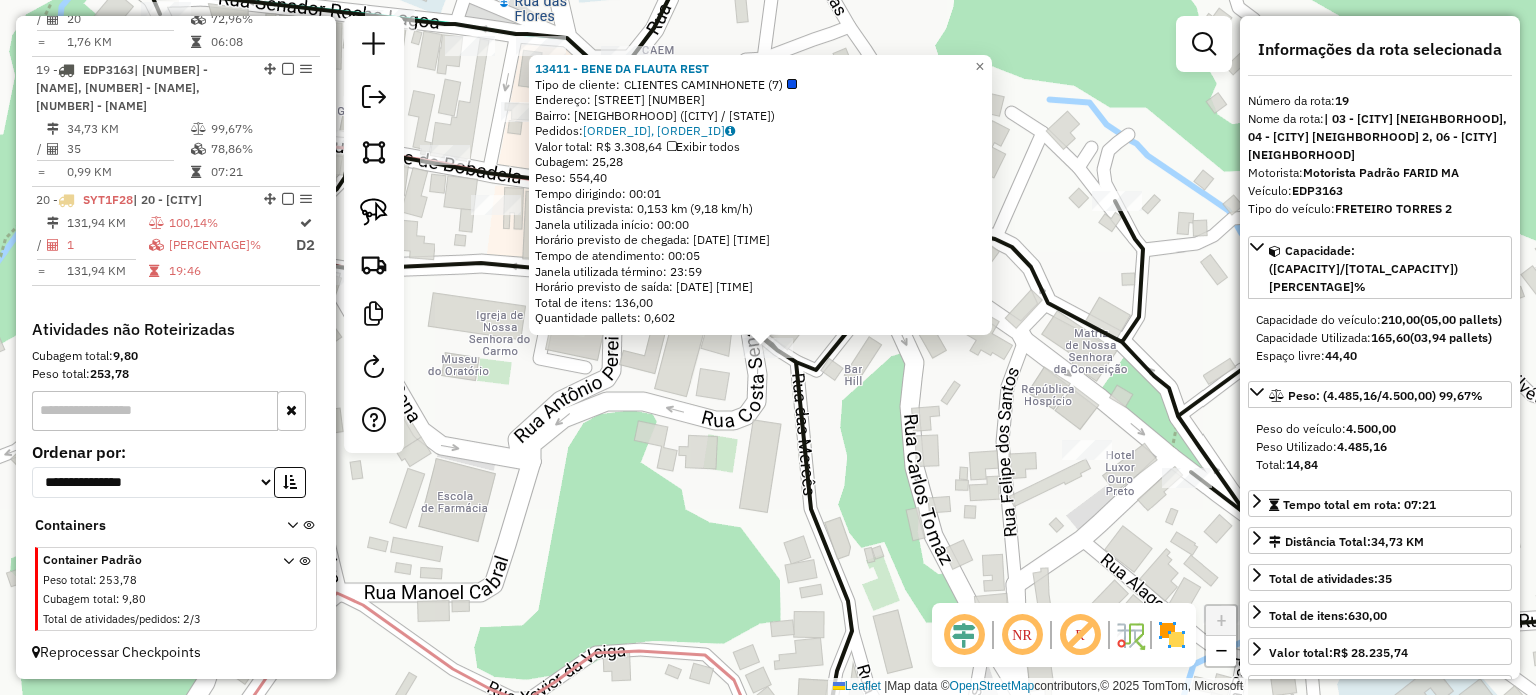 scroll, scrollTop: 2840, scrollLeft: 0, axis: vertical 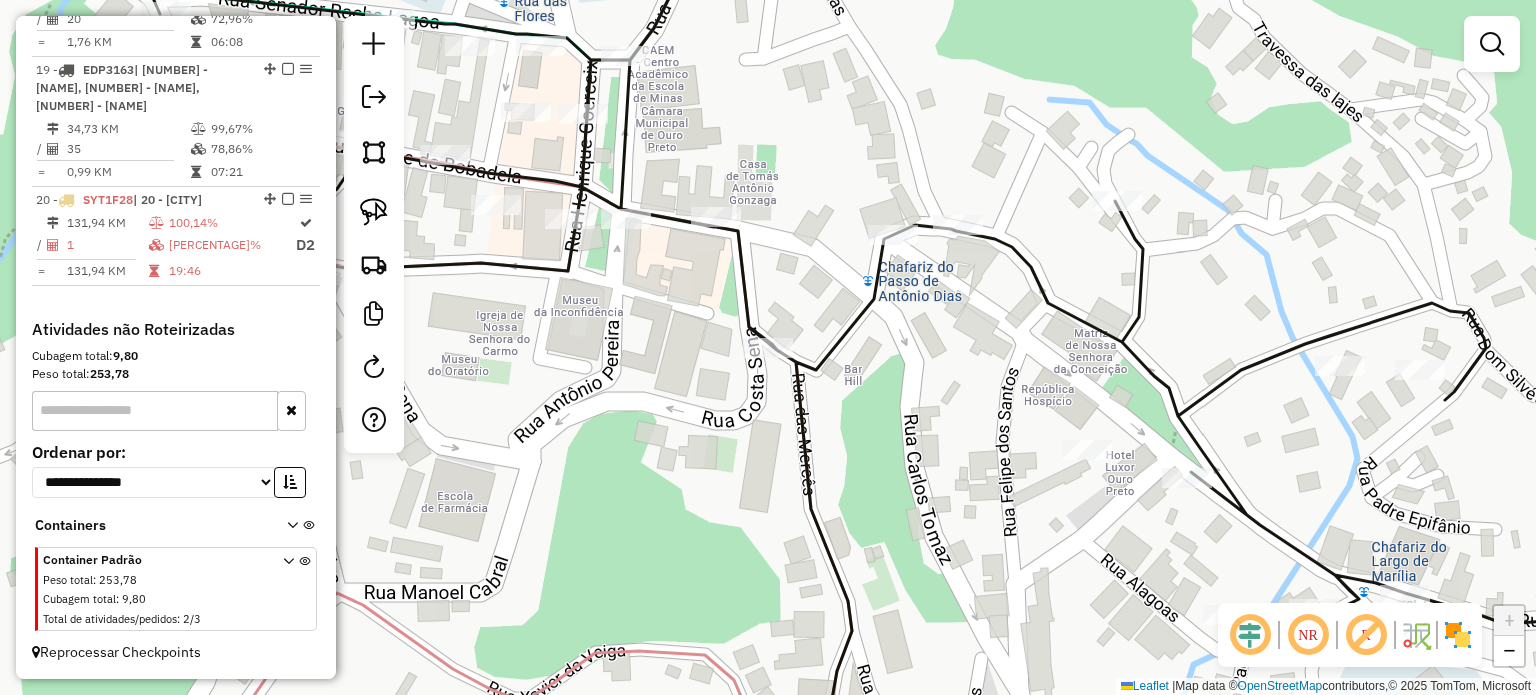 drag, startPoint x: 717, startPoint y: 451, endPoint x: 737, endPoint y: 445, distance: 20.880613 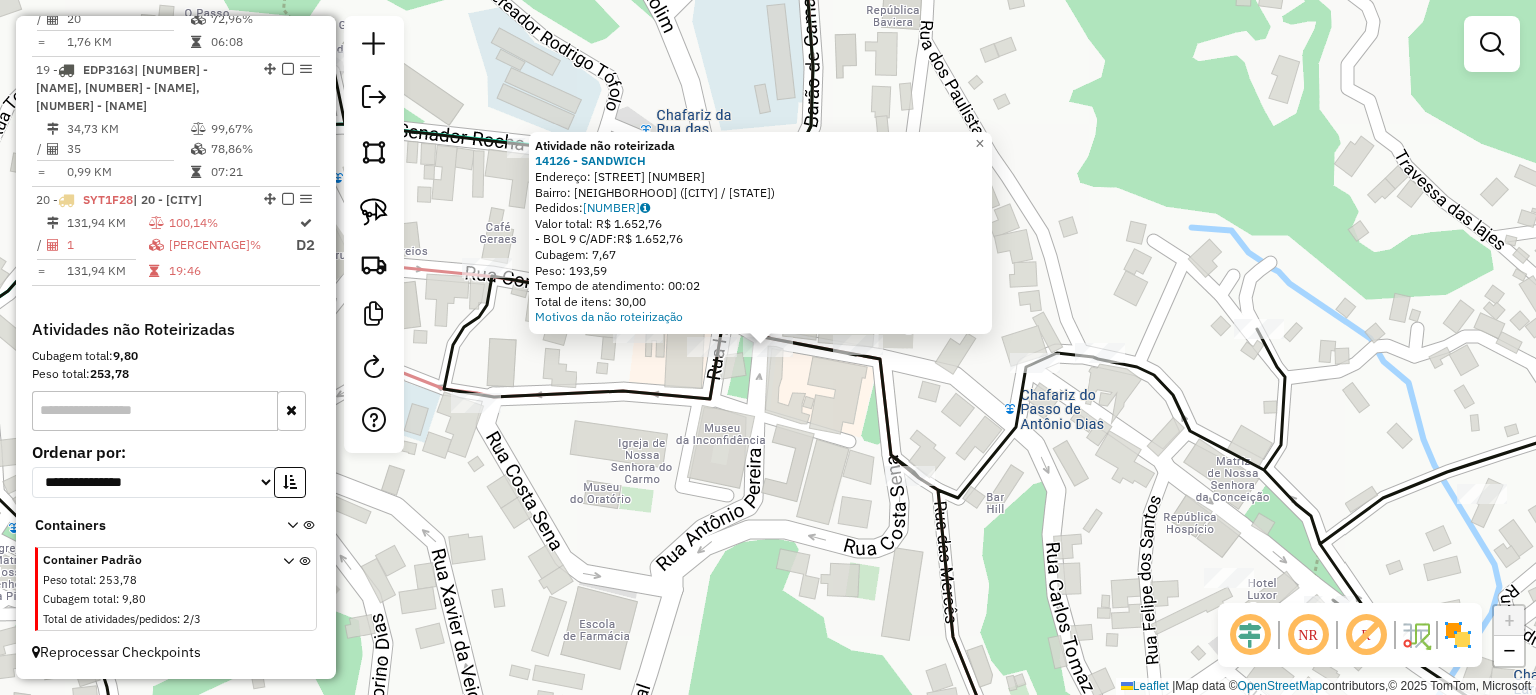 click on "Atividade não roteirizada [NUMBER] - [TEXT]  Endereço:  [TEXT] [NUMBER]   Bairro: [TEXT] ([TEXT] / [TEXT])   Pedidos:  [NUMBER]   Valor total: R$ [PRICE]   -BOL [NUMBER] C/ADF:  R$ [PRICE]   Cubagem: [NUMBER]   Peso: [NUMBER]   Tempo de atendimento: [TIME]   Total de itens: [NUMBER]  Motivos da não roteirização × Janela de atendimento Grade de atendimento Capacidade Transportadoras Veículos Cliente Pedidos  Rotas Selecione os dias de semana para filtrar as janelas de atendimento  Seg   Ter   Qua   Qui   Sex   Sáb   Dom  Informe o período da janela de atendimento: De: Até:  Filtrar exatamente a janela do cliente  Considerar janela de atendimento padrão  Selecione os dias de semana para filtrar as grades de atendimento  Seg   Ter   Qua   Qui   Sex   Sáb   Dom   Considerar clientes sem dia de atendimento cadastrado  Clientes fora do dia de atendimento selecionado Filtrar as atividades entre os valores definidos abaixo:  Peso mínimo:   Peso máximo:   Cubagem mínima:   Cubagem máxima:   De:   Até:  De:  Nome:" 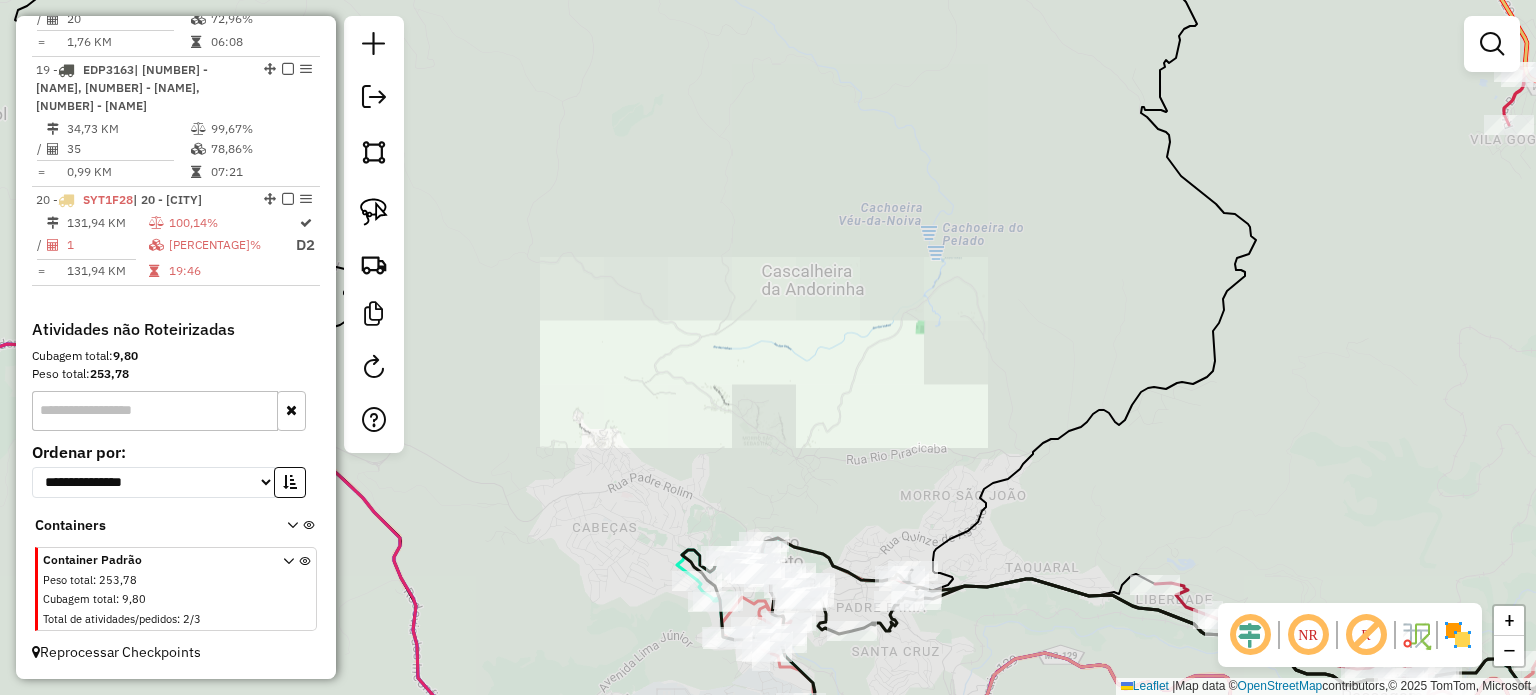 click on "Janela de atendimento Grade de atendimento Capacidade Transportadoras Veículos Cliente Pedidos  Rotas Selecione os dias de semana para filtrar as janelas de atendimento  Seg   Ter   Qua   Qui   Sex   Sáb   Dom  Informe o período da janela de atendimento: De: Até:  Filtrar exatamente a janela do cliente  Considerar janela de atendimento padrão  Selecione os dias de semana para filtrar as grades de atendimento  Seg   Ter   Qua   Qui   Sex   Sáb   Dom   Considerar clientes sem dia de atendimento cadastrado  Clientes fora do dia de atendimento selecionado Filtrar as atividades entre os valores definidos abaixo:  Peso mínimo:   Peso máximo:   Cubagem mínima:   Cubagem máxima:   De:   Até:  Filtrar as atividades entre o tempo de atendimento definido abaixo:  De:   Até:   Considerar capacidade total dos clientes não roteirizados Transportadora: Selecione um ou mais itens Tipo de veículo: Selecione um ou mais itens Veículo: Selecione um ou mais itens Motorista: Selecione um ou mais itens Nome: Rótulo:" 